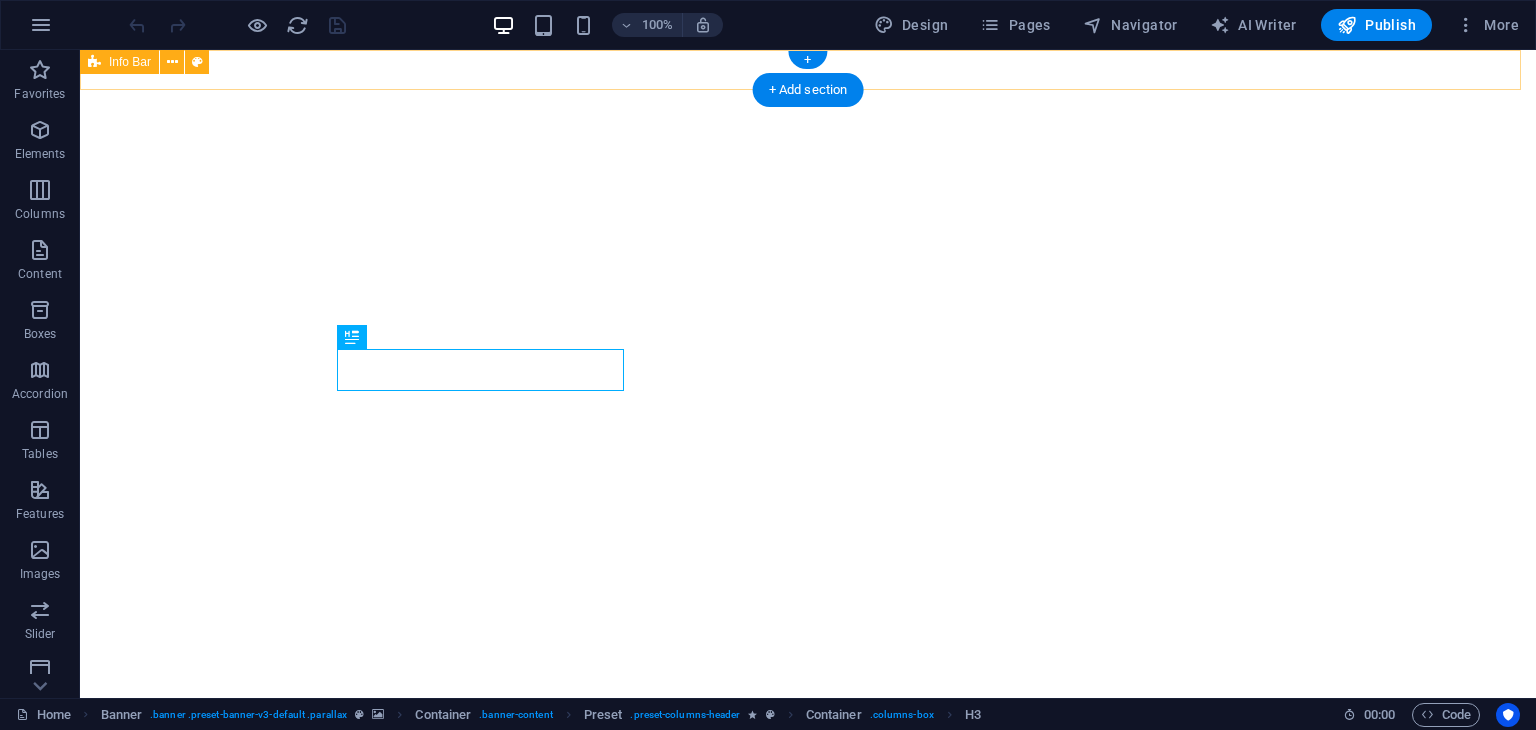 scroll, scrollTop: 0, scrollLeft: 0, axis: both 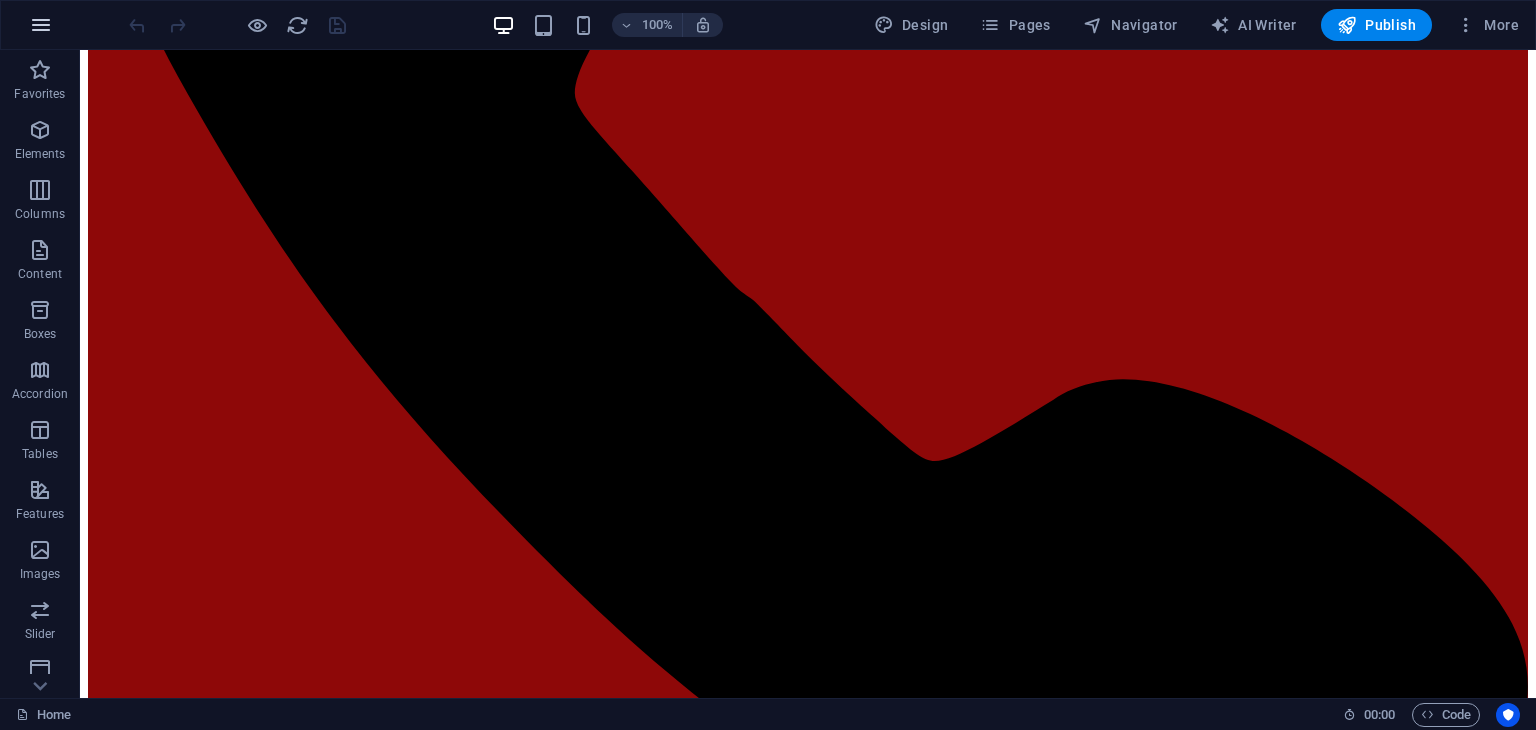 click at bounding box center [41, 25] 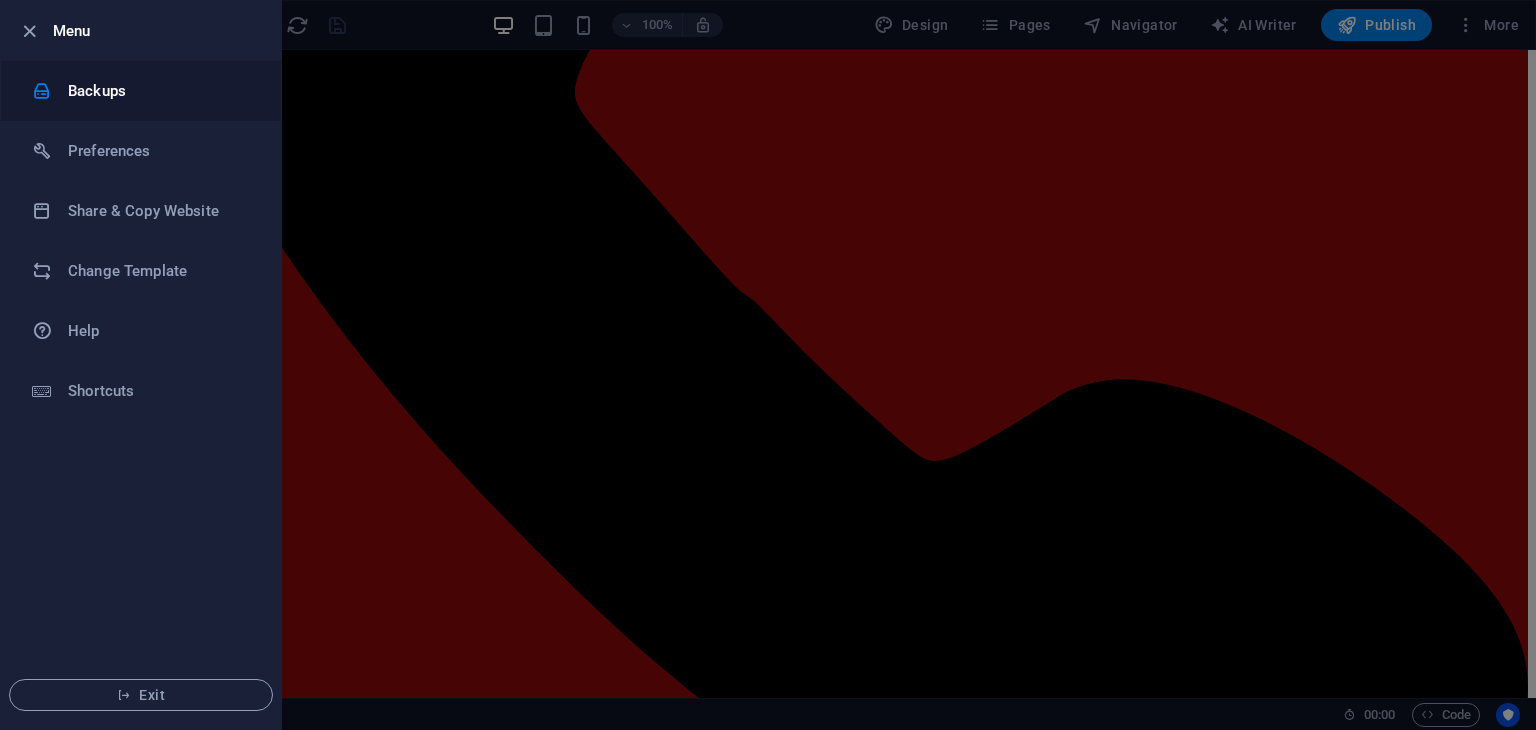 click on "Backups" at bounding box center [160, 91] 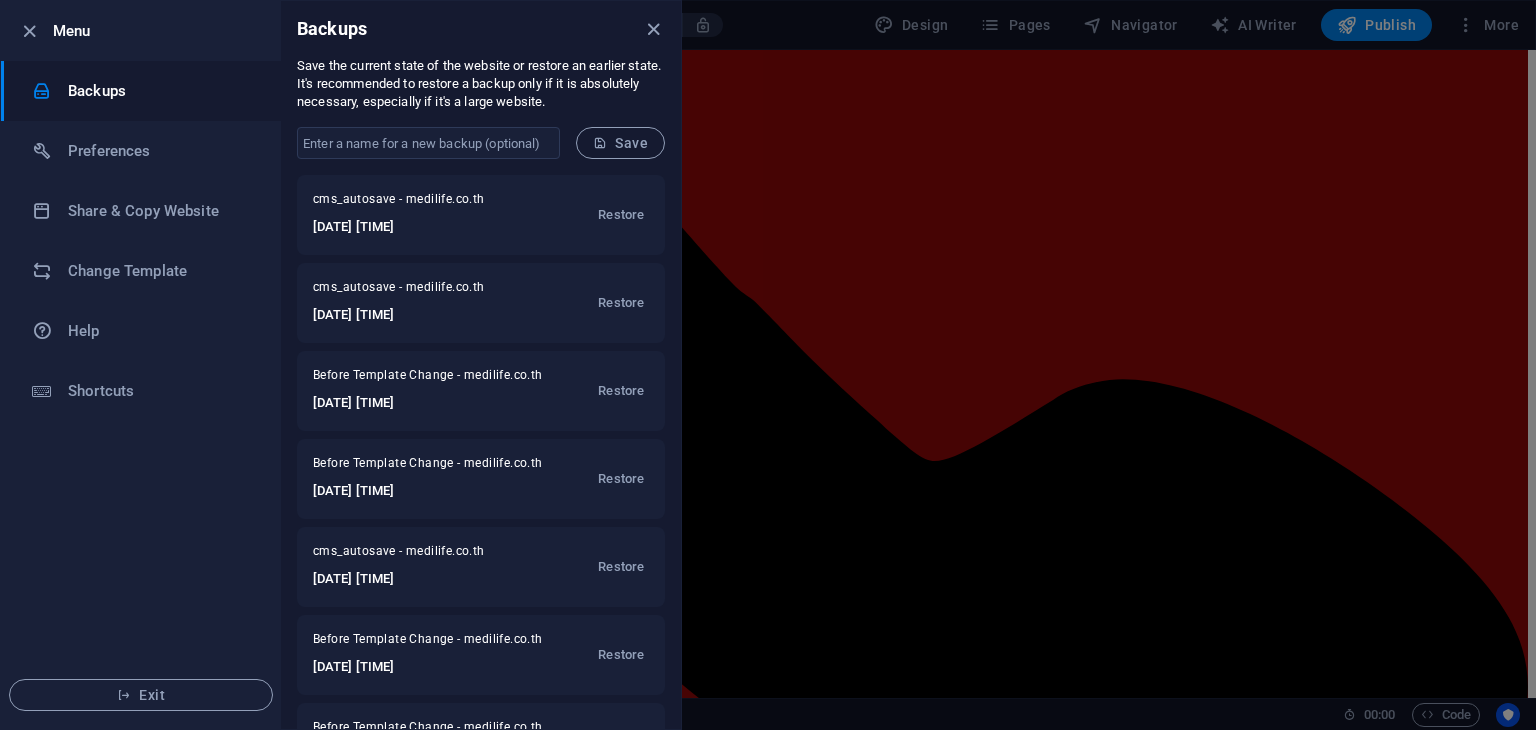 click on "Backups" at bounding box center [160, 91] 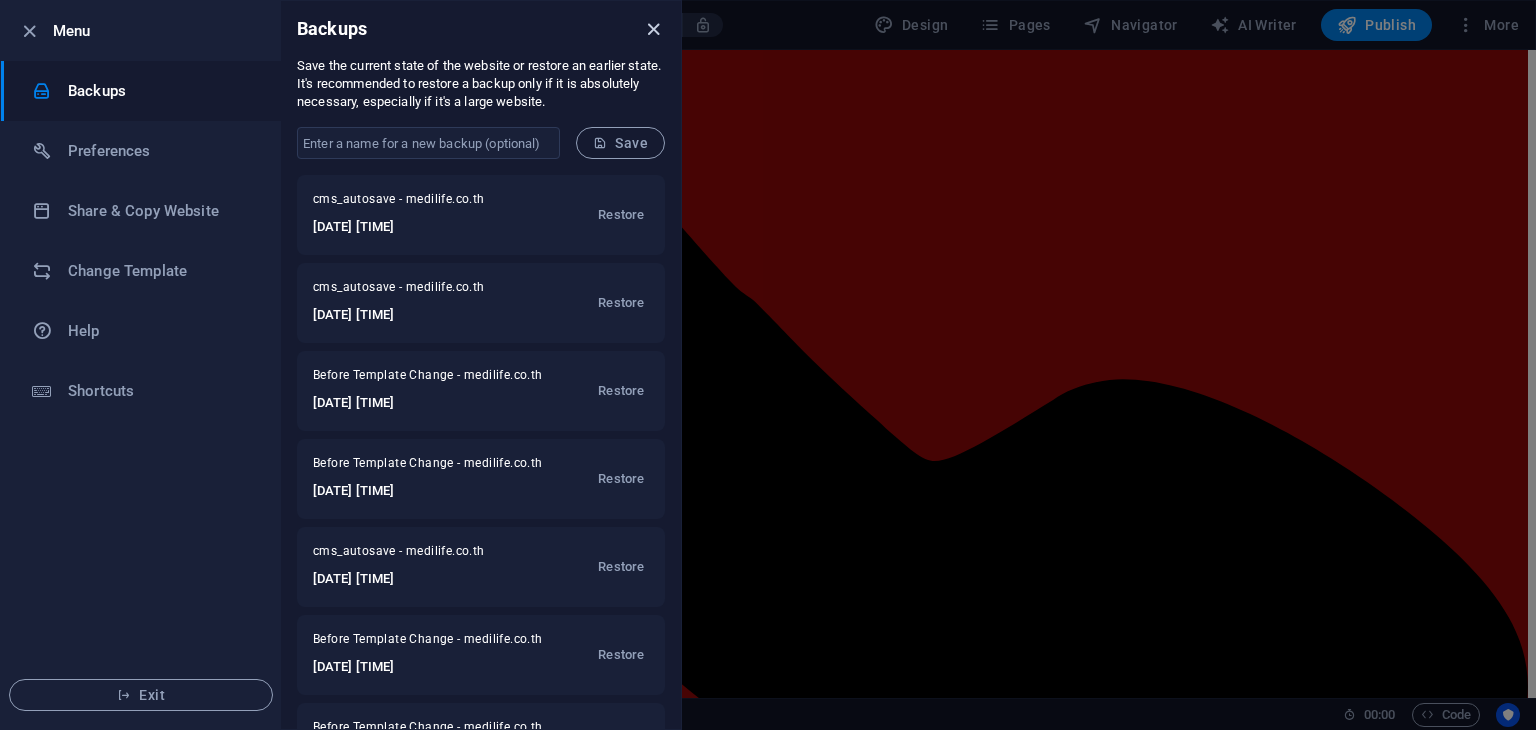 click at bounding box center (653, 29) 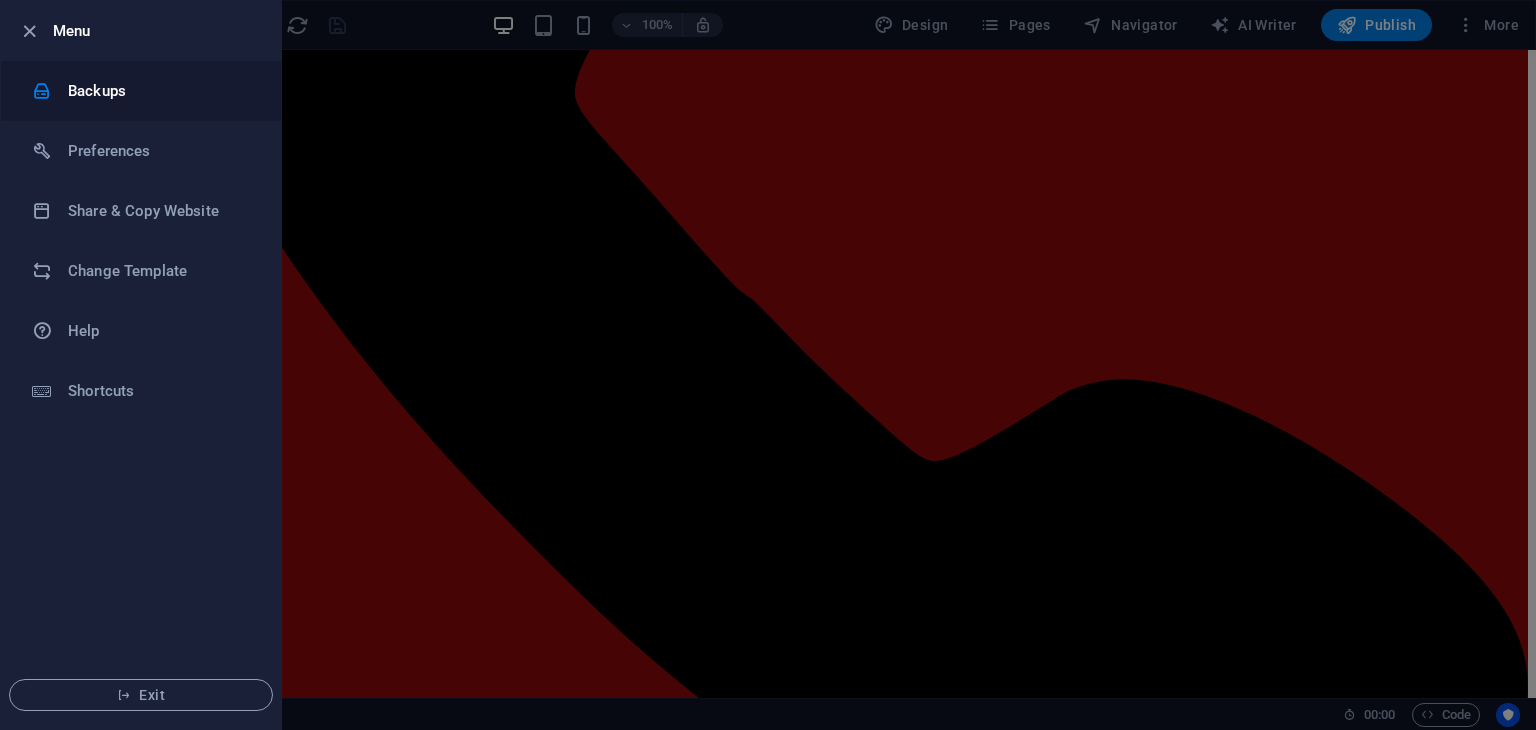 click on "Backups" at bounding box center [141, 91] 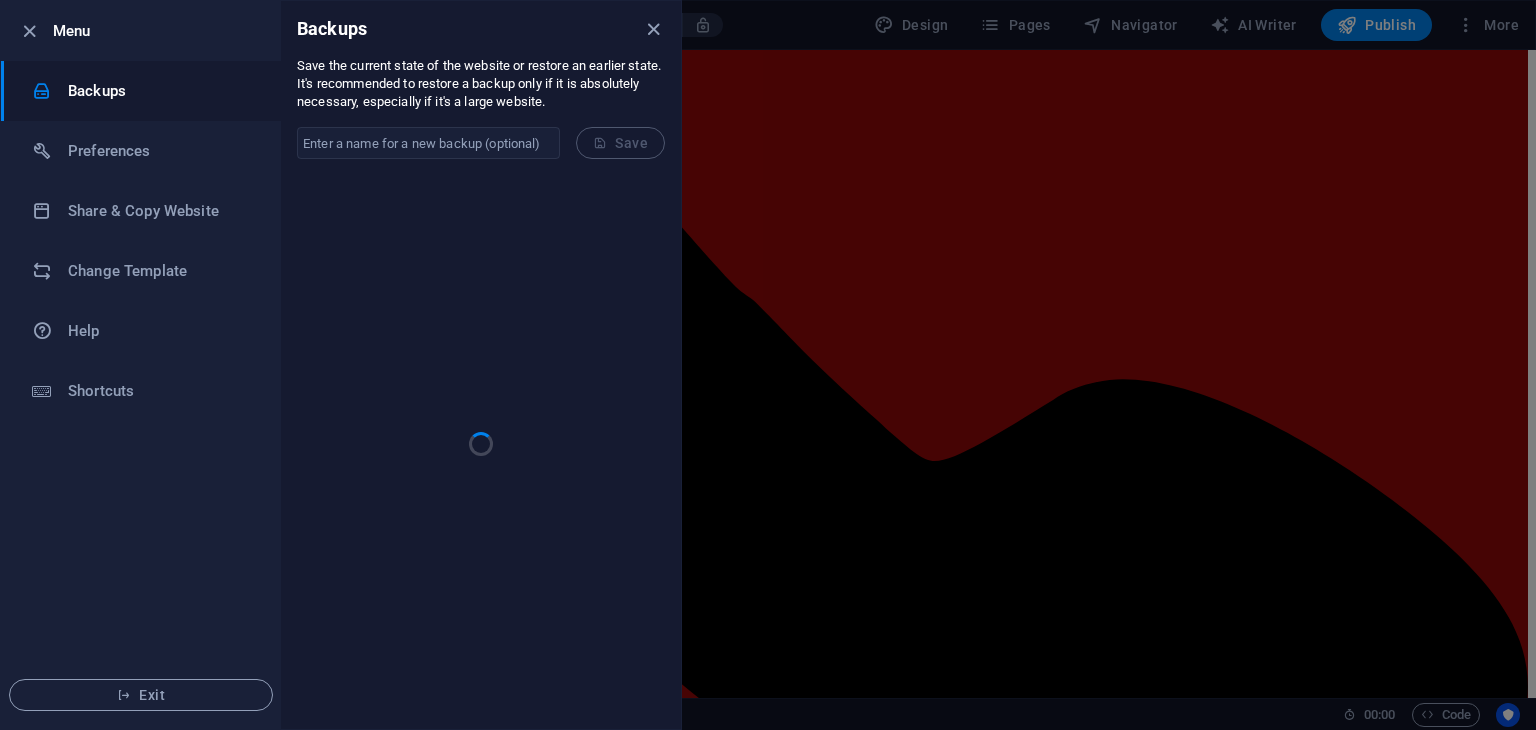 scroll, scrollTop: 2752, scrollLeft: 0, axis: vertical 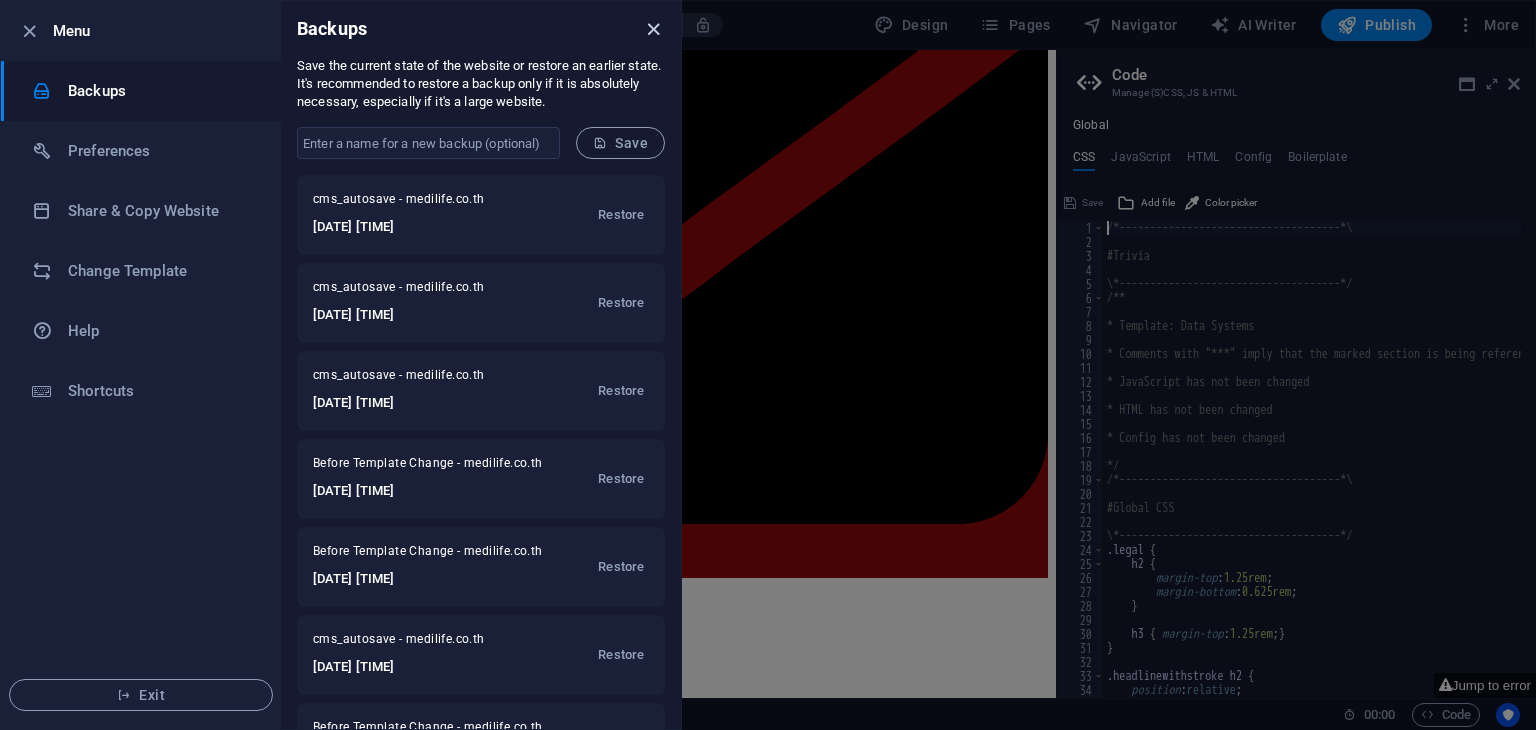 click at bounding box center (653, 29) 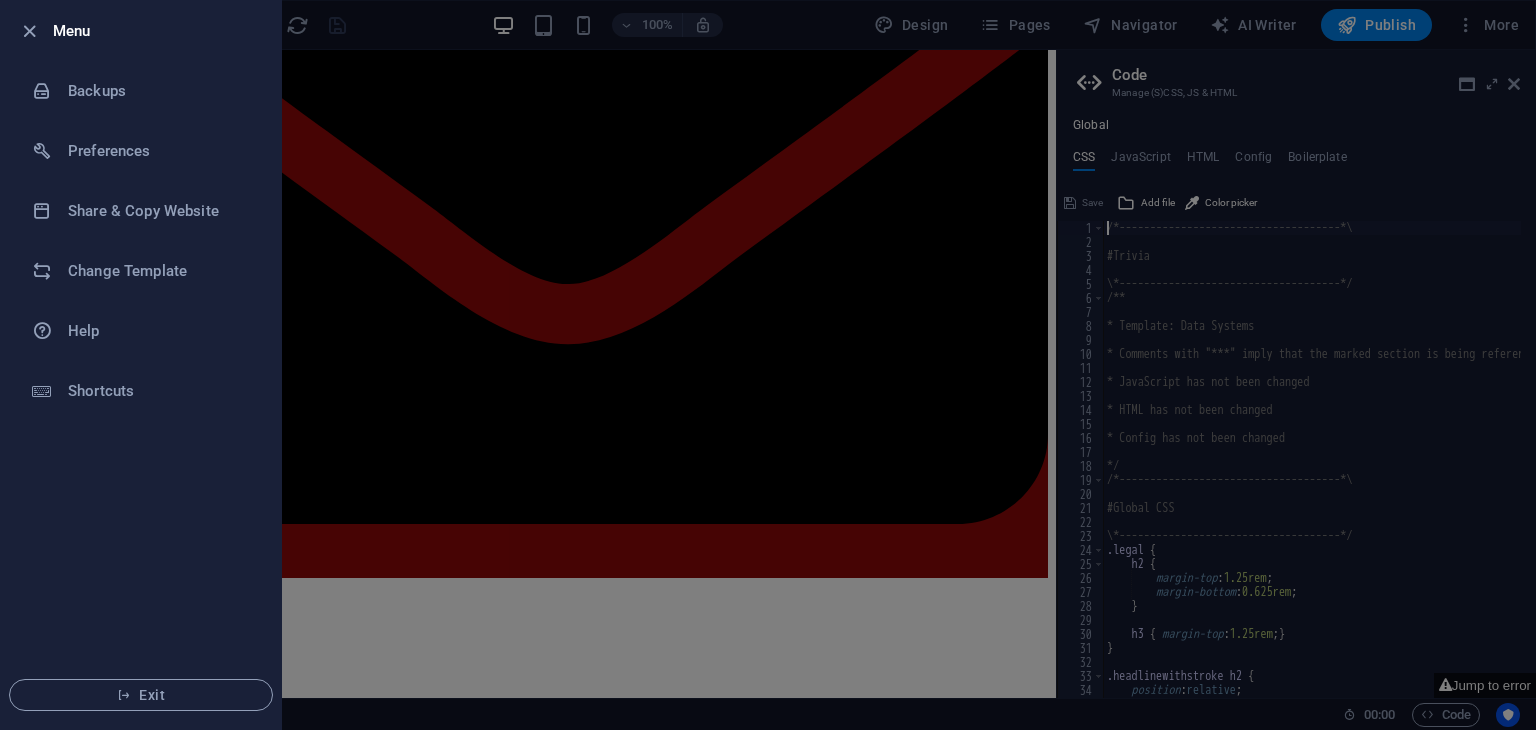 click at bounding box center [768, 365] 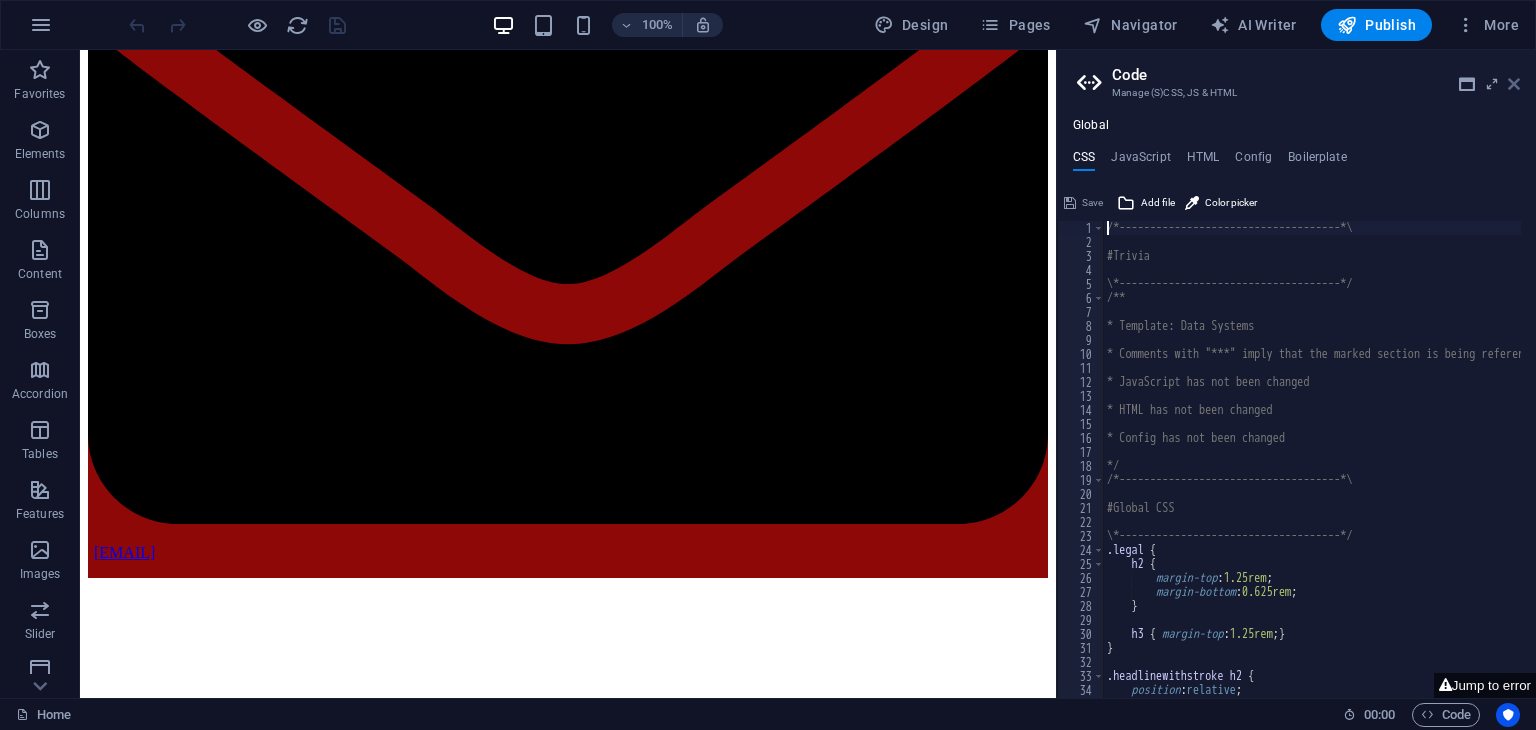 click at bounding box center [1514, 84] 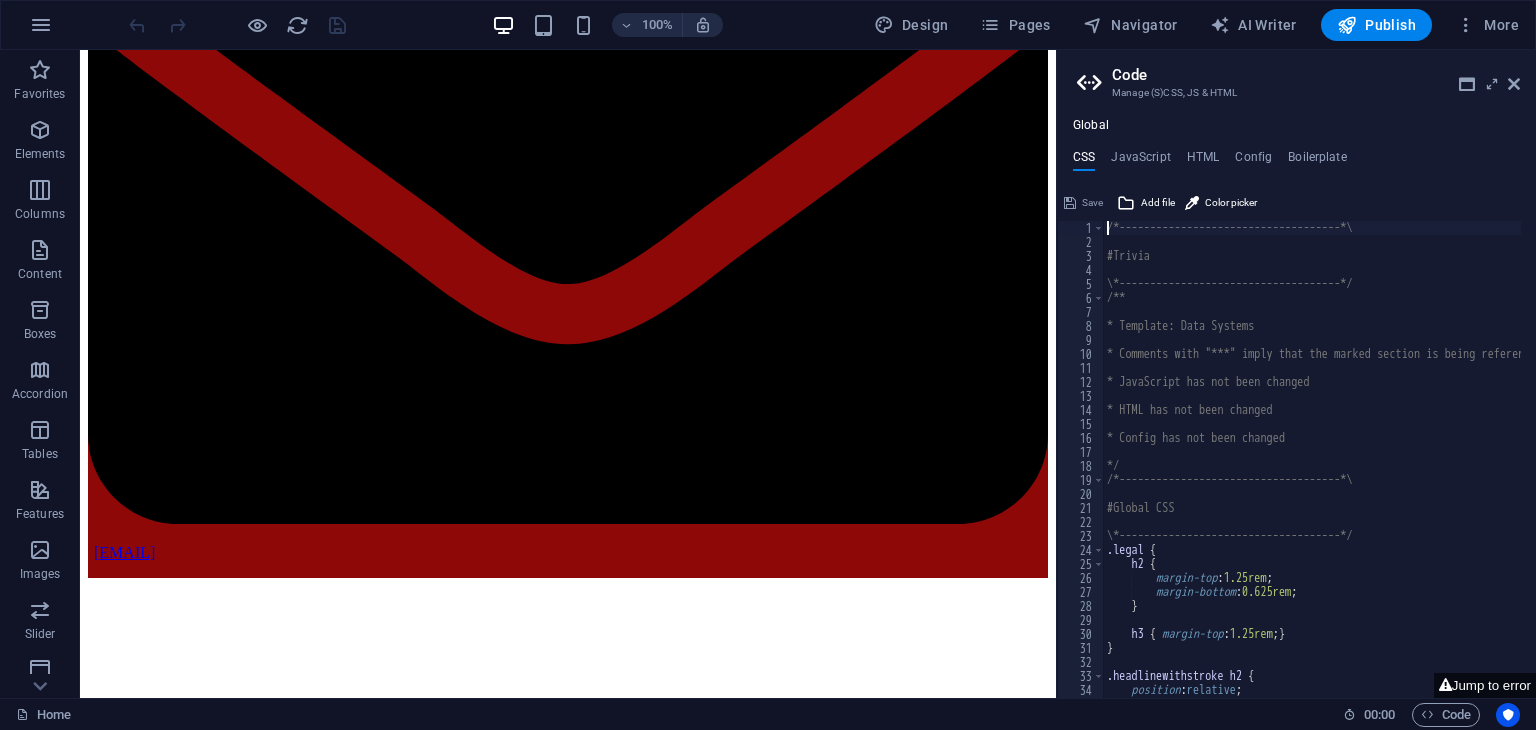 scroll, scrollTop: 2736, scrollLeft: 0, axis: vertical 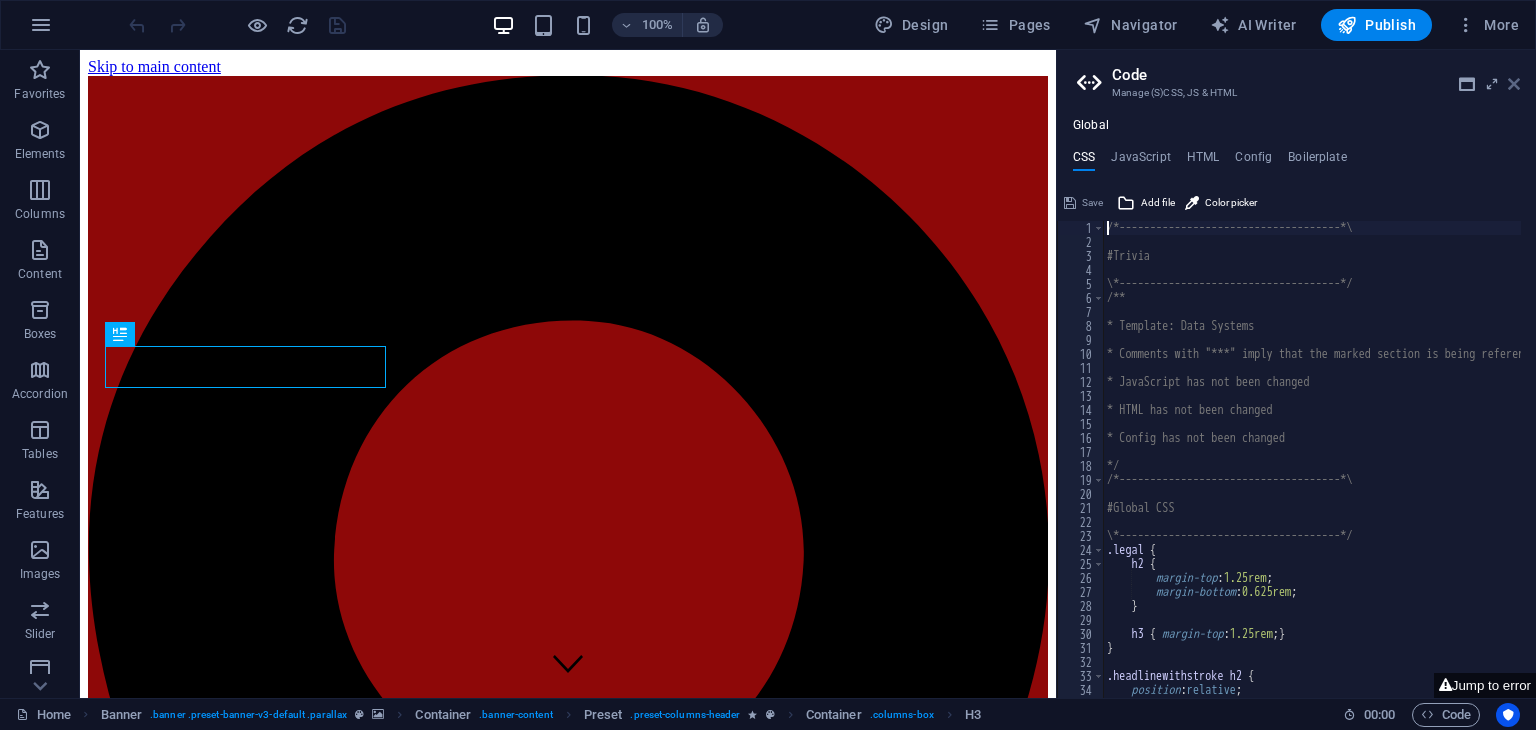click at bounding box center (1514, 84) 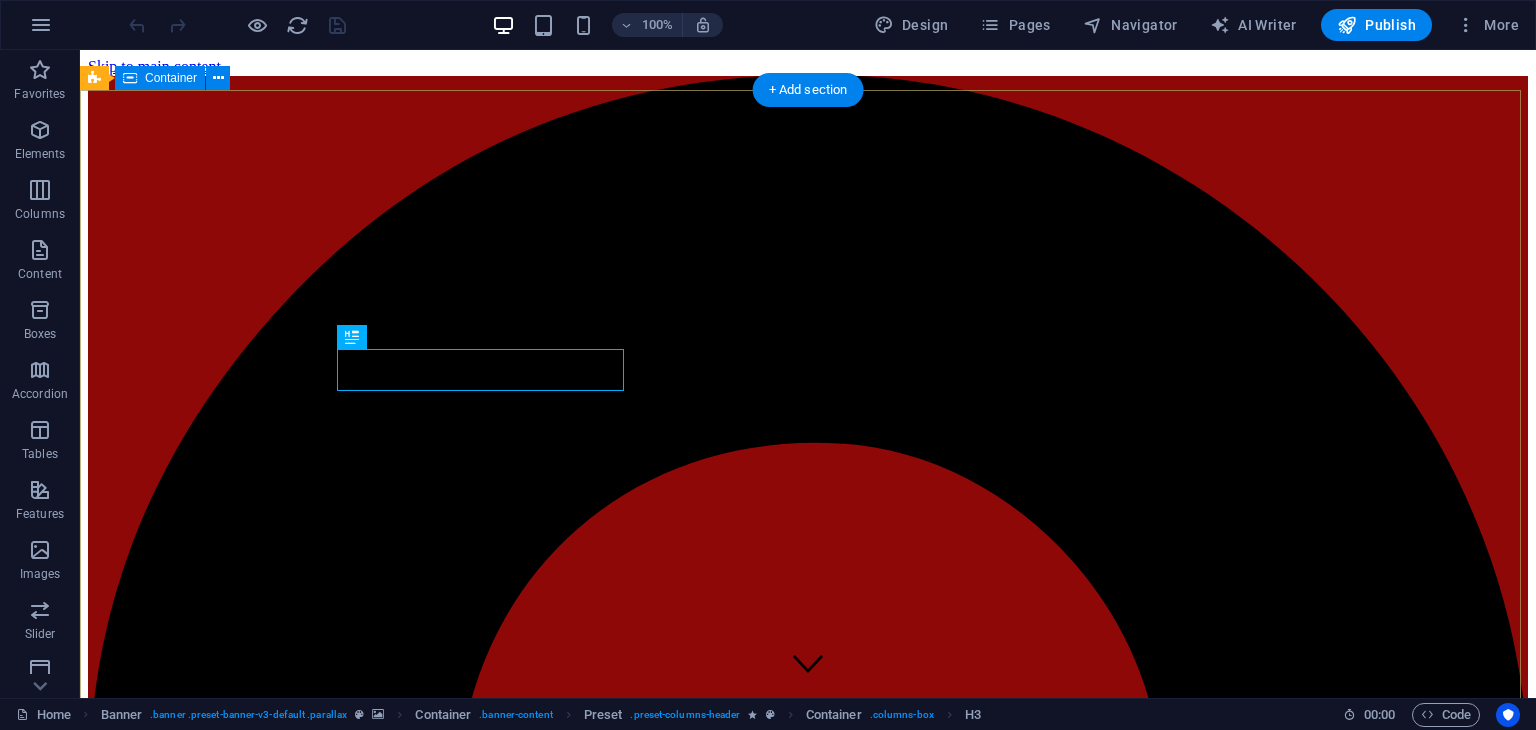 click on "Hardware Support Lorem ipsum dolor sit amet, consetetur sadipscing elitr, sed diam nonumy eirmod tempor invidunt ut labore et dolore magna aliquyam erat, sed diam voluptua. At vero eos et accusam et justo duo dolores et ea rebum. Networking Lorem ipsum dolor sit amet, consetetur sadipscing elitr, sed diam nonumy eirmod tempor invidunt ut labore et dolore magna aliquyam erat, sed diam voluptua. At vero eos et accusam et justo duo dolores et ea rebum. Circuit Boards Lorem ipsum dolor sit amet, consetetur sadipscing elitr, sed diam nonumy eirmod tempor invidunt ut labore et dolore magna aliquyam erat, sed diam voluptua. At vero eos et accusam et justo duo dolores et ea rebum. Circuit Boards Lorem ipsum dolor sit amet, consetetur sadipscing elitr, sed diam nonumy eirmod tempor invidunt ut labore et dolore magna aliquyam erat, sed diam voluptua. At vero eos et accusam et justo duo dolores et ea rebum. Circuit Boards Learn more" at bounding box center (808, 8082) 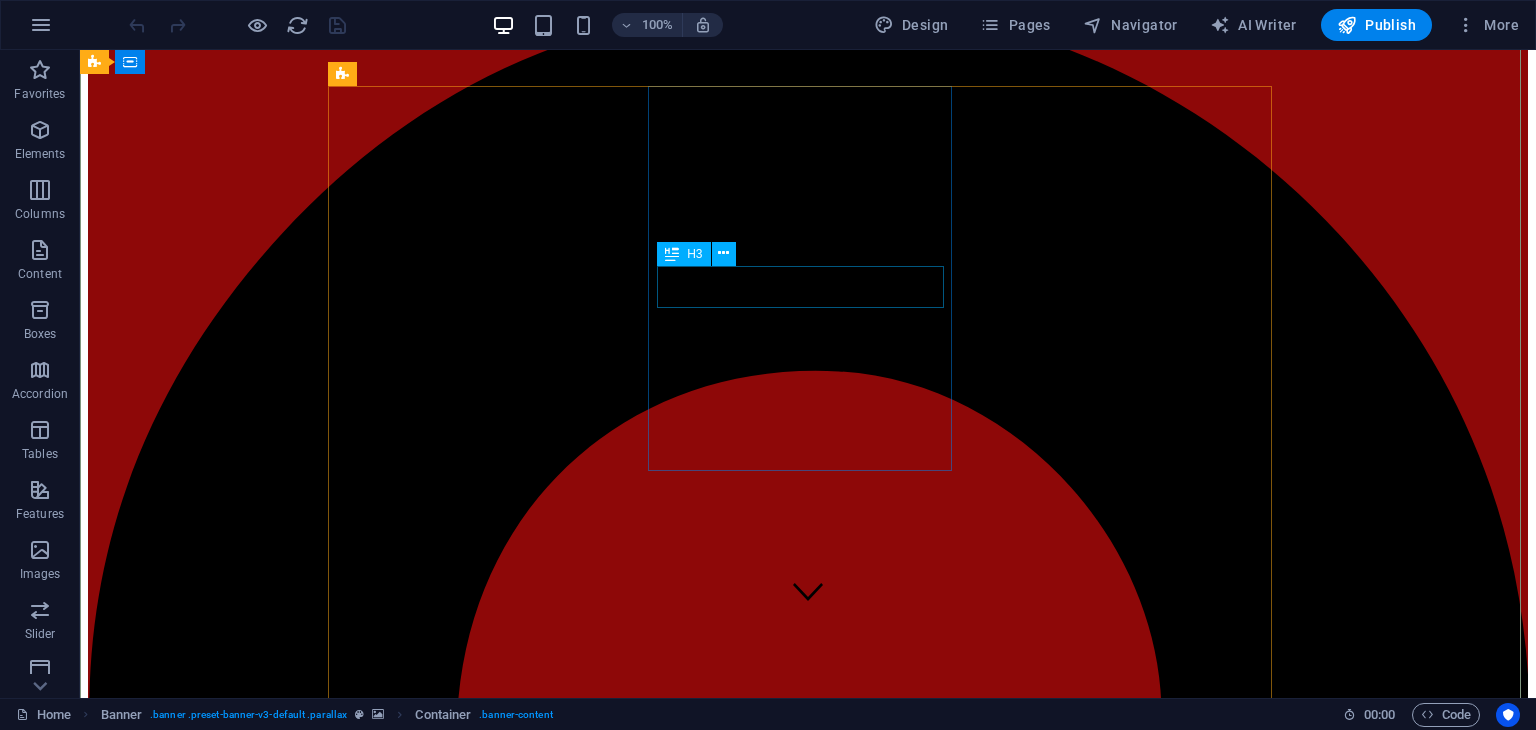 scroll, scrollTop: 0, scrollLeft: 0, axis: both 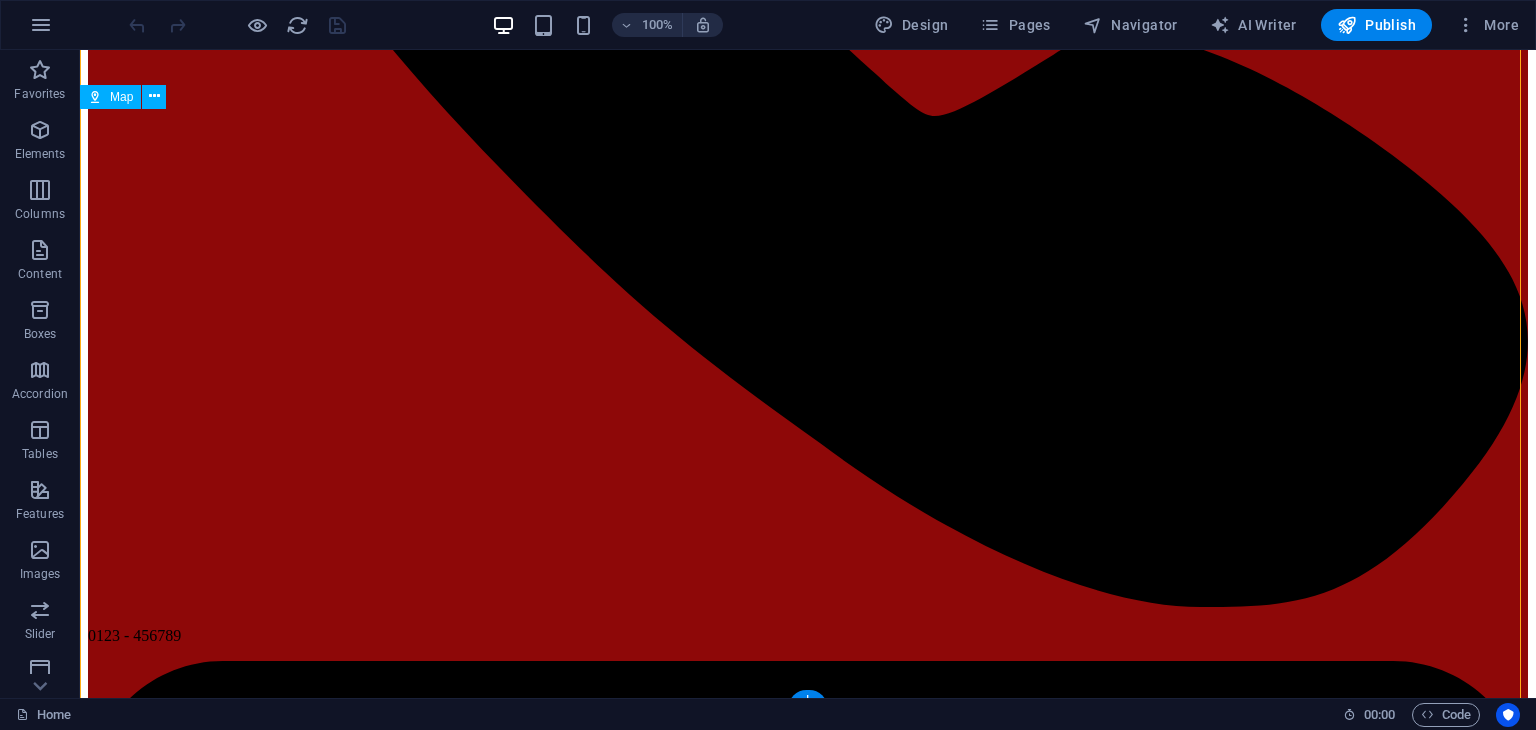 click at bounding box center (808, 18824) 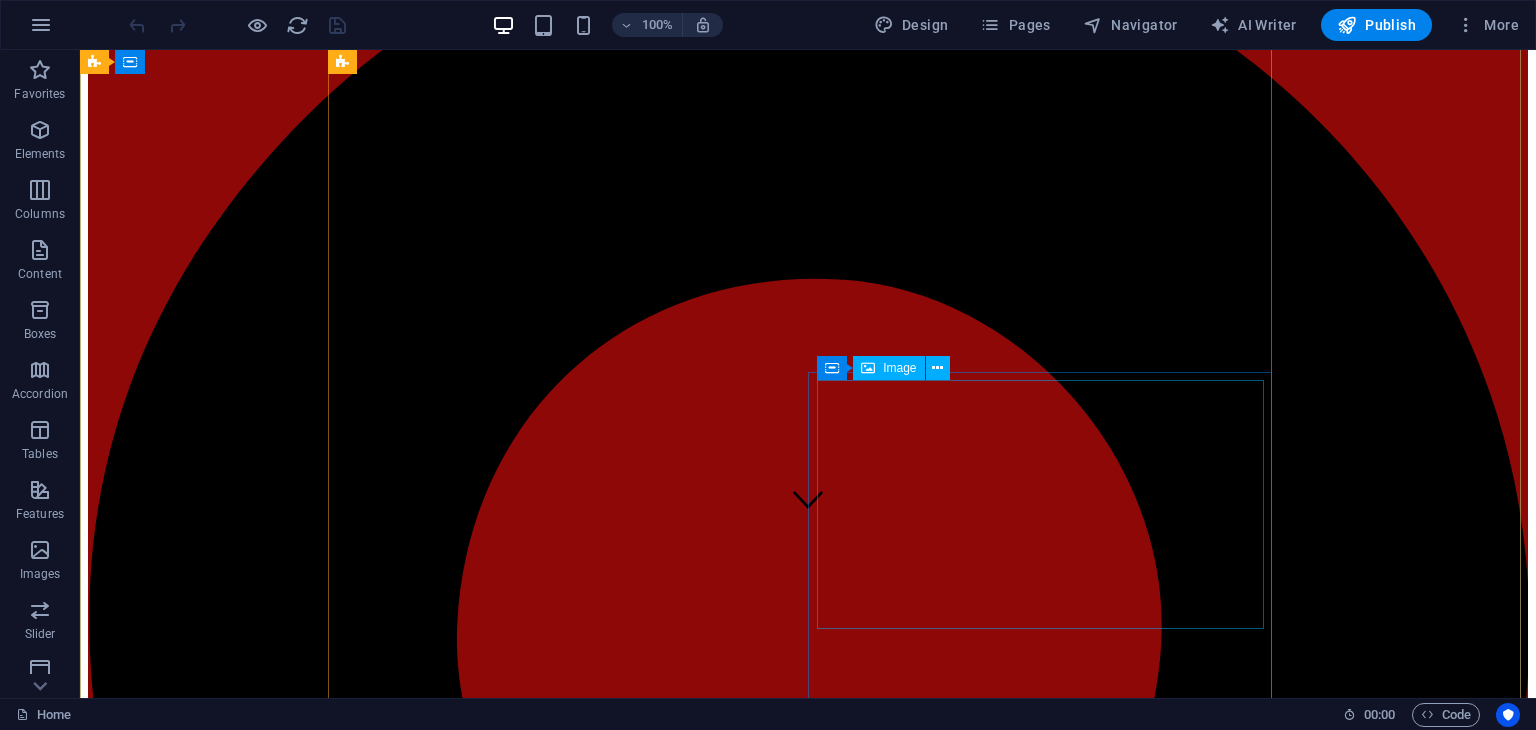 scroll, scrollTop: 200, scrollLeft: 0, axis: vertical 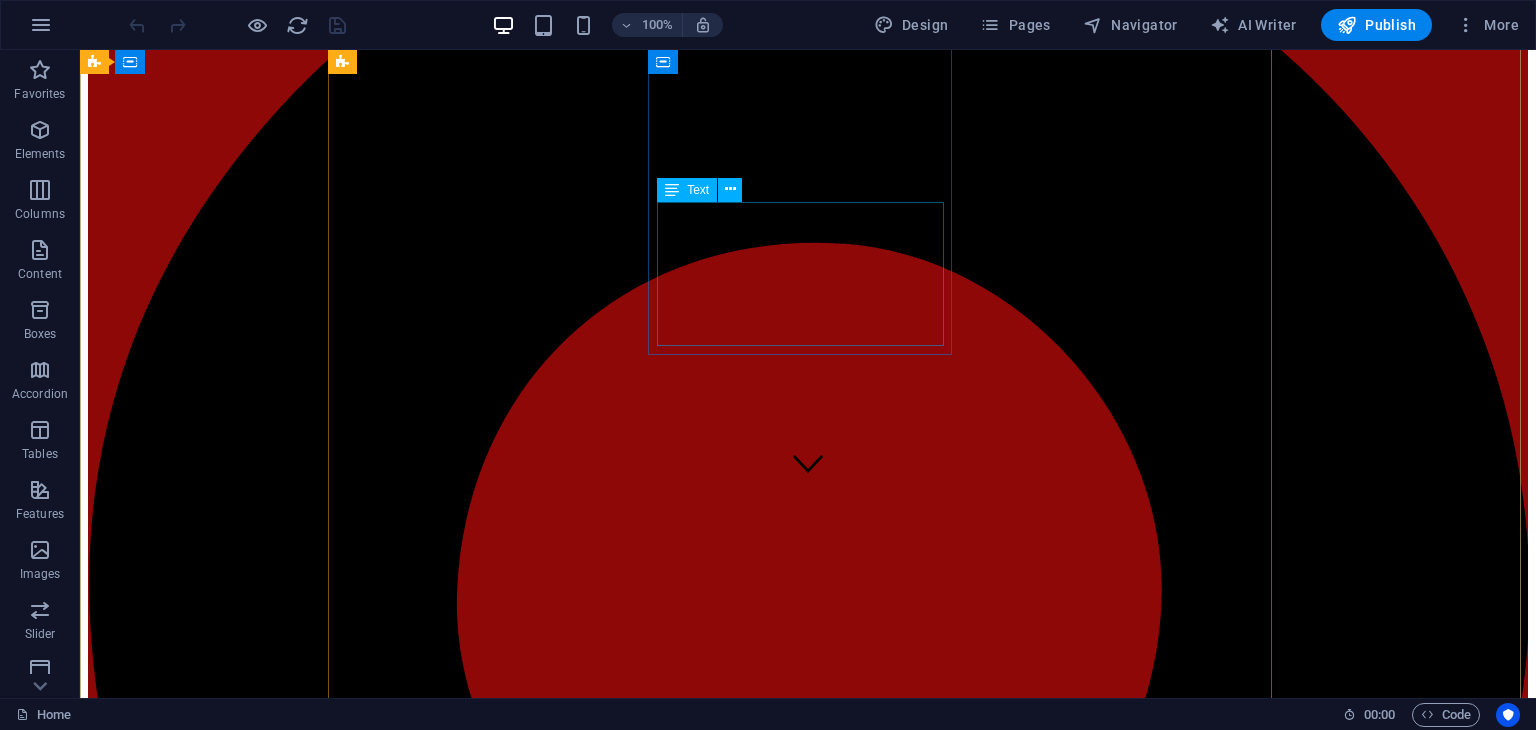 click on "Lorem ipsum dolor sit amet, consetetur sadipscing elitr, sed diam nonumy eirmod tempor invidunt ut labore et dolore magna aliquyam erat, sed diam voluptua. At vero eos et accusam et justo duo dolores et ea rebum." at bounding box center [808, 7328] 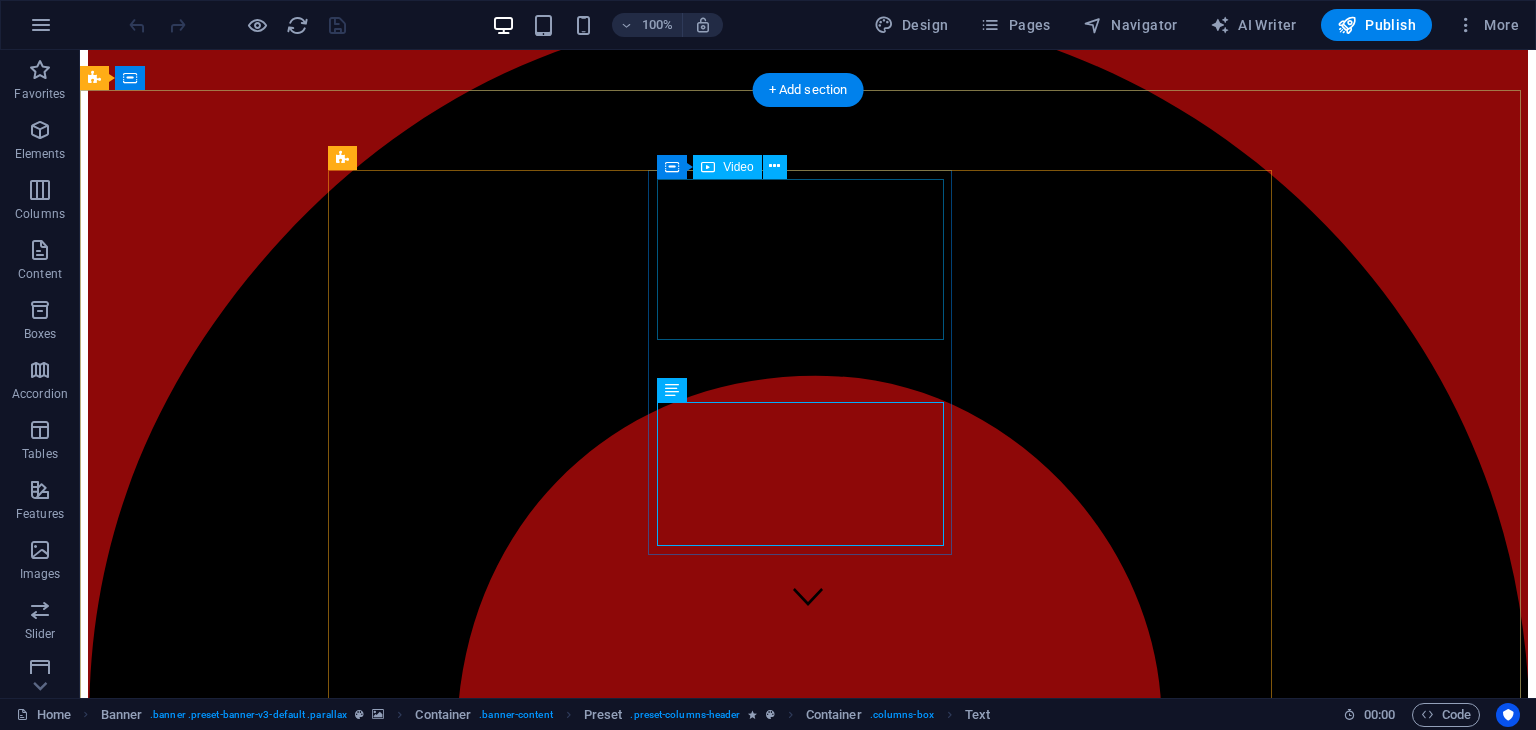 scroll, scrollTop: 0, scrollLeft: 0, axis: both 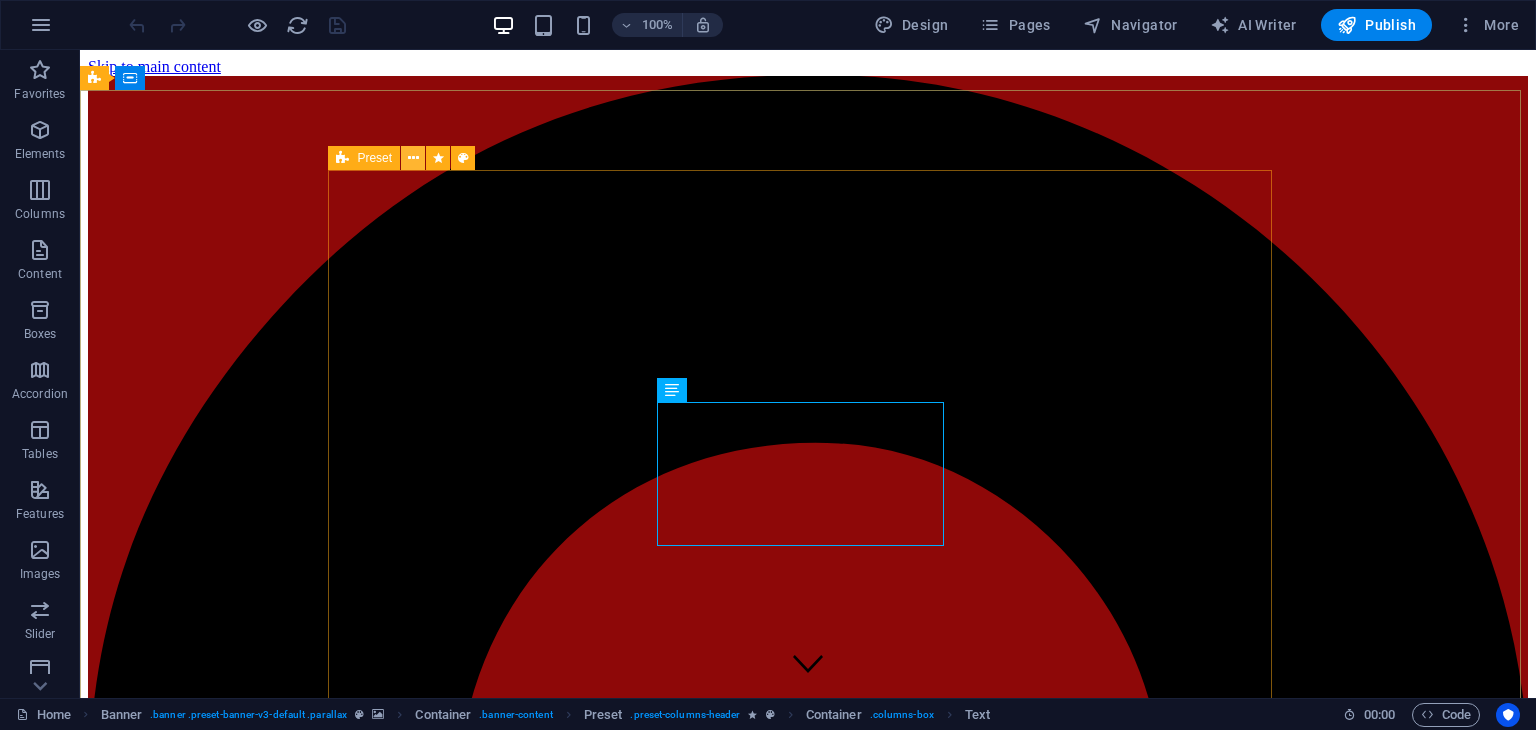 click at bounding box center (413, 158) 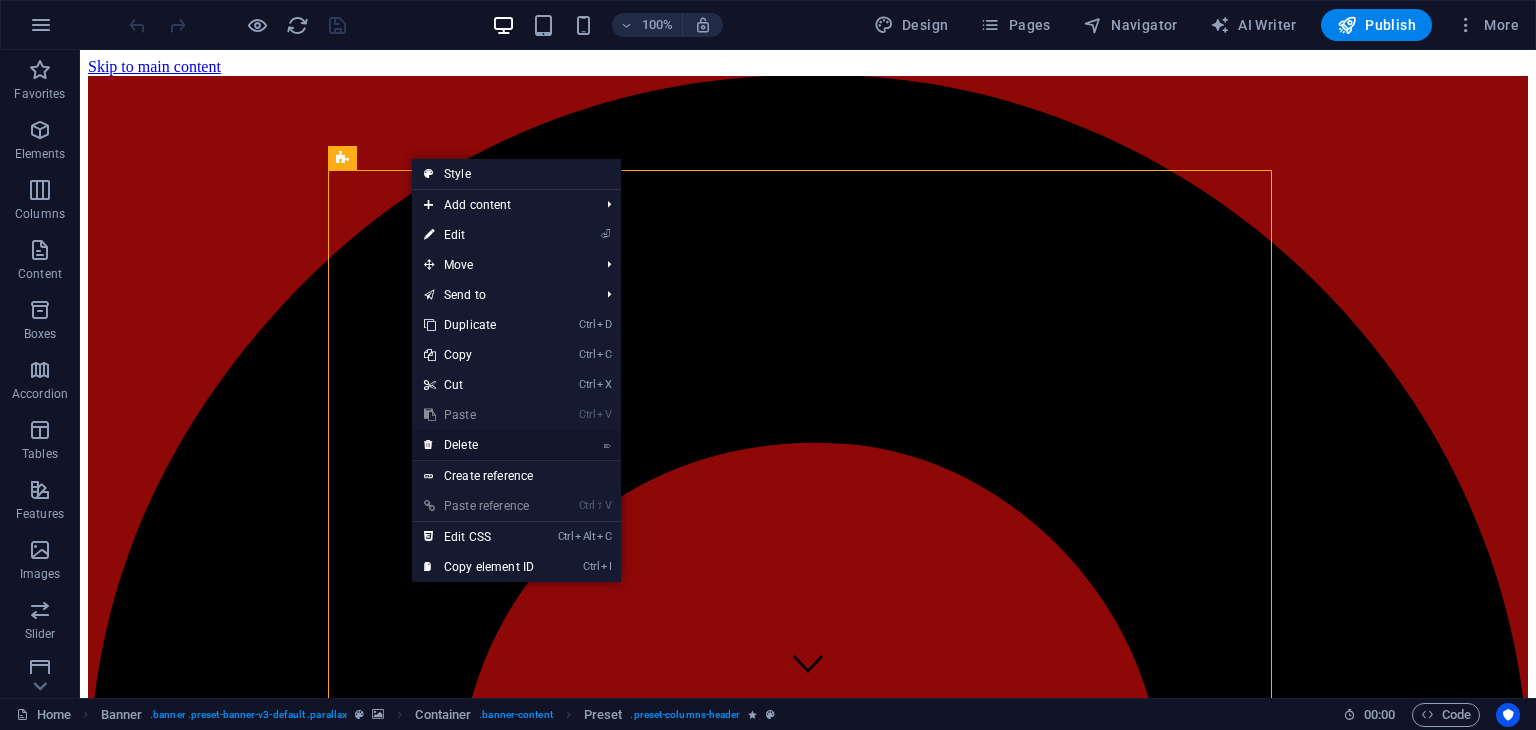 click on "⌦  Delete" at bounding box center (479, 445) 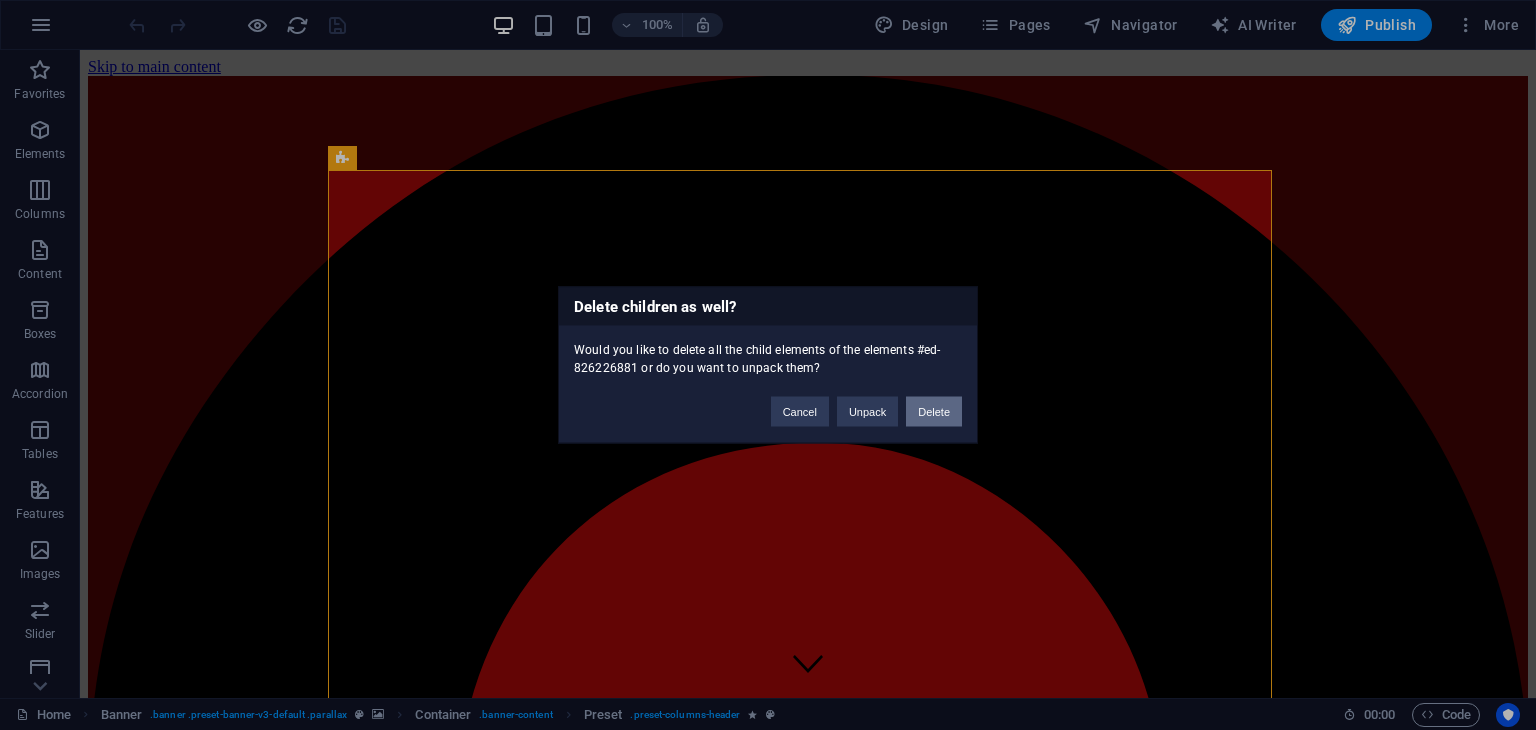 click on "Delete" at bounding box center (934, 412) 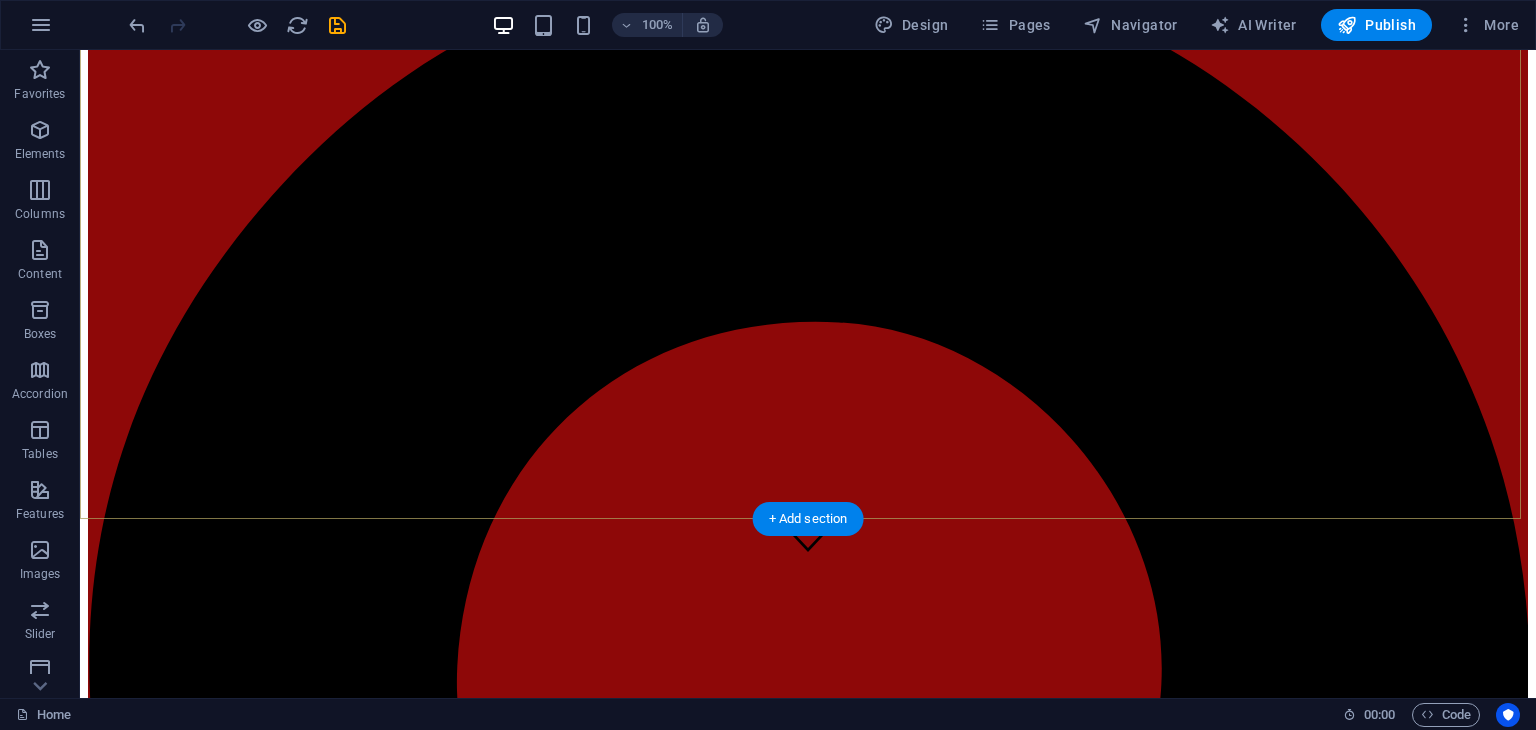 scroll, scrollTop: 0, scrollLeft: 0, axis: both 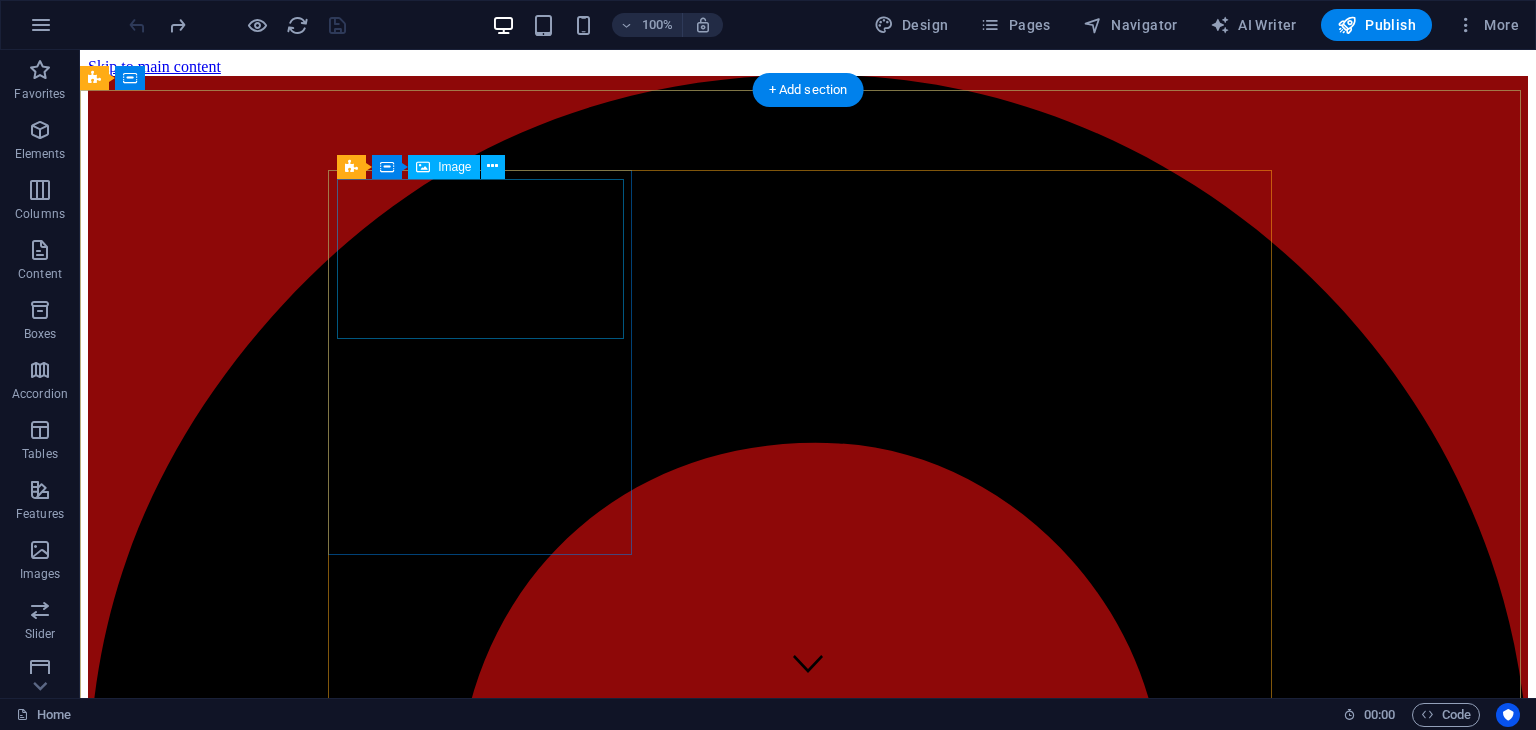 click at bounding box center (808, 6165) 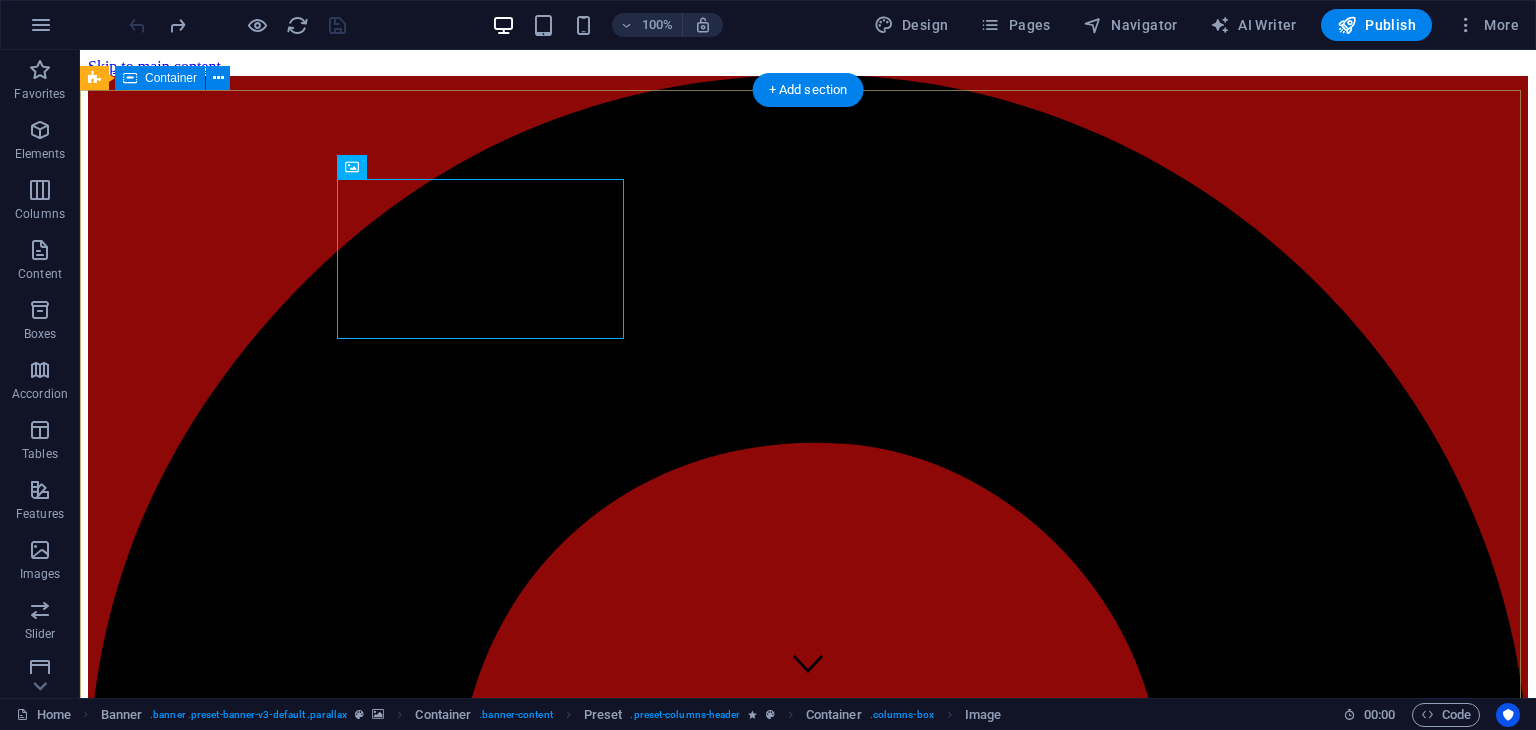 click on "Hardware Support Lorem ipsum dolor sit amet, consetetur sadipscing elitr, sed diam nonumy eirmod tempor invidunt ut labore et dolore magna aliquyam erat, sed diam voluptua. At vero eos et accusam et justo duo dolores et ea rebum. Networking Lorem ipsum dolor sit amet, consetetur sadipscing elitr, sed diam nonumy eirmod tempor invidunt ut labore et dolore magna aliquyam erat, sed diam voluptua. At vero eos et accusam et justo duo dolores et ea rebum. Circuit Boards Lorem ipsum dolor sit amet, consetetur sadipscing elitr, sed diam nonumy eirmod tempor invidunt ut labore et dolore magna aliquyam erat, sed diam voluptua. At vero eos et accusam et justo duo dolores et ea rebum. Circuit Boards Lorem ipsum dolor sit amet, consetetur sadipscing elitr, sed diam nonumy eirmod tempor invidunt ut labore et dolore magna aliquyam erat, sed diam voluptua. At vero eos et accusam et justo duo dolores et ea rebum. Circuit Boards Learn more" at bounding box center (808, 8082) 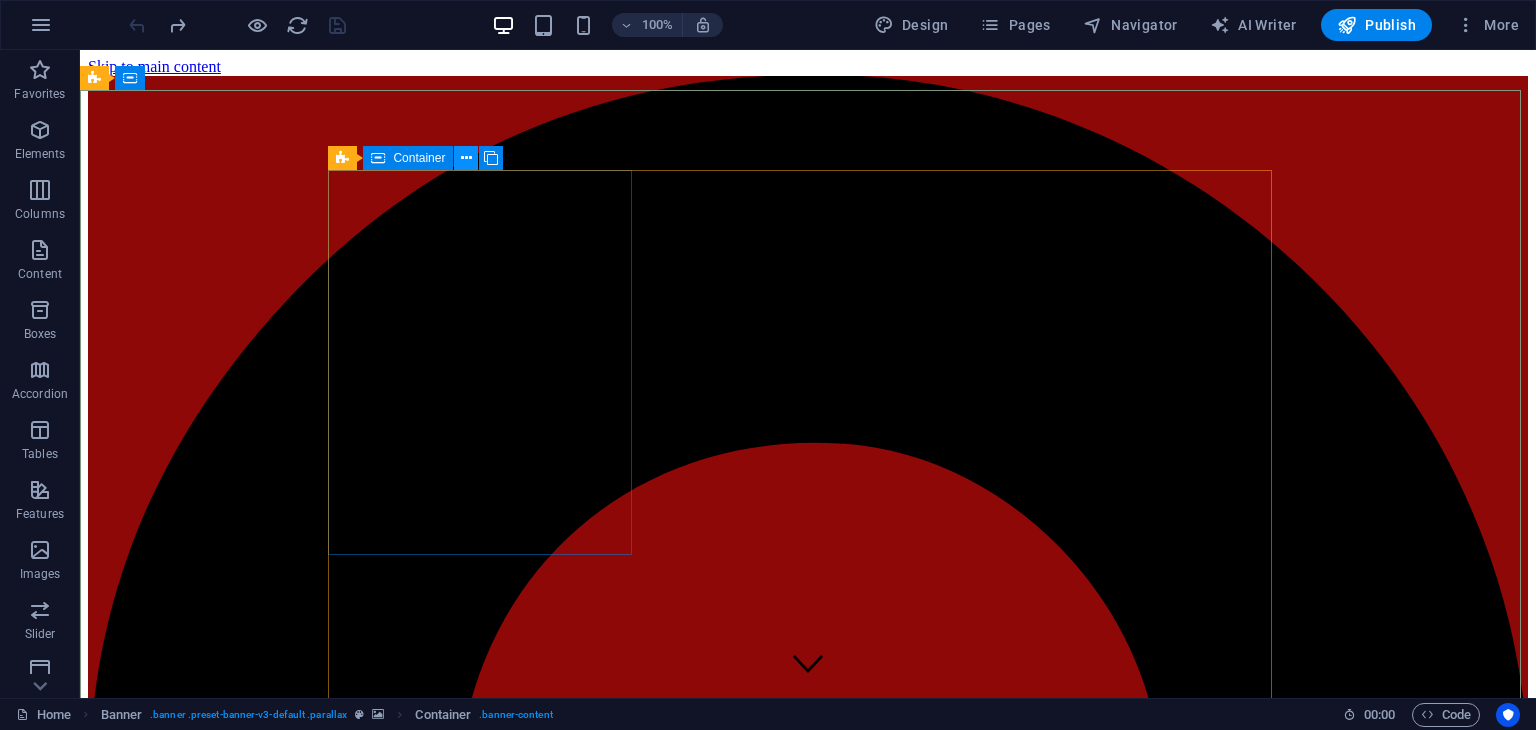 click at bounding box center (466, 158) 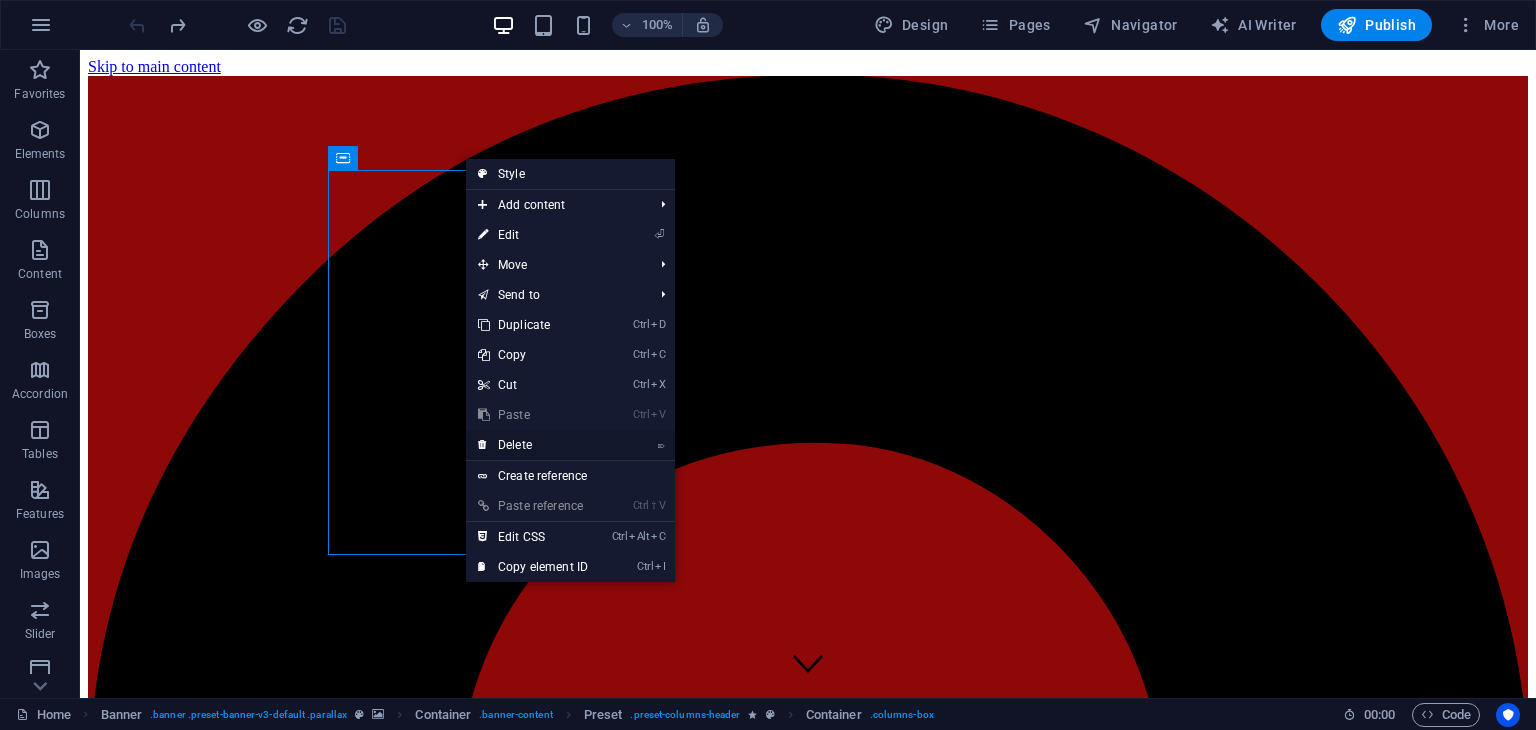 click on "⌦  Delete" at bounding box center [533, 445] 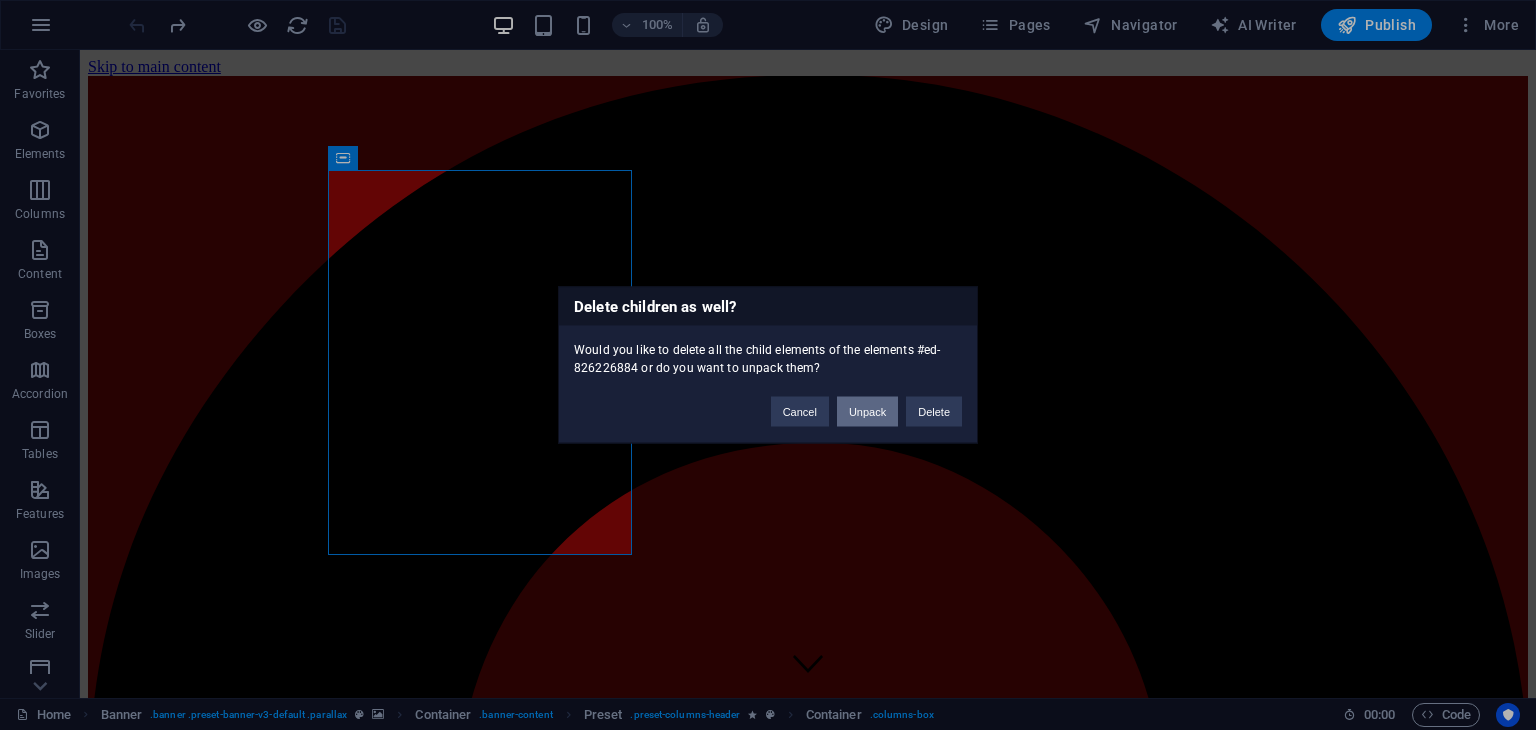 click on "Unpack" at bounding box center [867, 412] 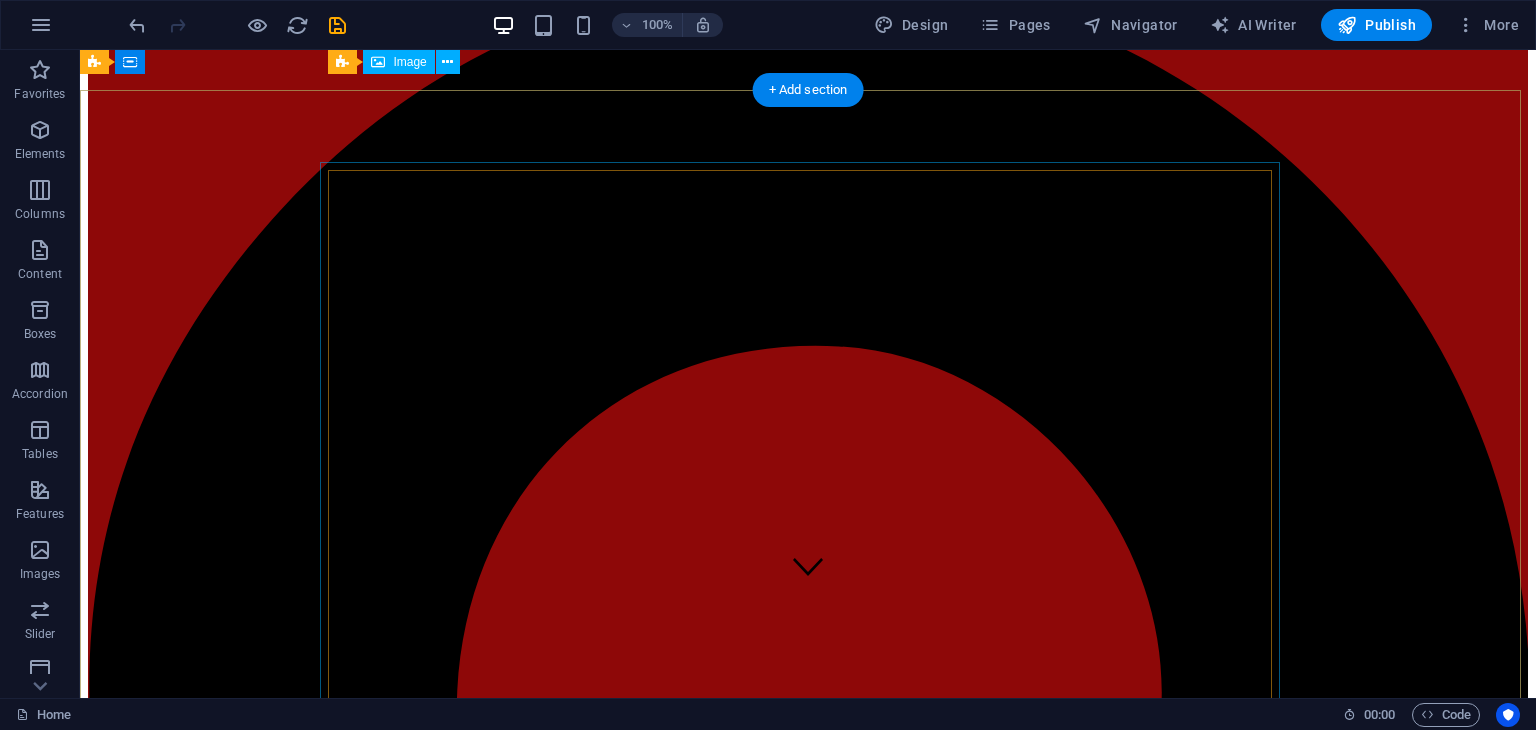 scroll, scrollTop: 0, scrollLeft: 0, axis: both 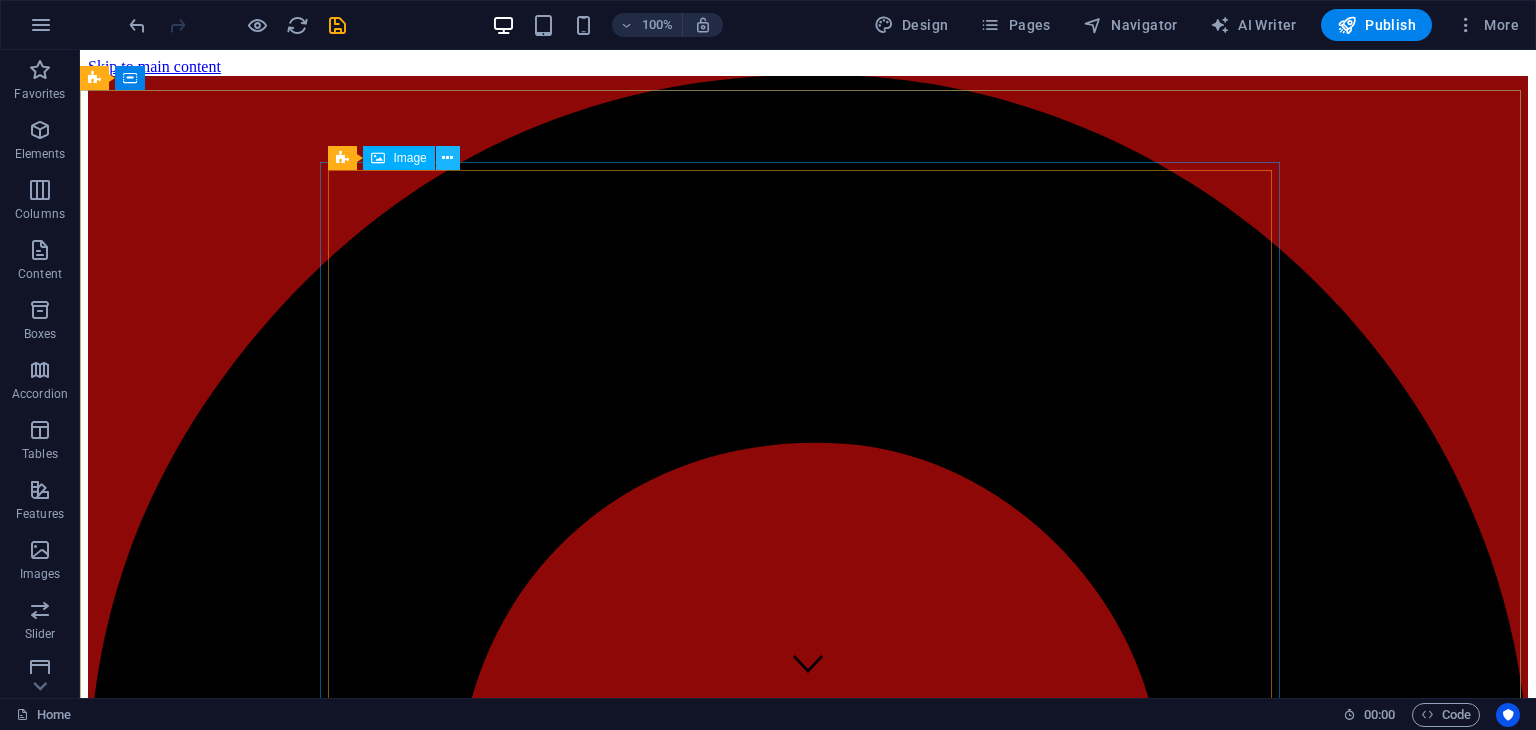 click at bounding box center (448, 158) 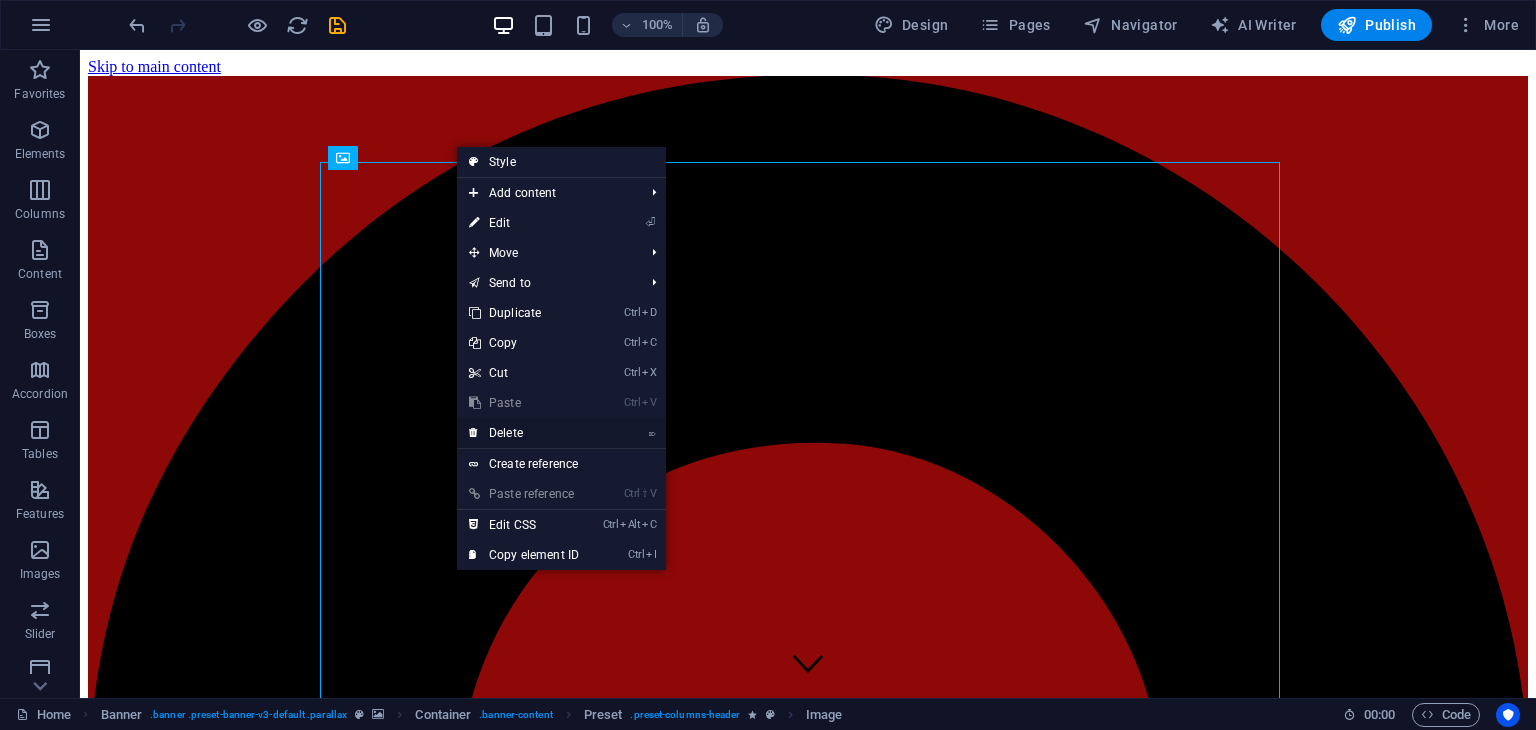 click on "⌦  Delete" at bounding box center [524, 433] 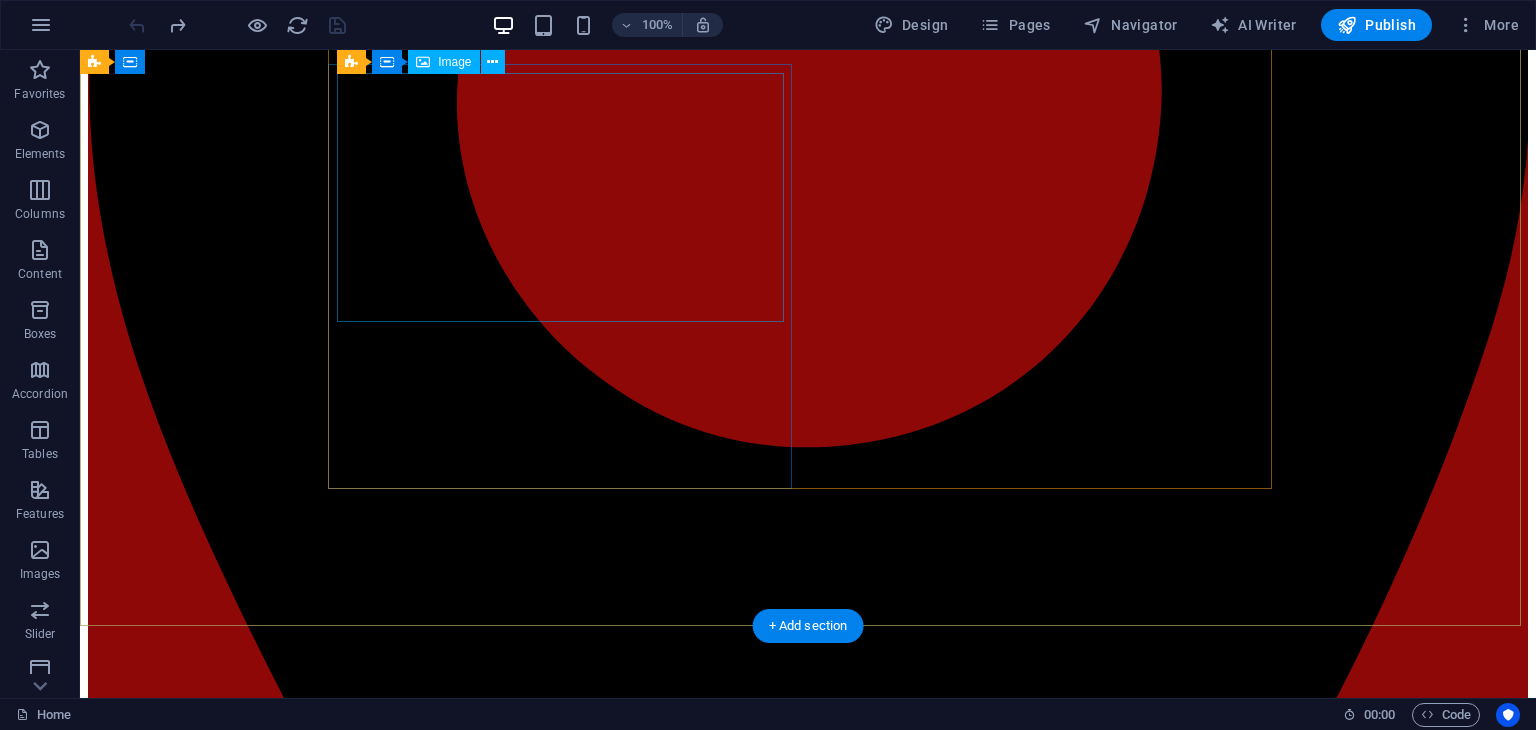 scroll, scrollTop: 0, scrollLeft: 0, axis: both 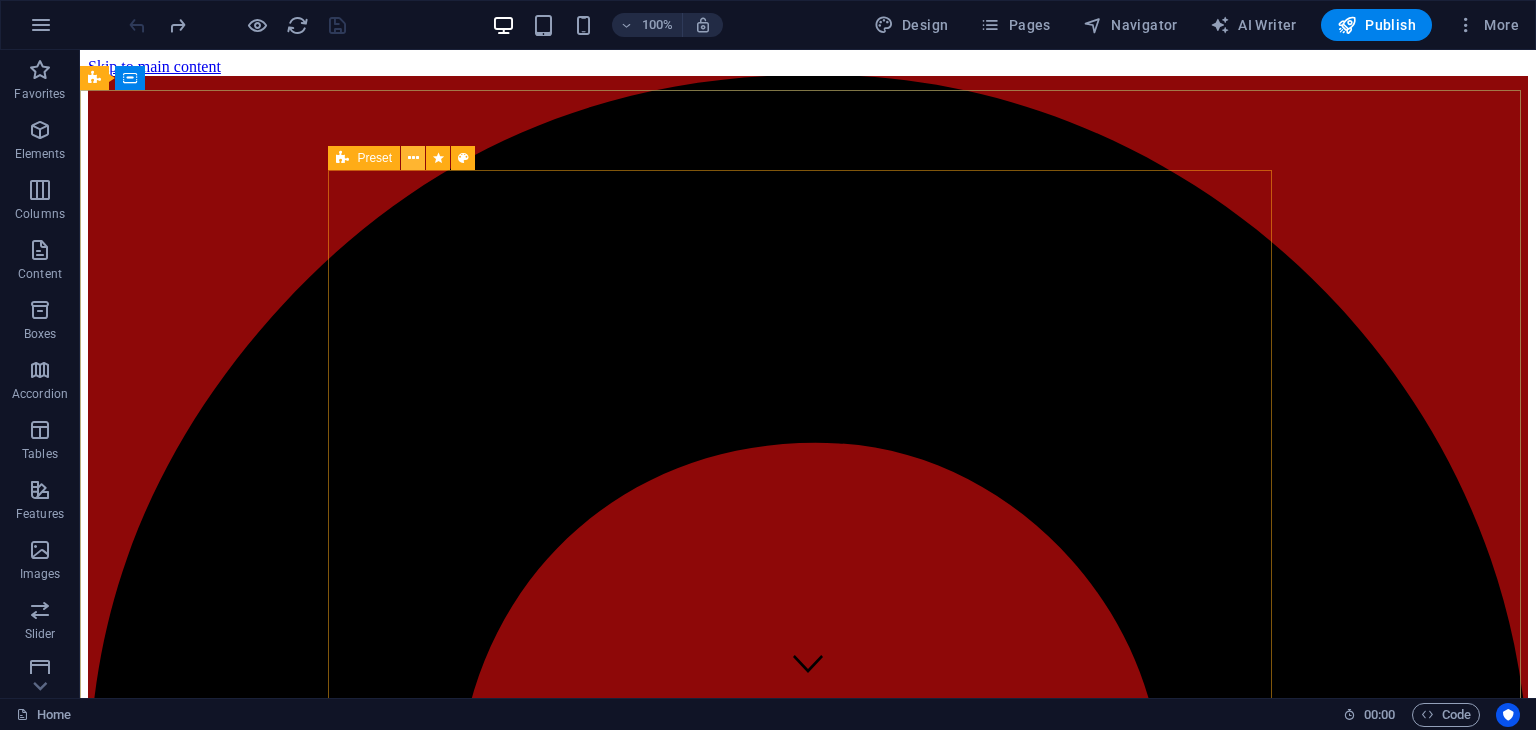 click at bounding box center [413, 158] 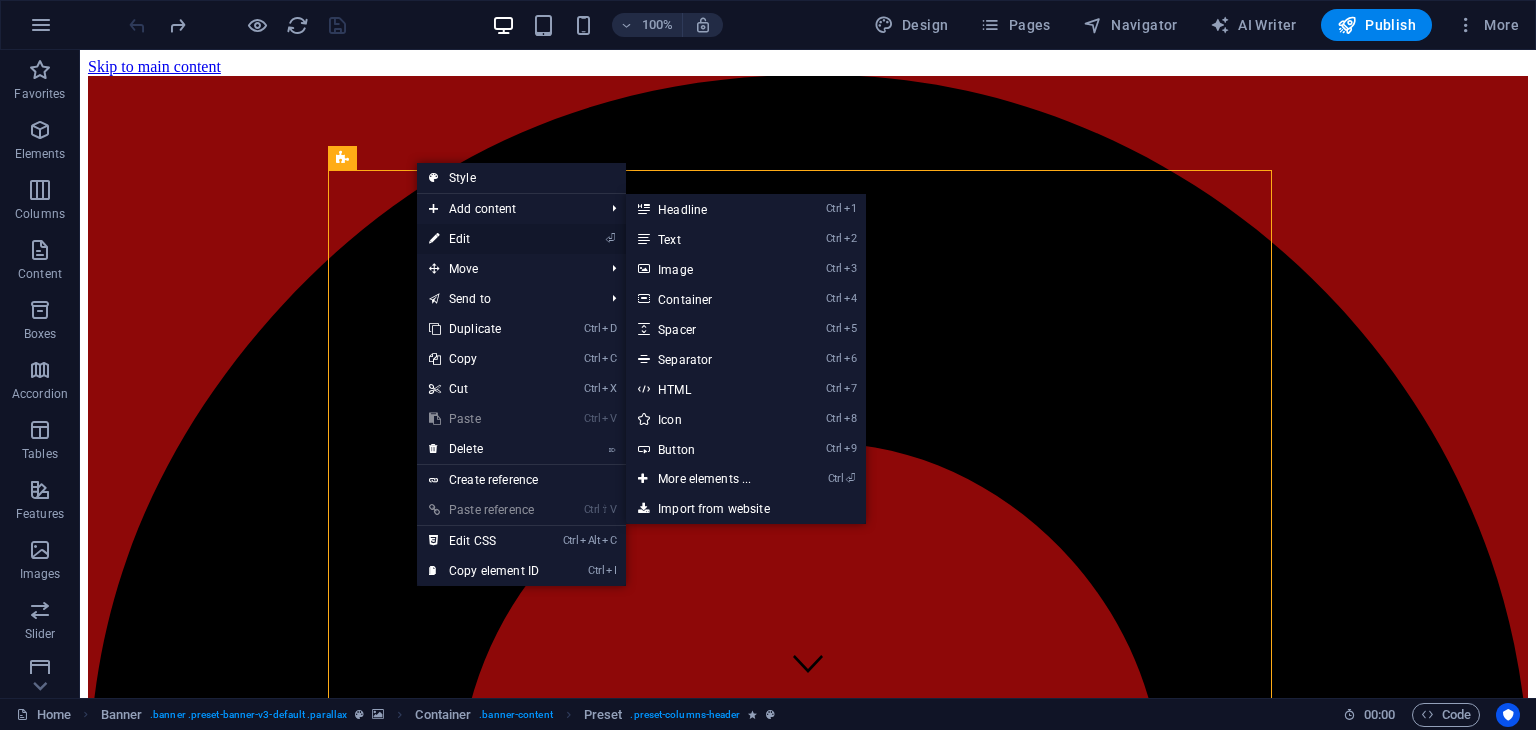click on "⏎  Edit" at bounding box center [484, 239] 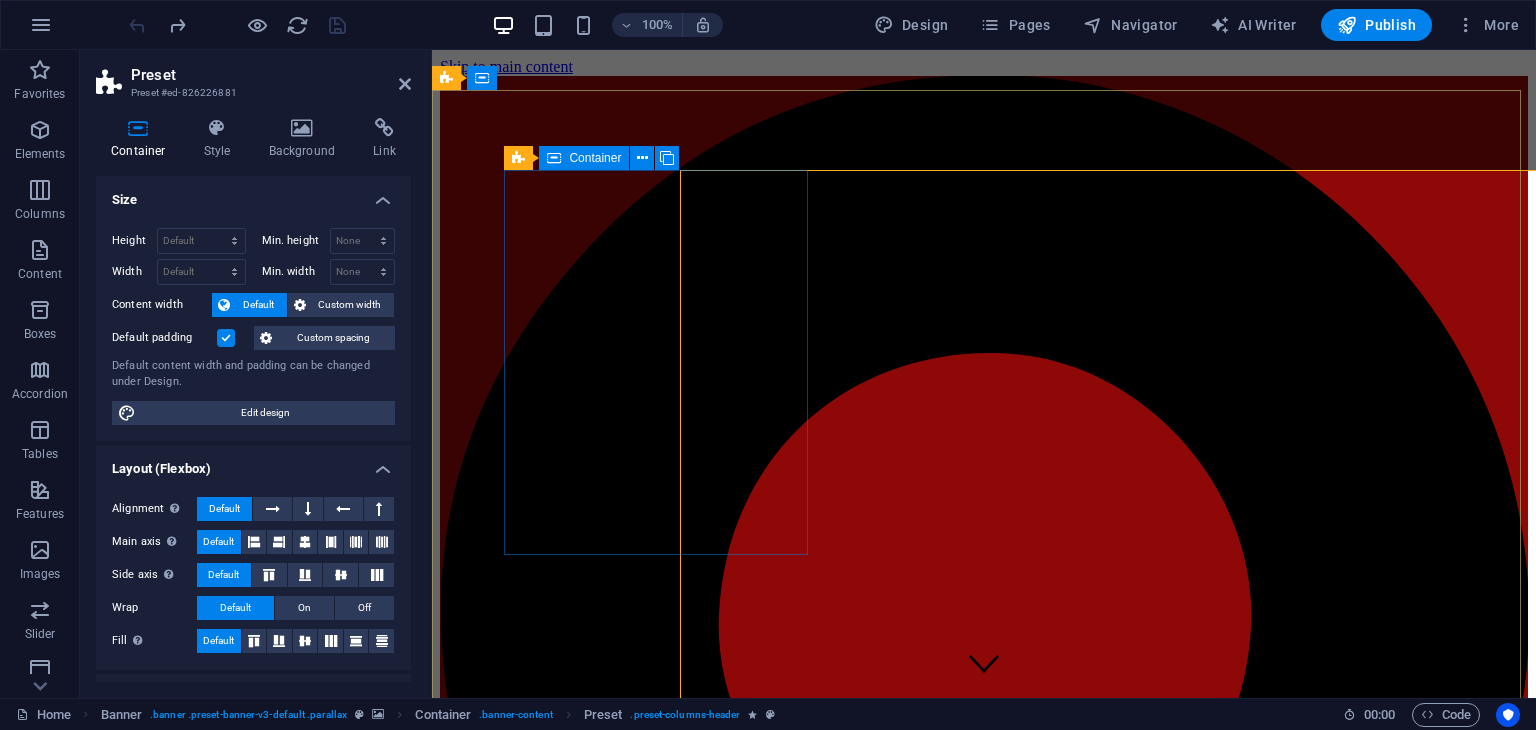 select on "px" 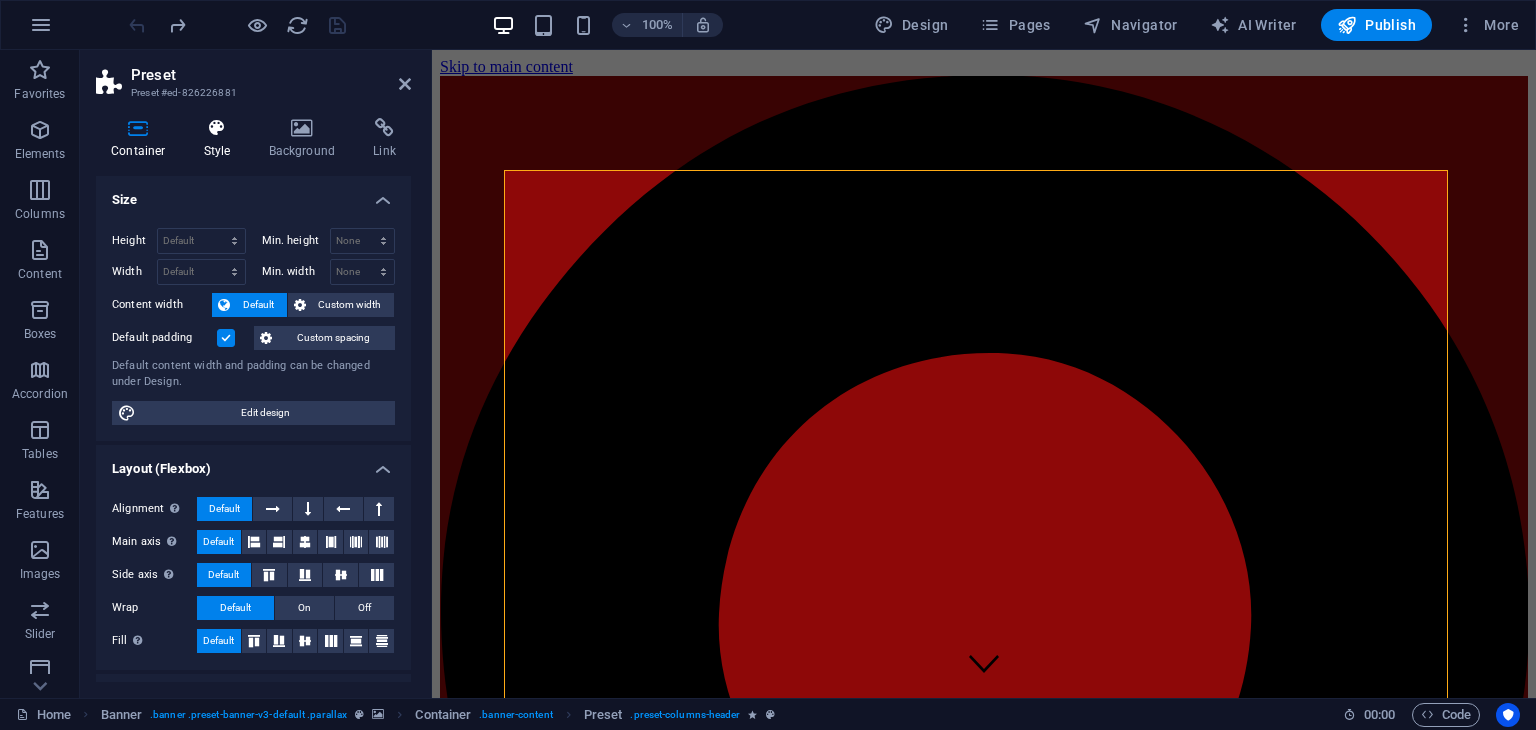 click at bounding box center (217, 128) 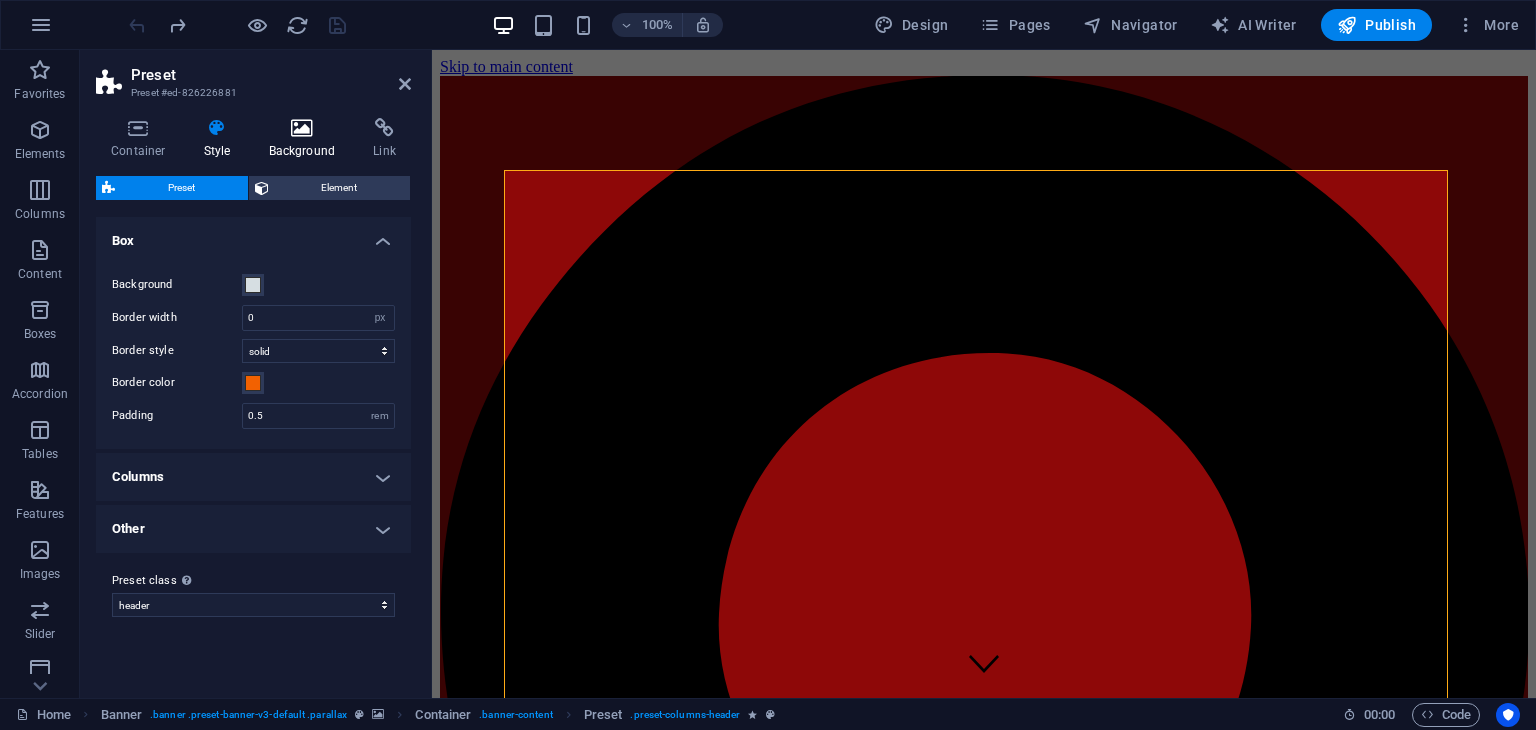 click at bounding box center [302, 128] 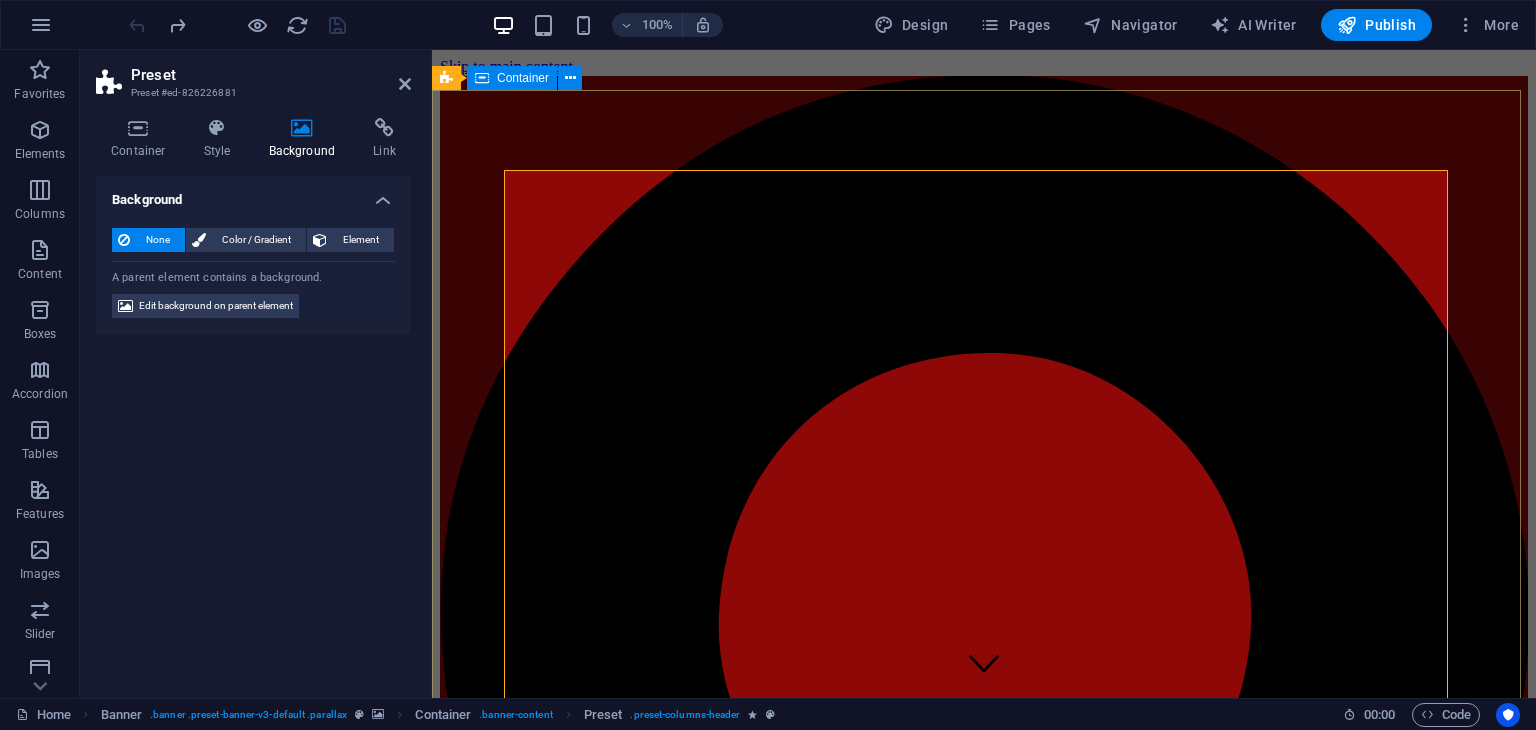 click on "Hardware Support Lorem ipsum dolor sit amet, consetetur sadipscing elitr, sed diam nonumy eirmod tempor invidunt ut labore et dolore magna aliquyam erat, sed diam voluptua. At vero eos et accusam et justo duo dolores et ea rebum. Networking Lorem ipsum dolor sit amet, consetetur sadipscing elitr, sed diam nonumy eirmod tempor invidunt ut labore et dolore magna aliquyam erat, sed diam voluptua. At vero eos et accusam et justo duo dolores et ea rebum. Circuit Boards Lorem ipsum dolor sit amet, consetetur sadipscing elitr, sed diam nonumy eirmod tempor invidunt ut labore et dolore magna aliquyam erat, sed diam voluptua. At vero eos et accusam et justo duo dolores et ea rebum. Circuit Boards Lorem ipsum dolor sit amet, consetetur sadipscing elitr, sed diam nonumy eirmod tempor invidunt ut labore et dolore magna aliquyam erat, sed diam voluptua. At vero eos et accusam et justo duo dolores et ea rebum. Circuit Boards Learn more" at bounding box center (984, 6511) 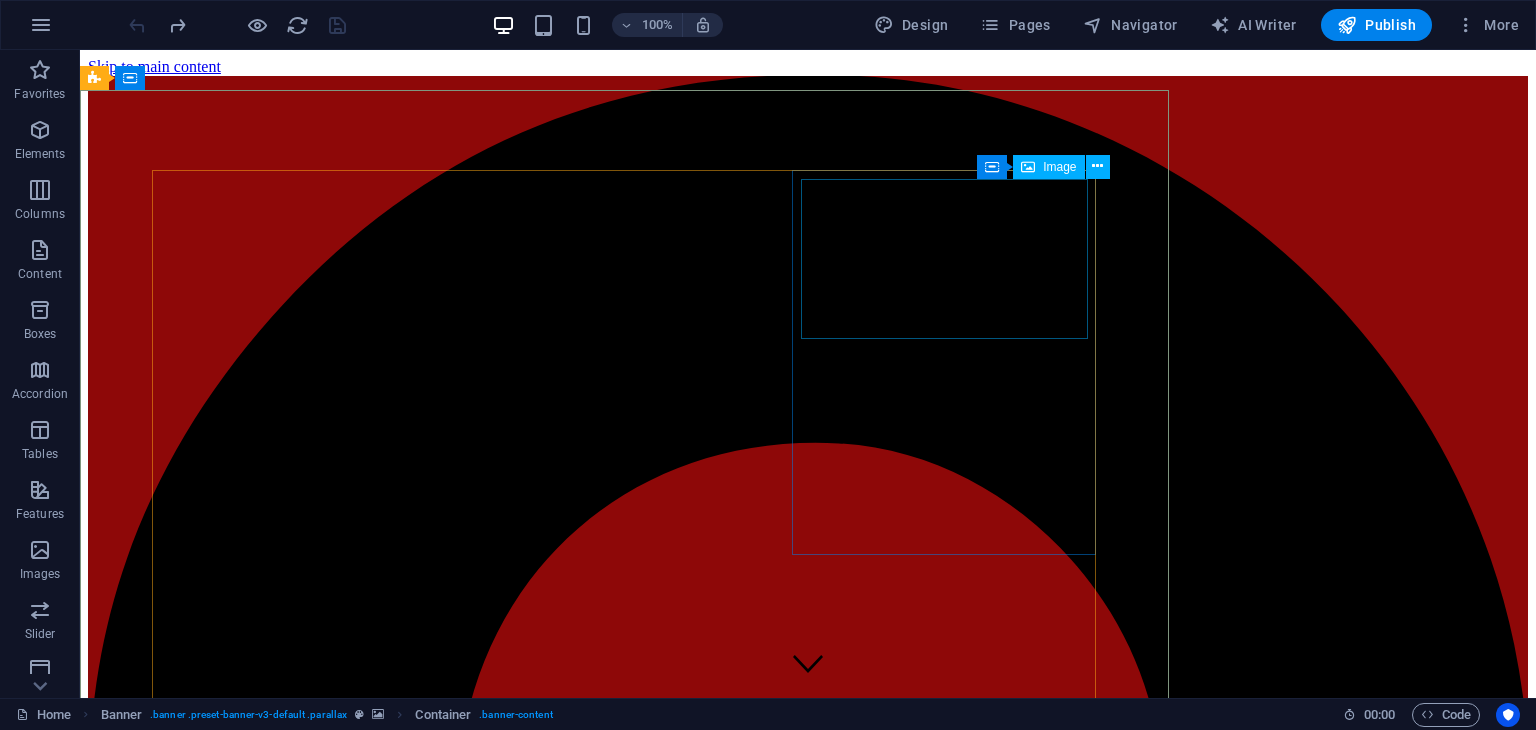 click at bounding box center (808, 7958) 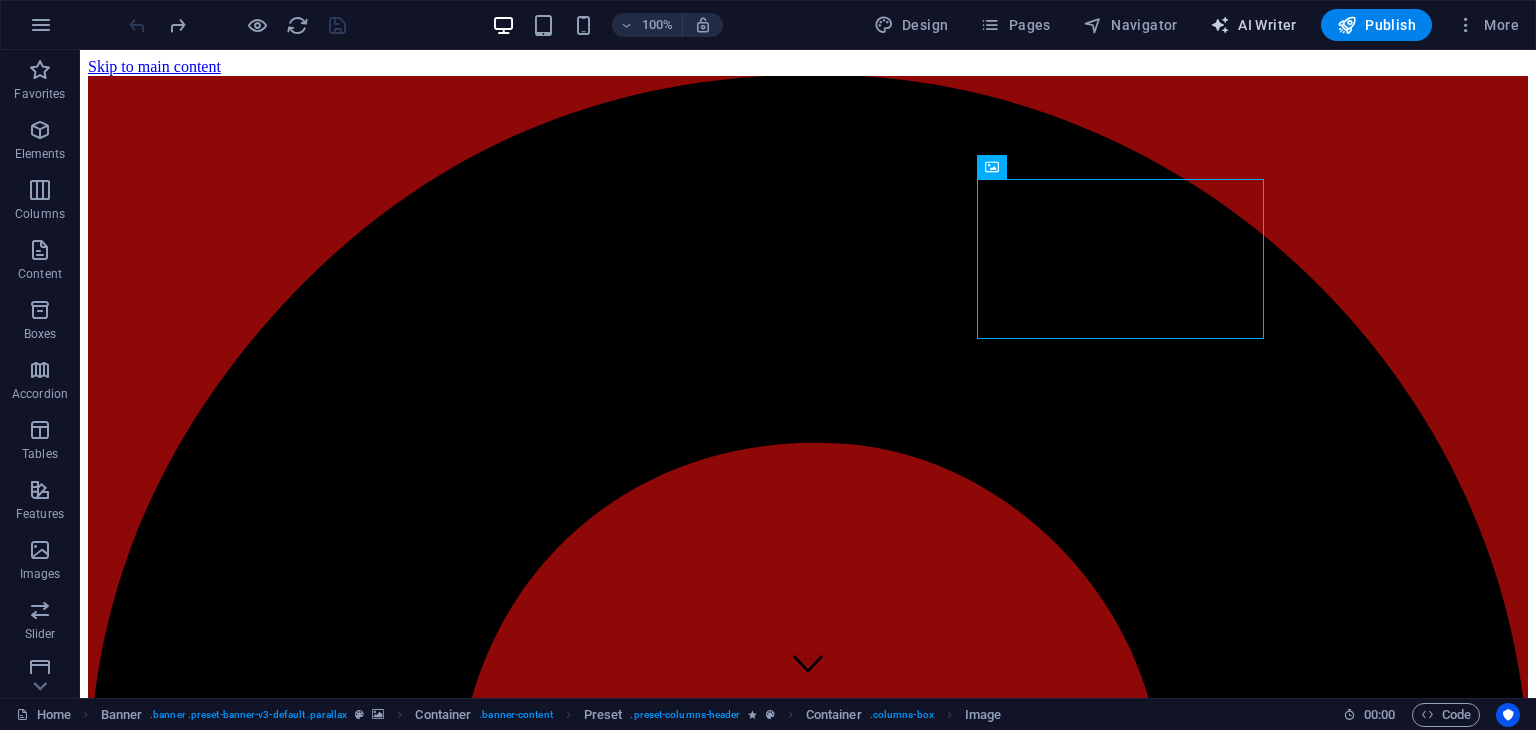 click on "AI Writer" at bounding box center (1253, 25) 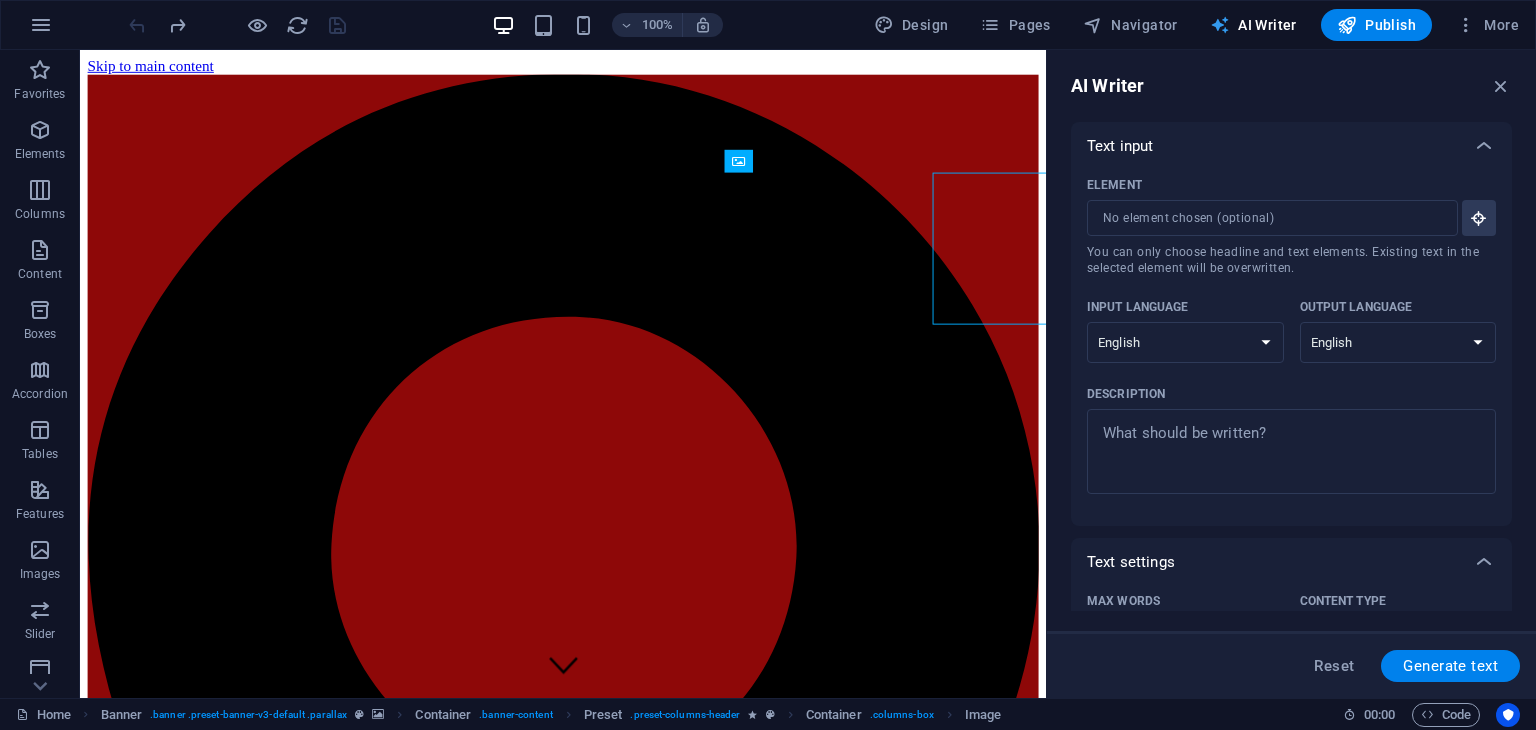scroll, scrollTop: 0, scrollLeft: 0, axis: both 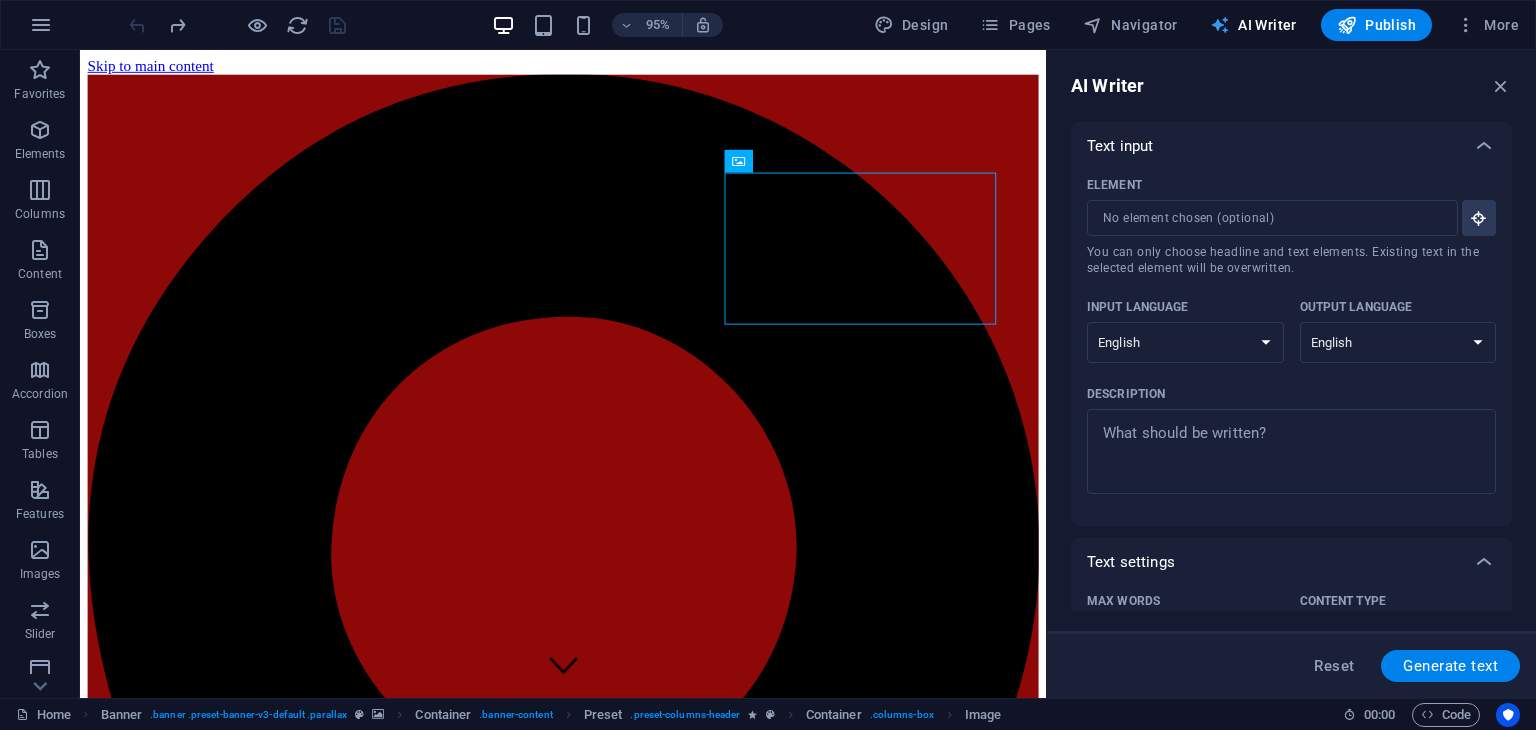 click on "AI Writer" at bounding box center (1253, 25) 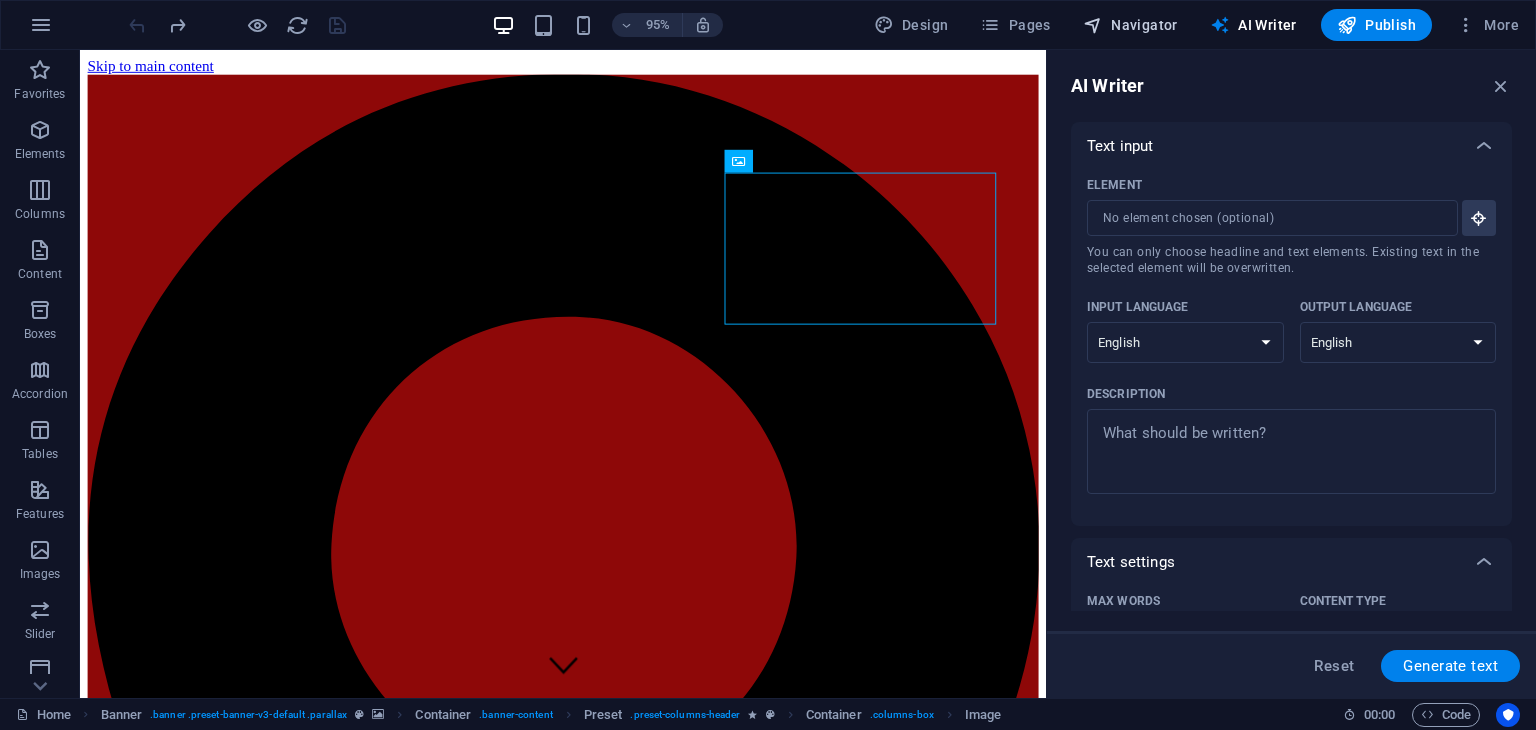 click on "Navigator" at bounding box center (1130, 25) 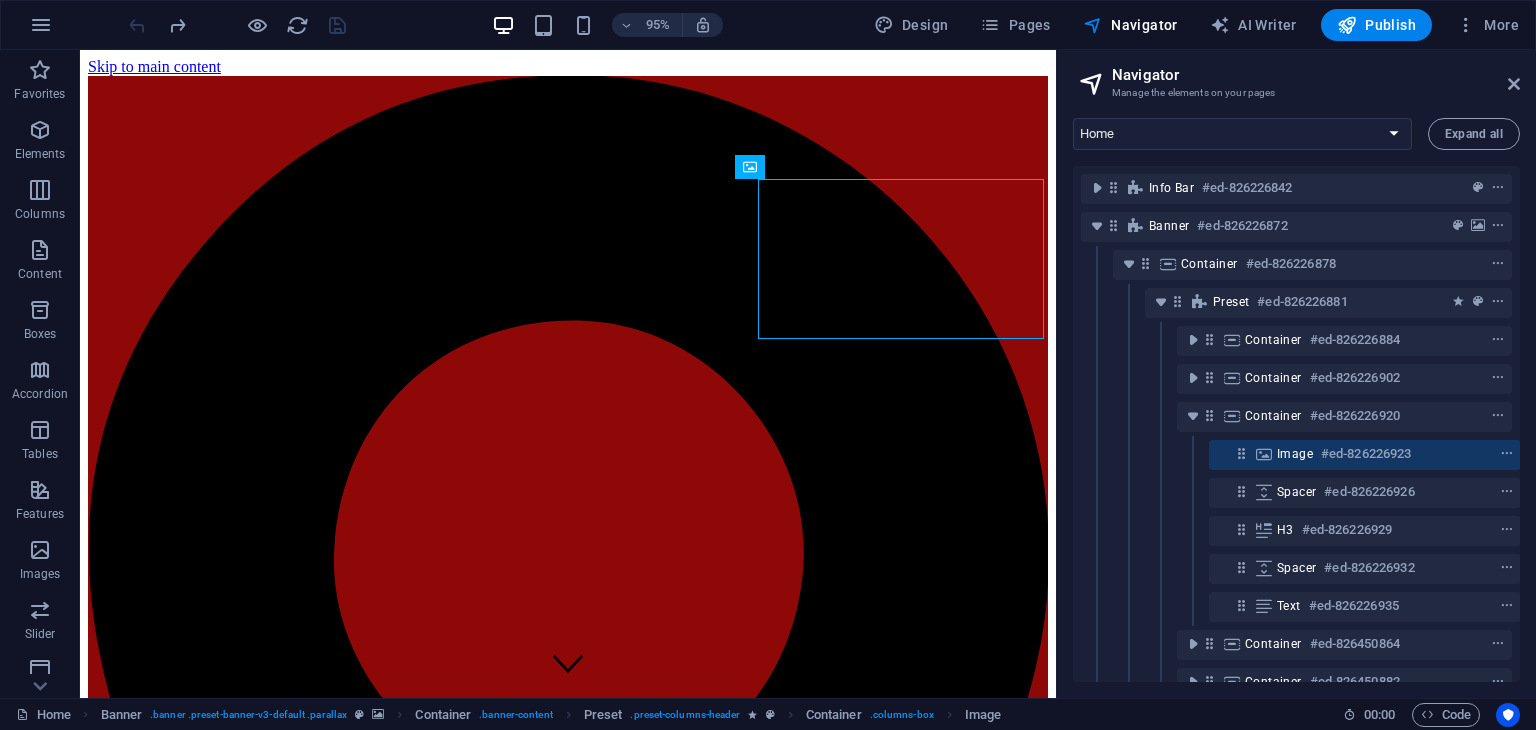 scroll, scrollTop: 39, scrollLeft: 4, axis: both 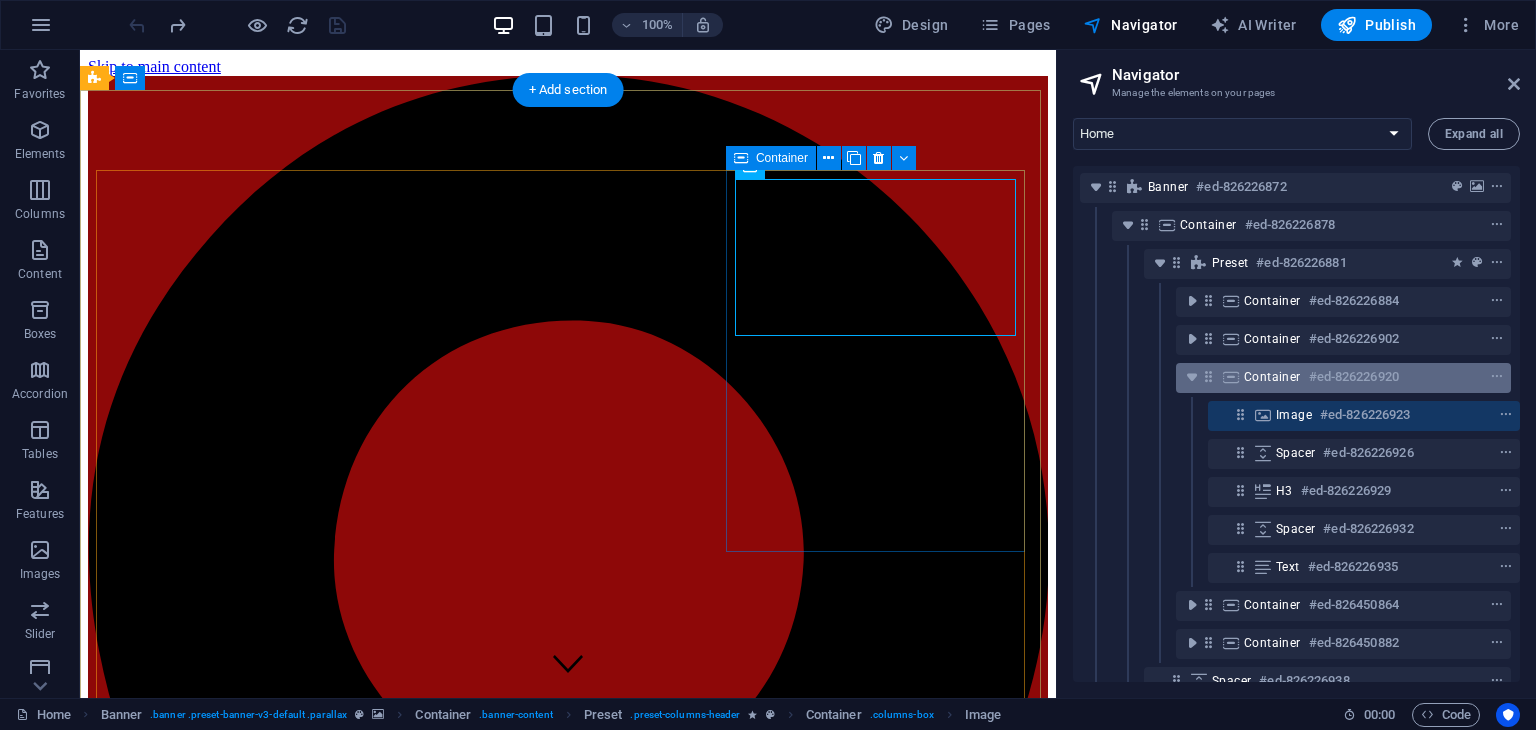 click on "Container" at bounding box center [1272, 377] 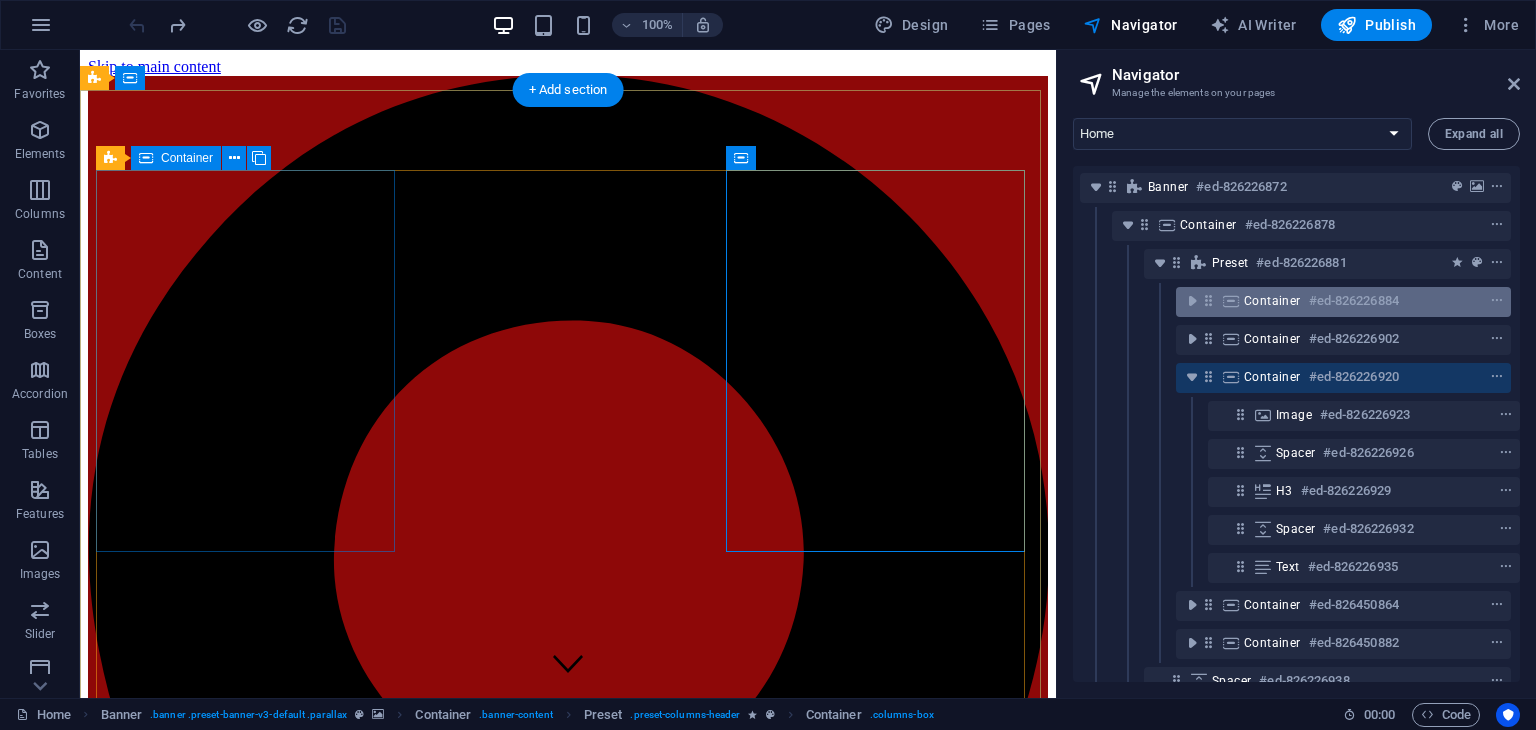 click at bounding box center [1231, 301] 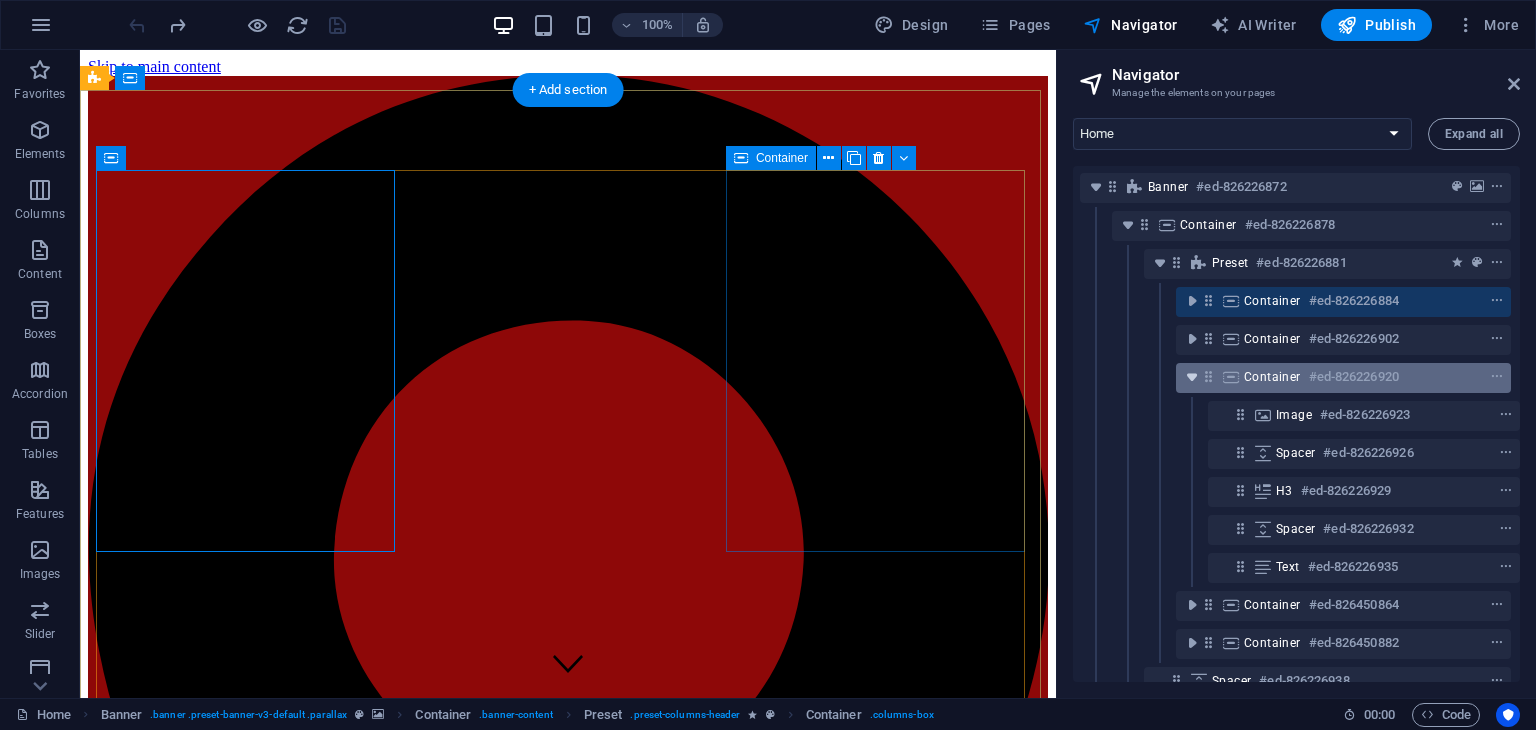 click at bounding box center (1192, 377) 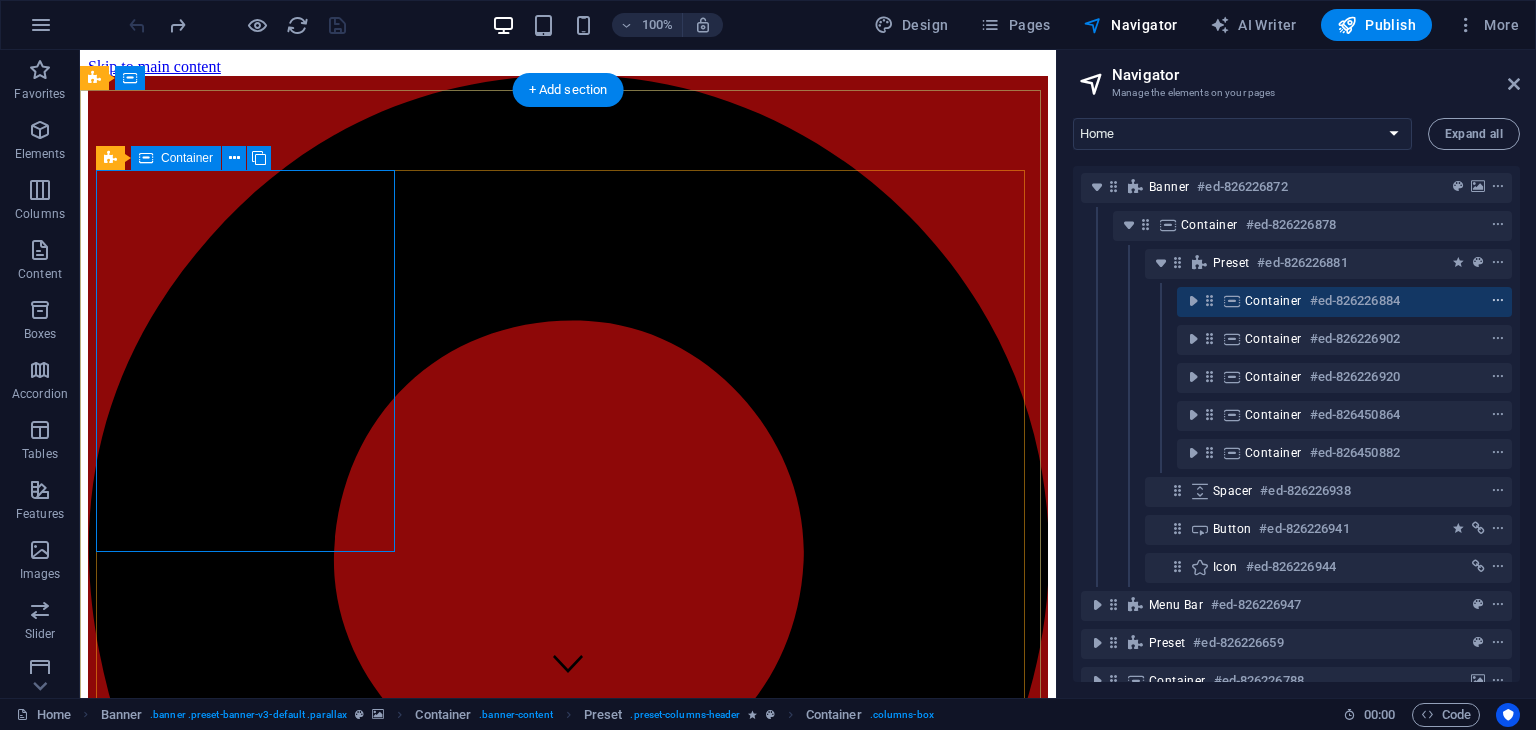 click at bounding box center [1498, 301] 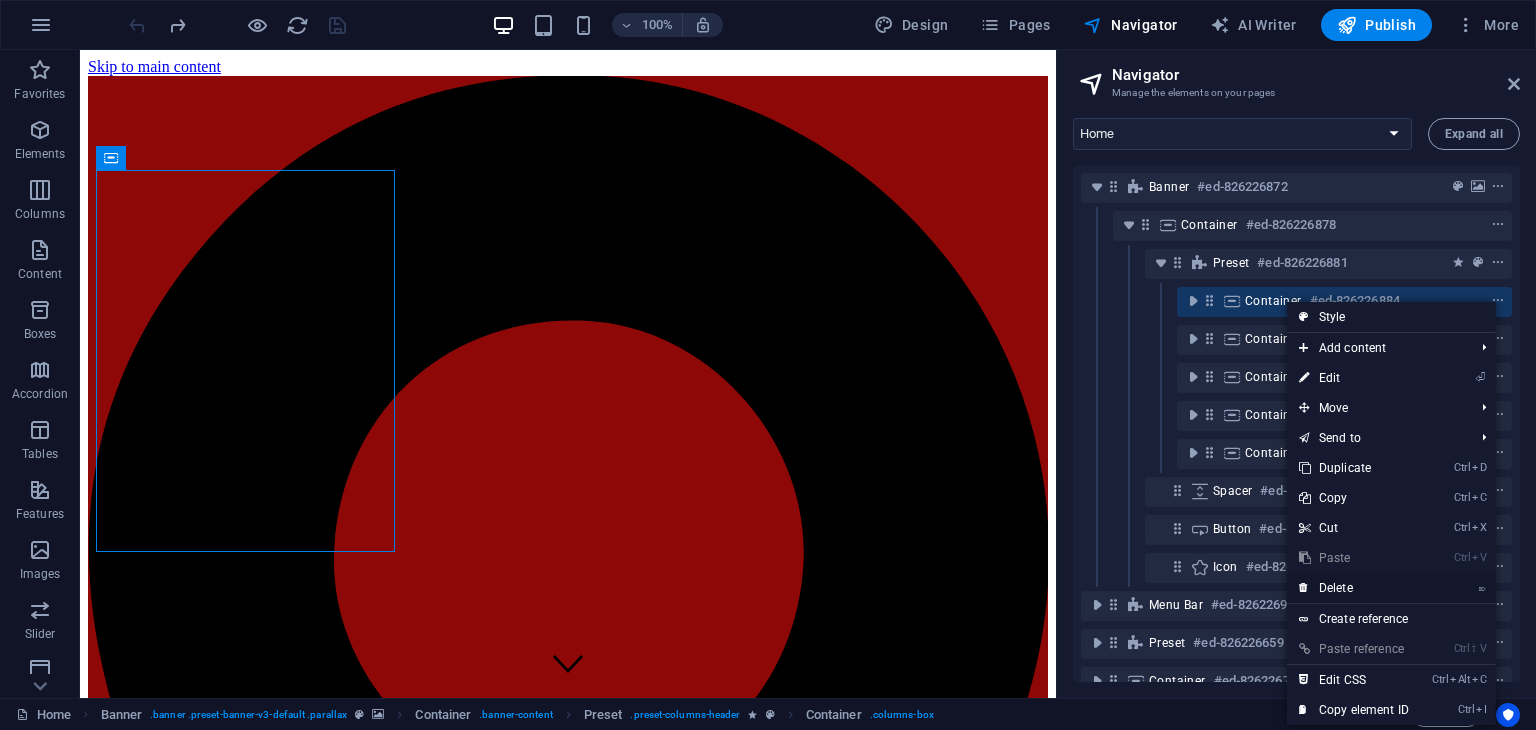 click on "⌦  Delete" at bounding box center [1354, 588] 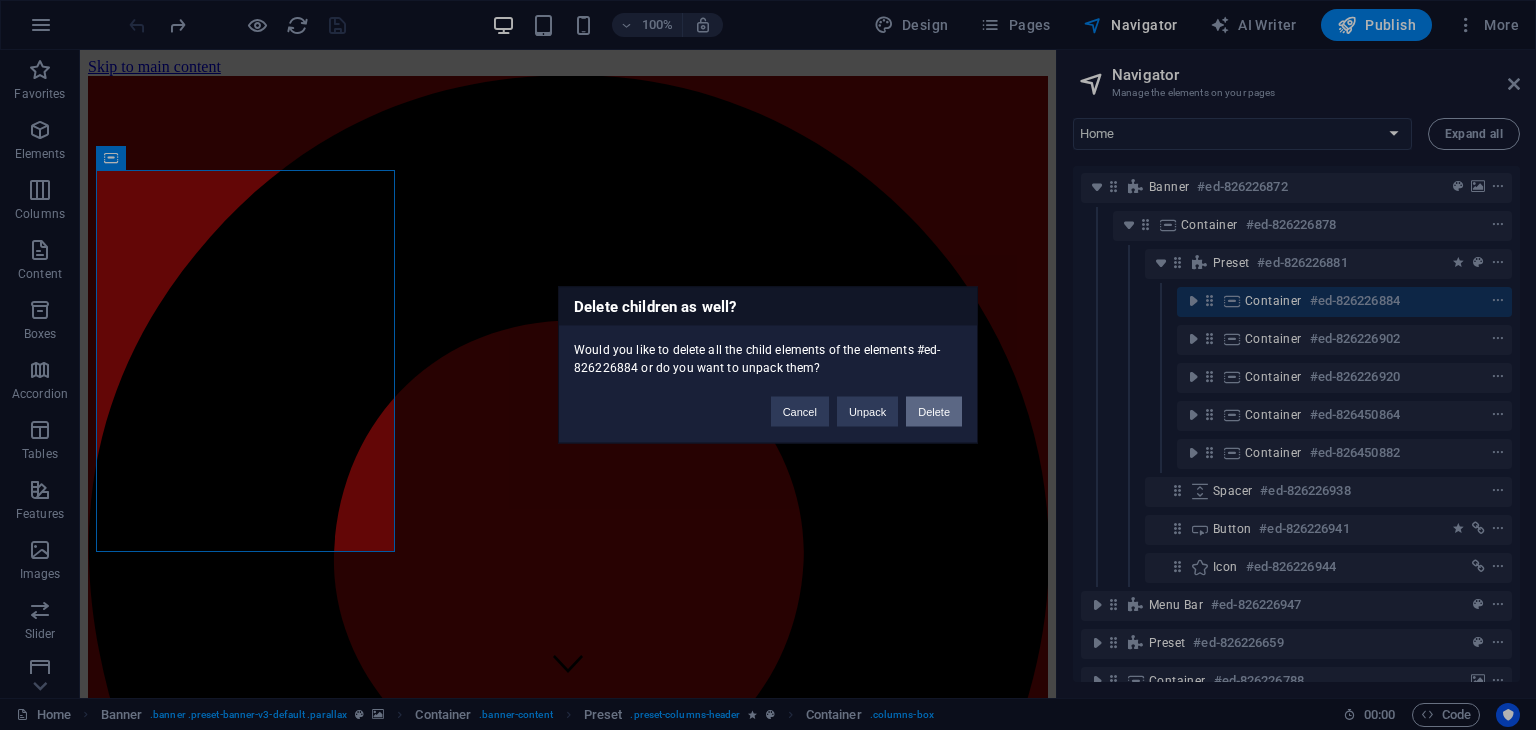 click on "Delete" at bounding box center (934, 412) 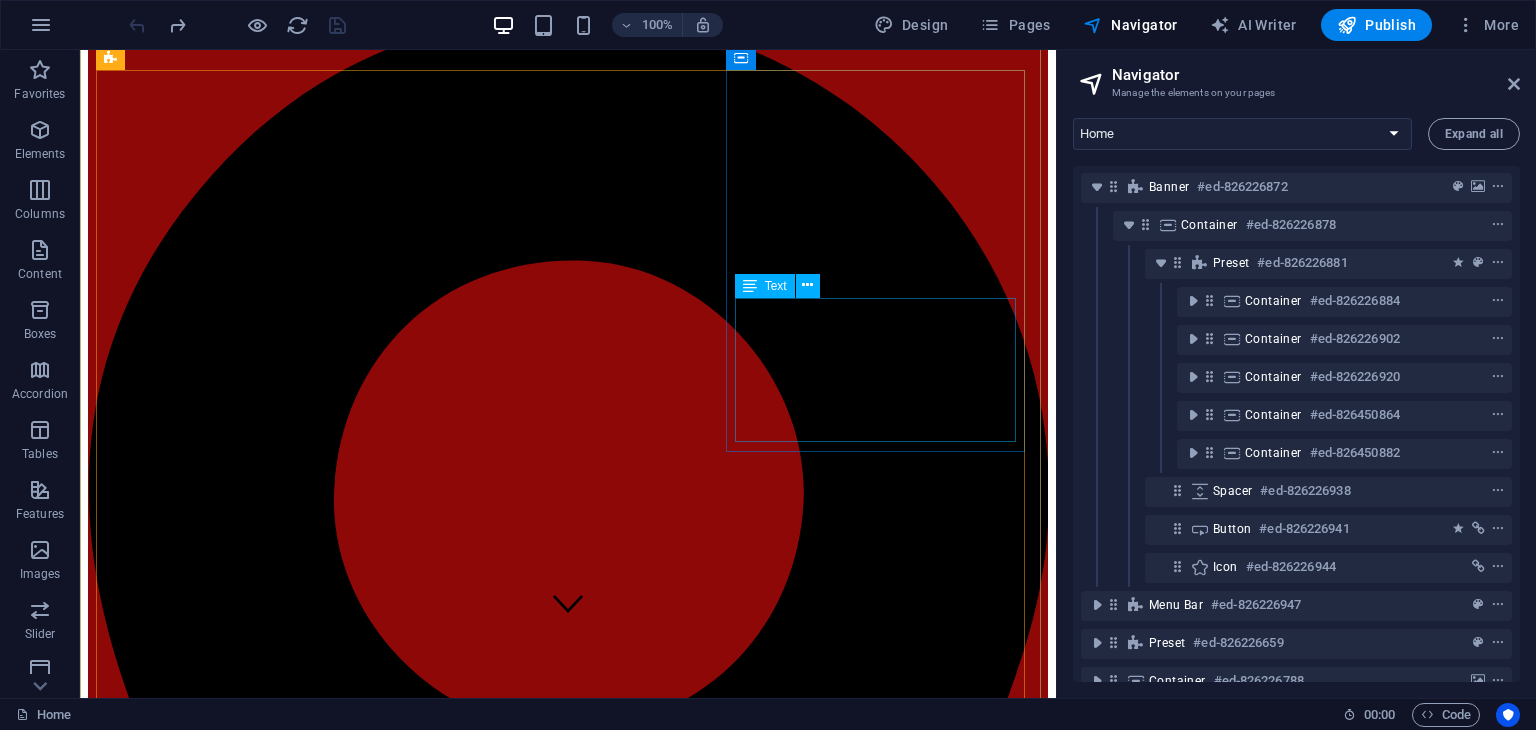 scroll, scrollTop: 100, scrollLeft: 0, axis: vertical 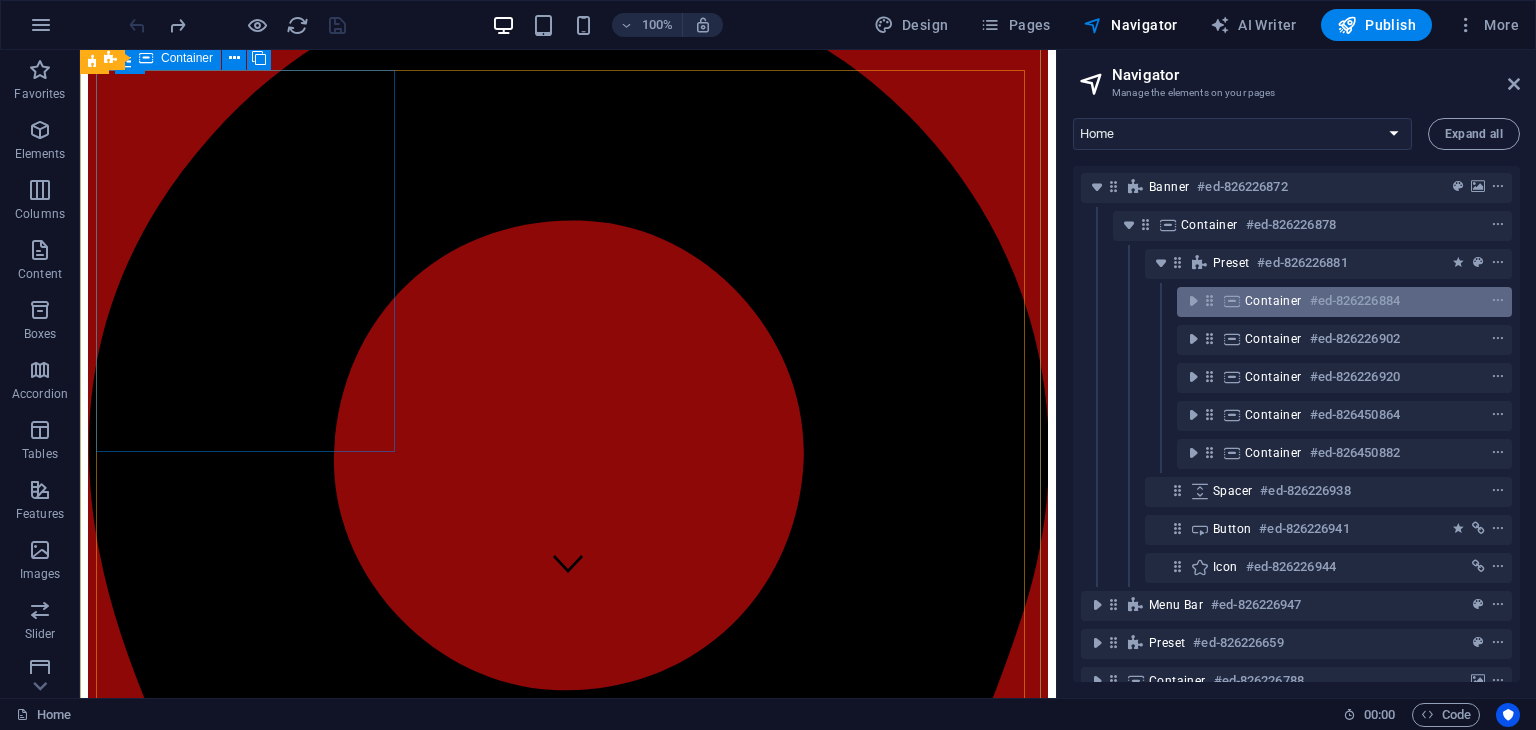 click at bounding box center (1461, 301) 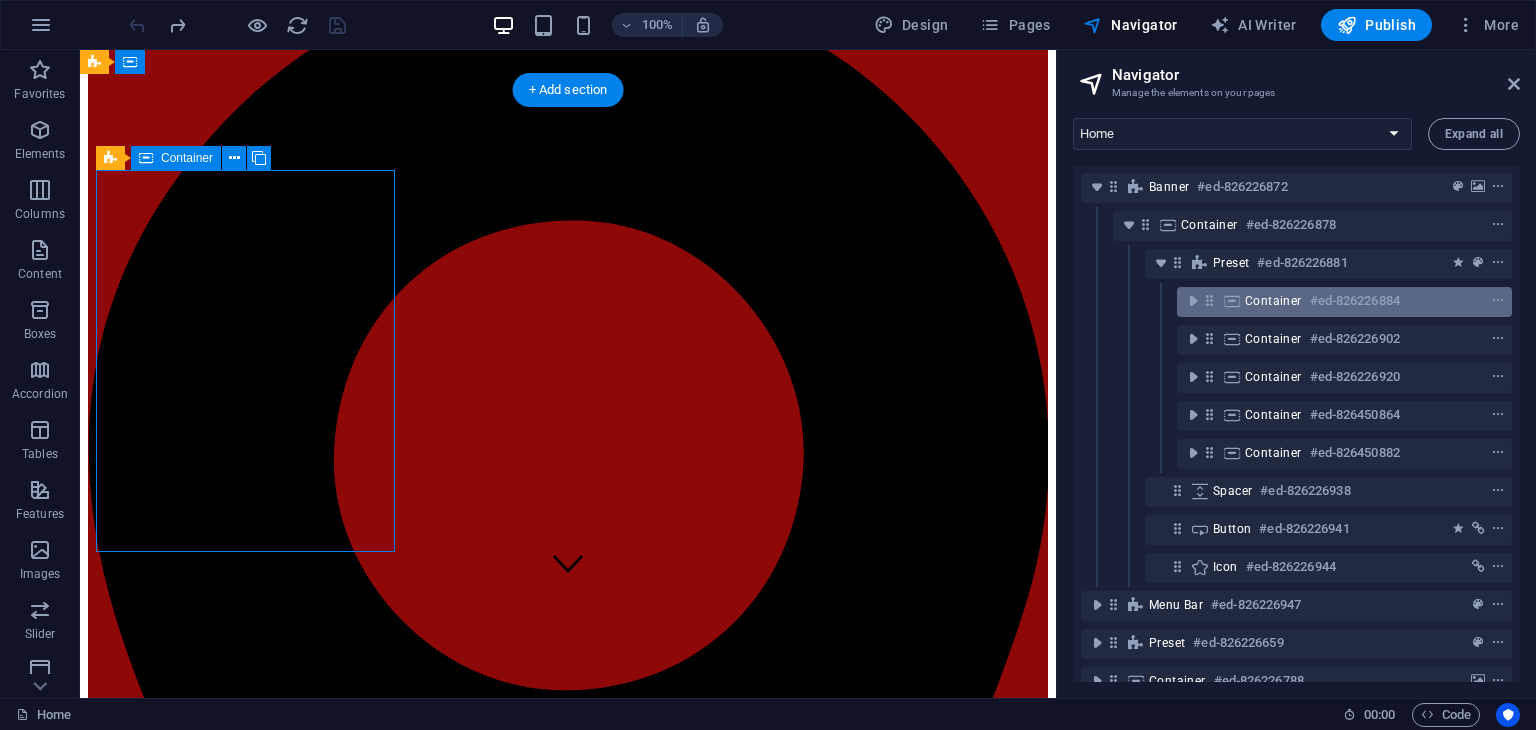 scroll, scrollTop: 0, scrollLeft: 0, axis: both 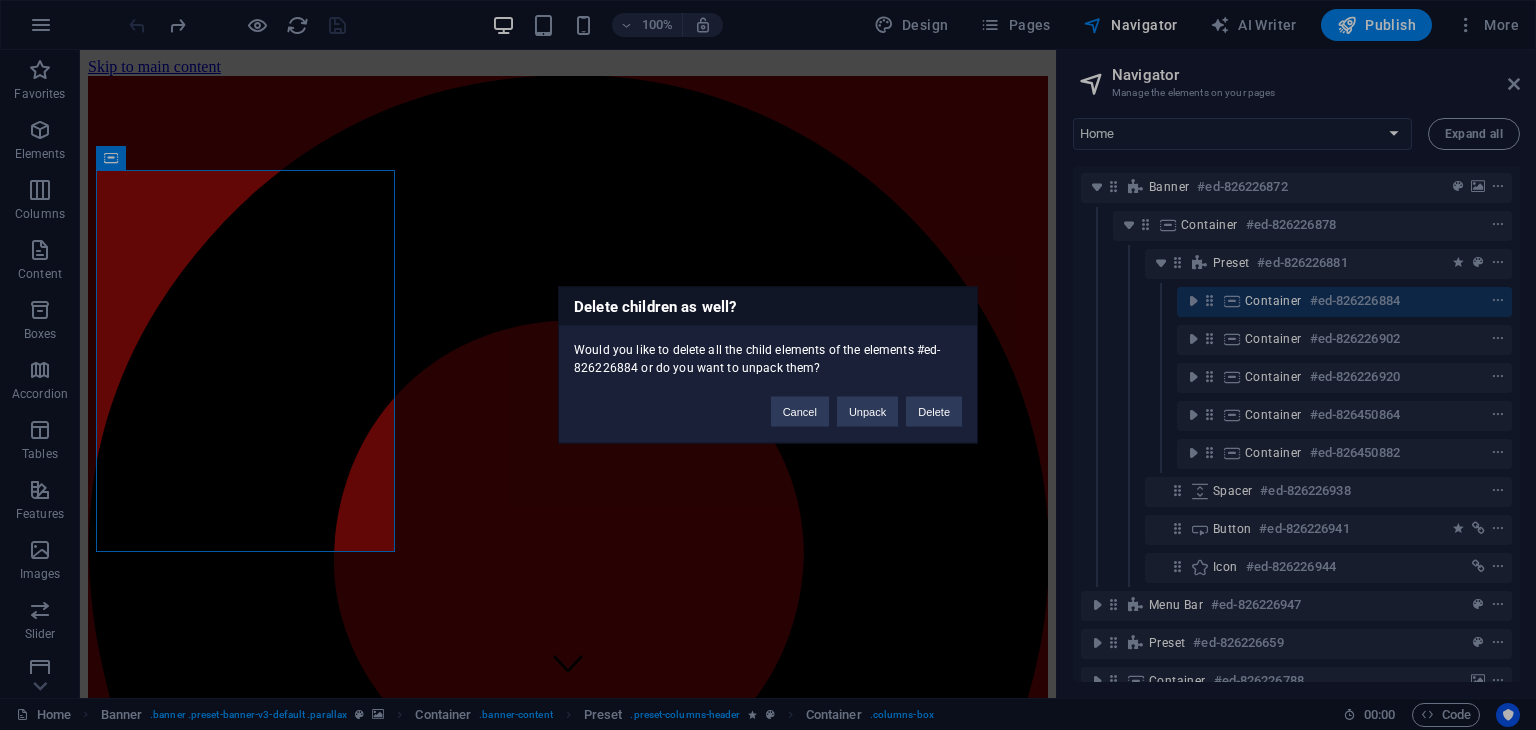 type 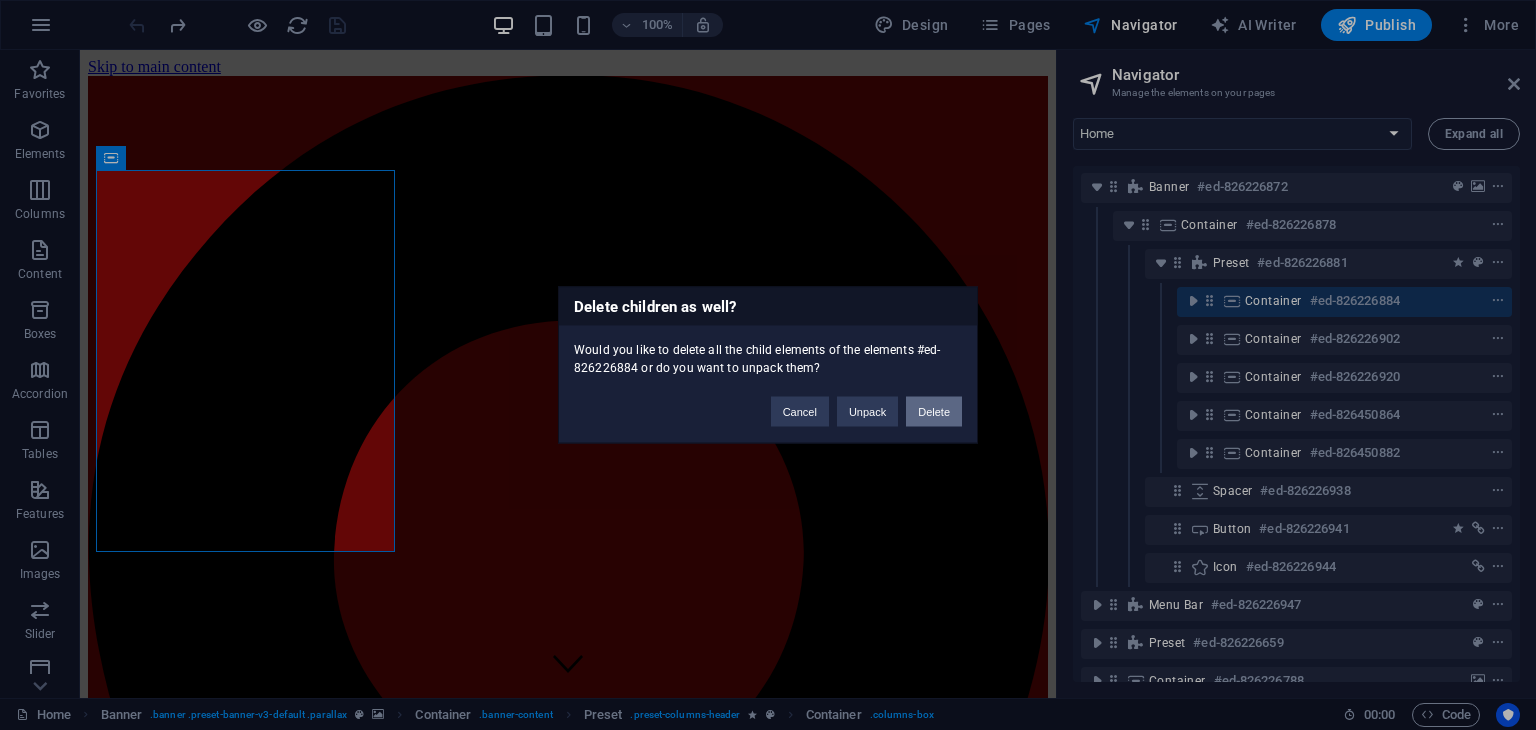 click on "Delete" at bounding box center [934, 412] 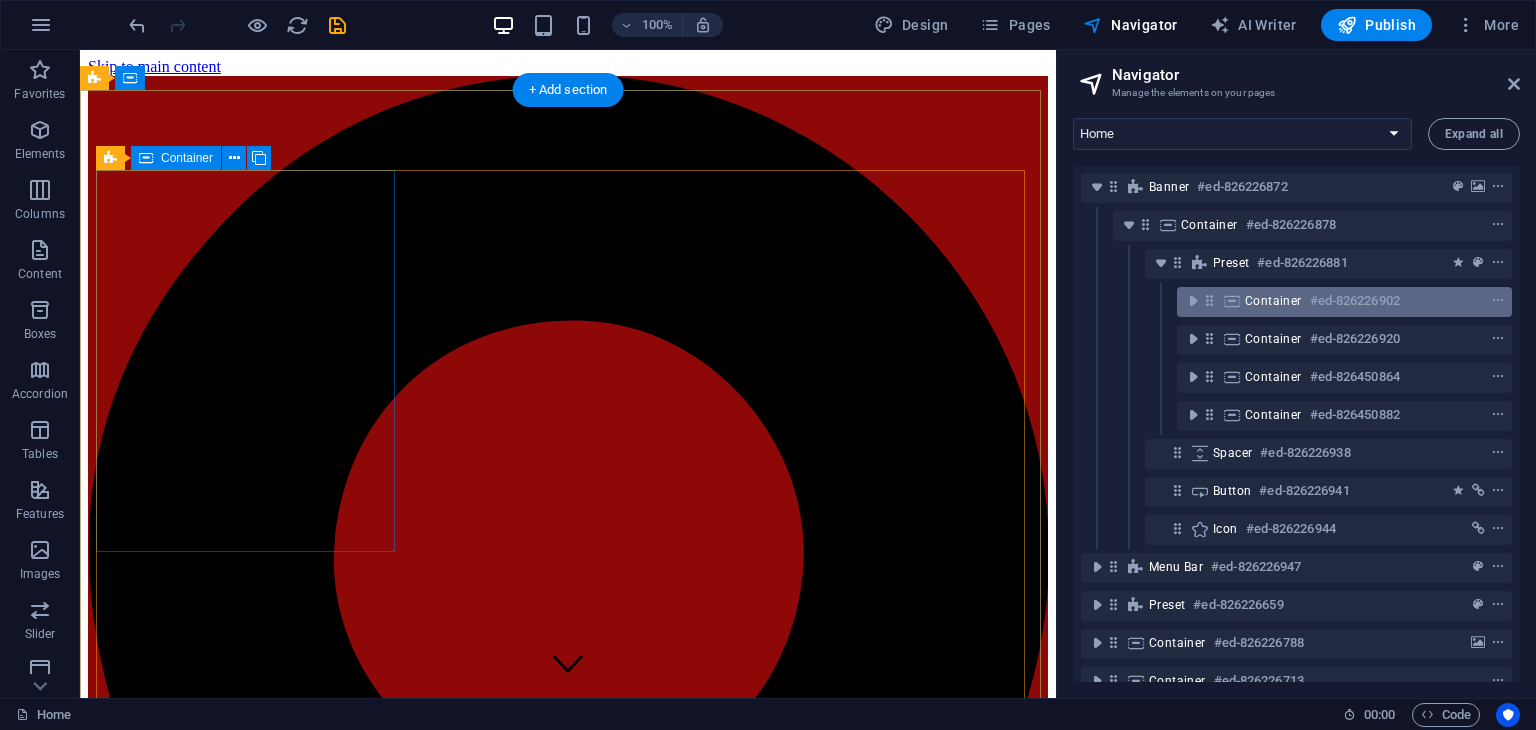 click on "#ed-826226902" at bounding box center [1355, 301] 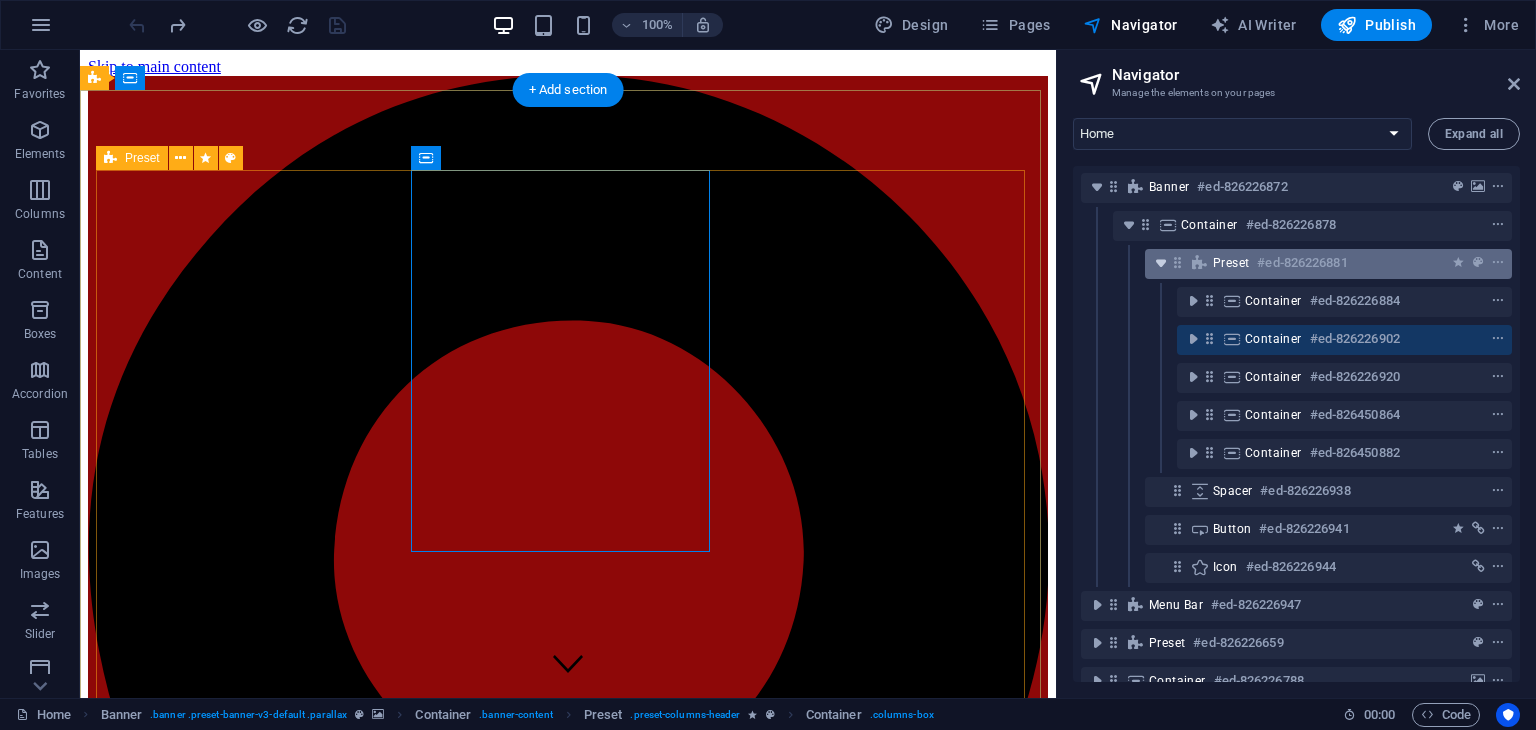 click at bounding box center [1161, 263] 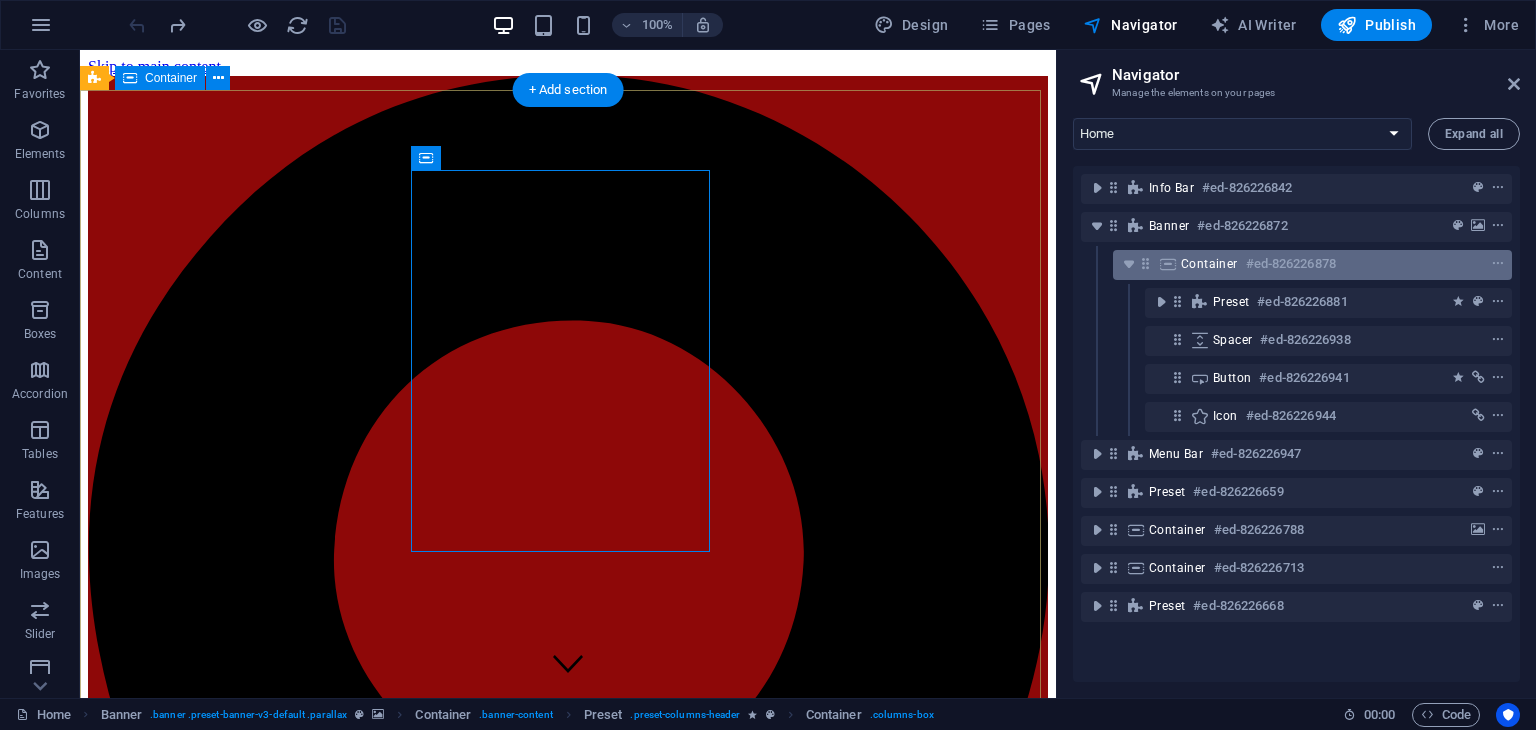 scroll, scrollTop: 0, scrollLeft: 0, axis: both 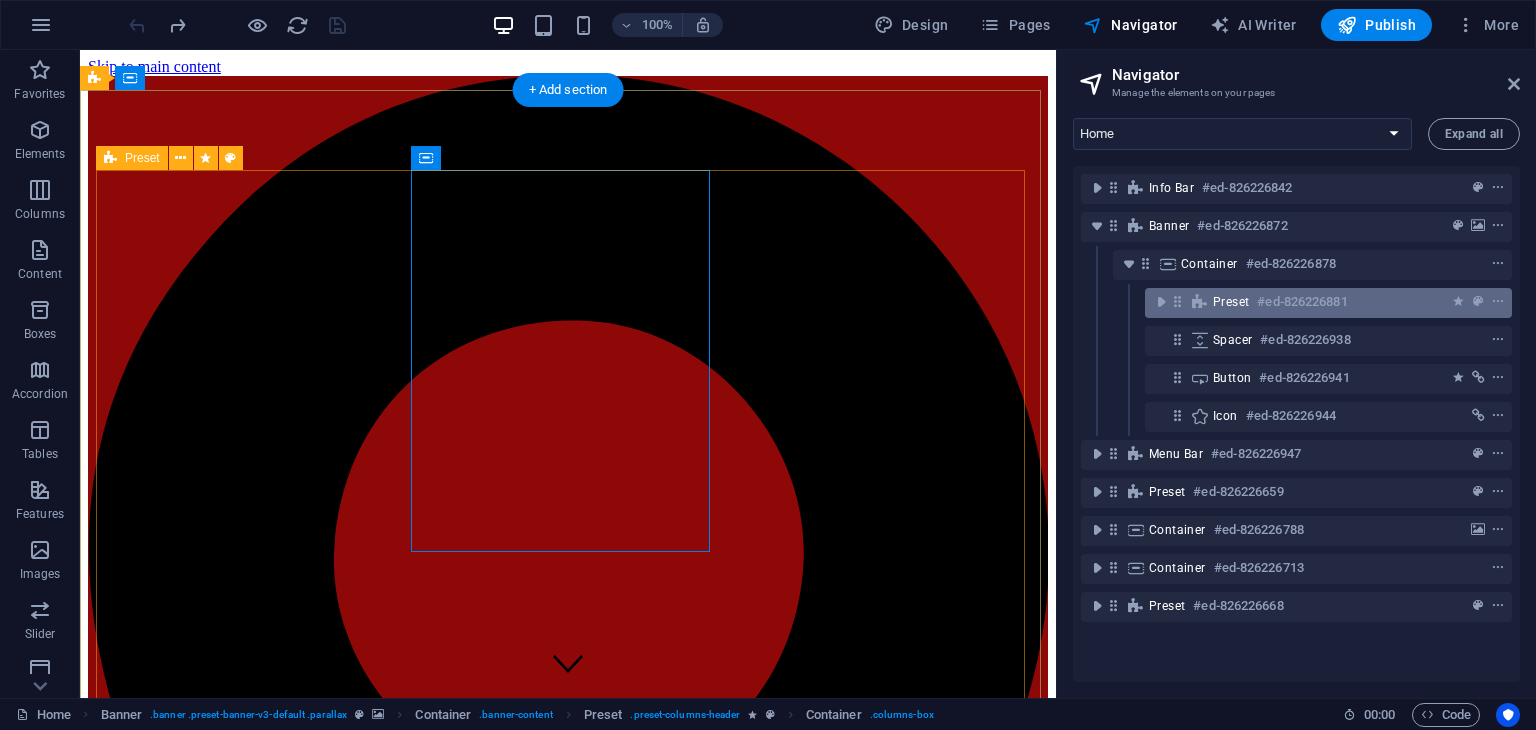 click on "Preset #ed-826226881" at bounding box center [1328, 303] 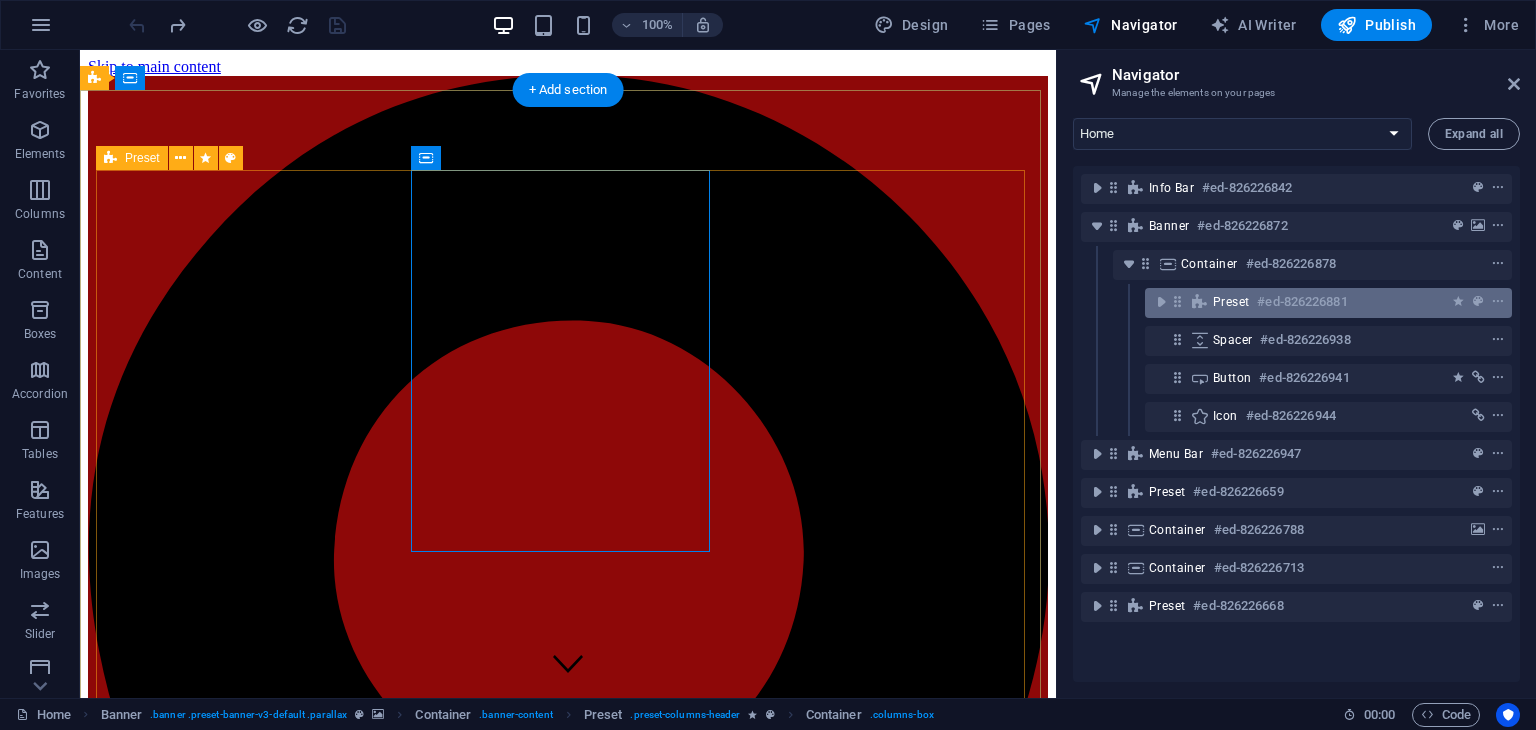 scroll, scrollTop: 204, scrollLeft: 0, axis: vertical 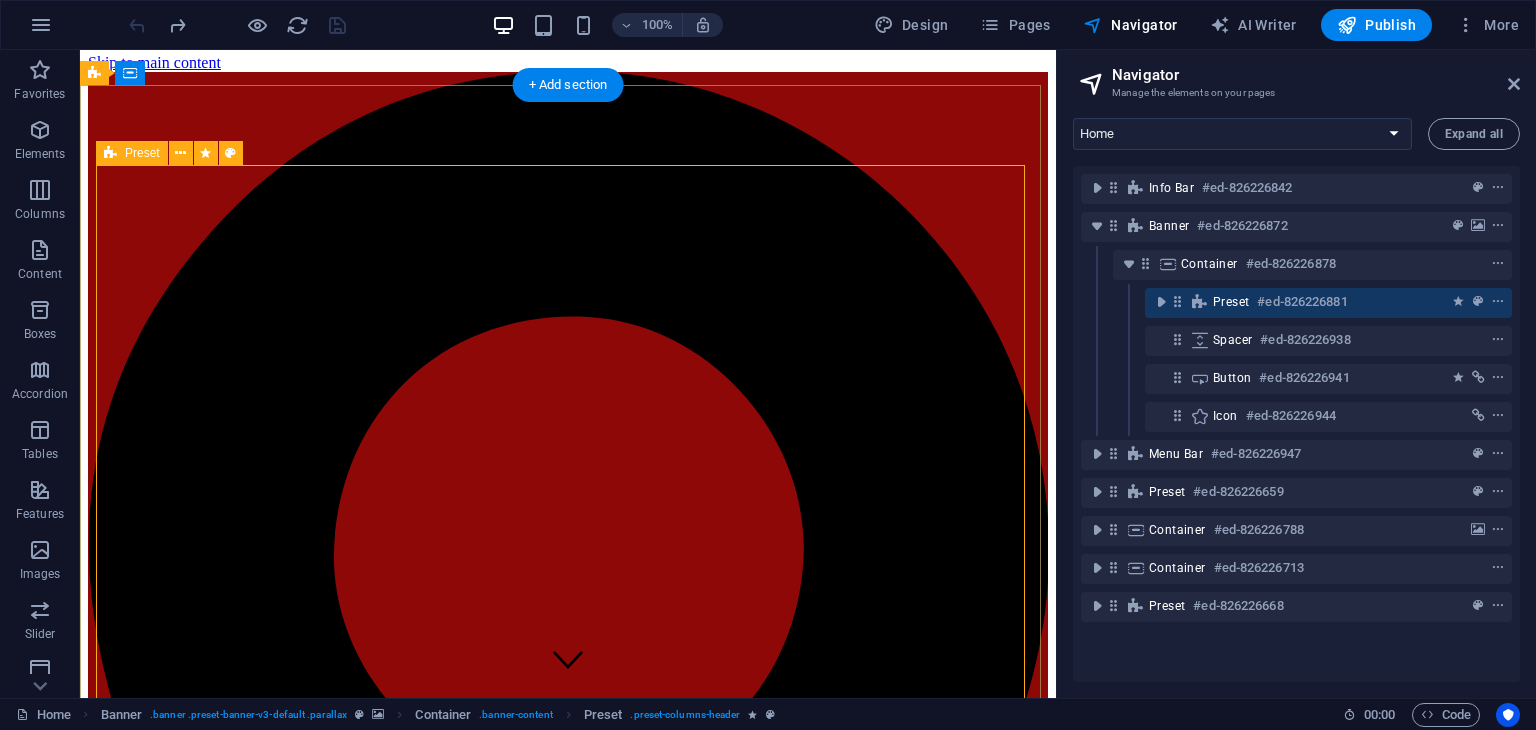 click on "Preset #ed-826226881" at bounding box center (1328, 303) 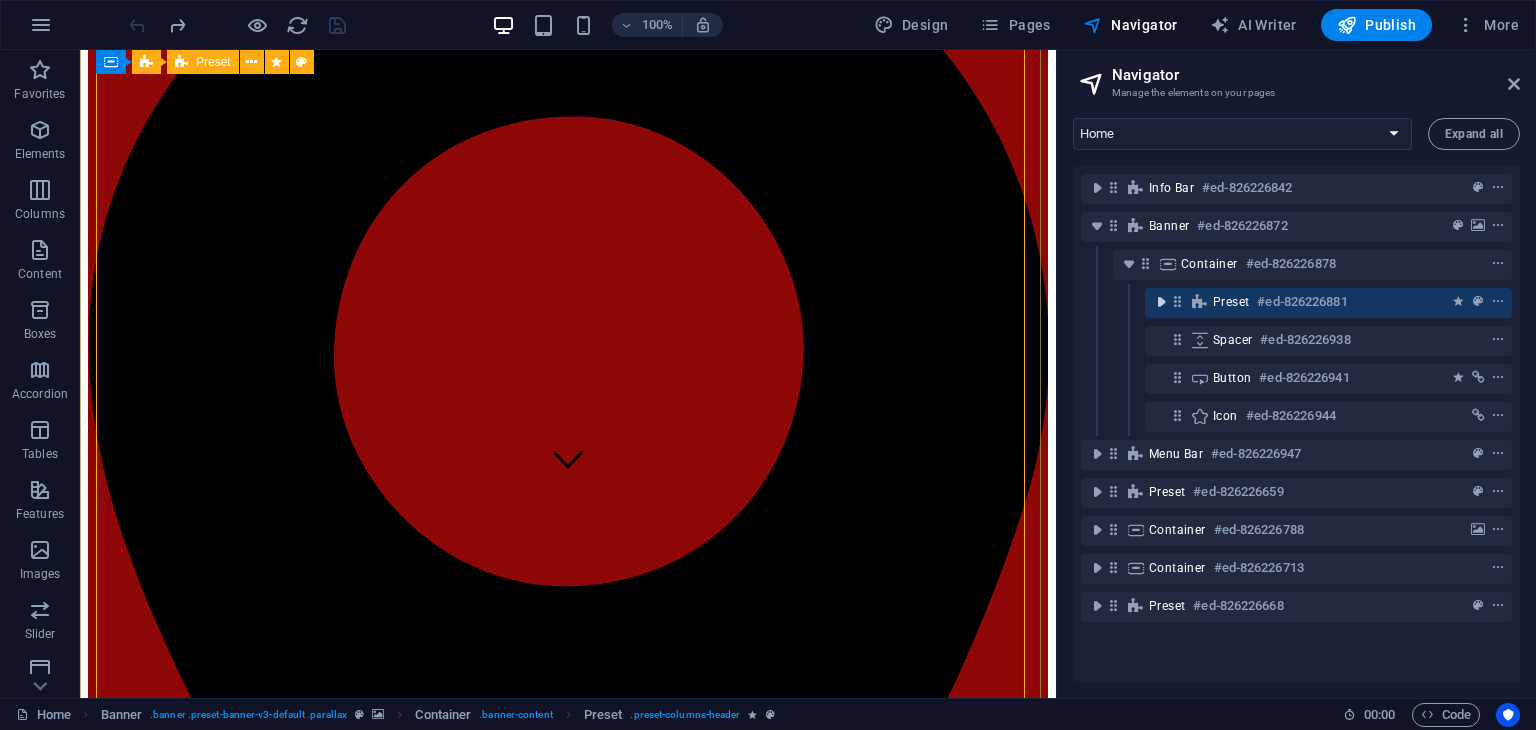 click at bounding box center (1161, 302) 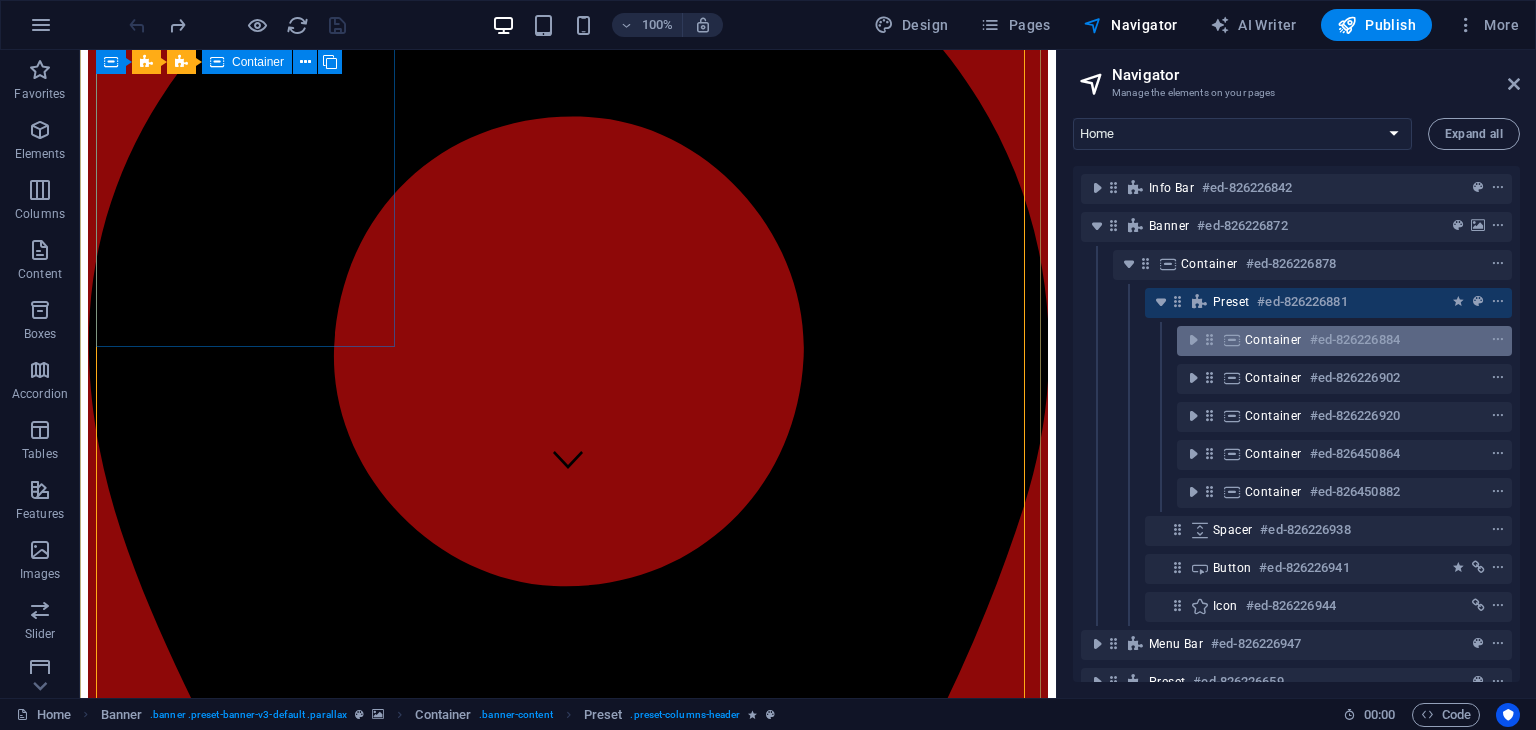 click on "Container" at bounding box center [1273, 340] 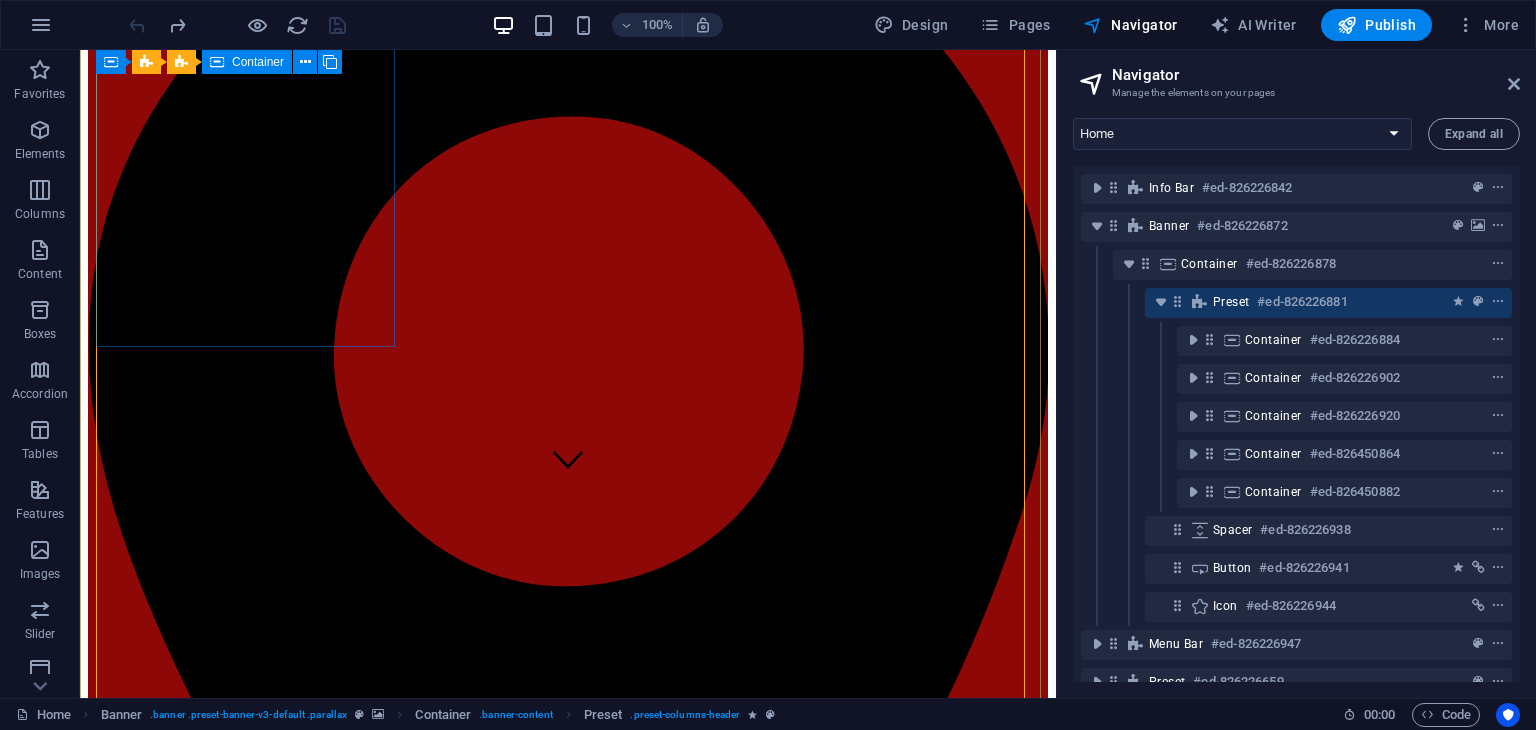 scroll, scrollTop: 0, scrollLeft: 0, axis: both 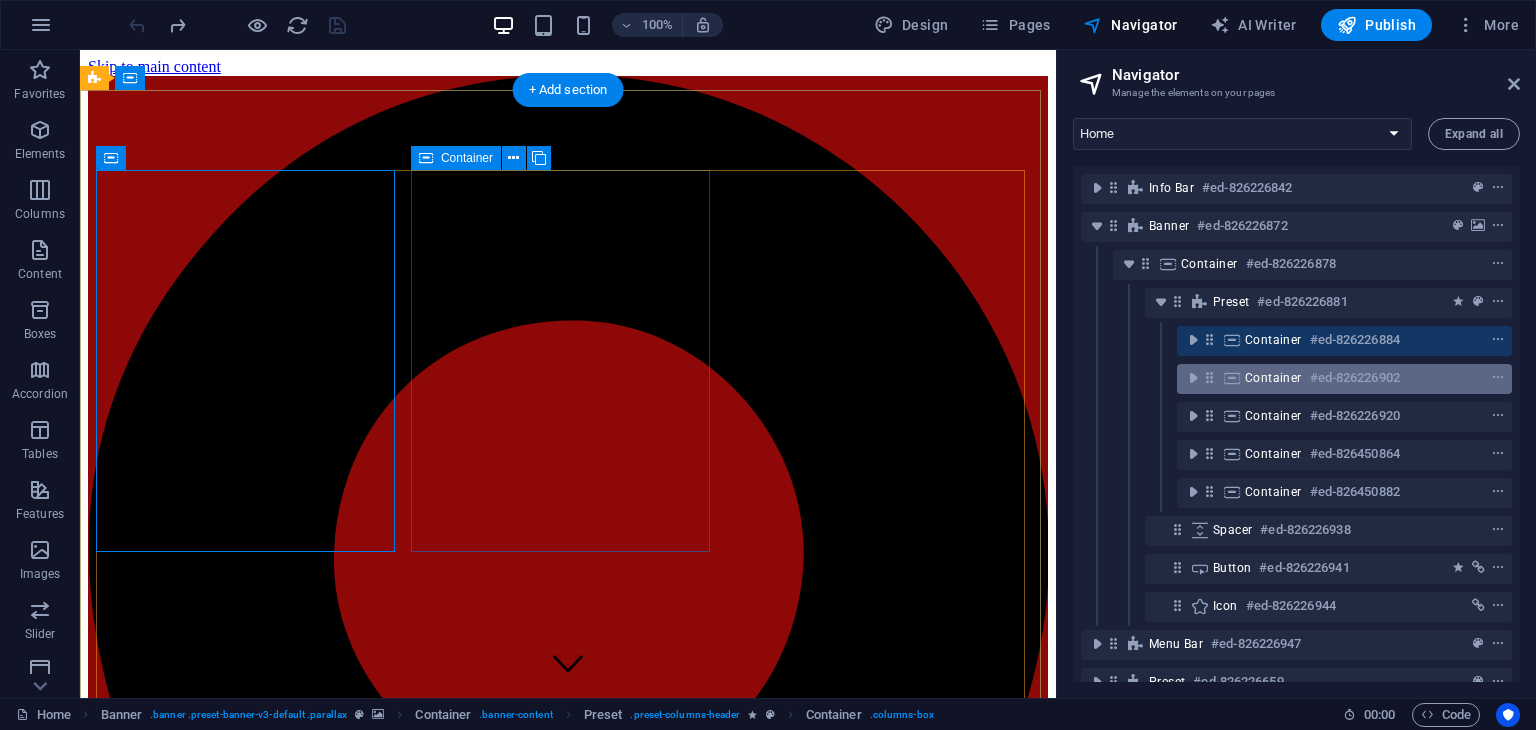 click on "Container" at bounding box center (1273, 378) 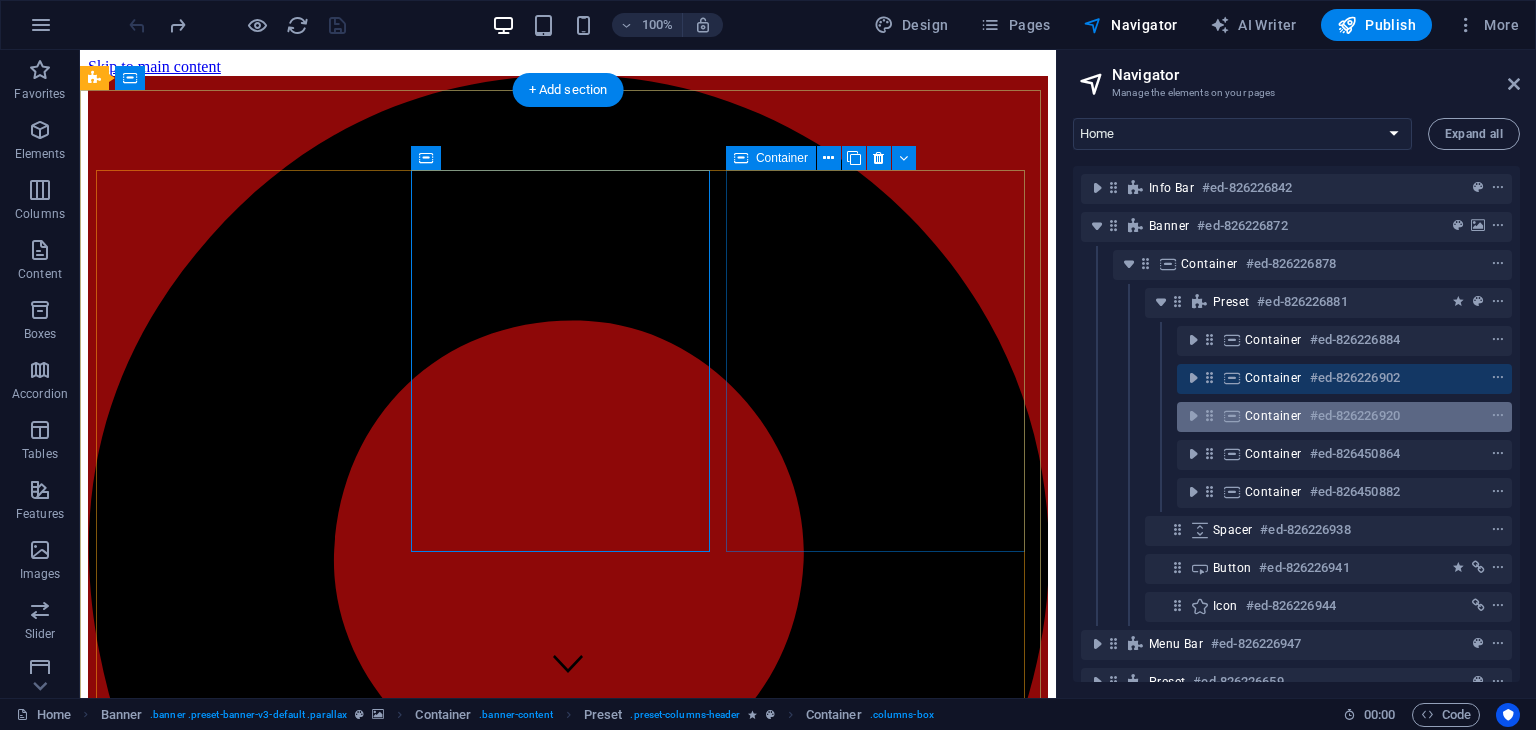 click on "Container #ed-826226920" at bounding box center [1328, 416] 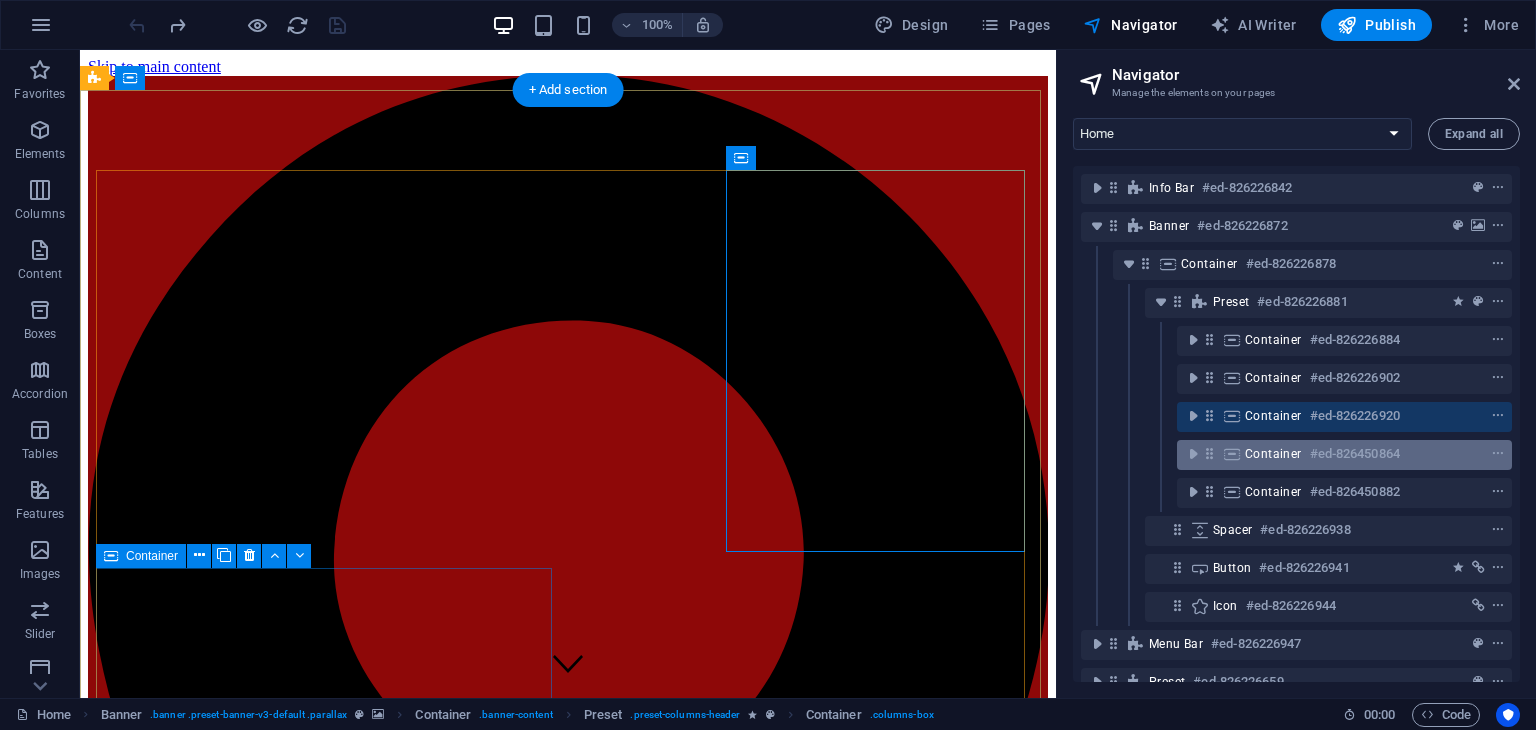 click on "Container" at bounding box center (1273, 454) 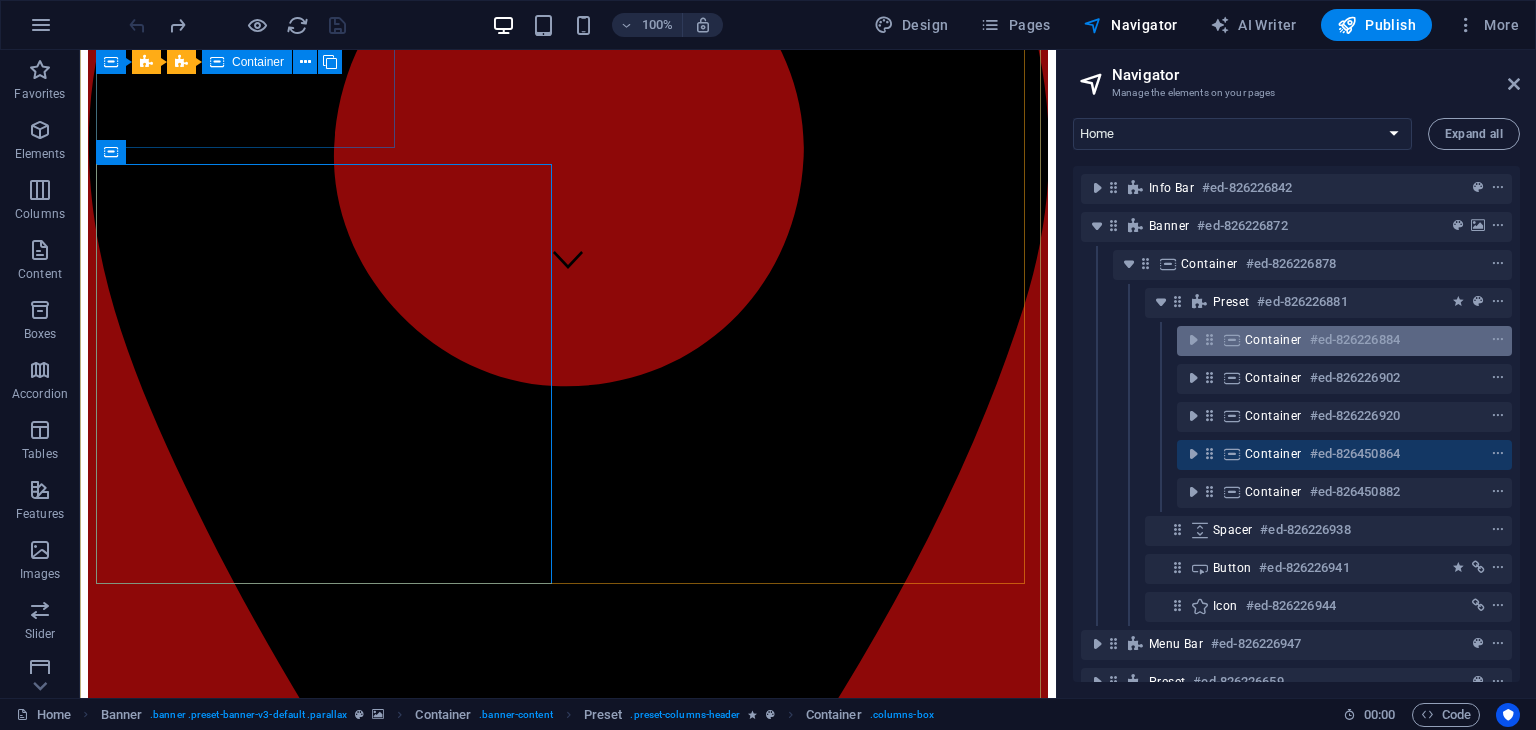 click on "Container" at bounding box center [1273, 340] 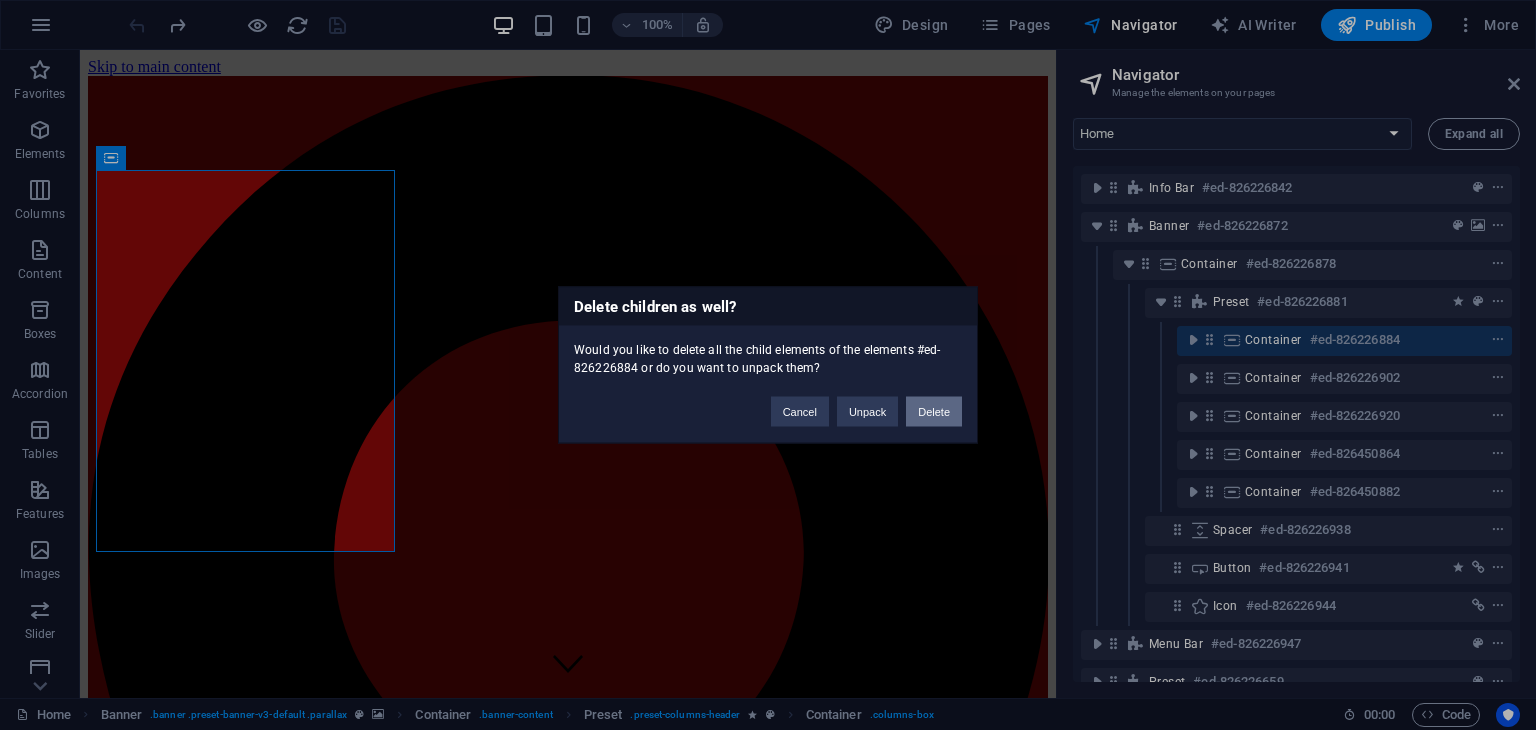 click on "Delete" at bounding box center [934, 412] 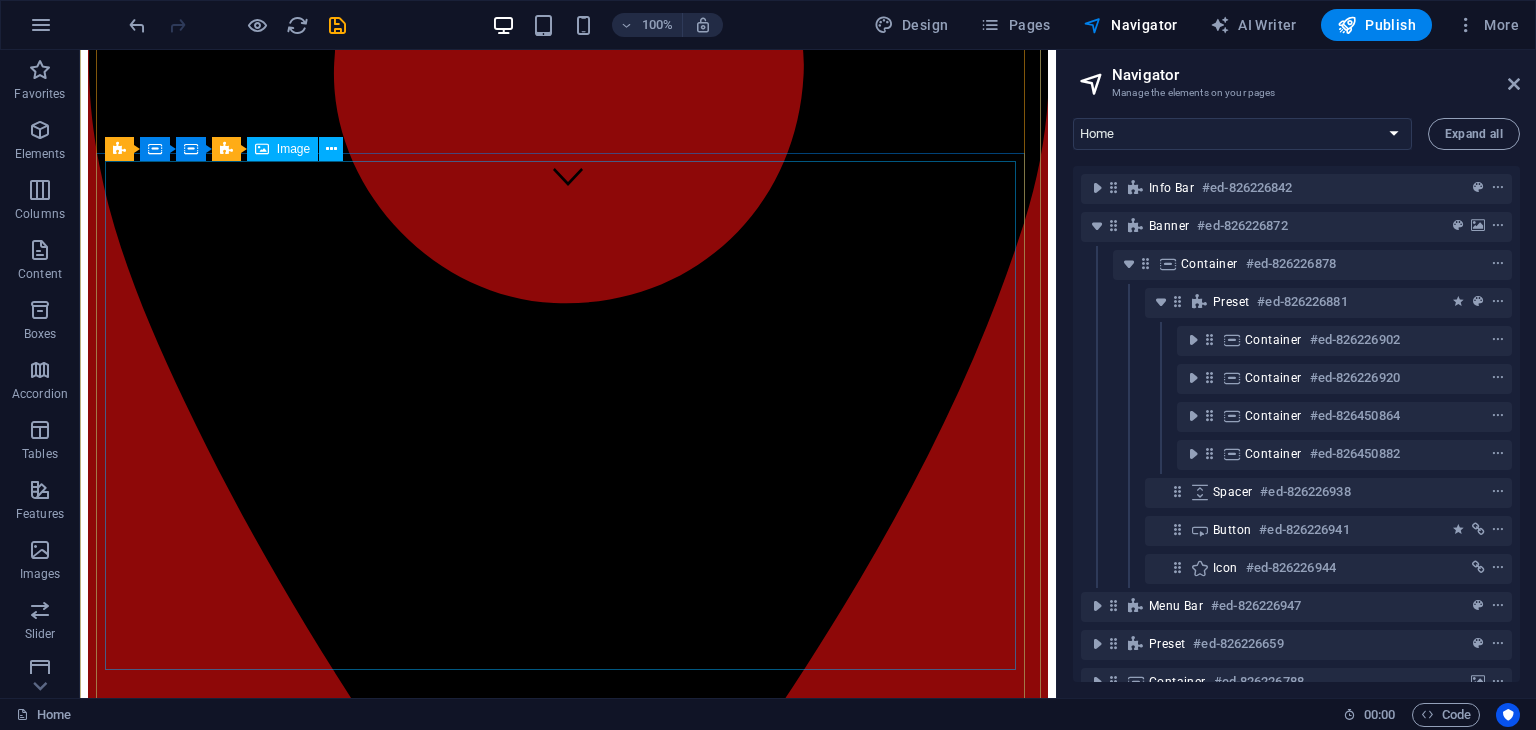 scroll, scrollTop: 400, scrollLeft: 0, axis: vertical 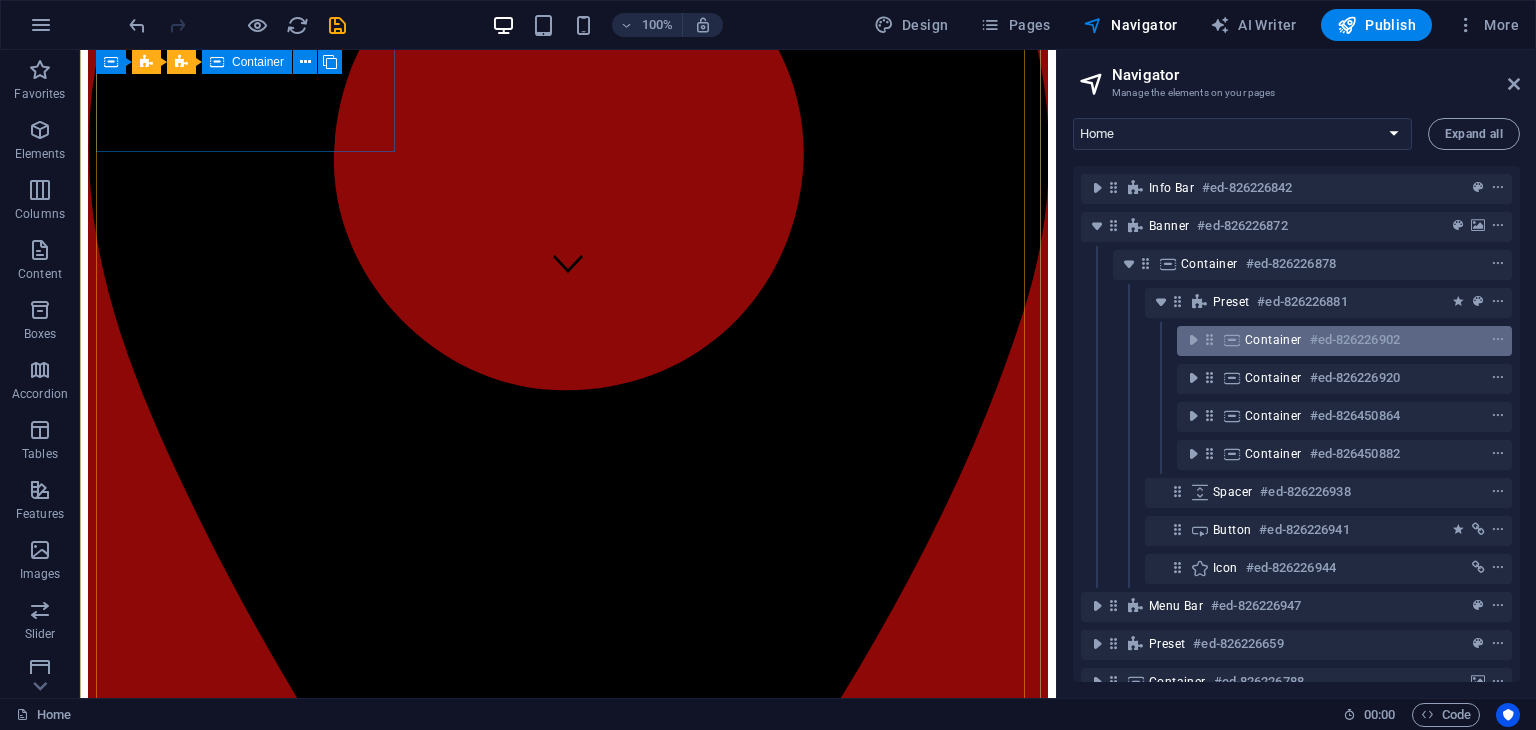 click on "Container #ed-826226902" at bounding box center (1328, 340) 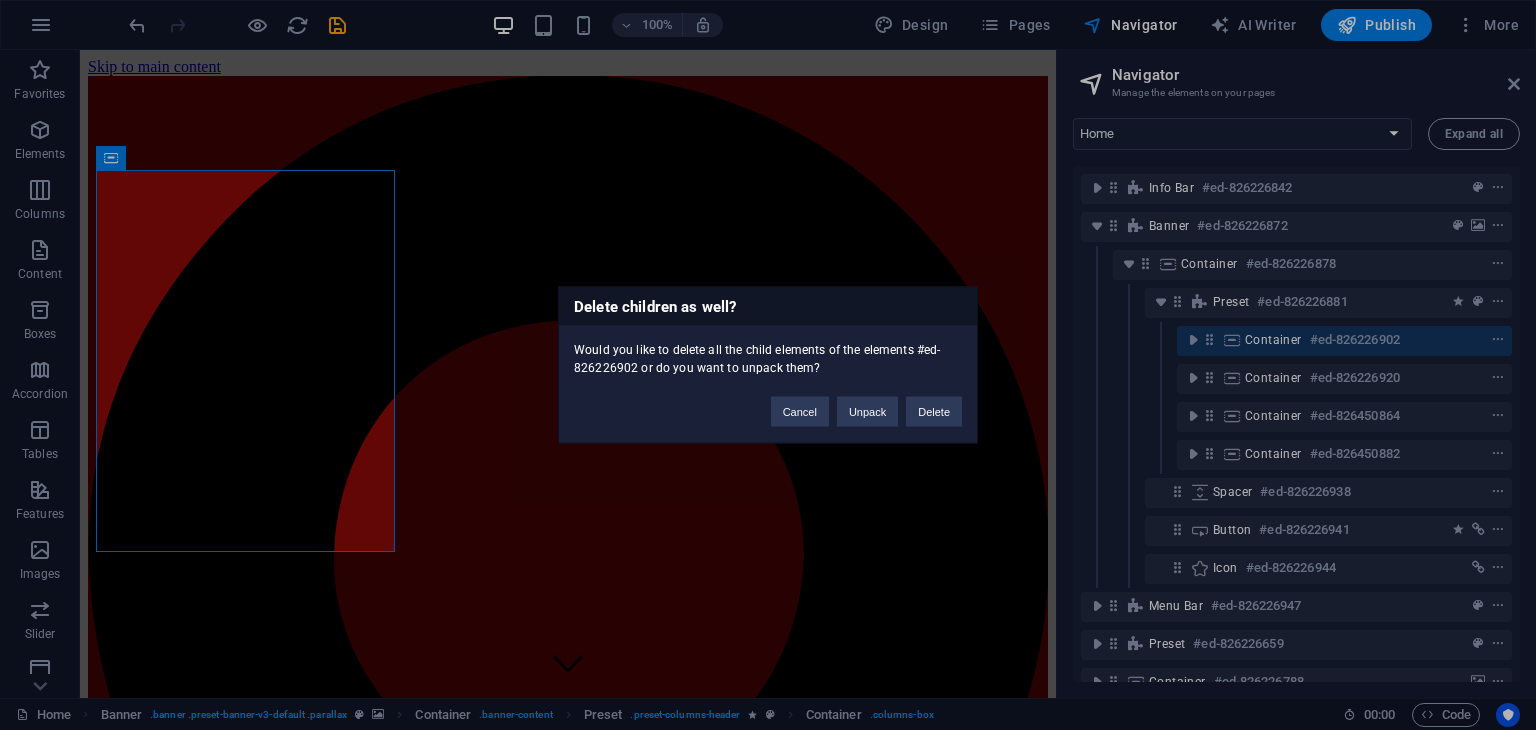 type 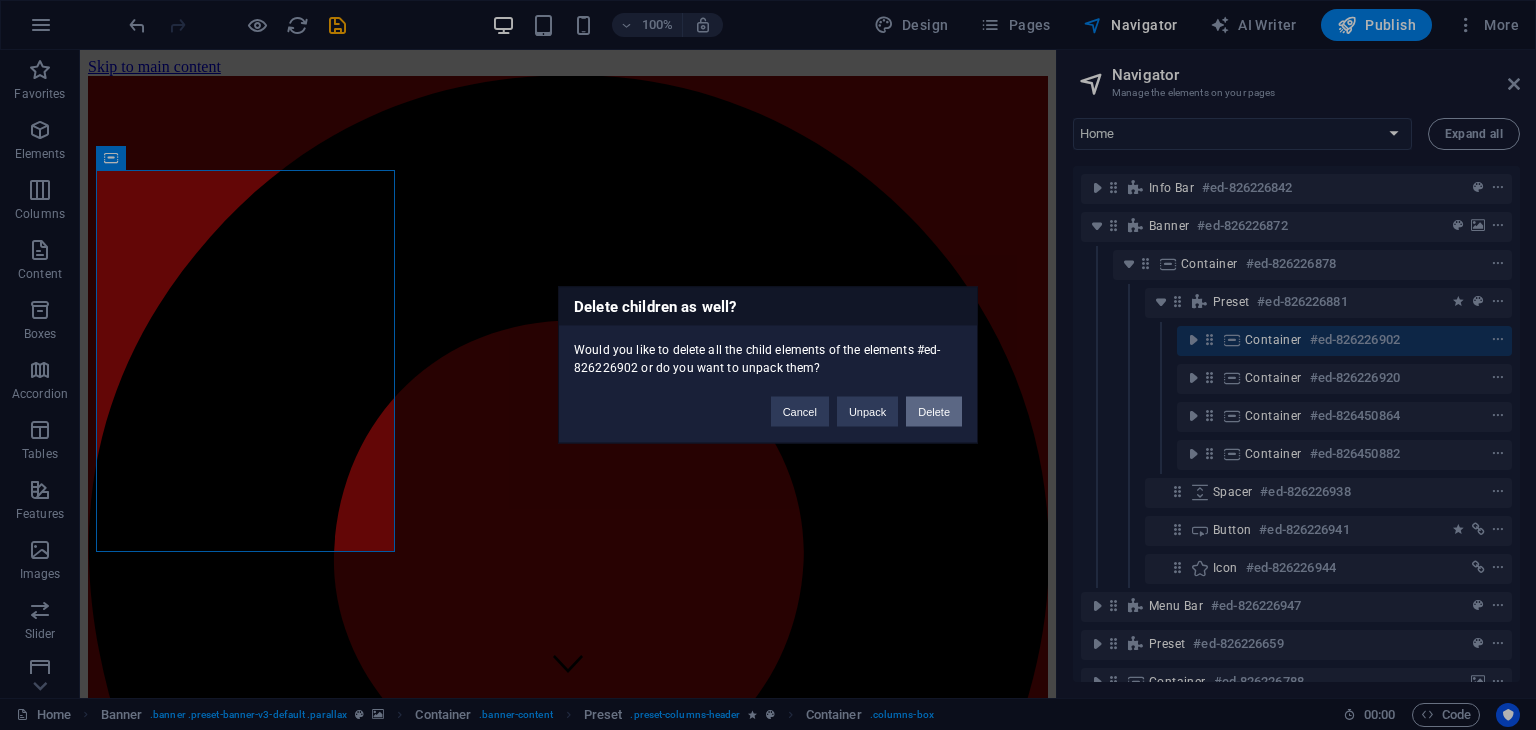 click on "Delete" at bounding box center (934, 412) 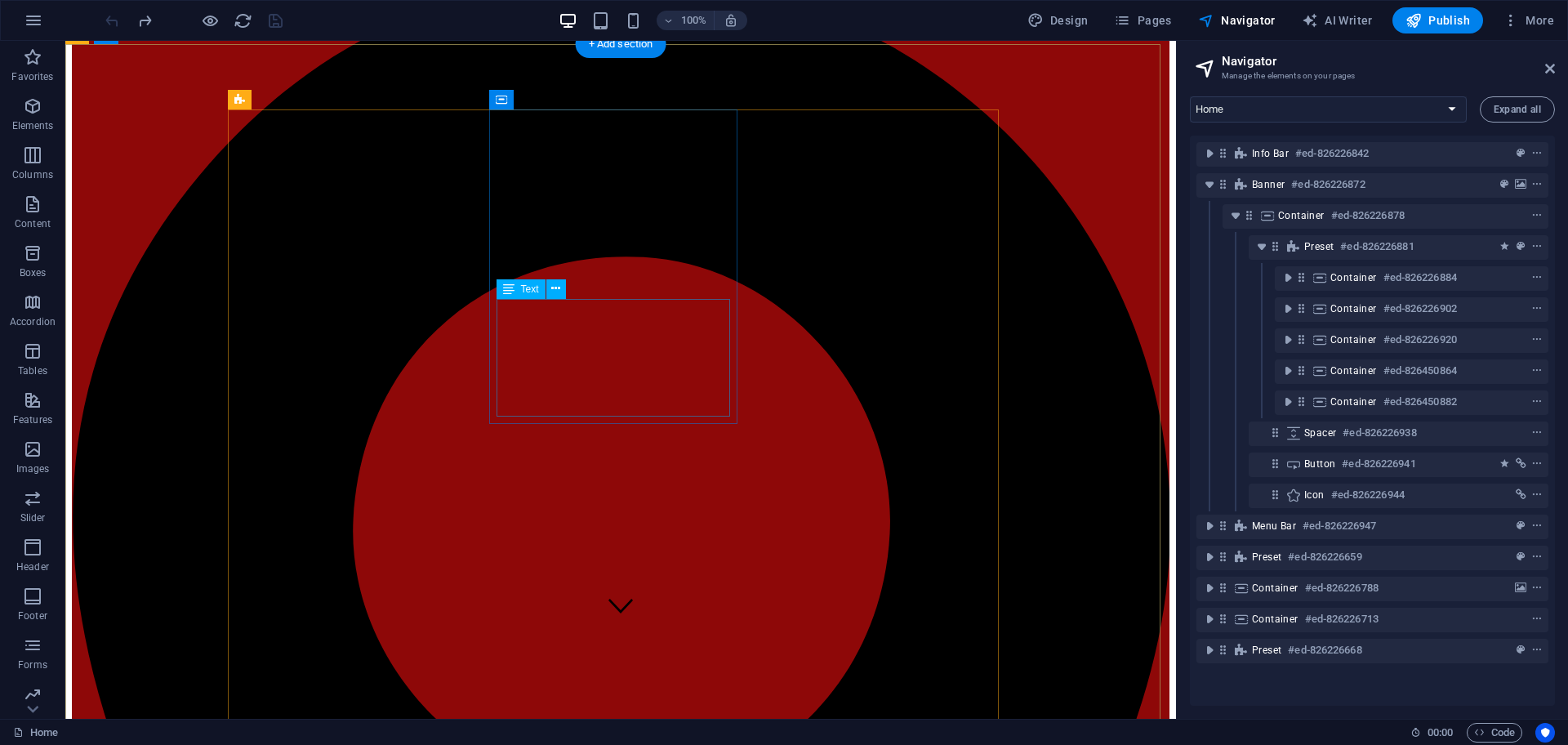 scroll, scrollTop: 0, scrollLeft: 0, axis: both 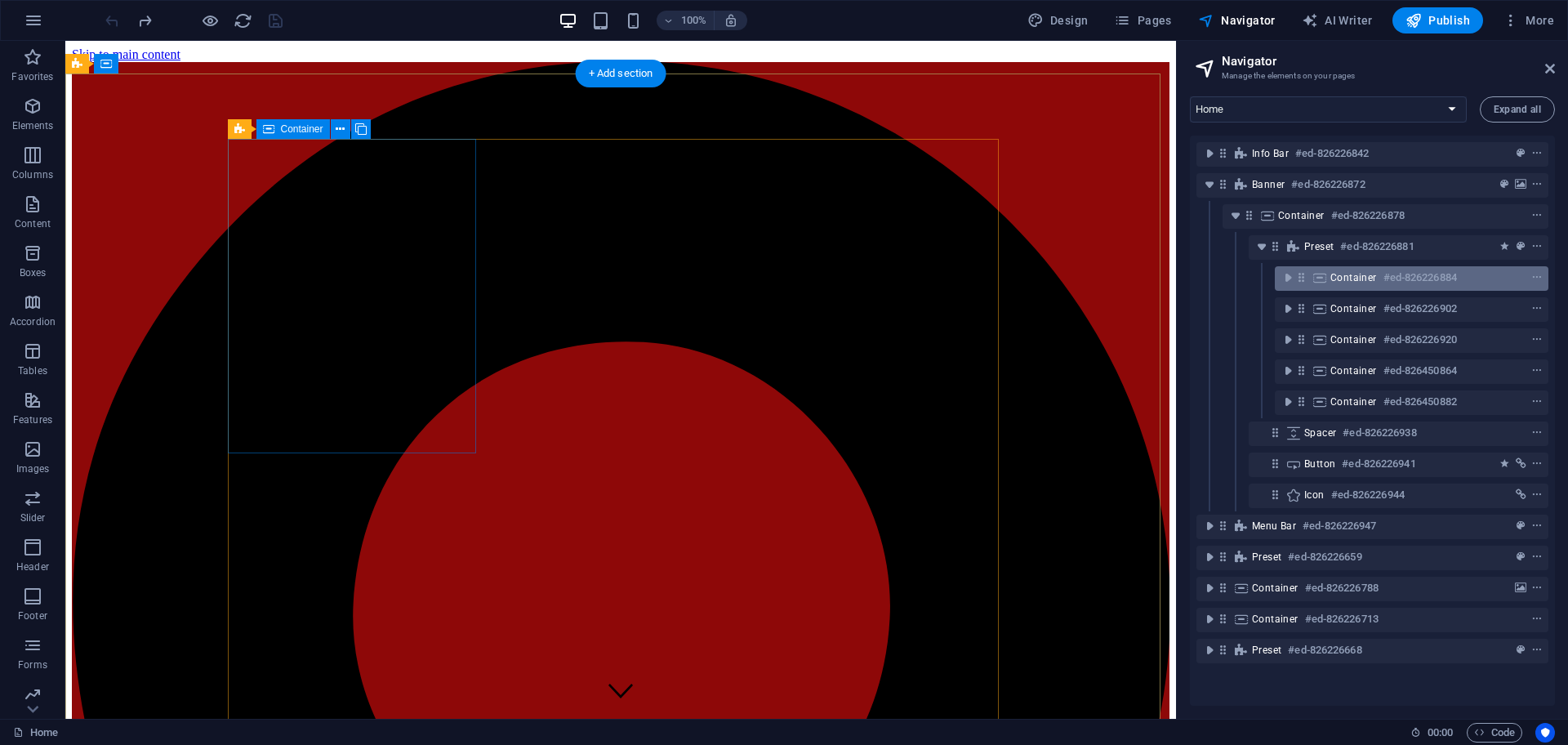 click on "#ed-826226884" at bounding box center (1420, 278) 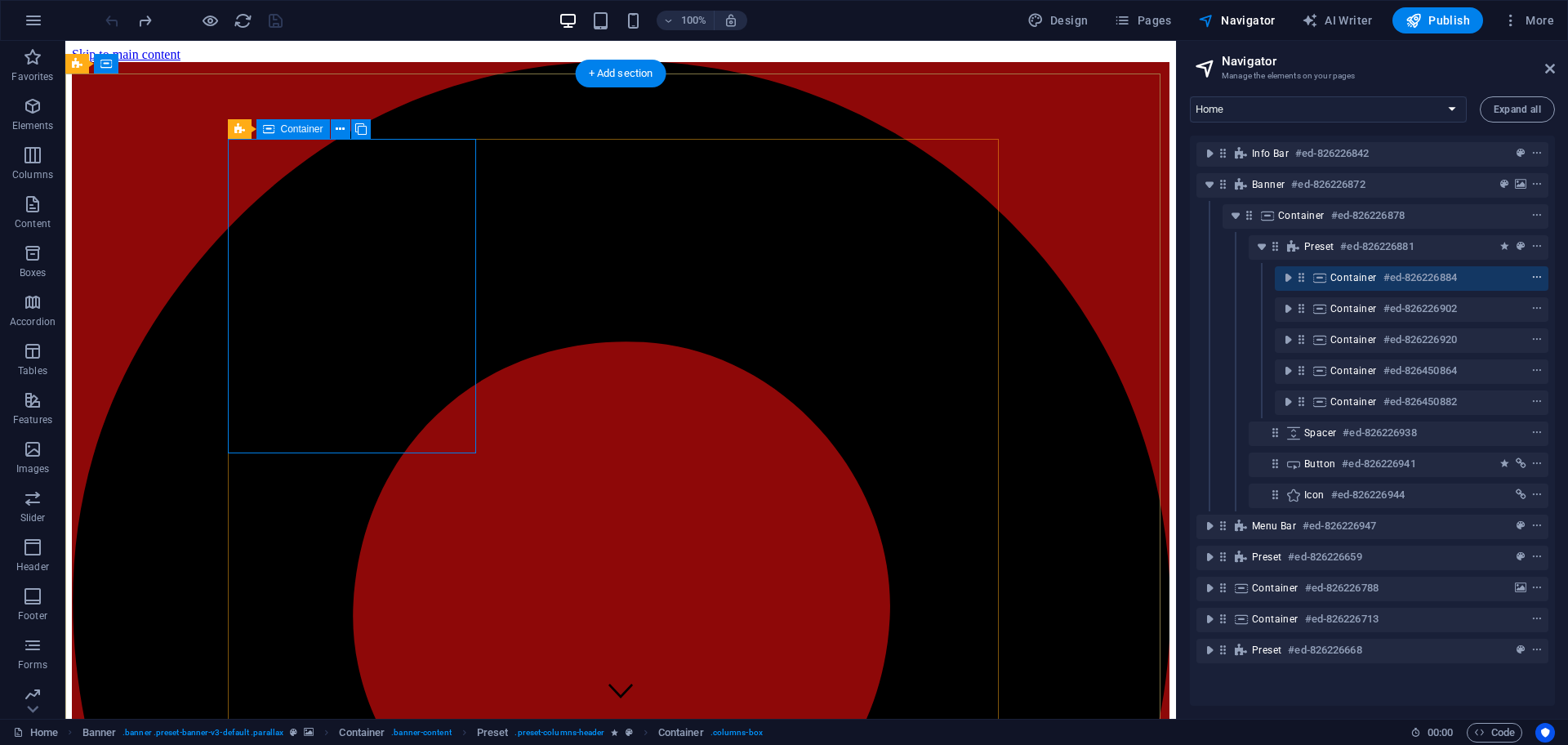 click at bounding box center (1537, 278) 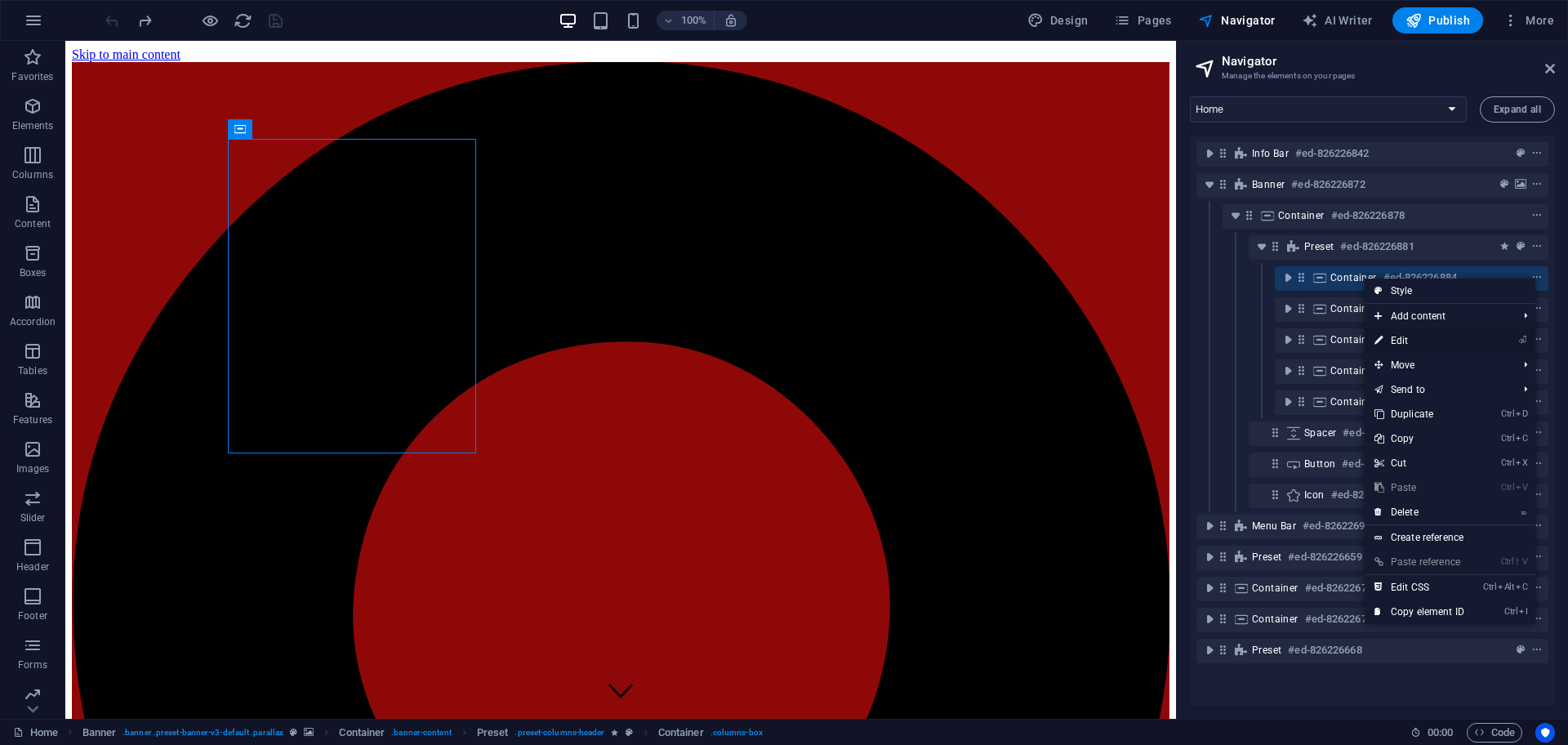 click on "⏎  Edit" at bounding box center (1419, 341) 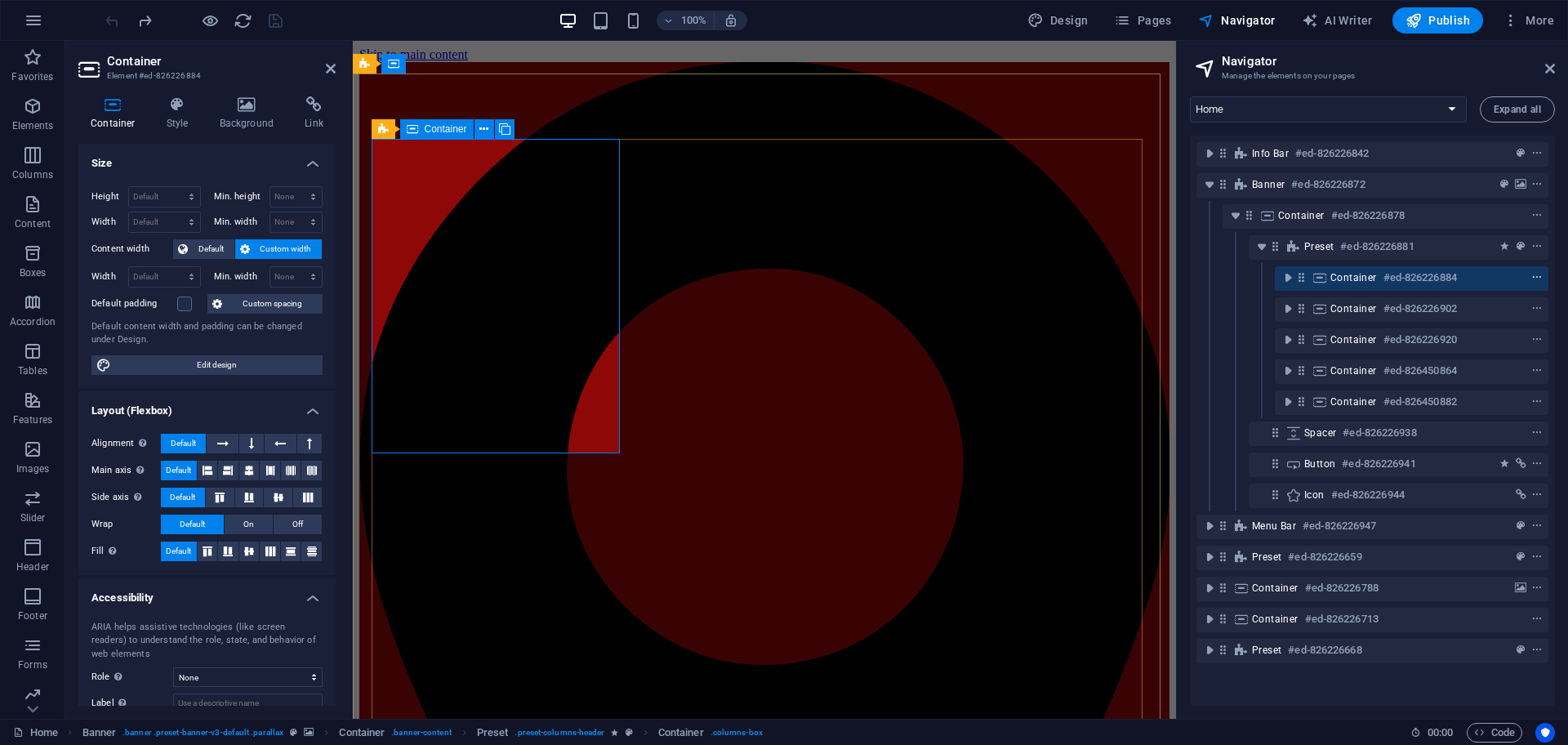 click at bounding box center (1537, 278) 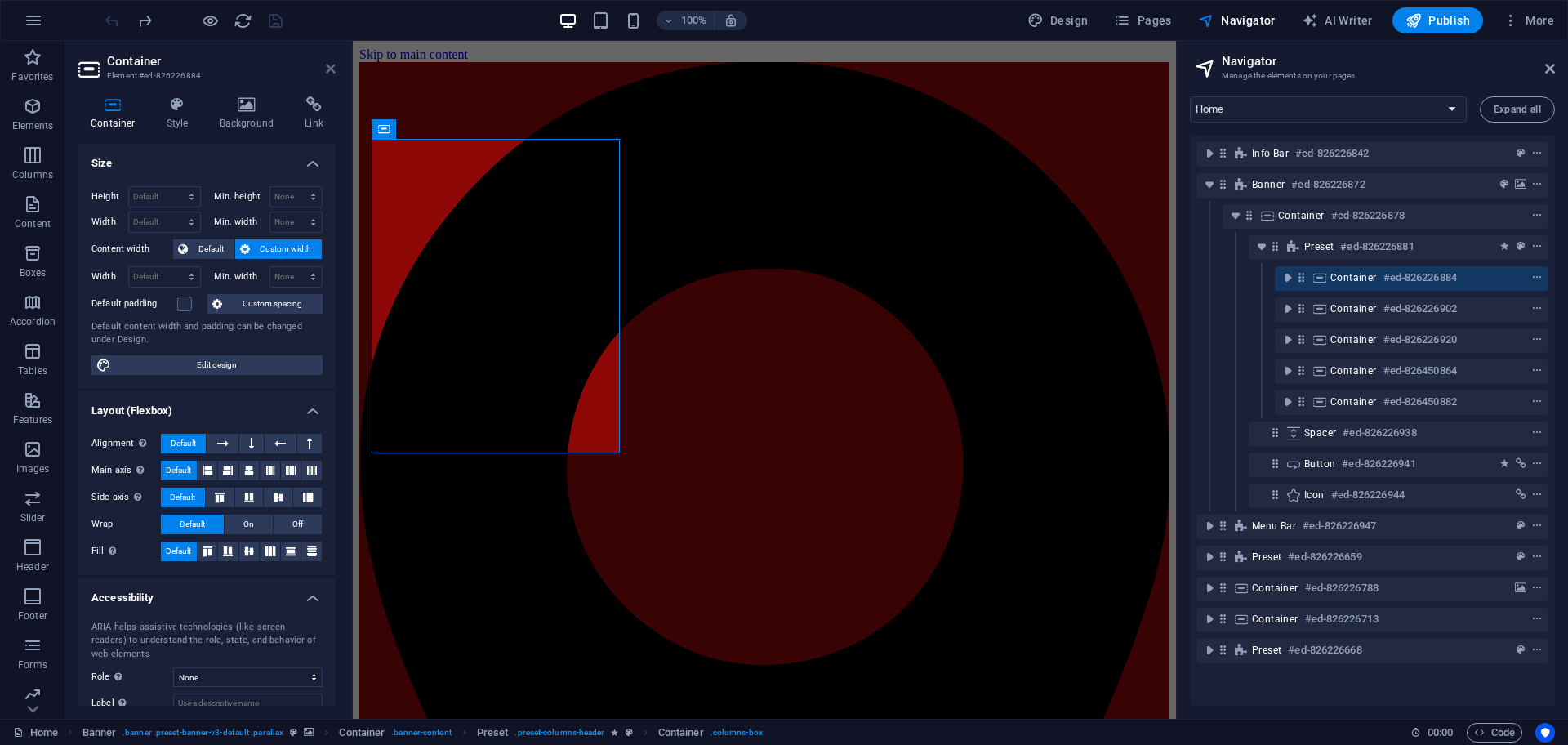 click at bounding box center (331, 69) 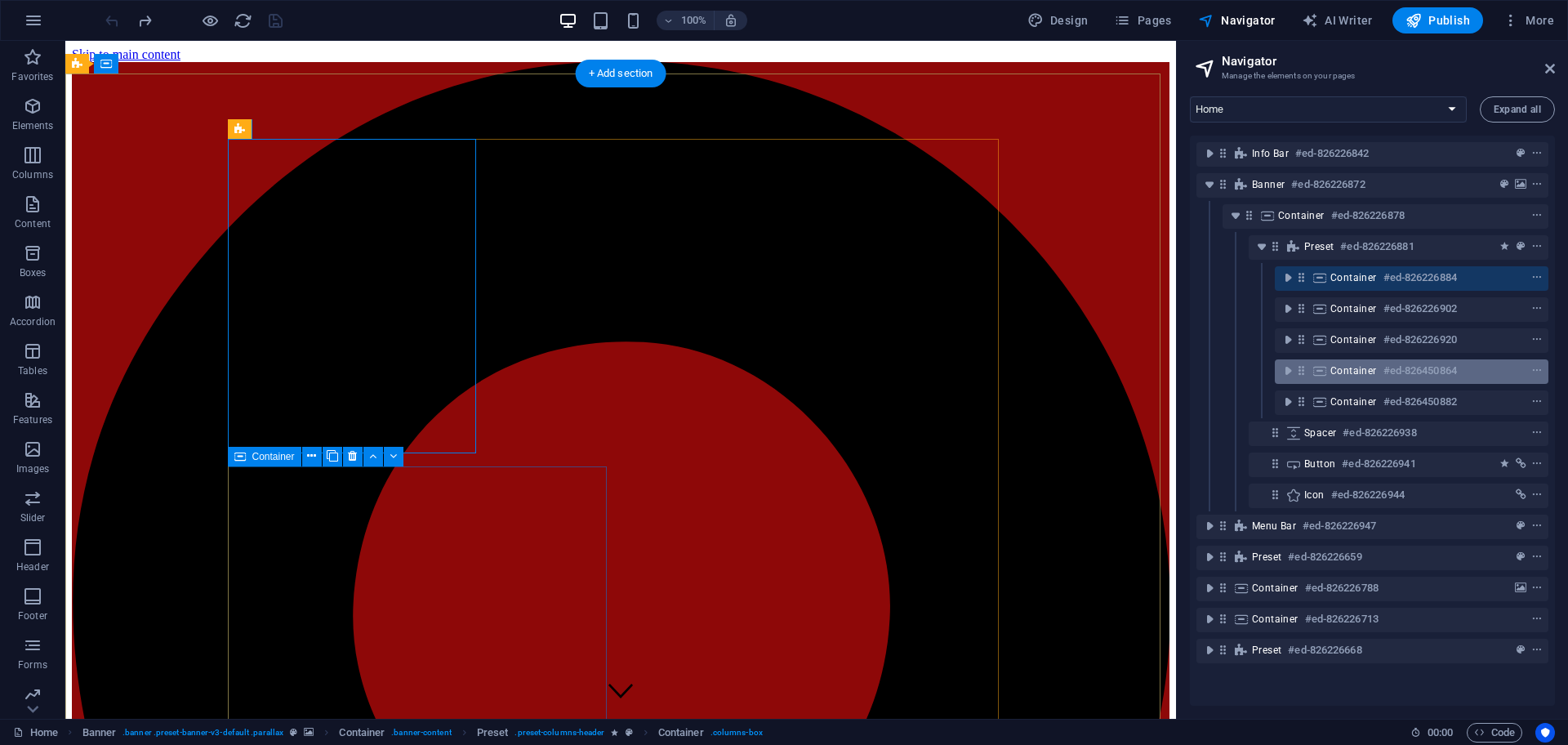 click on "Container #ed-826450864" at bounding box center [1398, 371] 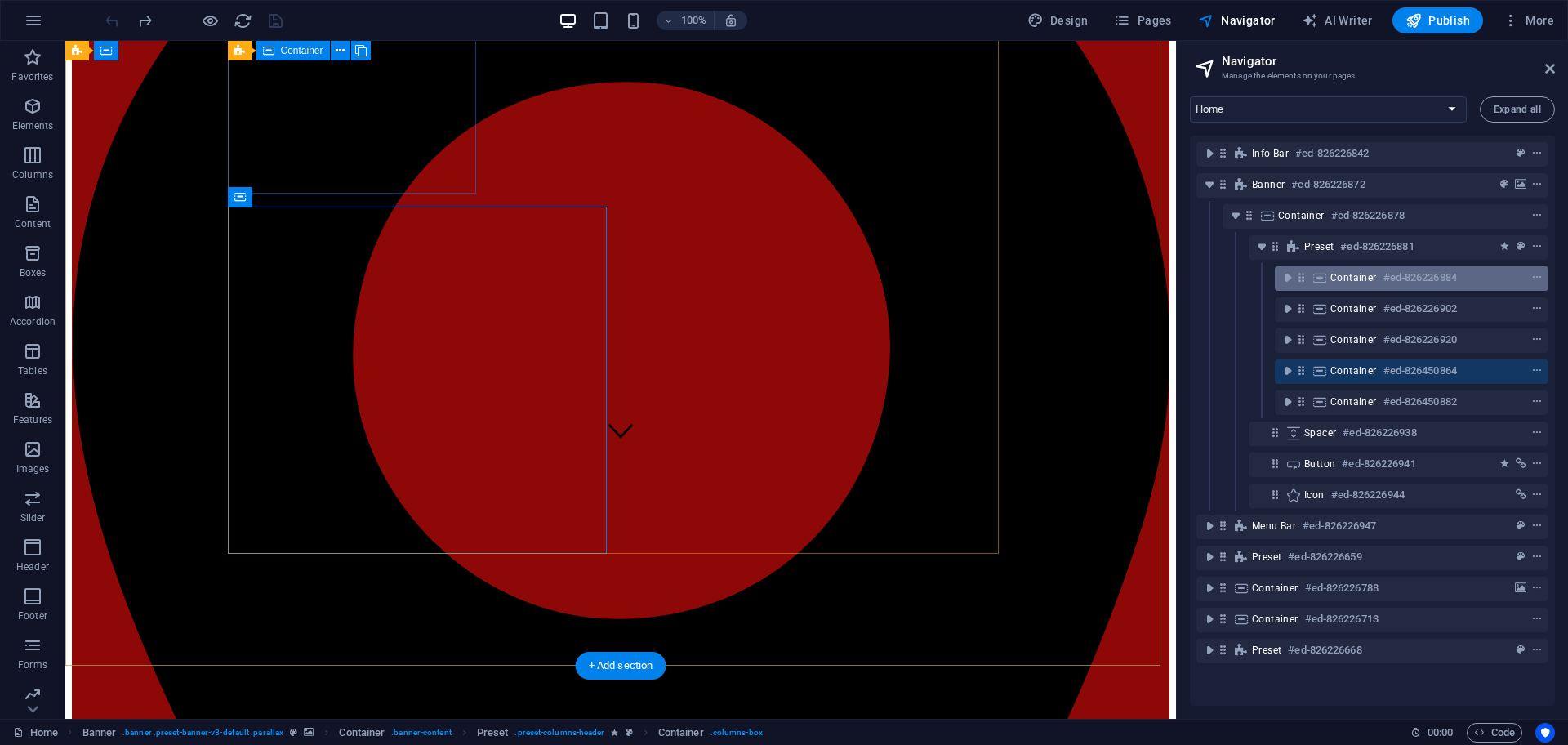 click on "Container" at bounding box center (1353, 278) 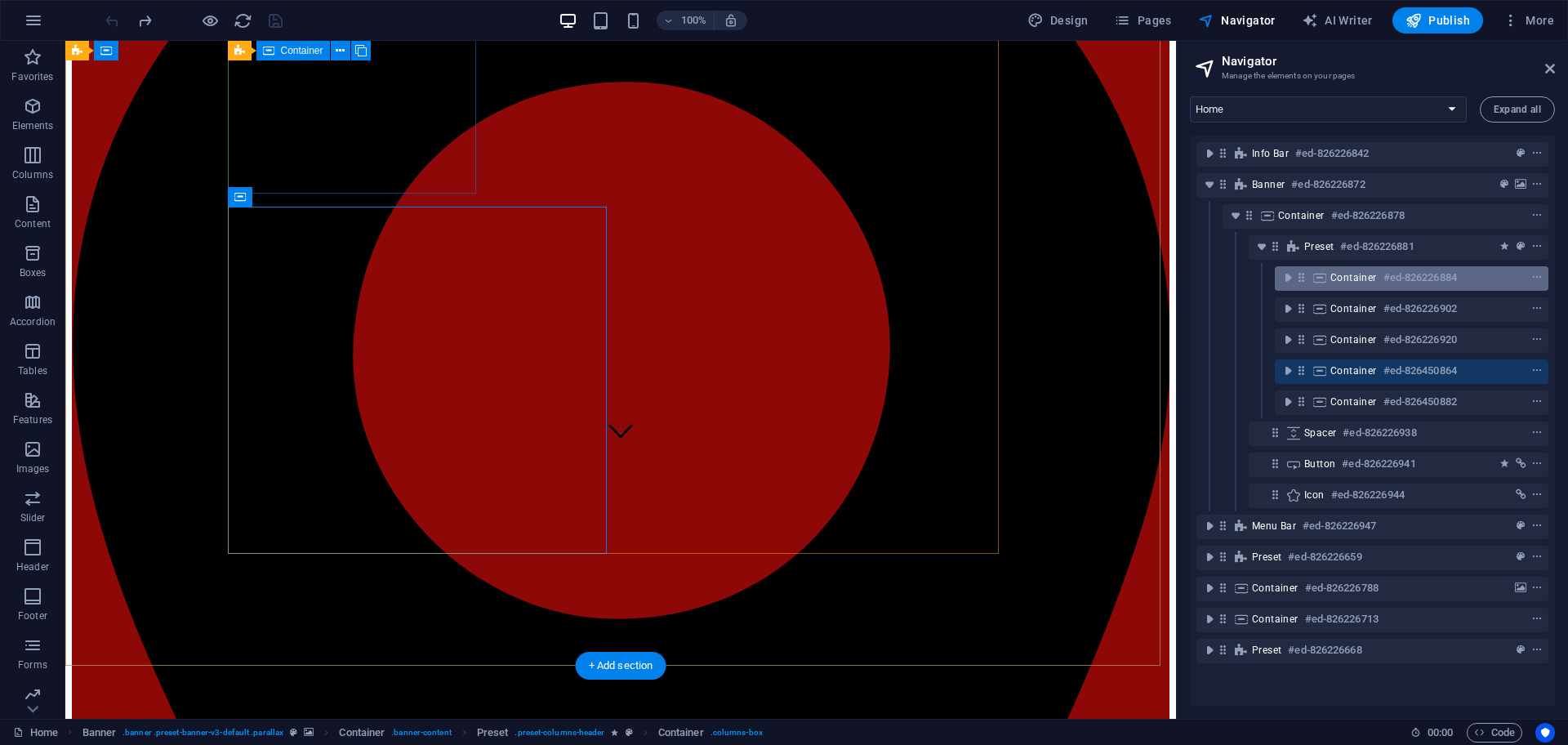 scroll, scrollTop: 0, scrollLeft: 0, axis: both 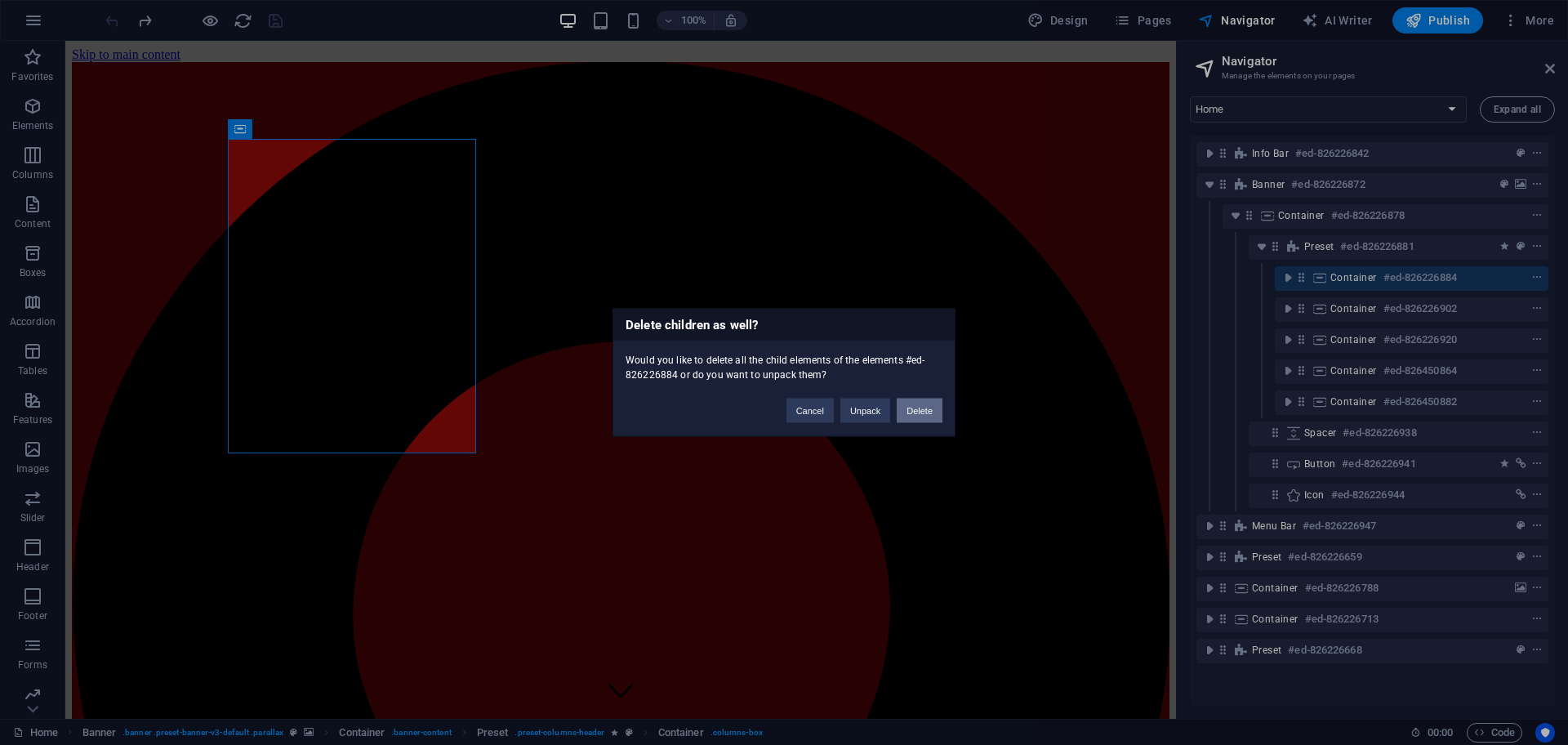 click on "Delete" at bounding box center [920, 411] 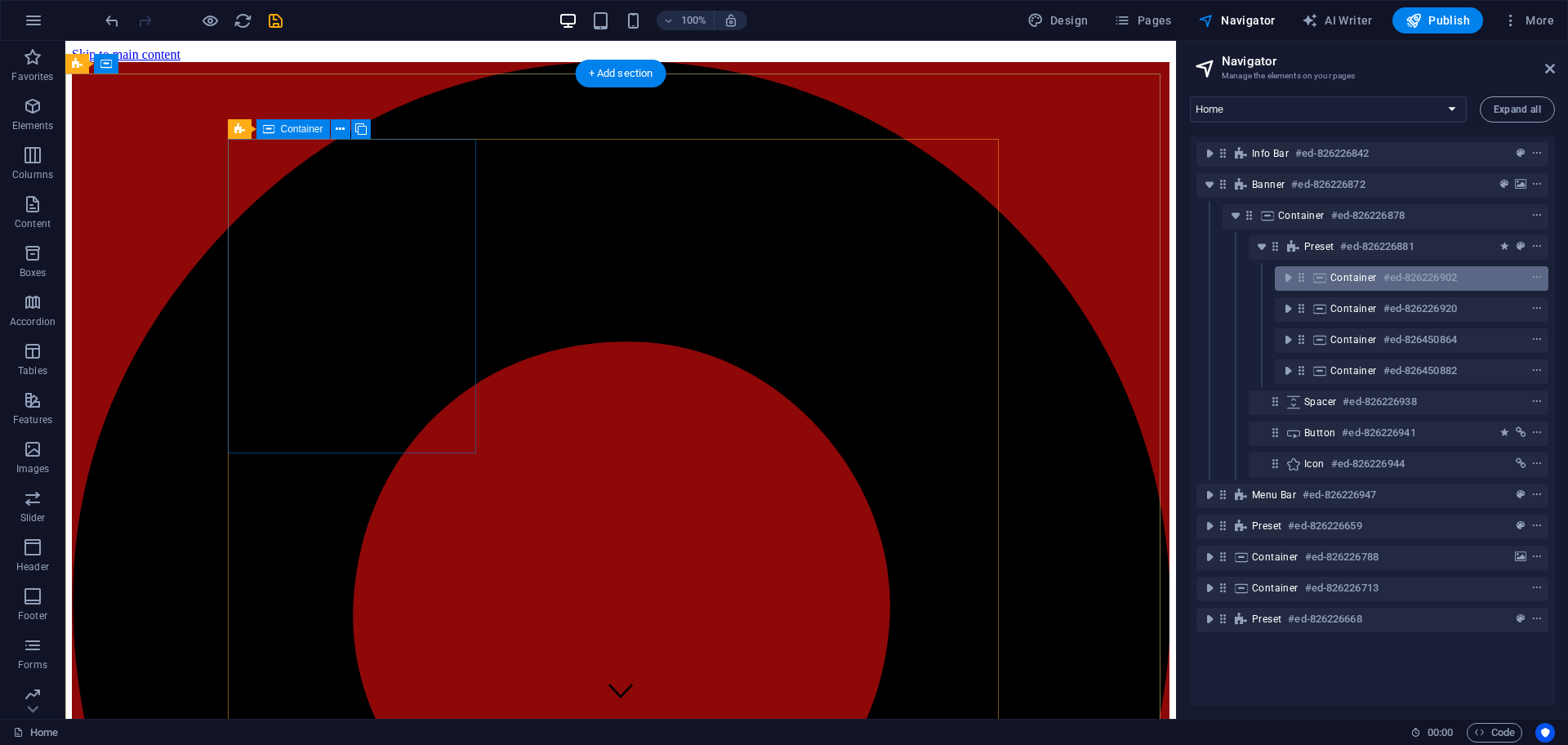 click on "#ed-826226902" at bounding box center [1420, 278] 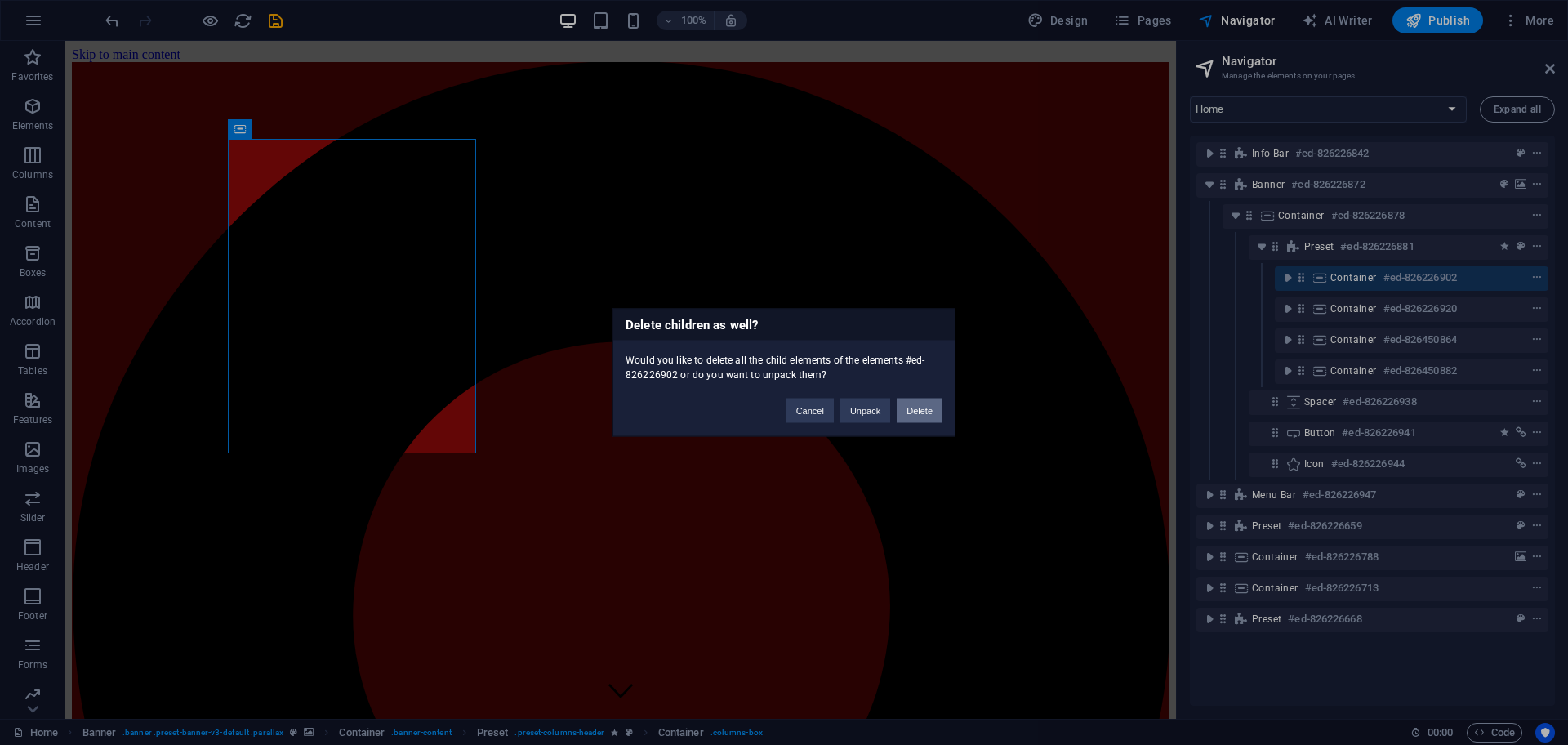 click on "Delete" at bounding box center (920, 411) 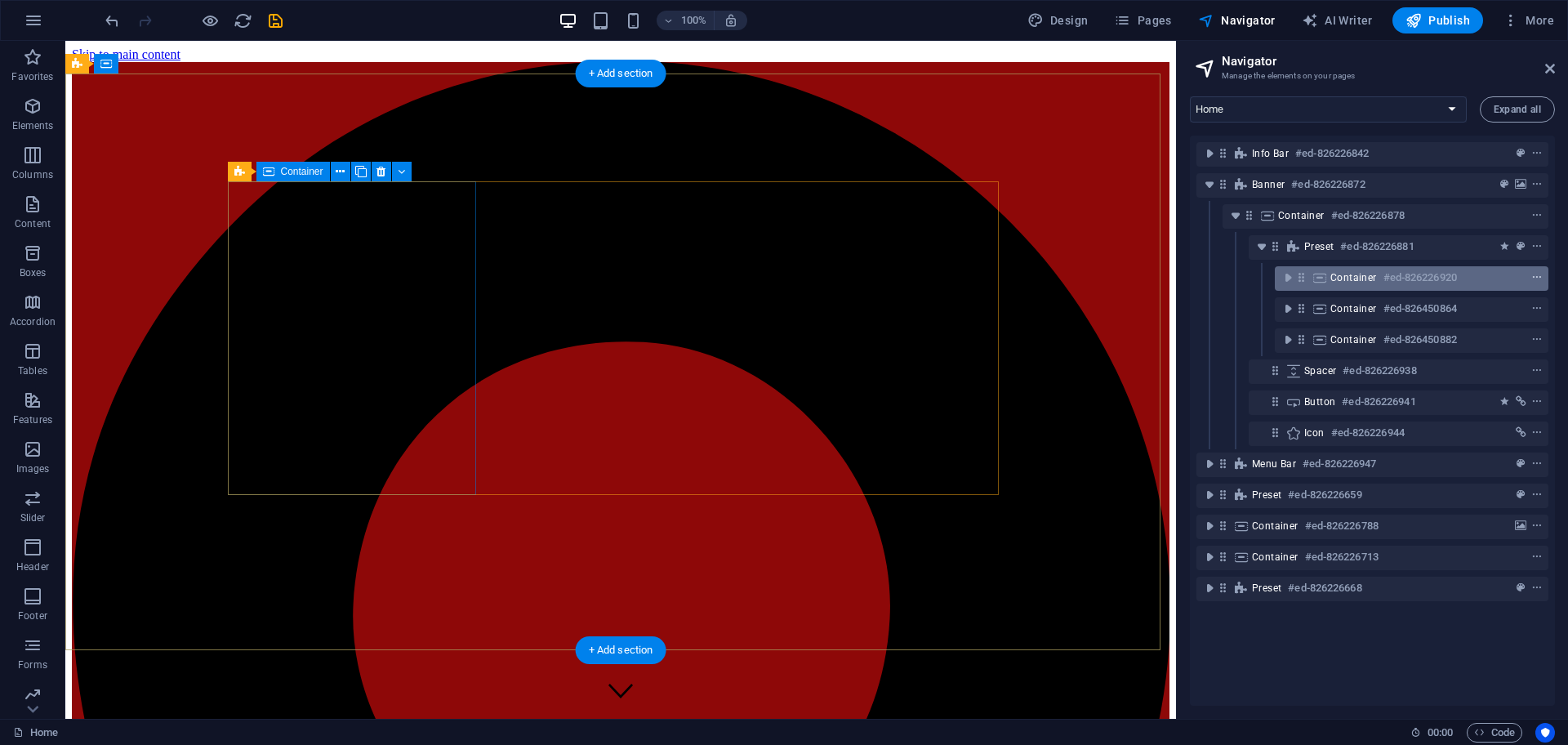 click at bounding box center [1537, 278] 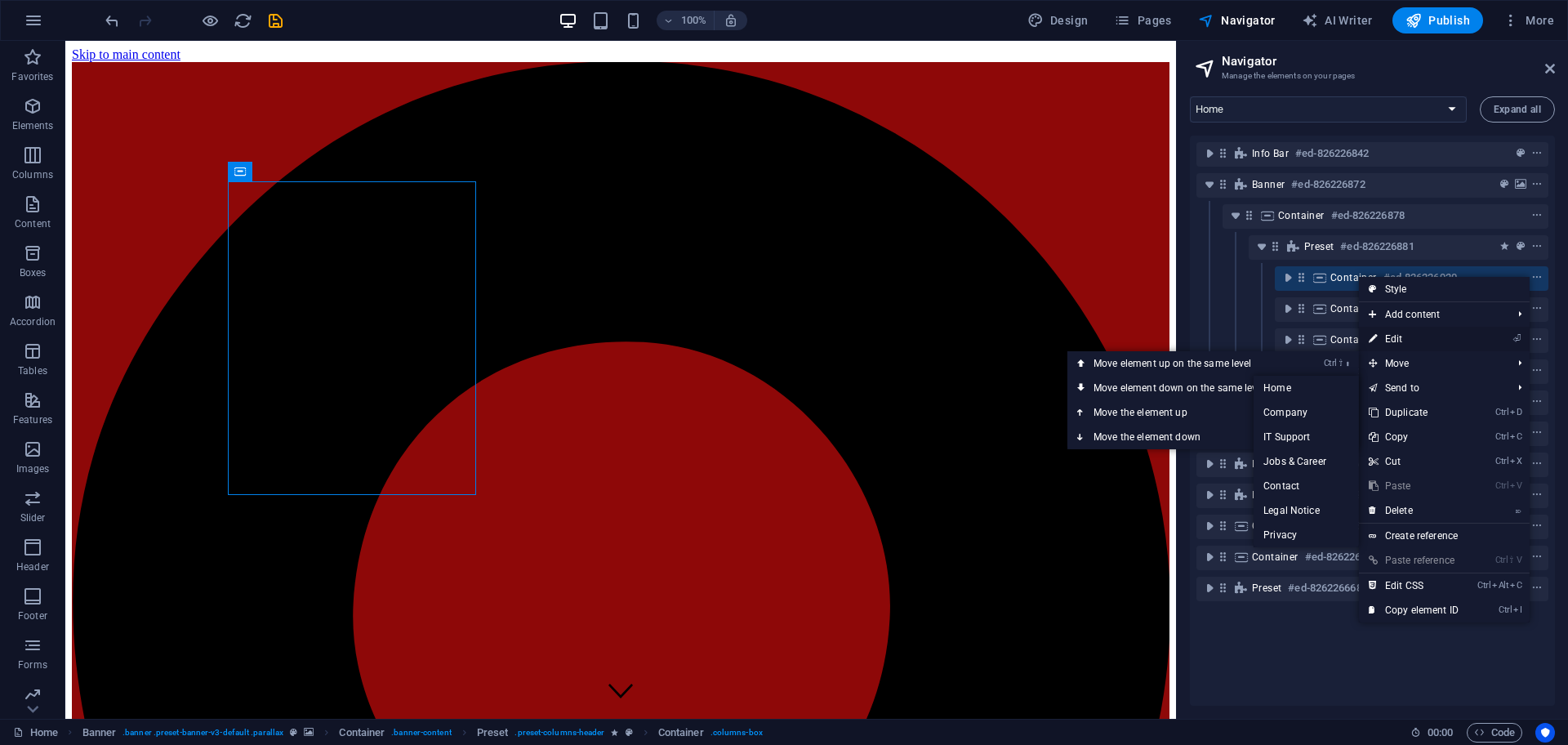 click on "⏎  Edit" at bounding box center (1414, 339) 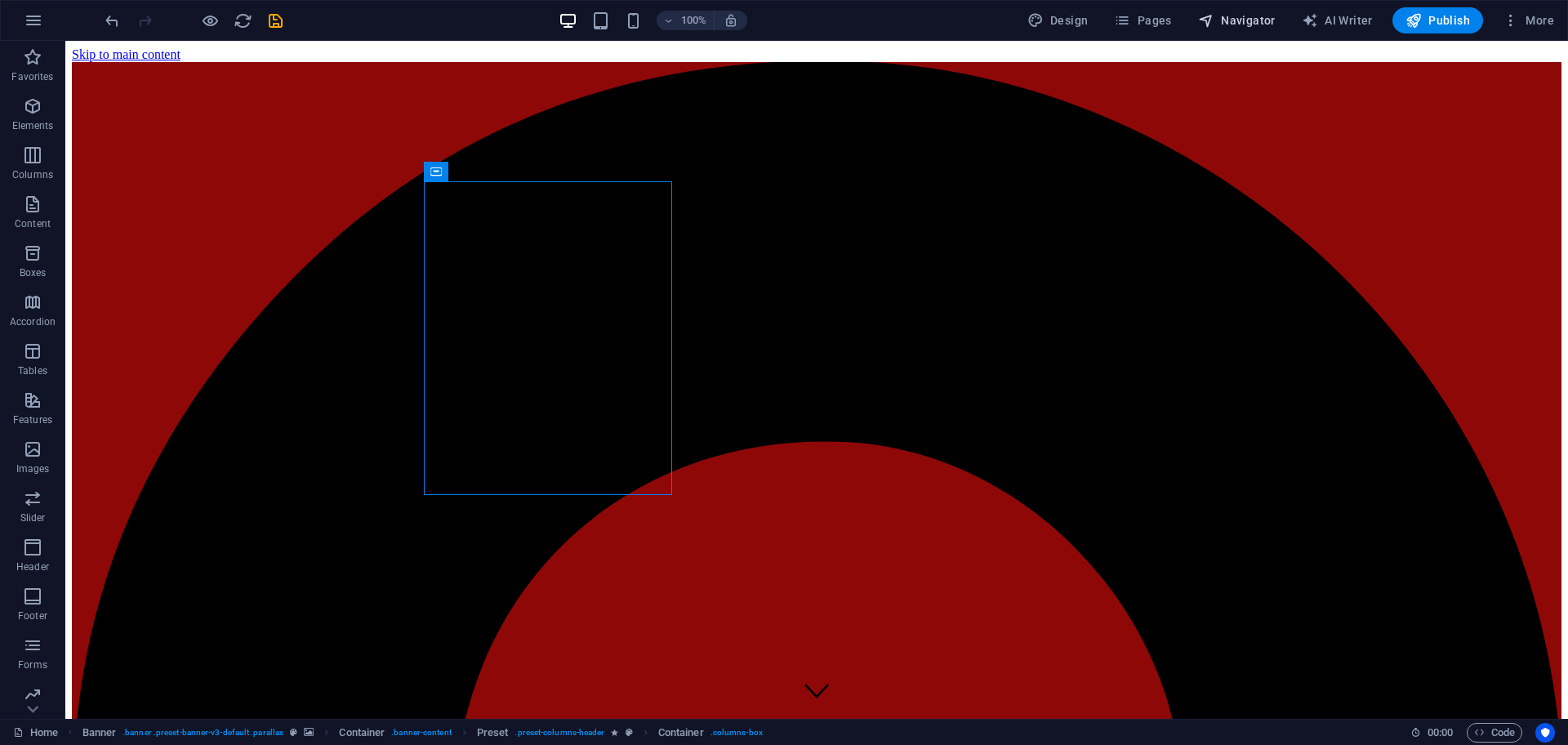click on "Navigator" at bounding box center [1236, 20] 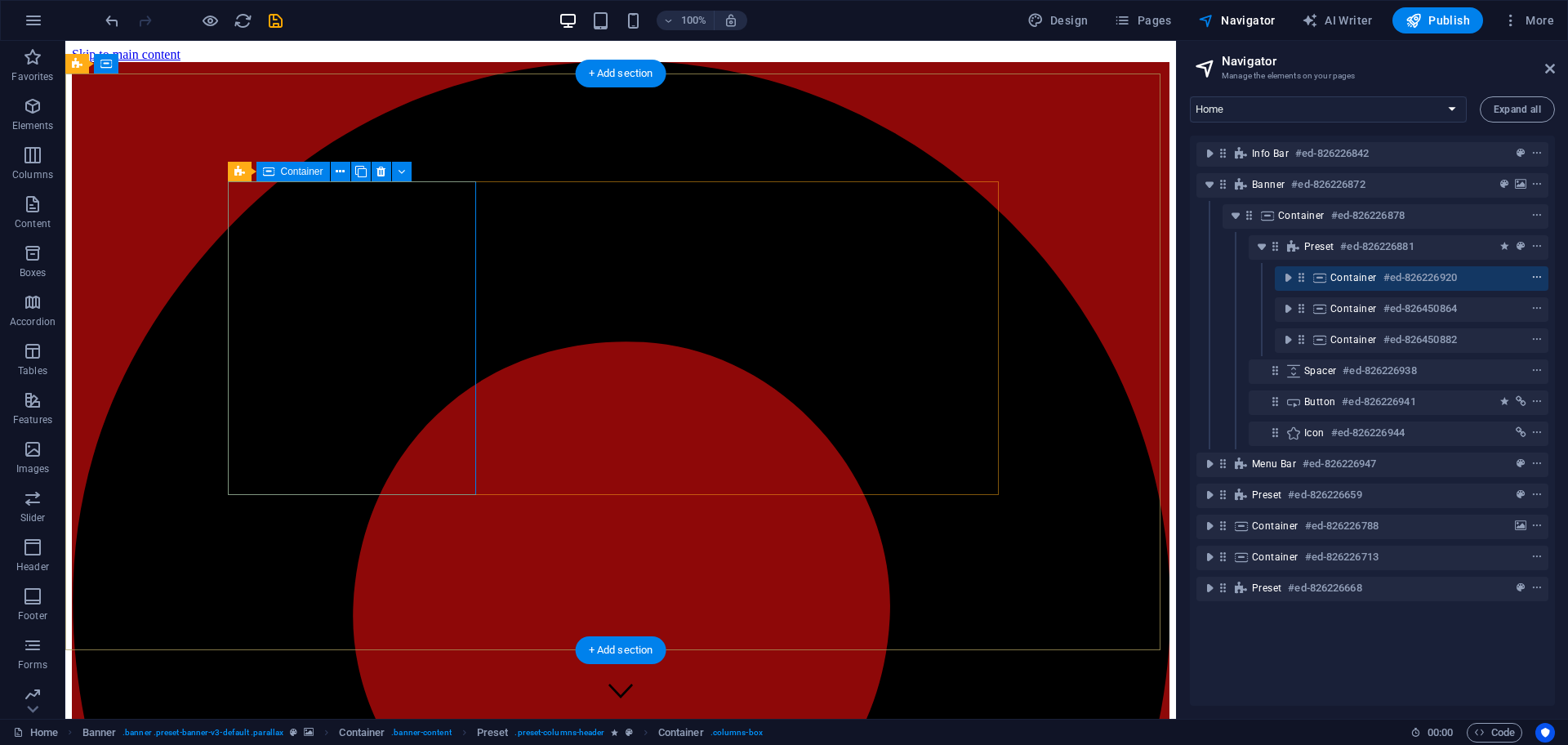 click at bounding box center (1537, 278) 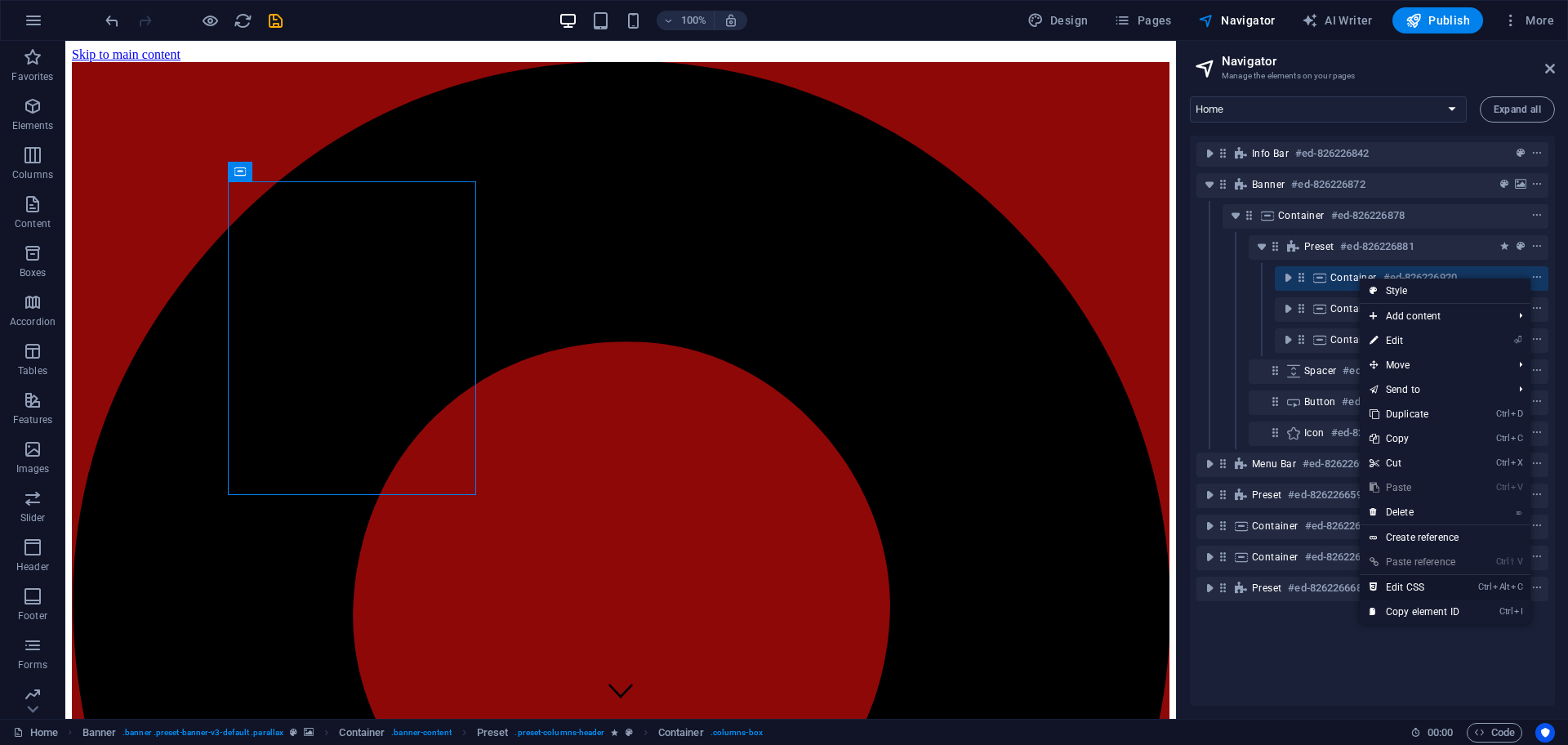 click on "Ctrl Alt C  Edit CSS" at bounding box center (1414, 587) 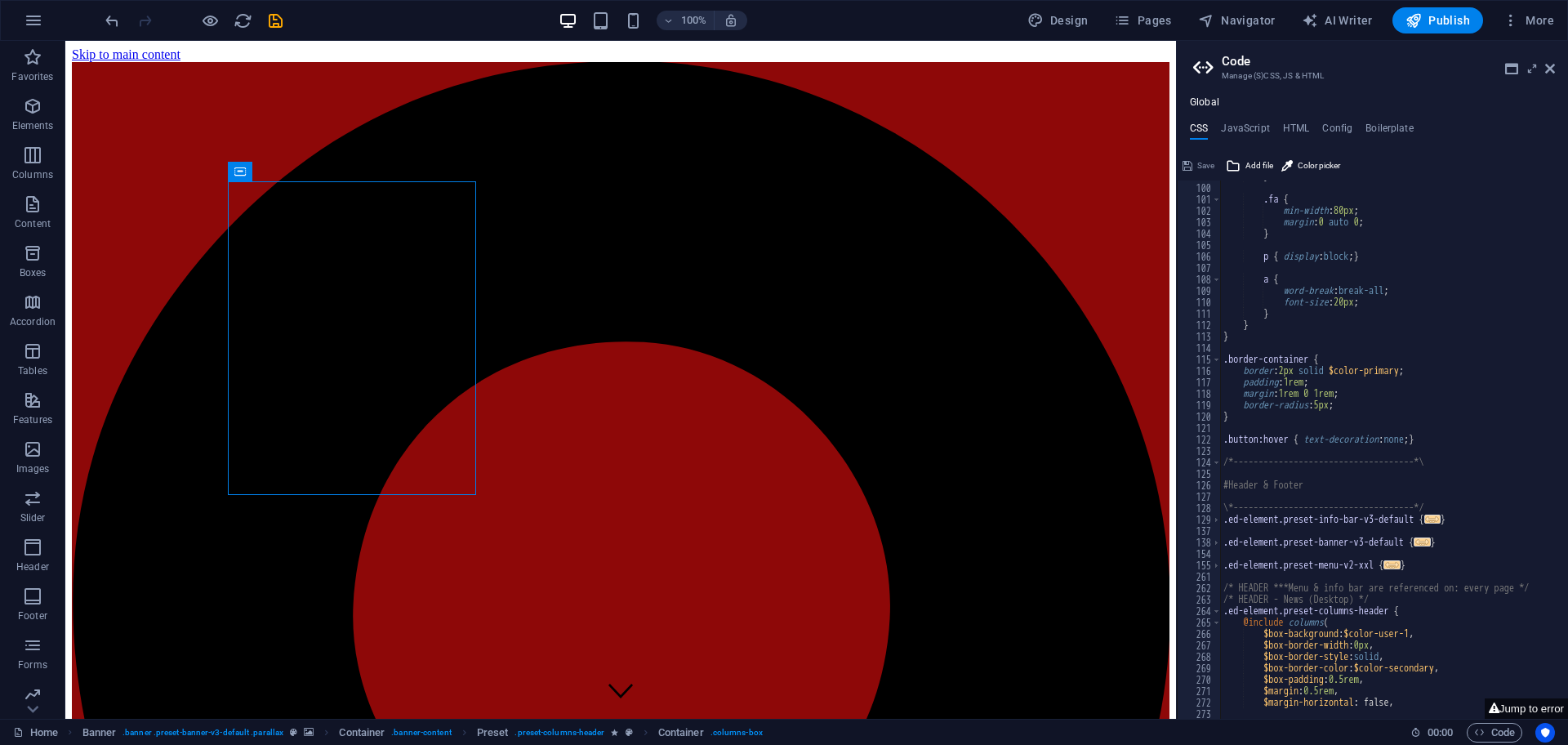 scroll, scrollTop: 1008, scrollLeft: 0, axis: vertical 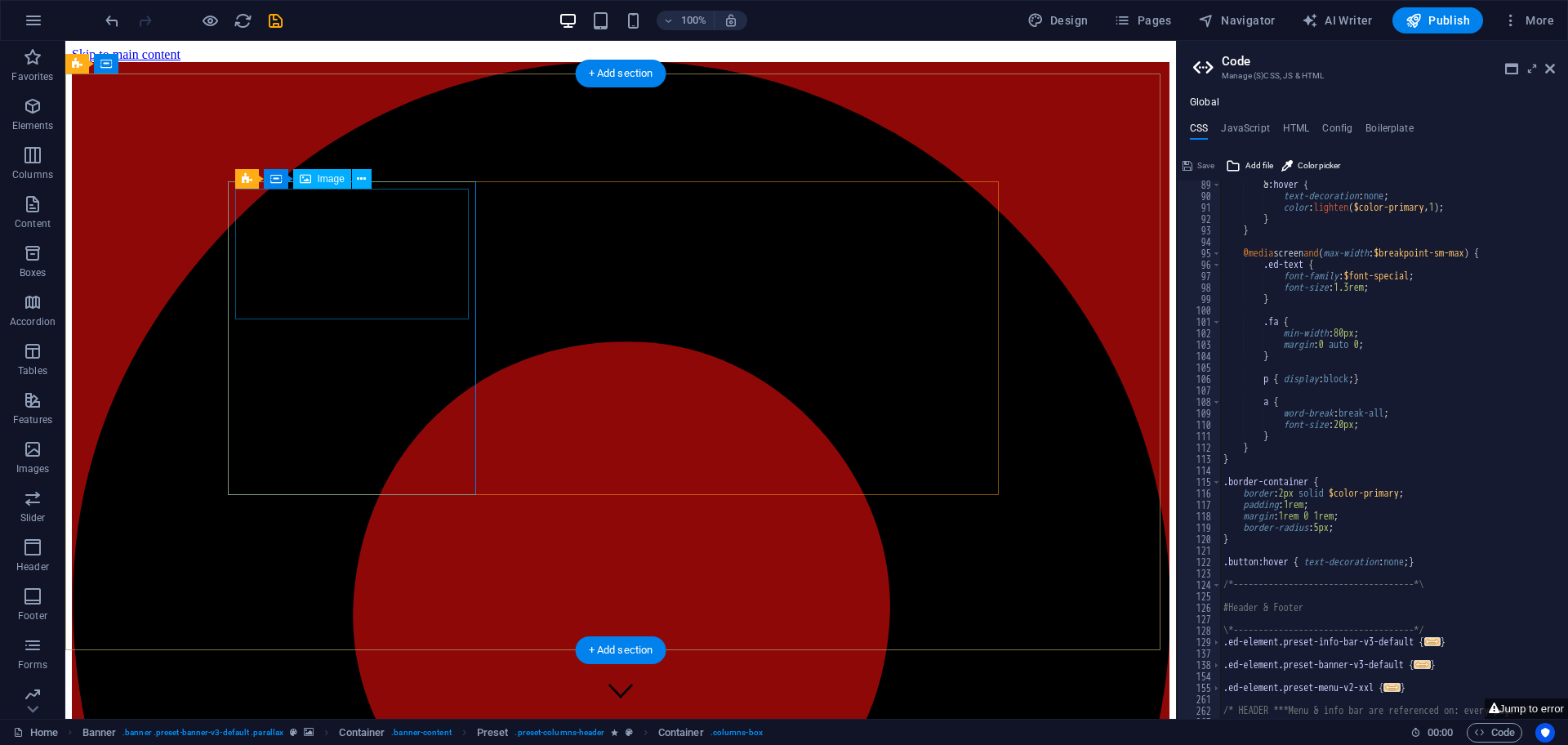 click at bounding box center (621, 4656) 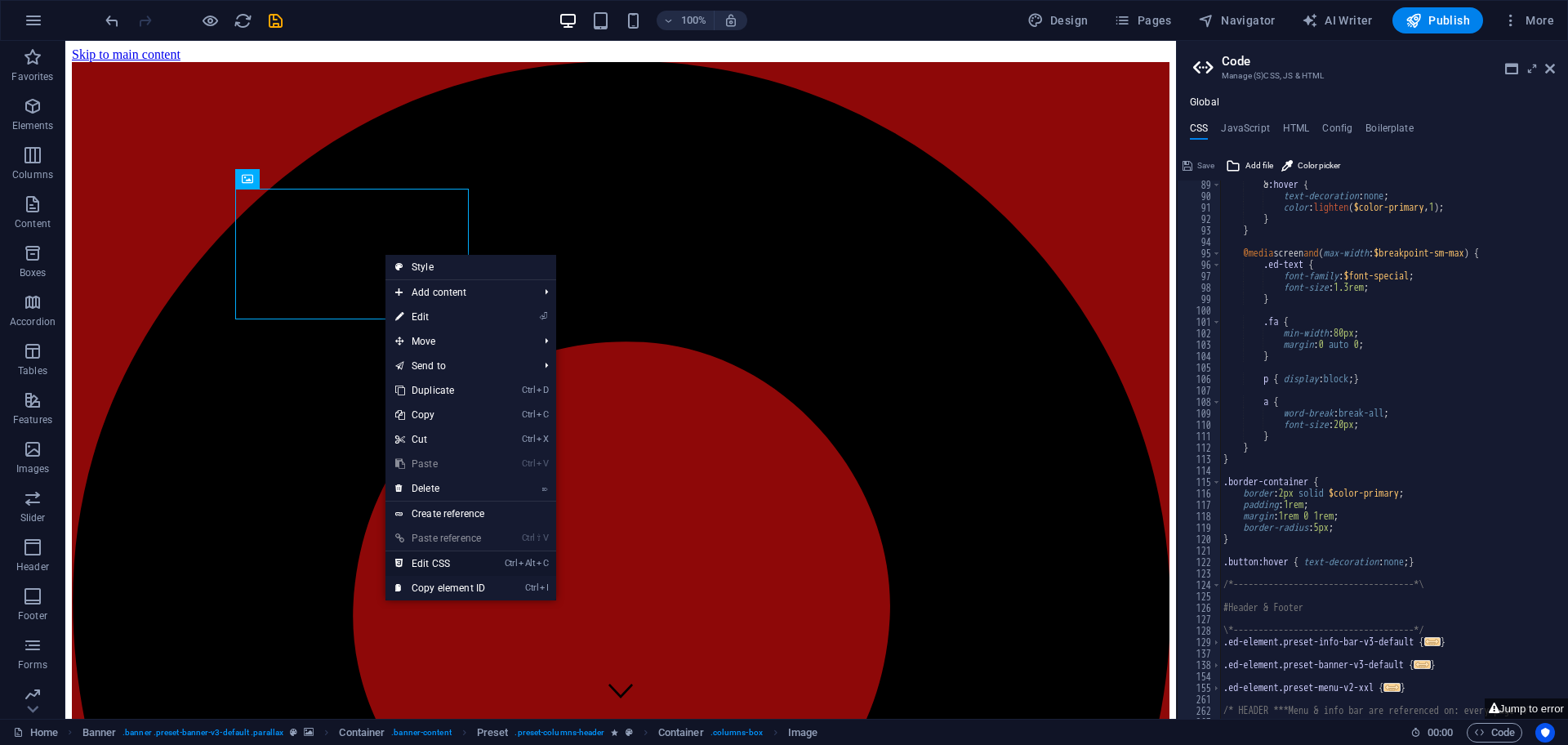 click on "Ctrl Alt C  Edit CSS" at bounding box center (440, 564) 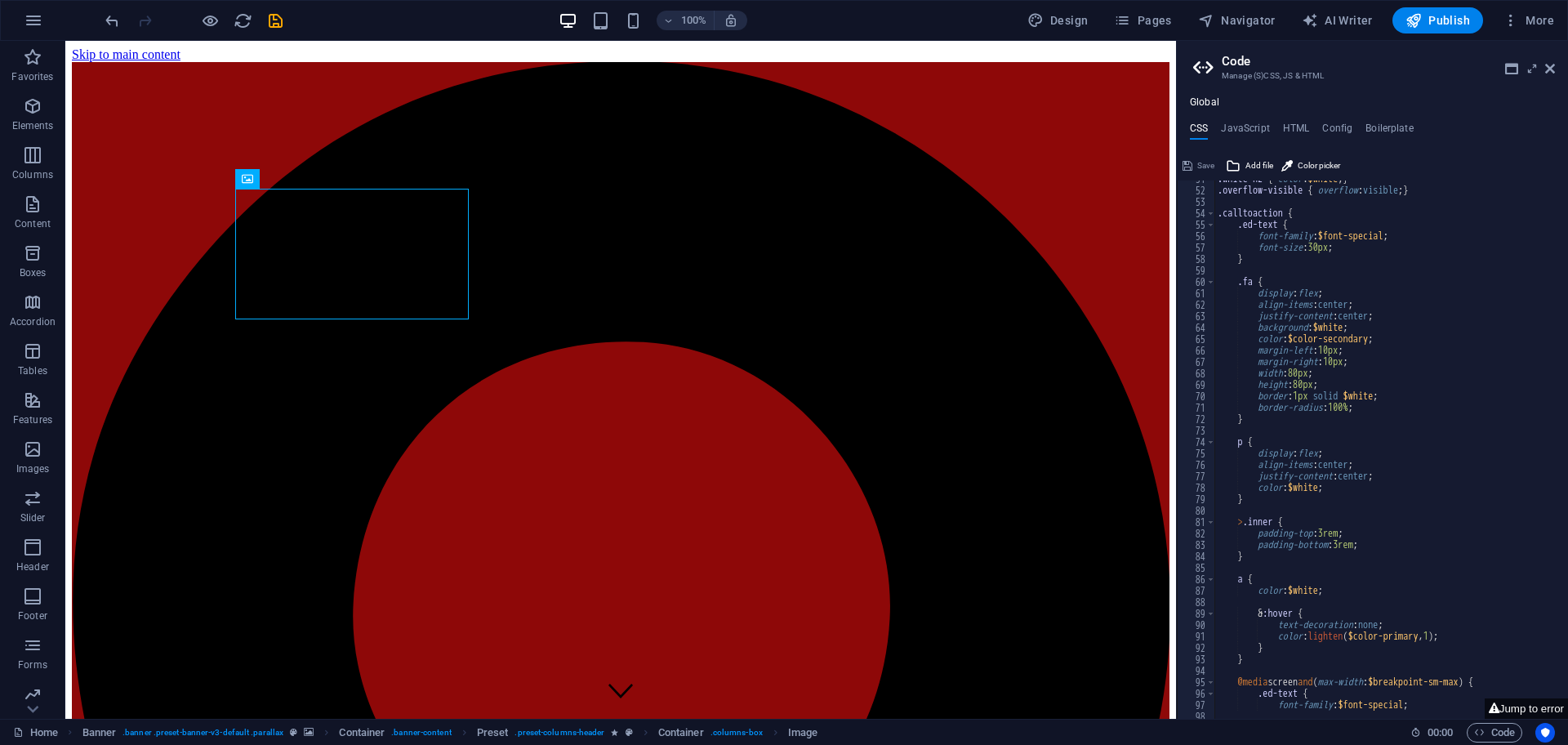 scroll, scrollTop: 89, scrollLeft: 0, axis: vertical 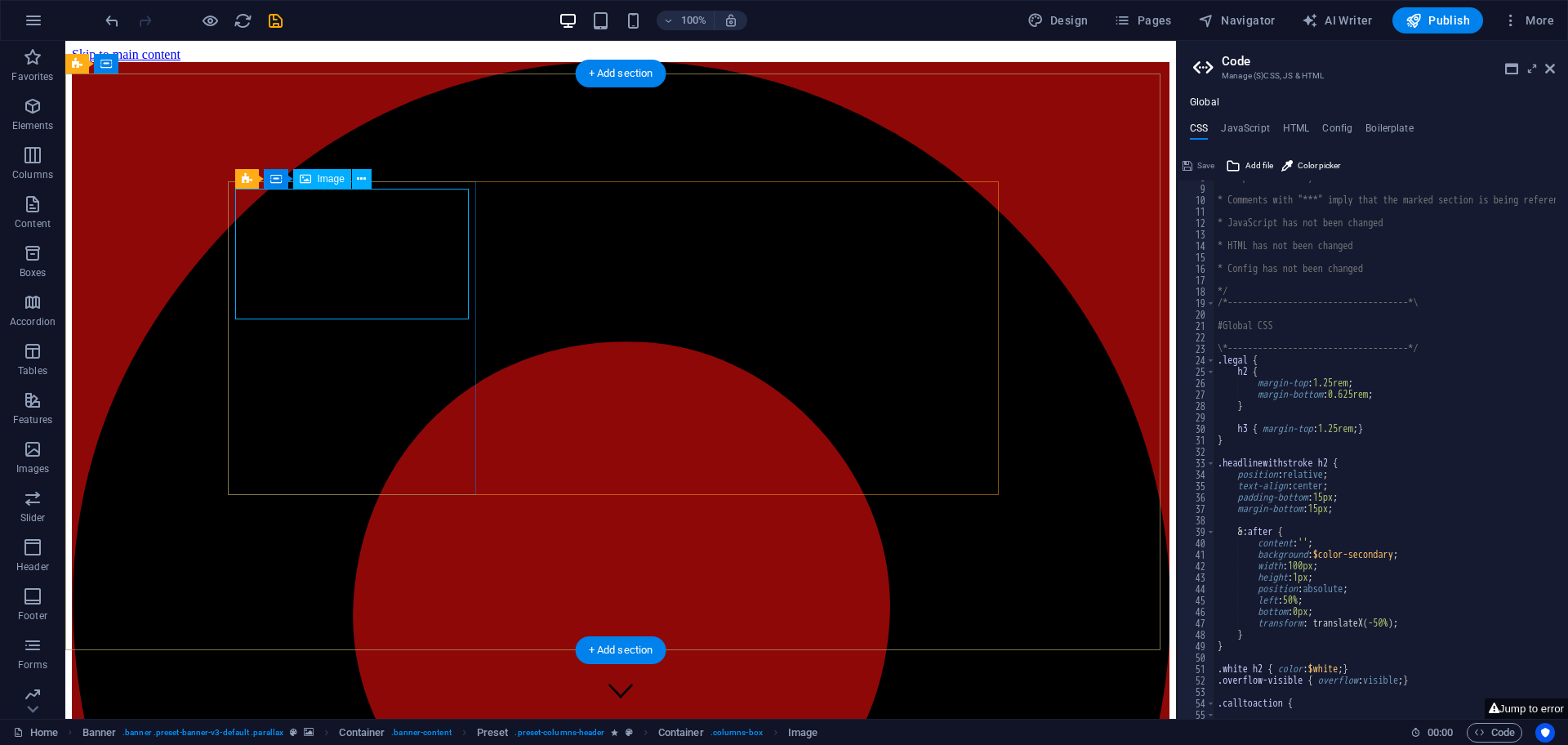 click at bounding box center (621, 4656) 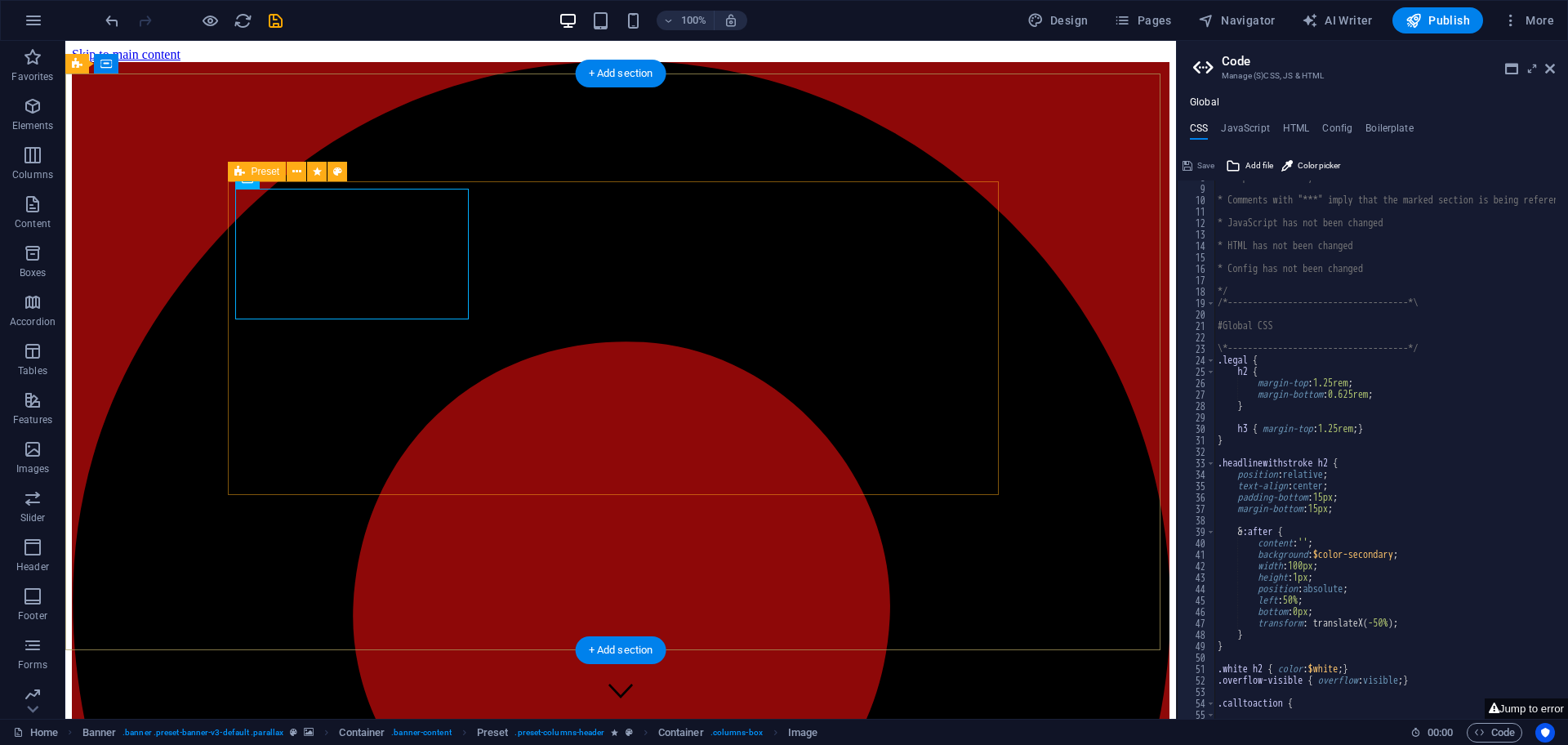 click on "Circuit Boards Lorem ipsum dolor sit amet, consetetur sadipscing elitr, sed diam nonumy eirmod tempor invidunt ut labore et dolore magna aliquyam erat, sed diam voluptua. At vero eos et accusam et justo duo dolores et ea rebum. Circuit Boards Lorem ipsum dolor sit amet, consetetur sadipscing elitr, sed diam nonumy eirmod tempor invidunt ut labore et dolore magna aliquyam erat, sed diam voluptua. At vero eos et accusam et justo duo dolores et ea rebum. Circuit Boards Lorem ipsum dolor sit amet, consetetur sadipscing elitr, sed diam nonumy eirmod tempor invidunt ut labore et dolore magna aliquyam erat, sed diam voluptua. At vero eos et accusam et justo duo dolores et ea rebum." at bounding box center [621, 5448] 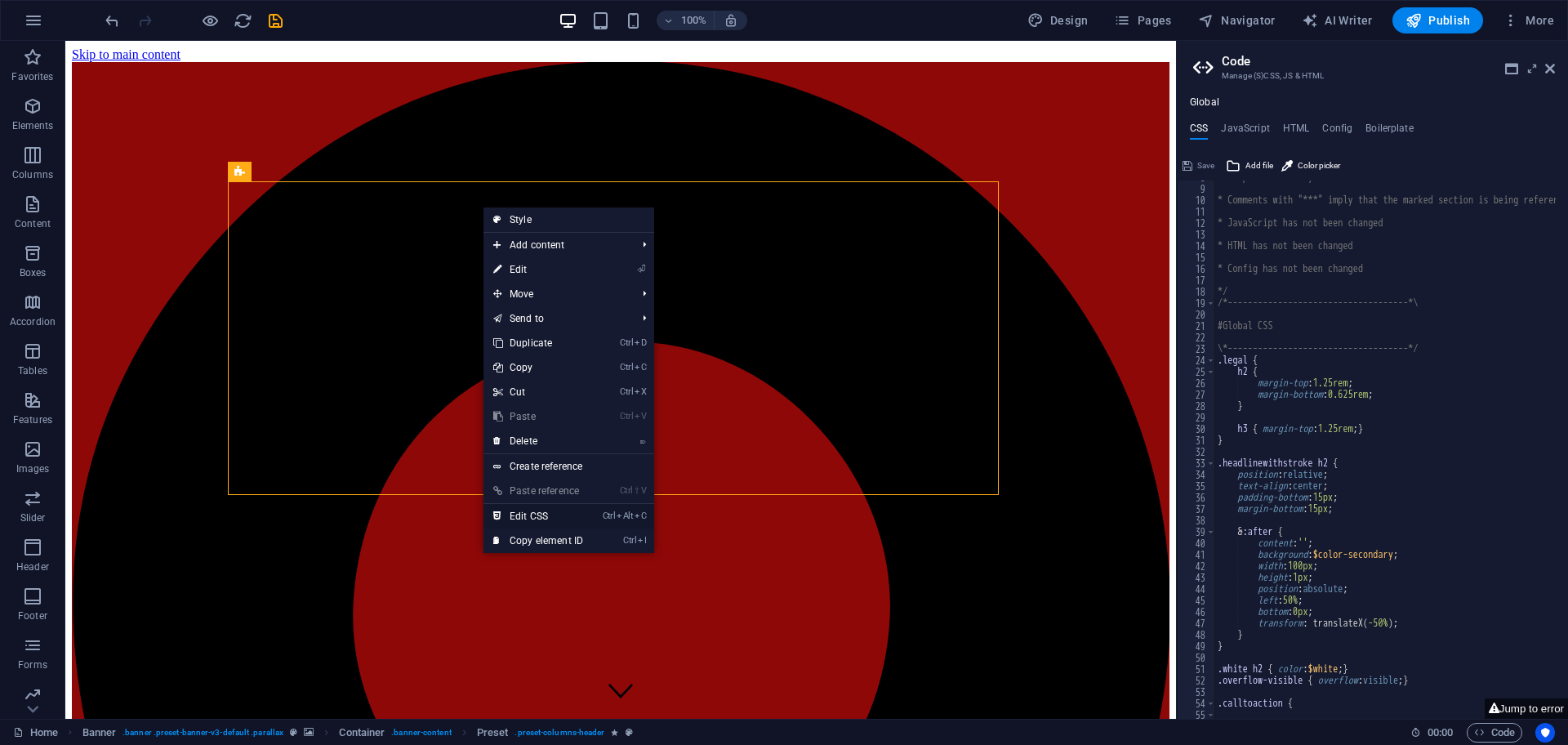 click on "Ctrl Alt C  Edit CSS" at bounding box center (538, 516) 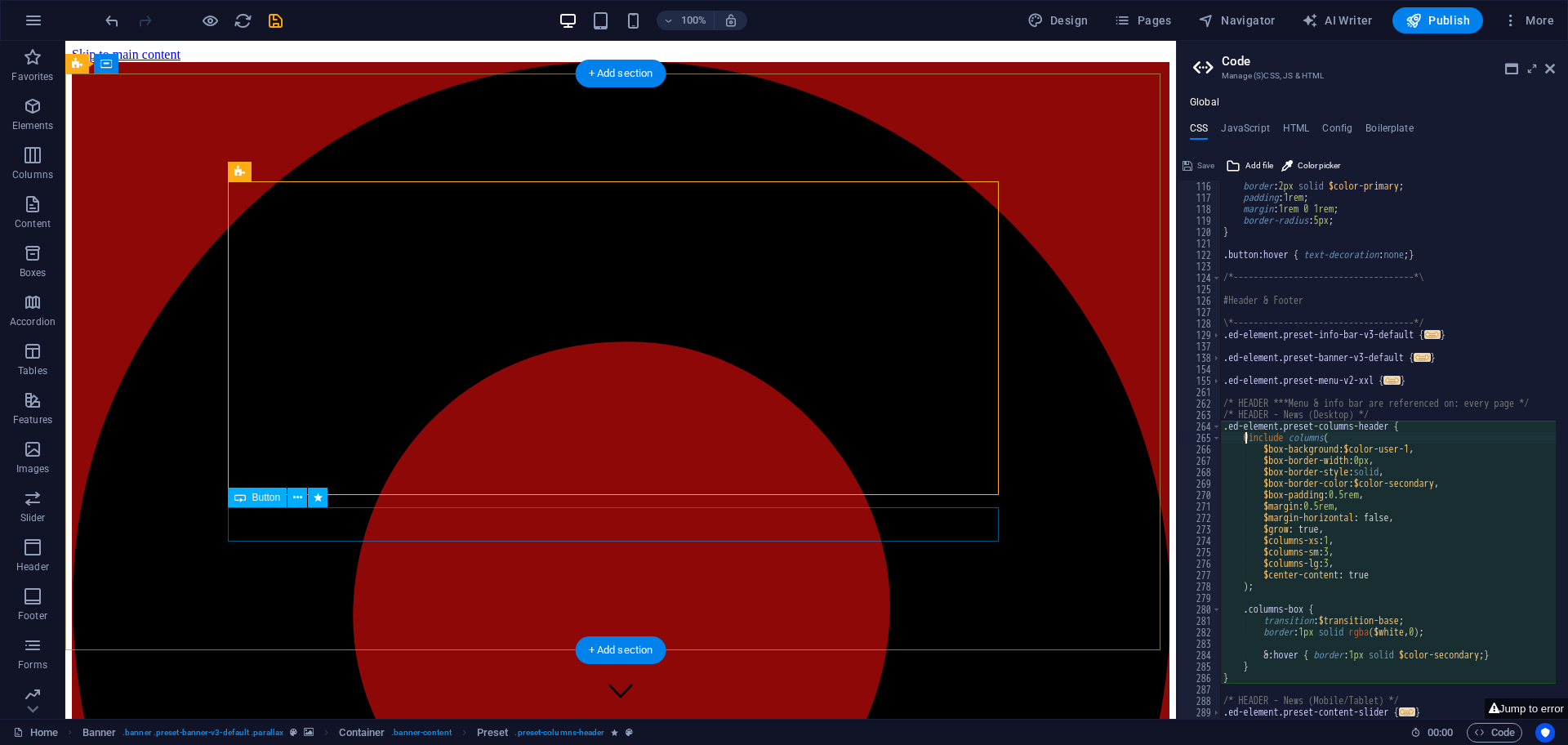 scroll, scrollTop: 1315, scrollLeft: 0, axis: vertical 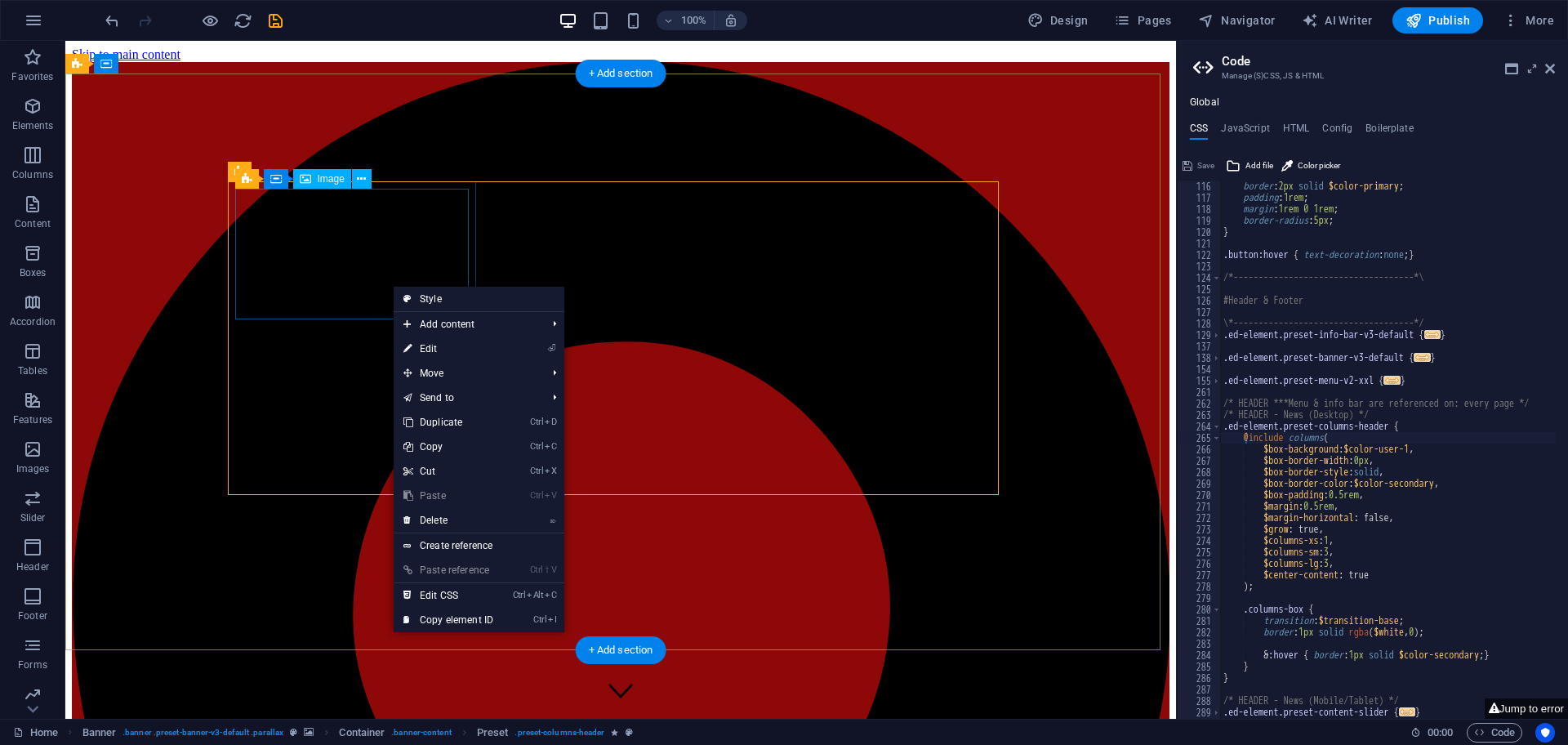 click at bounding box center (621, 4656) 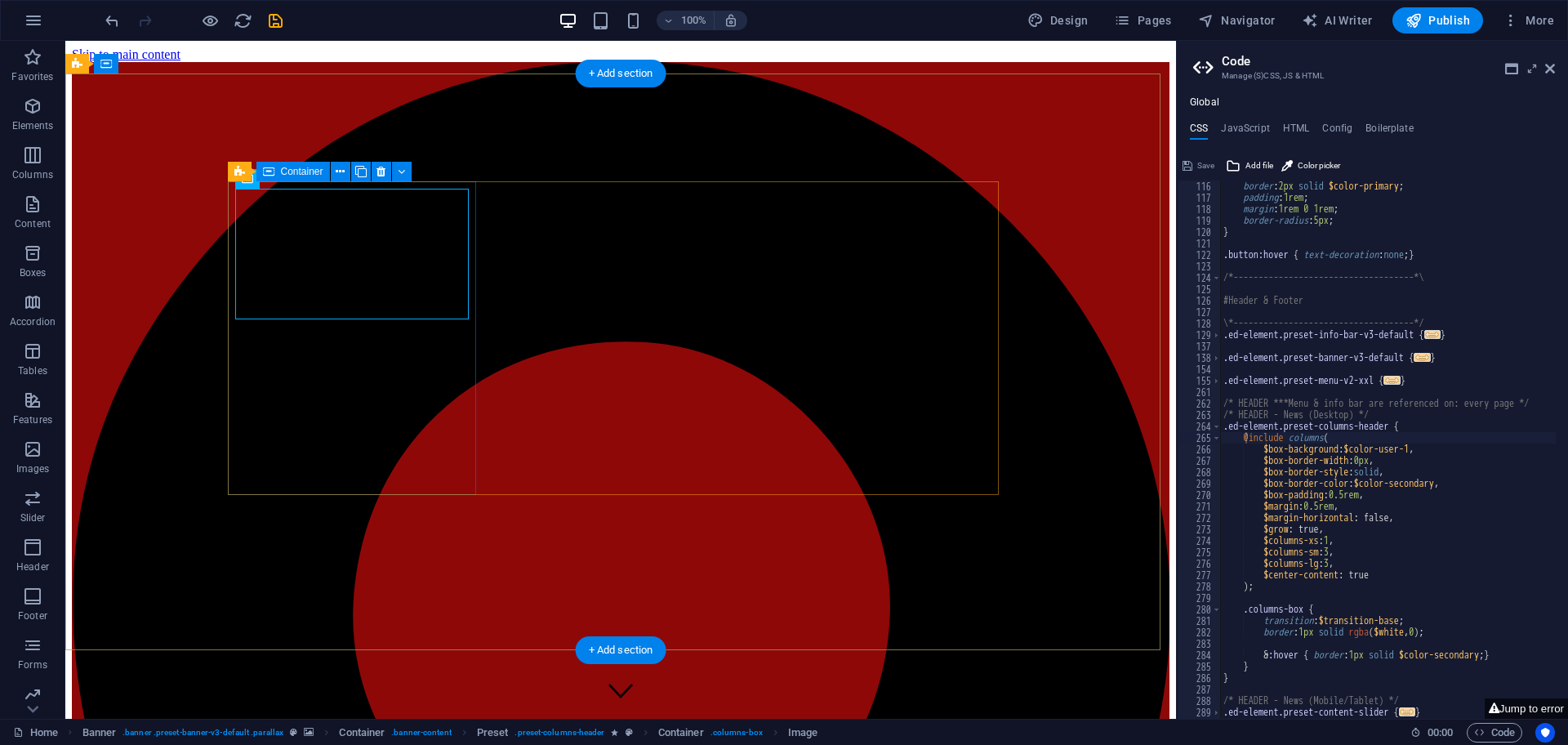 click on "Circuit Boards Lorem ipsum dolor sit amet, consetetur sadipscing elitr, sed diam nonumy eirmod tempor invidunt ut labore et dolore magna aliquyam erat, sed diam voluptua. At vero eos et accusam et justo duo dolores et ea rebum." at bounding box center (621, 4710) 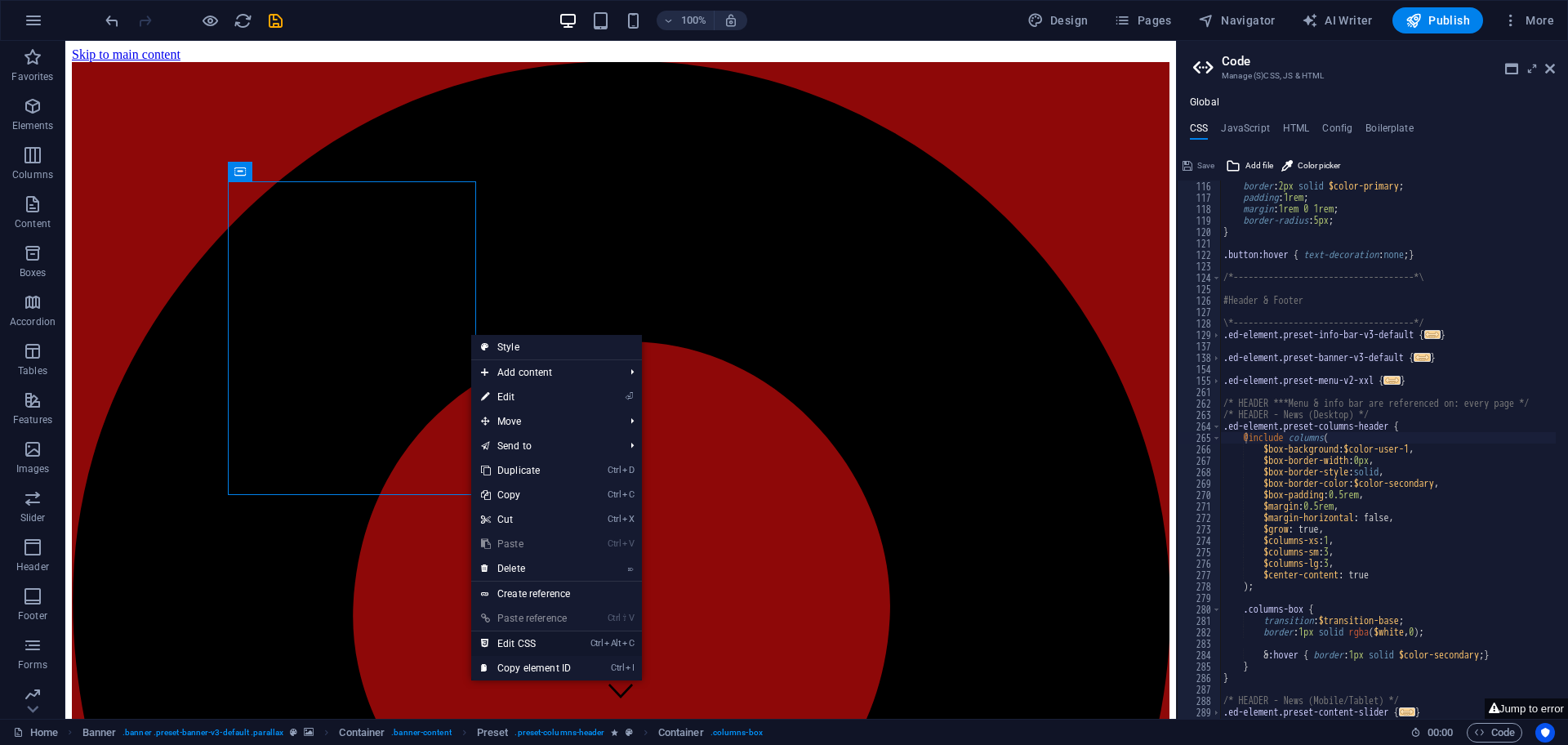 click on "Ctrl Alt C  Edit CSS" at bounding box center [526, 644] 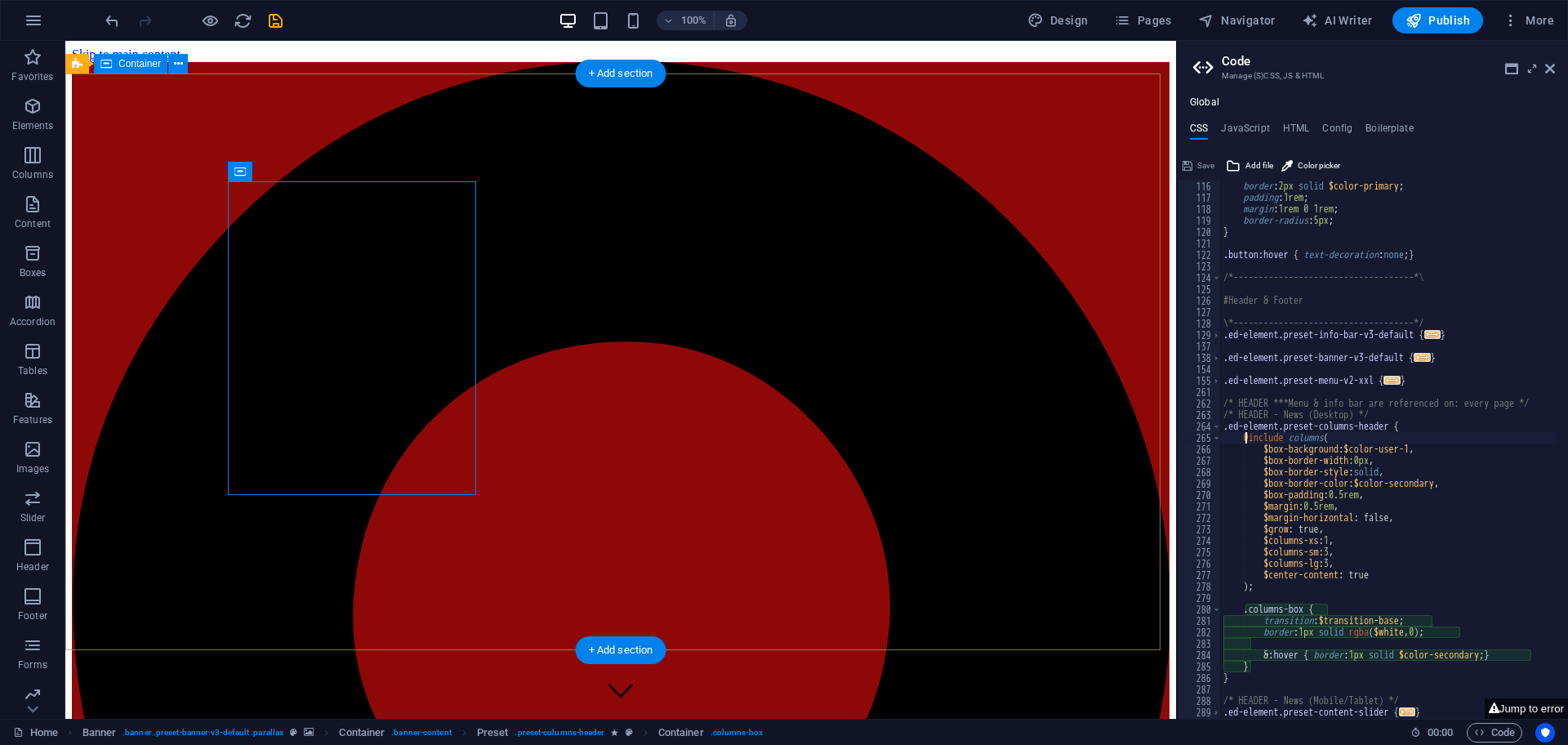 scroll, scrollTop: 1498, scrollLeft: 0, axis: vertical 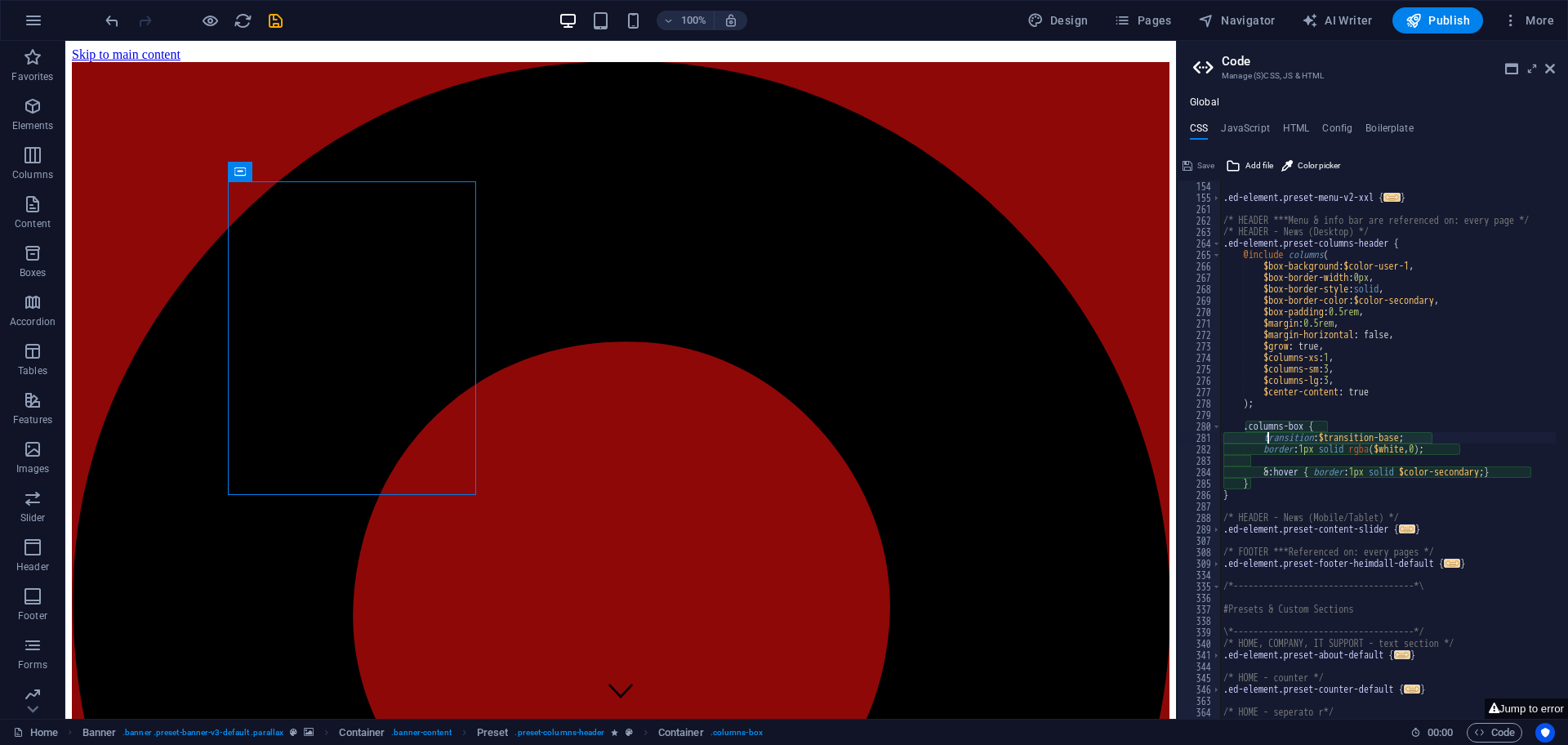 click on ".ed-element.preset-menu-v2-xxl   { ... } /* HEADER ***Menu & info bar are referenced on: every page */ /* HEADER - News (Desktop) */ .ed-element.preset-columns-header   {      @include   columns (           $box-background :  $color-user-1 ,            $box-border-width :  0px ,            $box-border-style :  solid ,            $box-border-color :  $color-secondary ,            $box-padding :  0.5rem ,            $margin :  0.5rem ,            $margin-horizontal : false,            $grow : true,            $columns-xs :  1 ,            $columns-sm :  3 ,            $columns-lg :  3 ,            $center-content : true      ) ;      .columns-box   {           transition :  $transition-base ;           border :  1px   solid   rgba ( $white ,  0 ) ;                & :hover   {   border :  1px   solid   $color-secondary ;  }      } } /* HEADER - News (Mobile/Tablet) */ .ed-element.preset-content-slider   { ... } /* FOOTER ***Referenced on: every pages */ .ed-element.preset-footer-heimdall-default   { ... }   { }" at bounding box center (1465, 455) 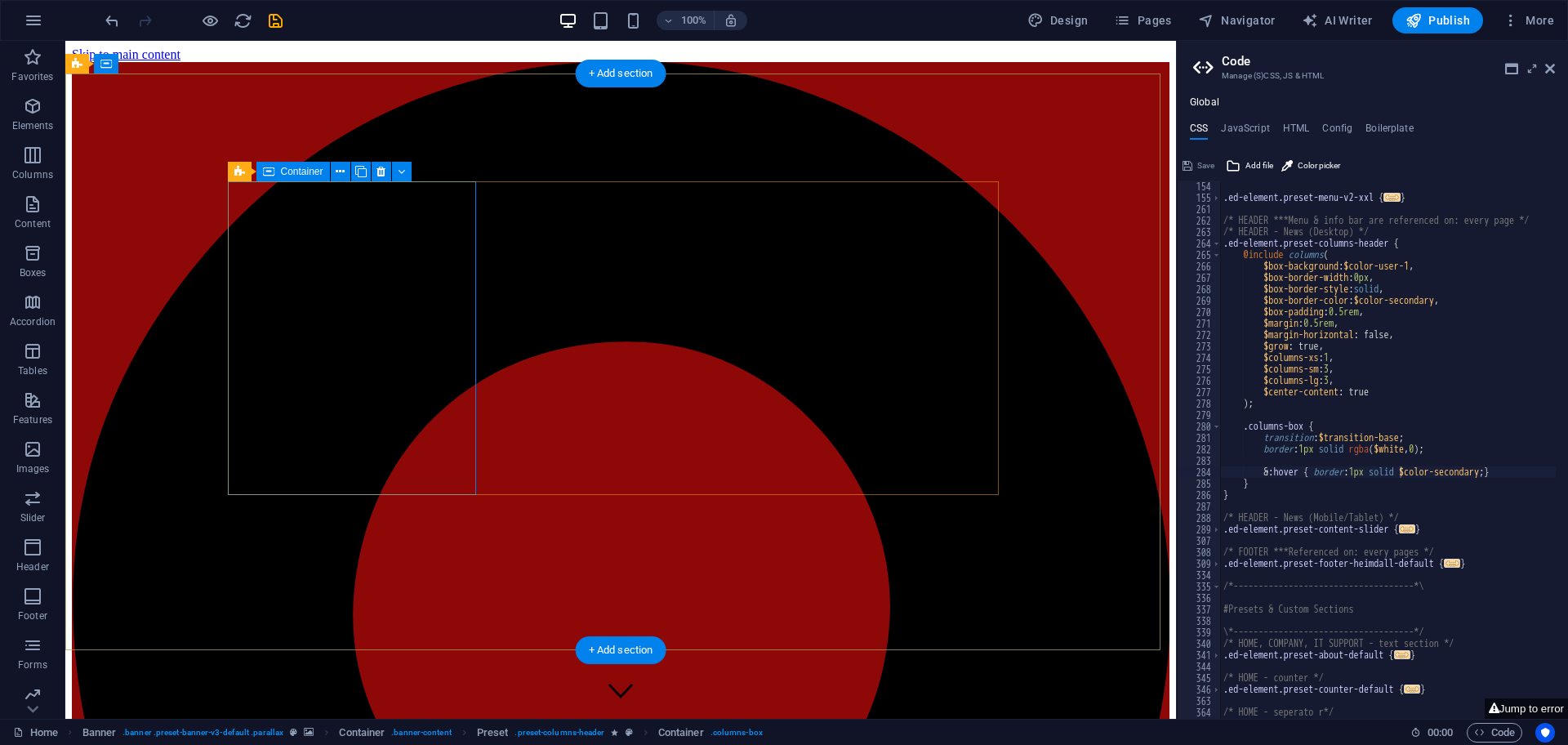 click on "Circuit Boards Lorem ipsum dolor sit amet, consetetur sadipscing elitr, sed diam nonumy eirmod tempor invidunt ut labore et dolore magna aliquyam erat, sed diam voluptua. At vero eos et accusam et justo duo dolores et ea rebum." at bounding box center [621, 4710] 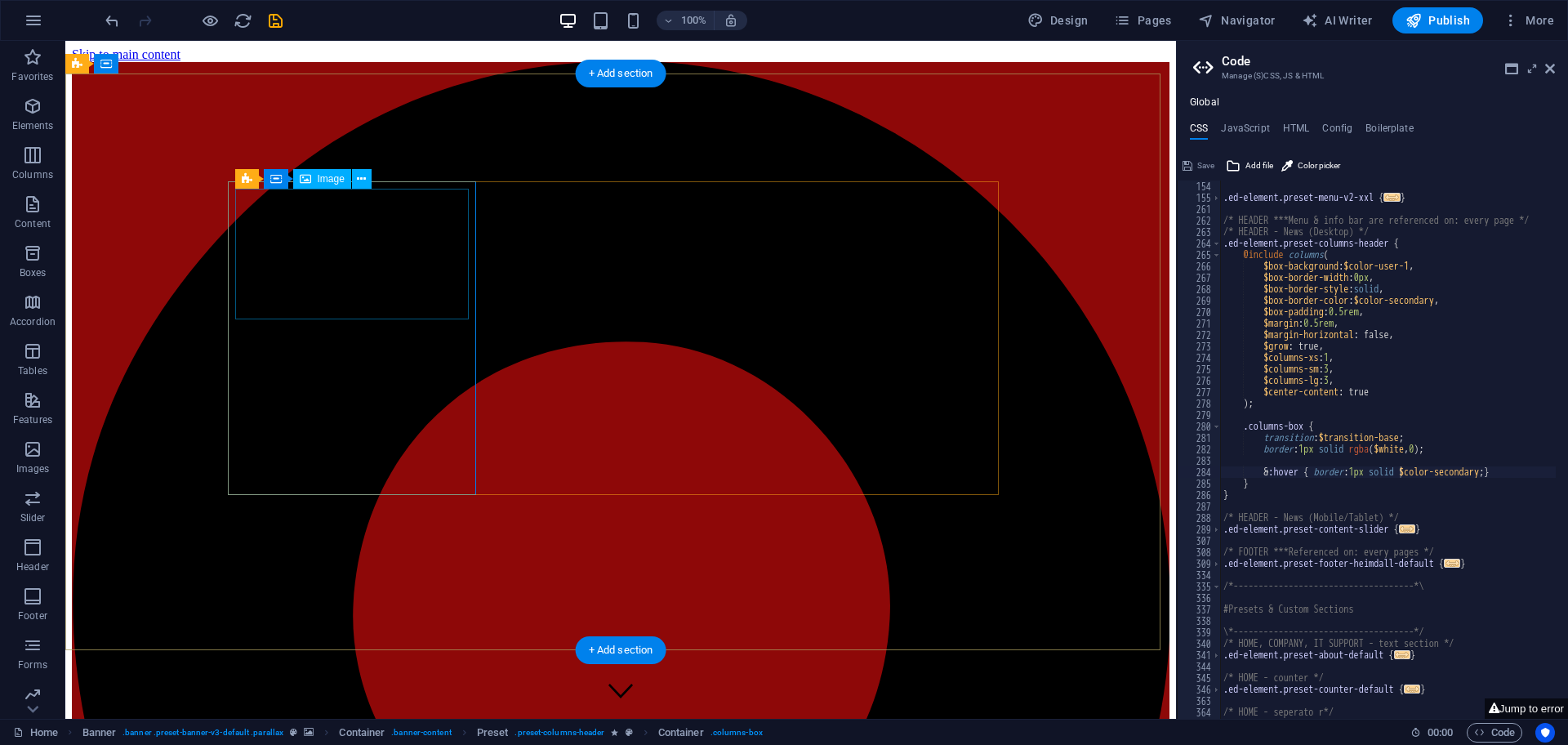 click at bounding box center (621, 4656) 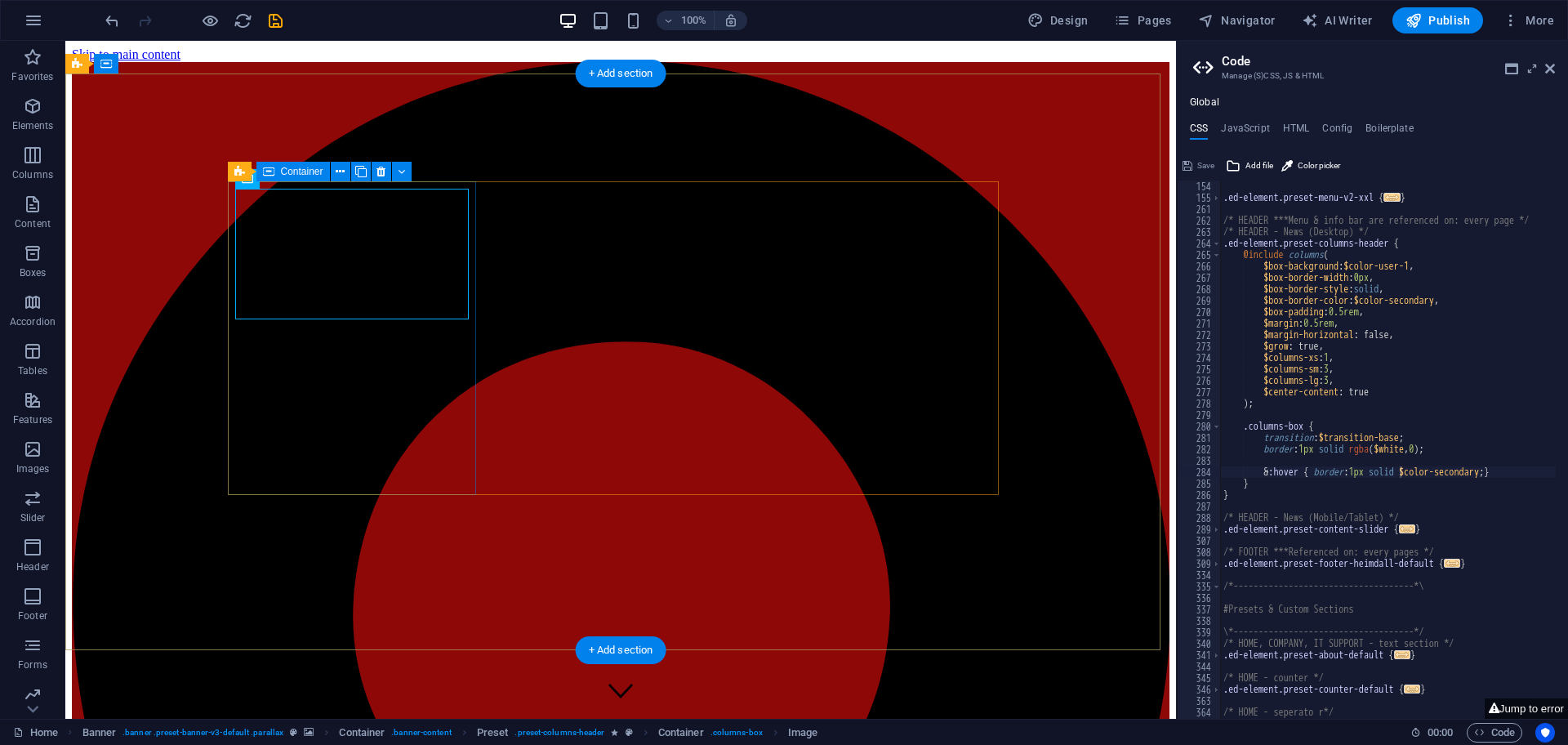 click on "Circuit Boards Lorem ipsum dolor sit amet, consetetur sadipscing elitr, sed diam nonumy eirmod tempor invidunt ut labore et dolore magna aliquyam erat, sed diam voluptua. At vero eos et accusam et justo duo dolores et ea rebum." at bounding box center [621, 4710] 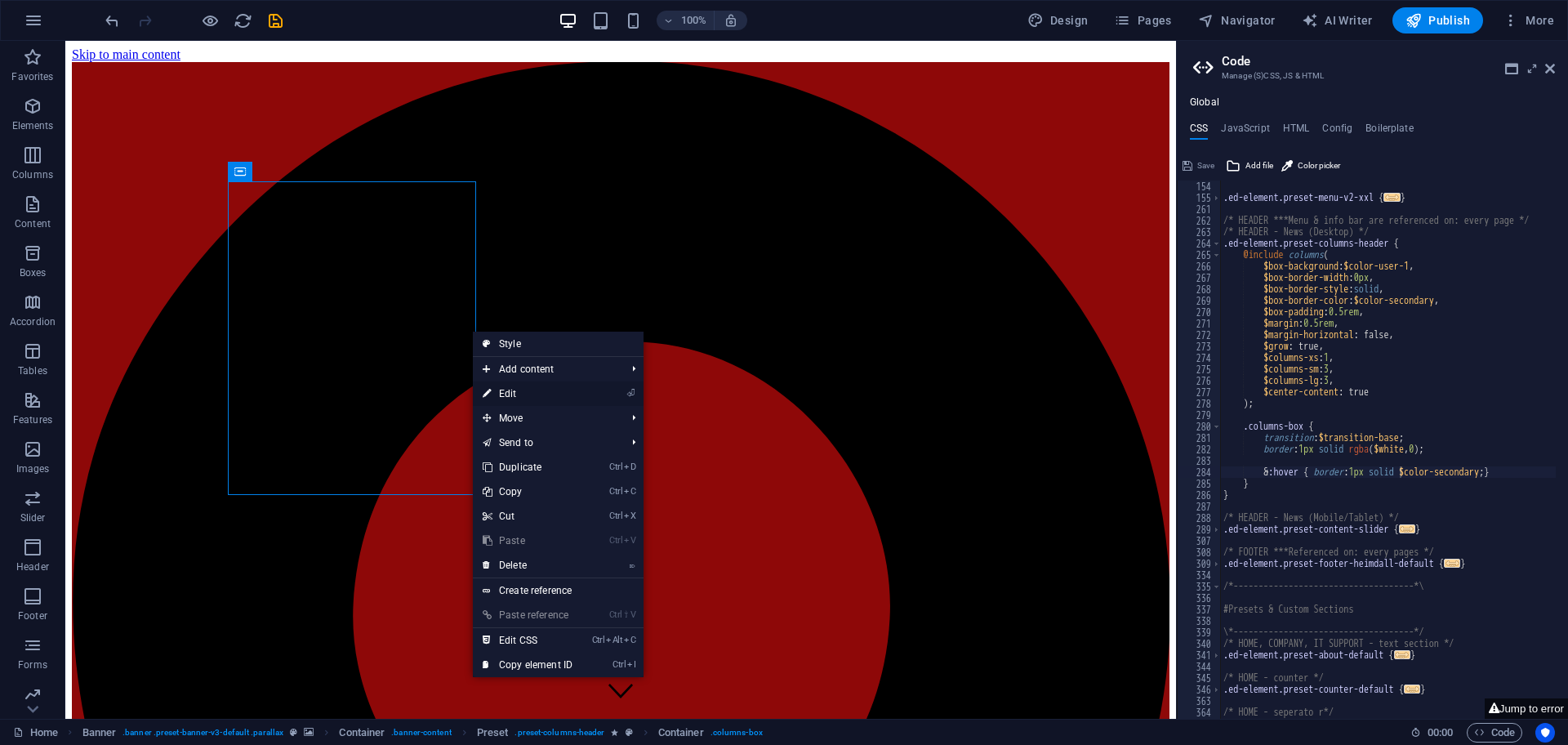 click on "⏎  Edit" at bounding box center (528, 394) 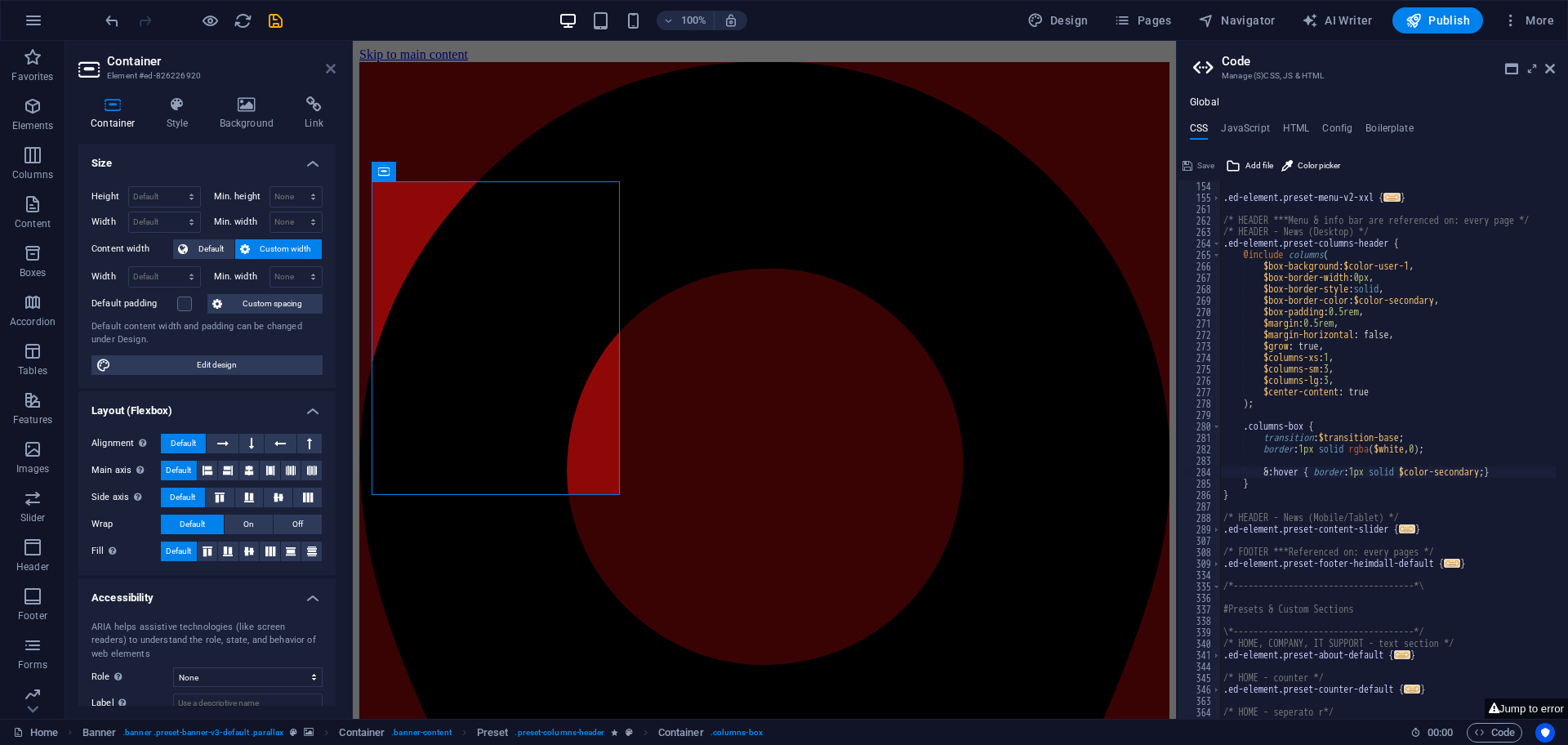click at bounding box center (331, 69) 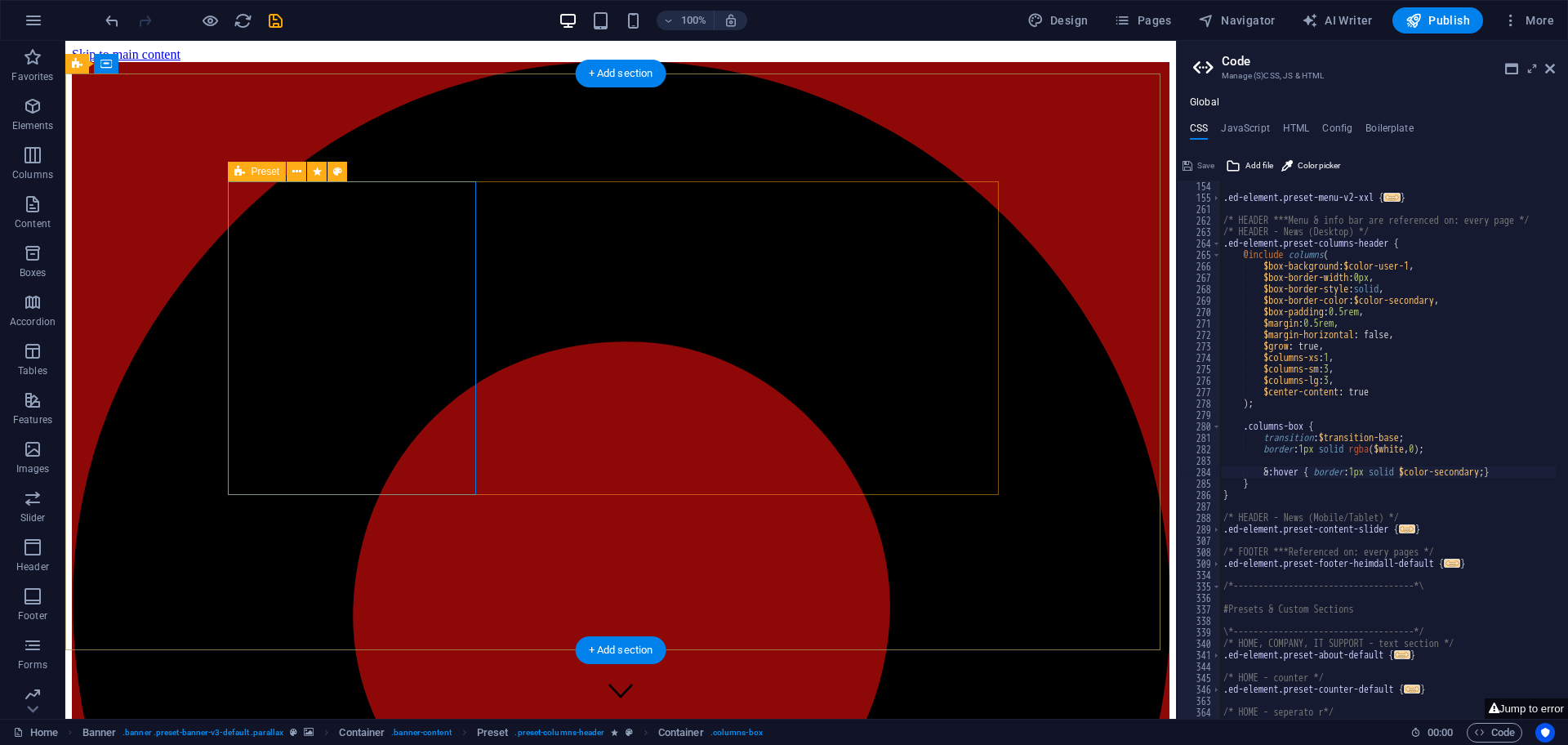 click on "Circuit Boards Lorem ipsum dolor sit amet, consetetur sadipscing elitr, sed diam nonumy eirmod tempor invidunt ut labore et dolore magna aliquyam erat, sed diam voluptua. At vero eos et accusam et justo duo dolores et ea rebum. Circuit Boards Lorem ipsum dolor sit amet, consetetur sadipscing elitr, sed diam nonumy eirmod tempor invidunt ut labore et dolore magna aliquyam erat, sed diam voluptua. At vero eos et accusam et justo duo dolores et ea rebum. Circuit Boards Lorem ipsum dolor sit amet, consetetur sadipscing elitr, sed diam nonumy eirmod tempor invidunt ut labore et dolore magna aliquyam erat, sed diam voluptua. At vero eos et accusam et justo duo dolores et ea rebum." at bounding box center (621, 5448) 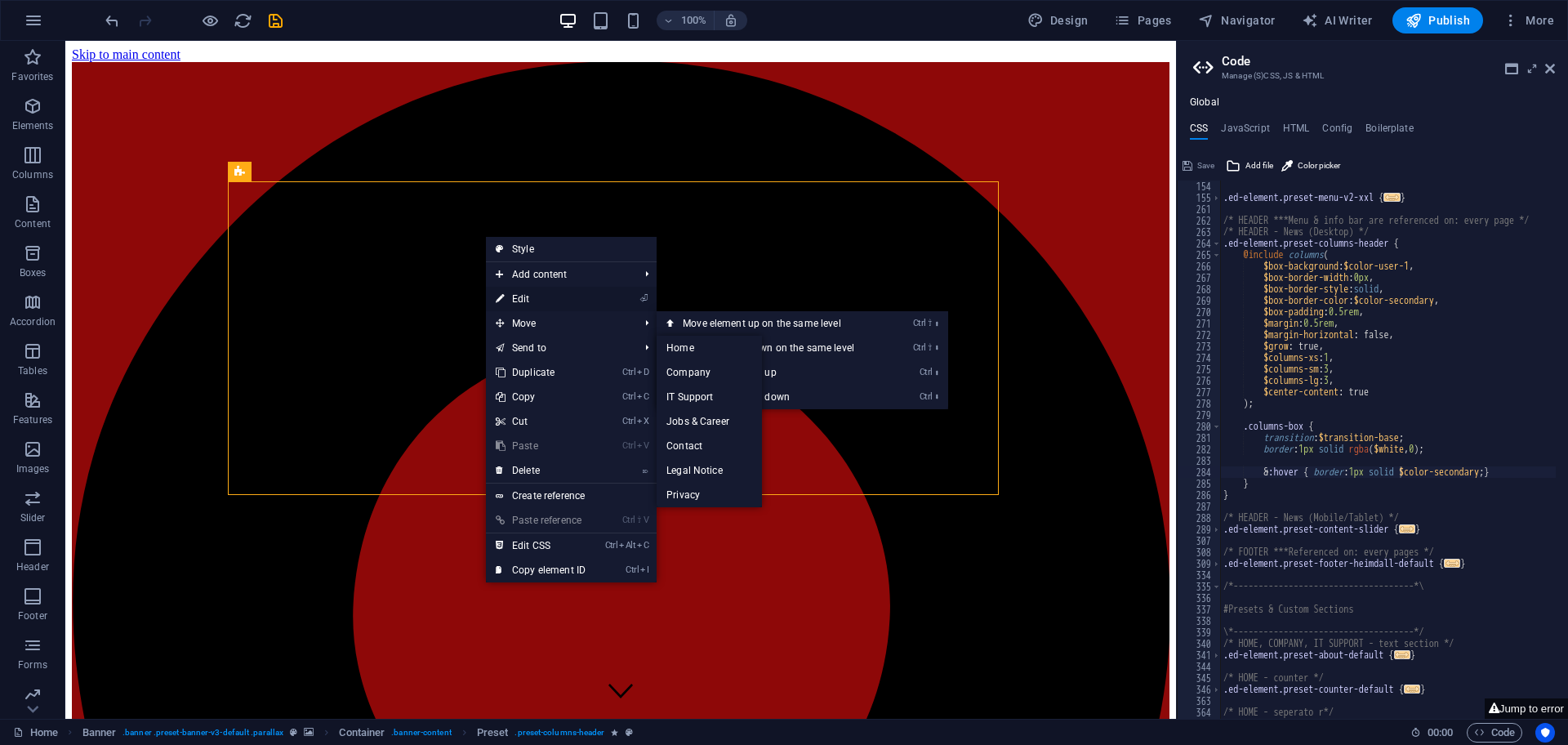click on "⏎  Edit" at bounding box center (541, 299) 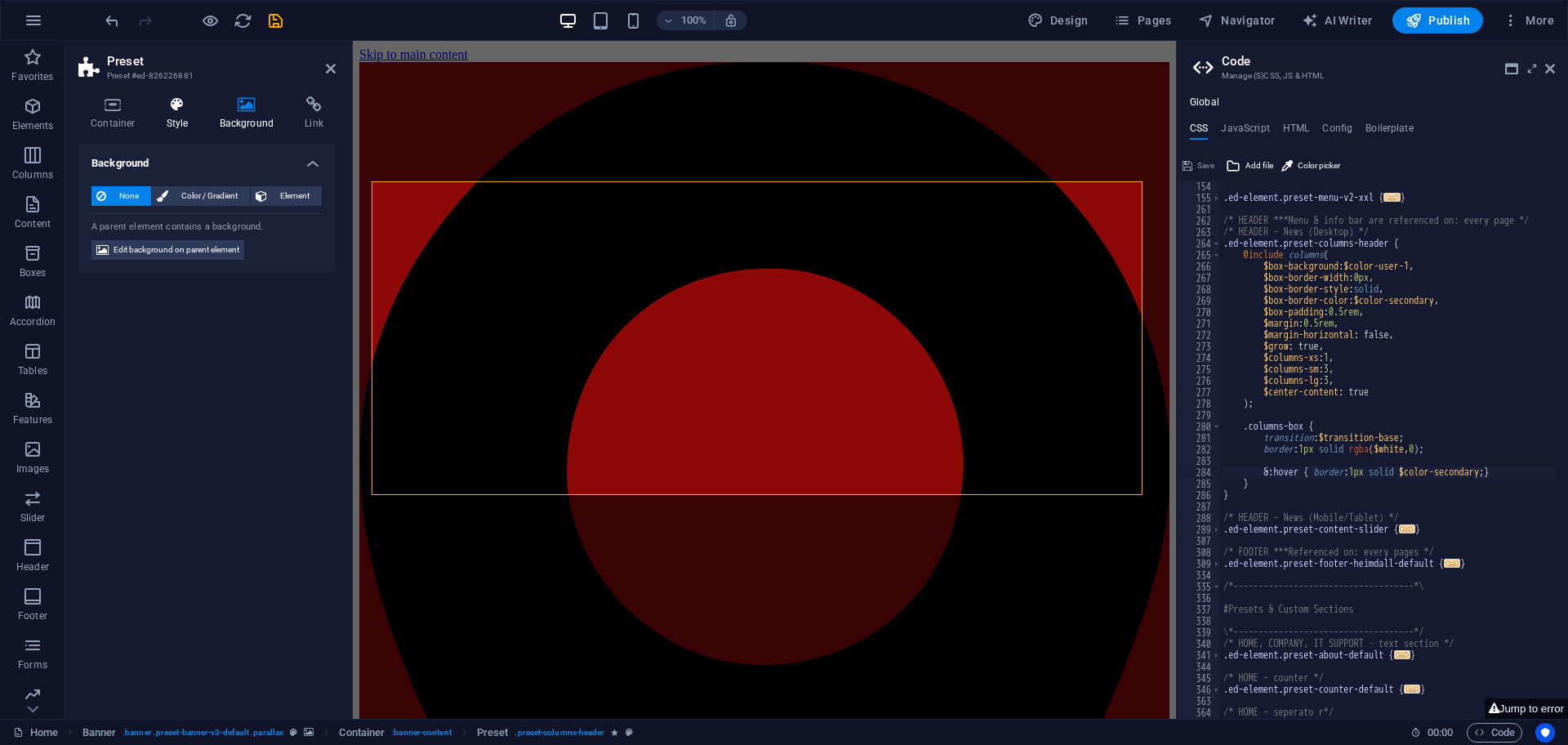 click on "Style" at bounding box center [180, 114] 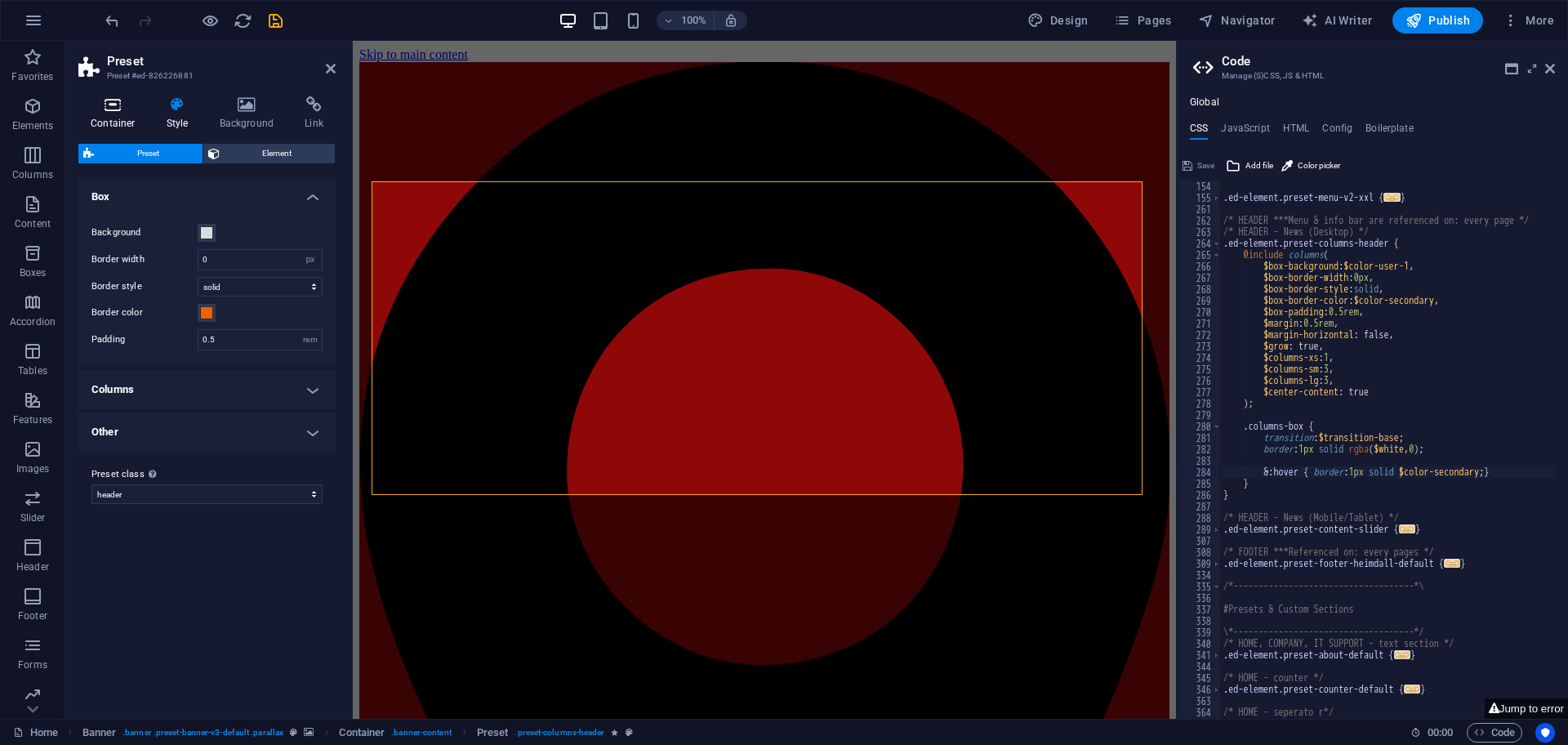 click at bounding box center (113, 105) 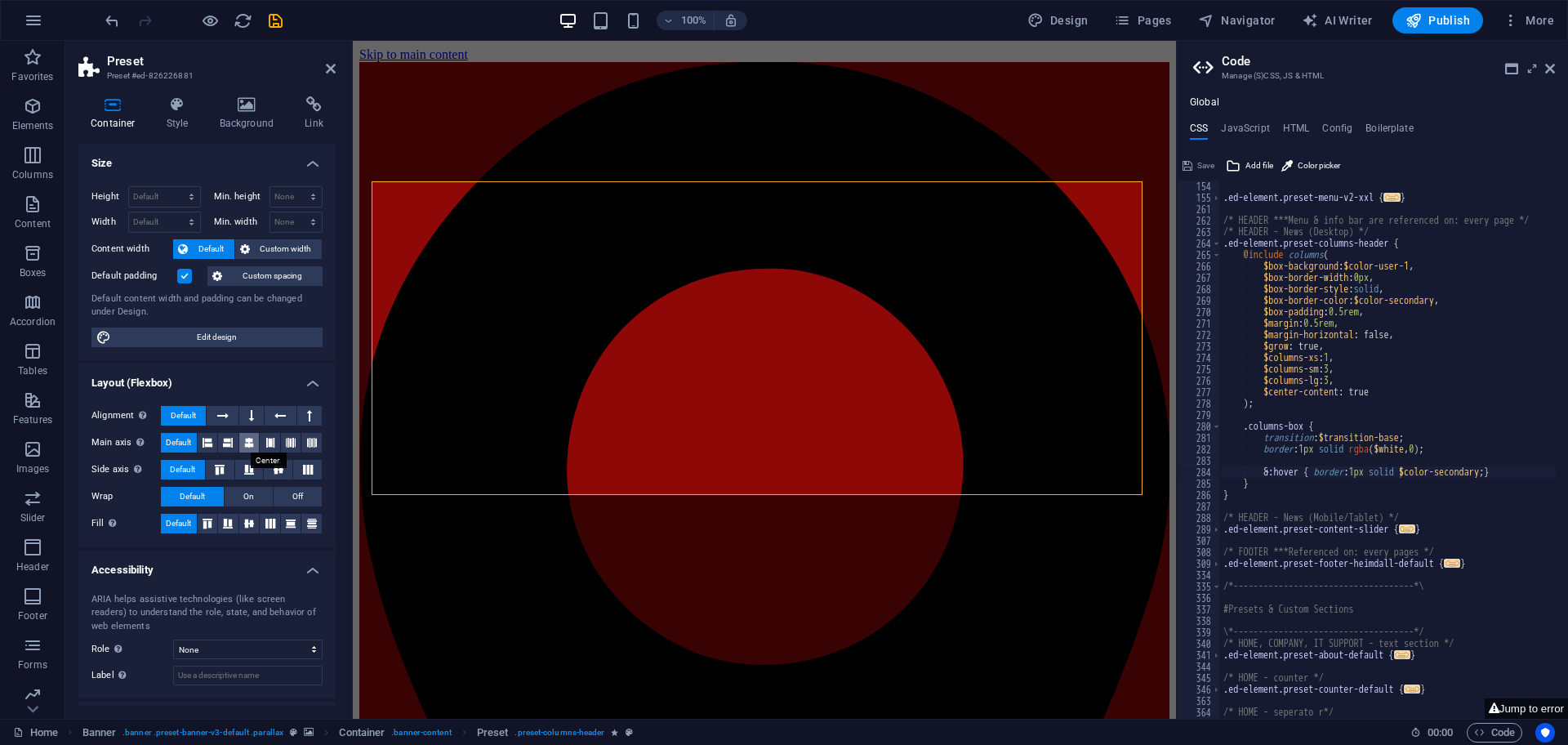 click at bounding box center [249, 443] 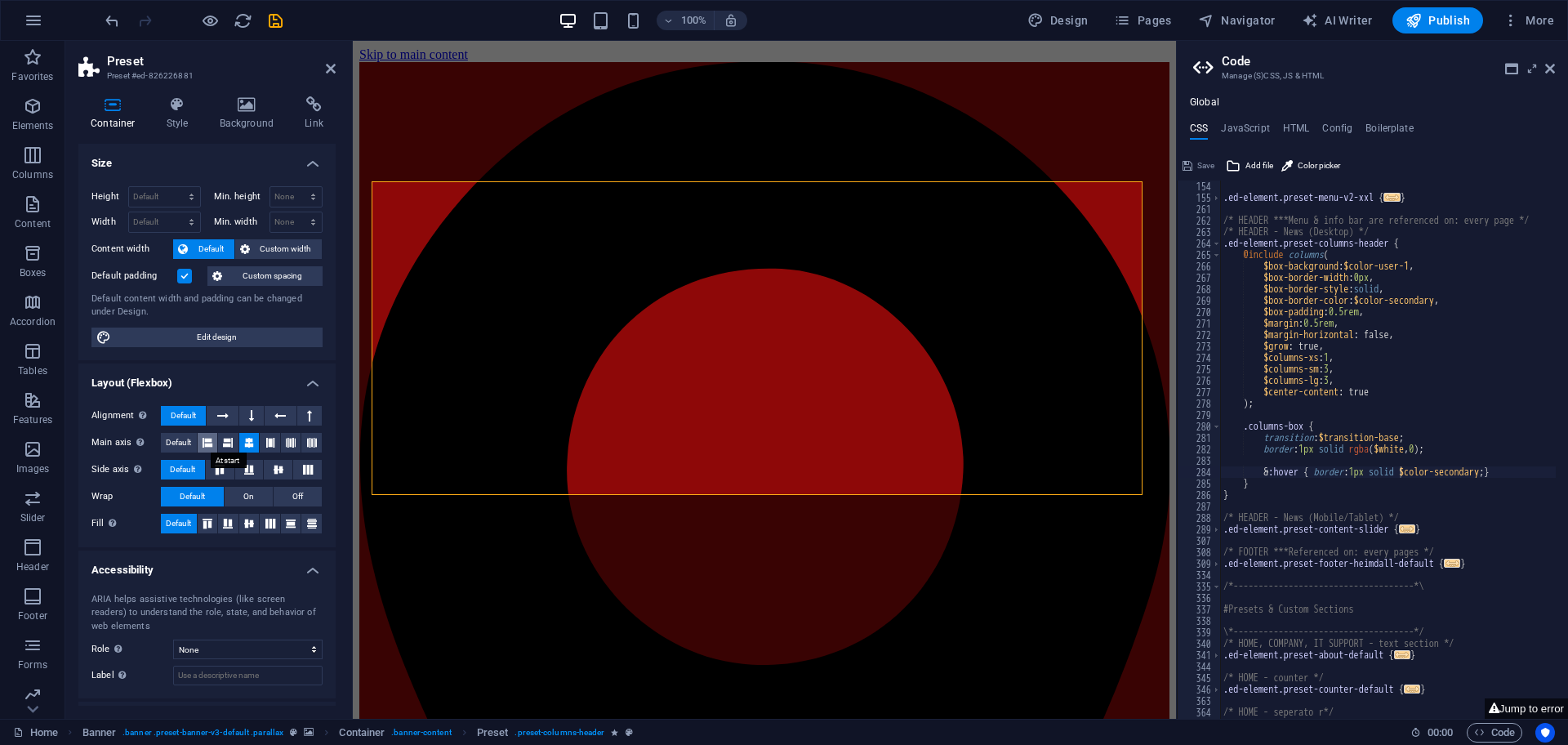 click at bounding box center (207, 443) 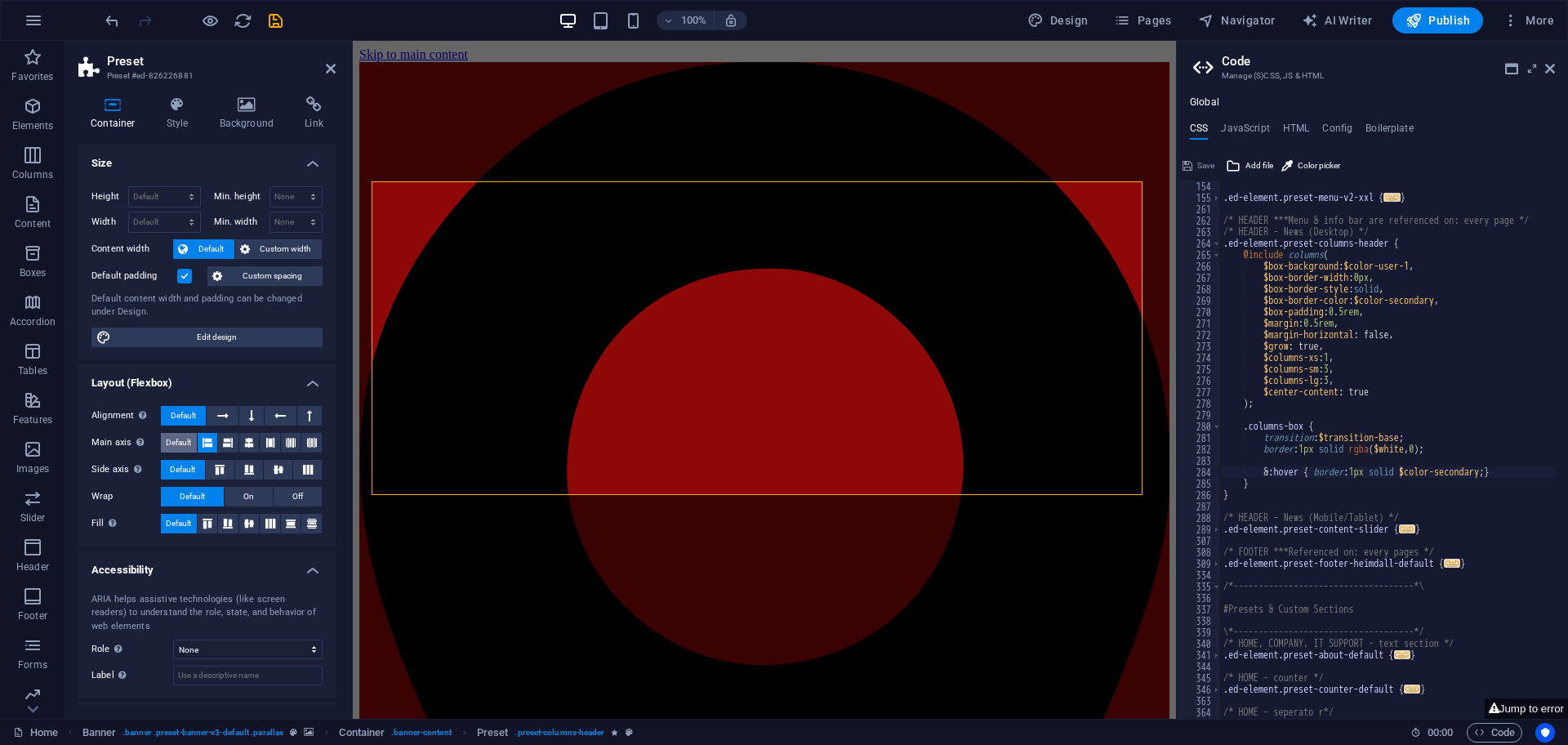 click on "Default" at bounding box center (178, 443) 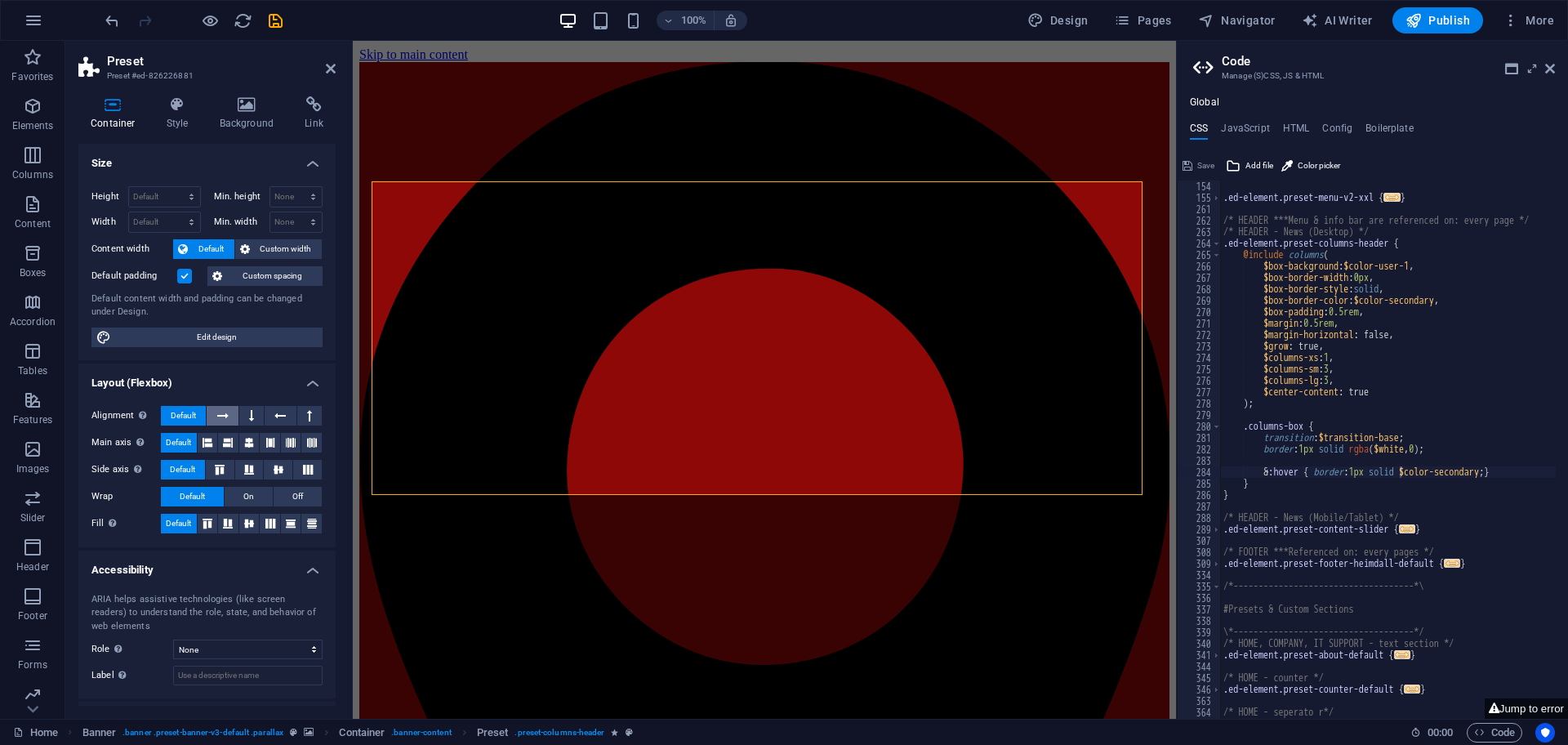 click at bounding box center (223, 416) 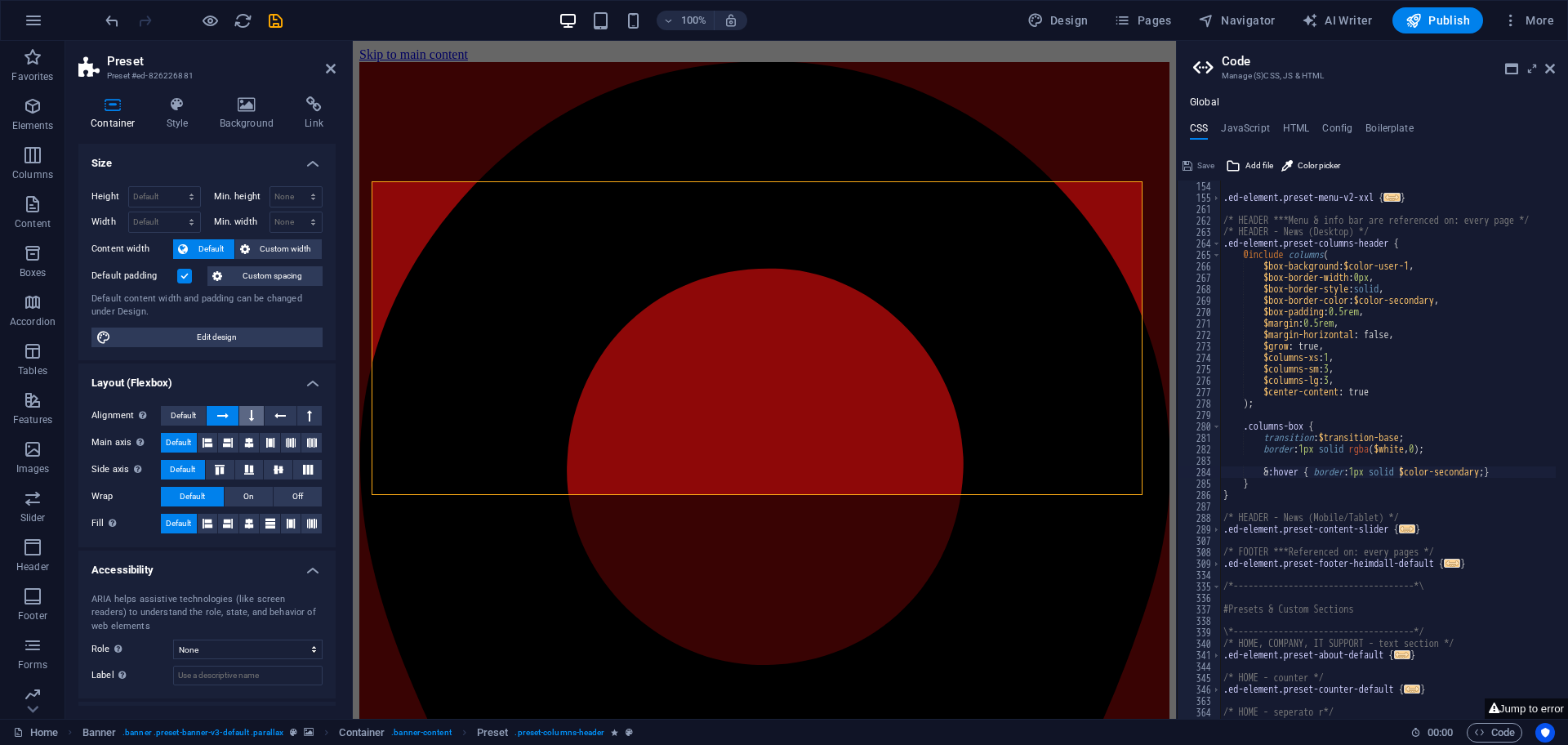 click at bounding box center (252, 416) 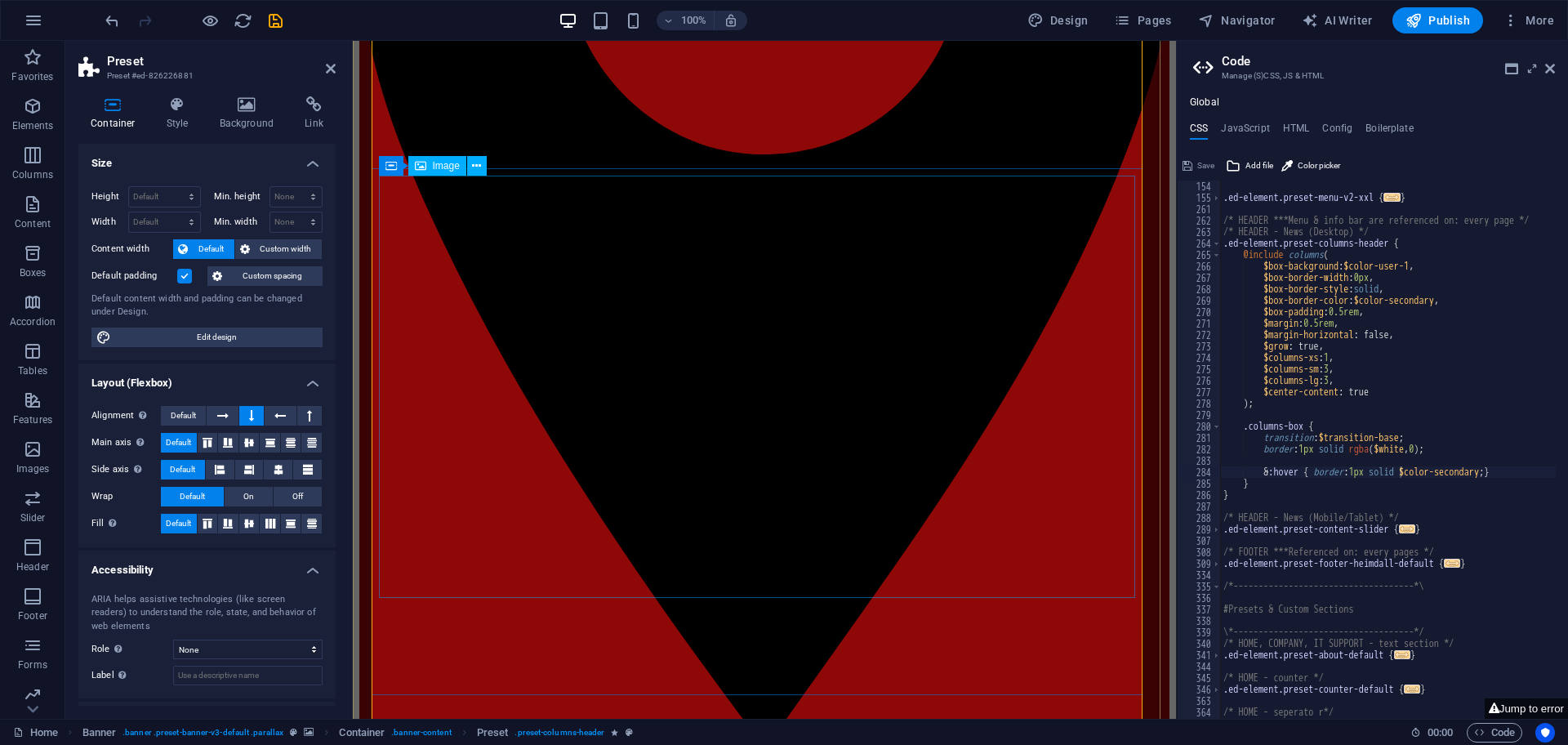 scroll, scrollTop: 1021, scrollLeft: 0, axis: vertical 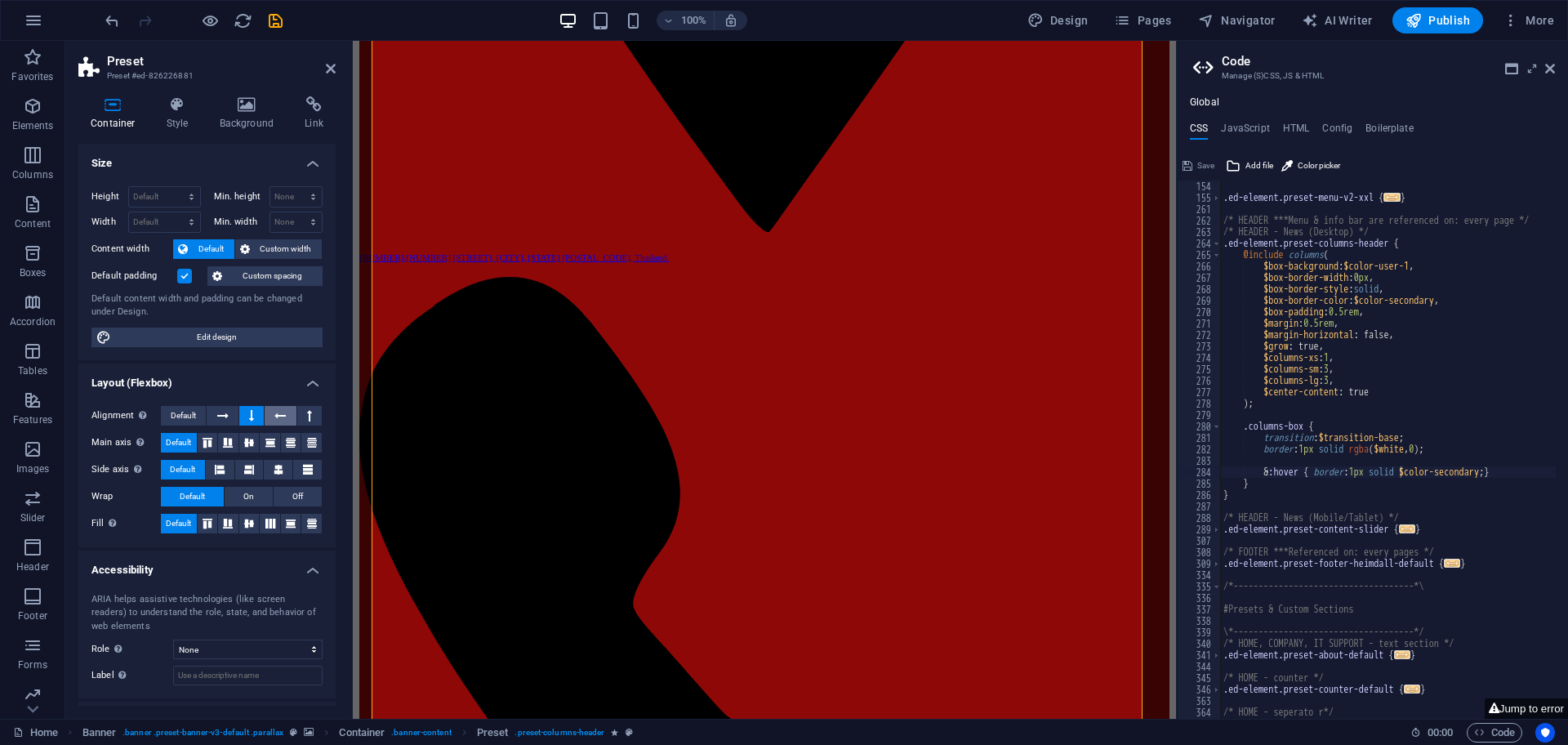 click at bounding box center [280, 416] 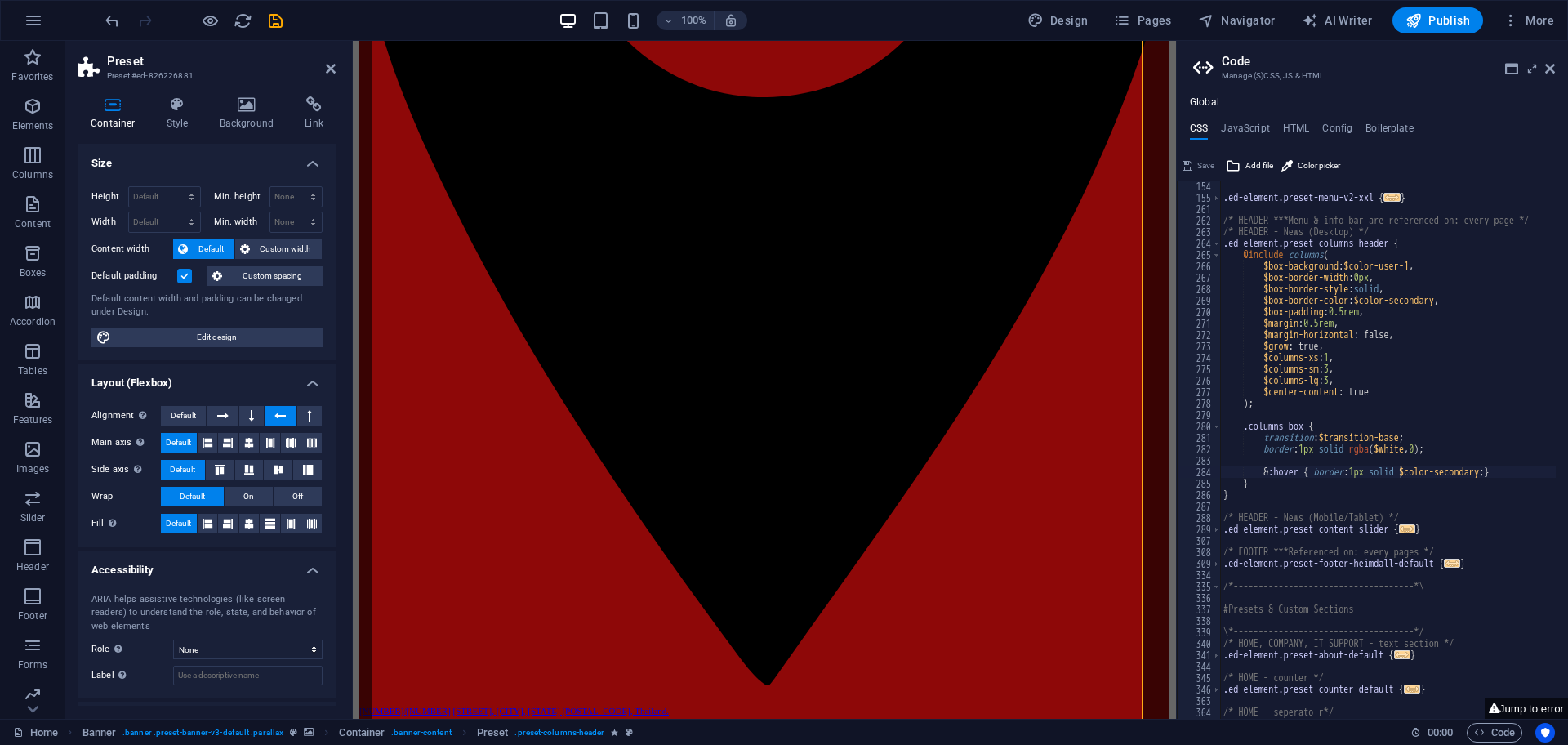 scroll, scrollTop: 0, scrollLeft: 0, axis: both 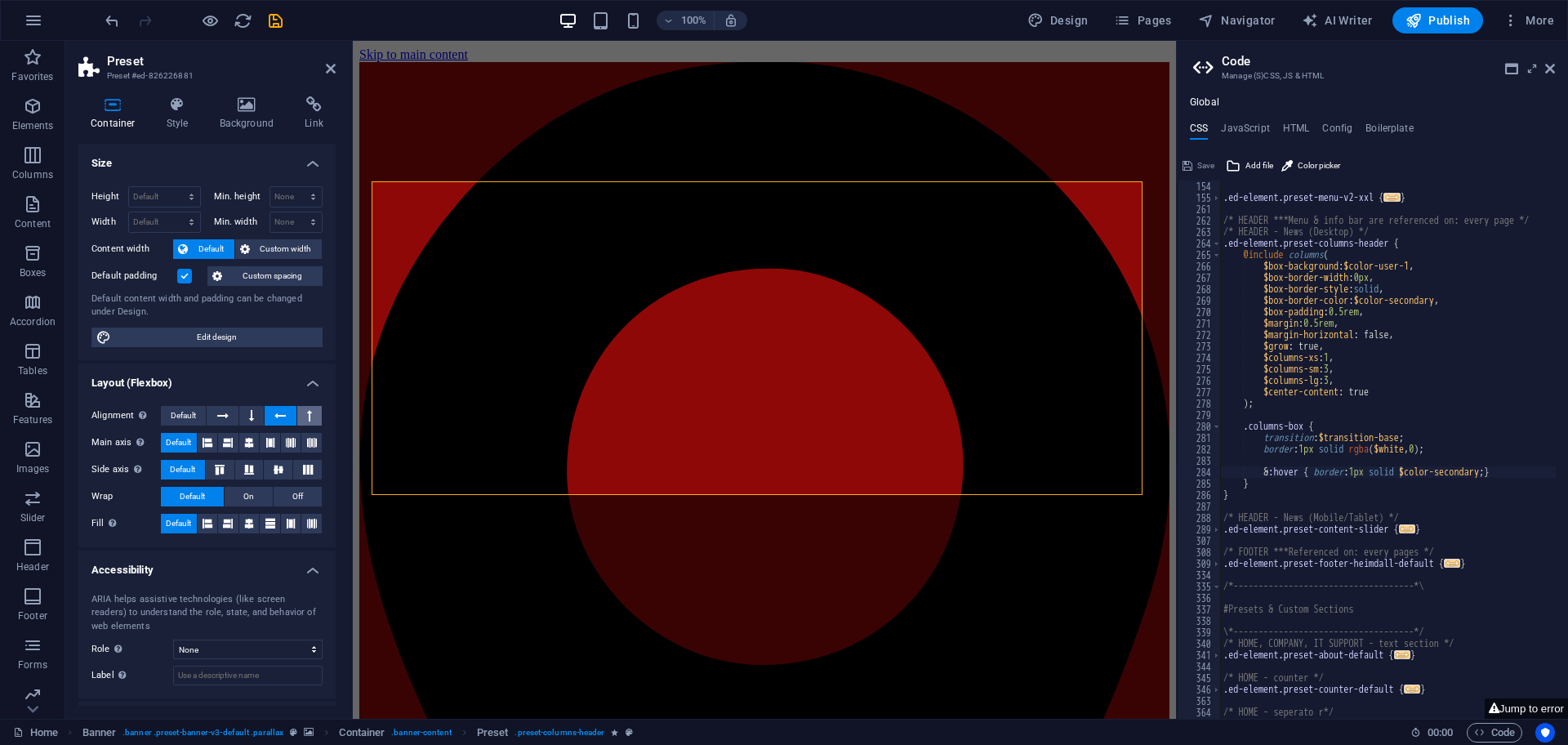 click at bounding box center (310, 416) 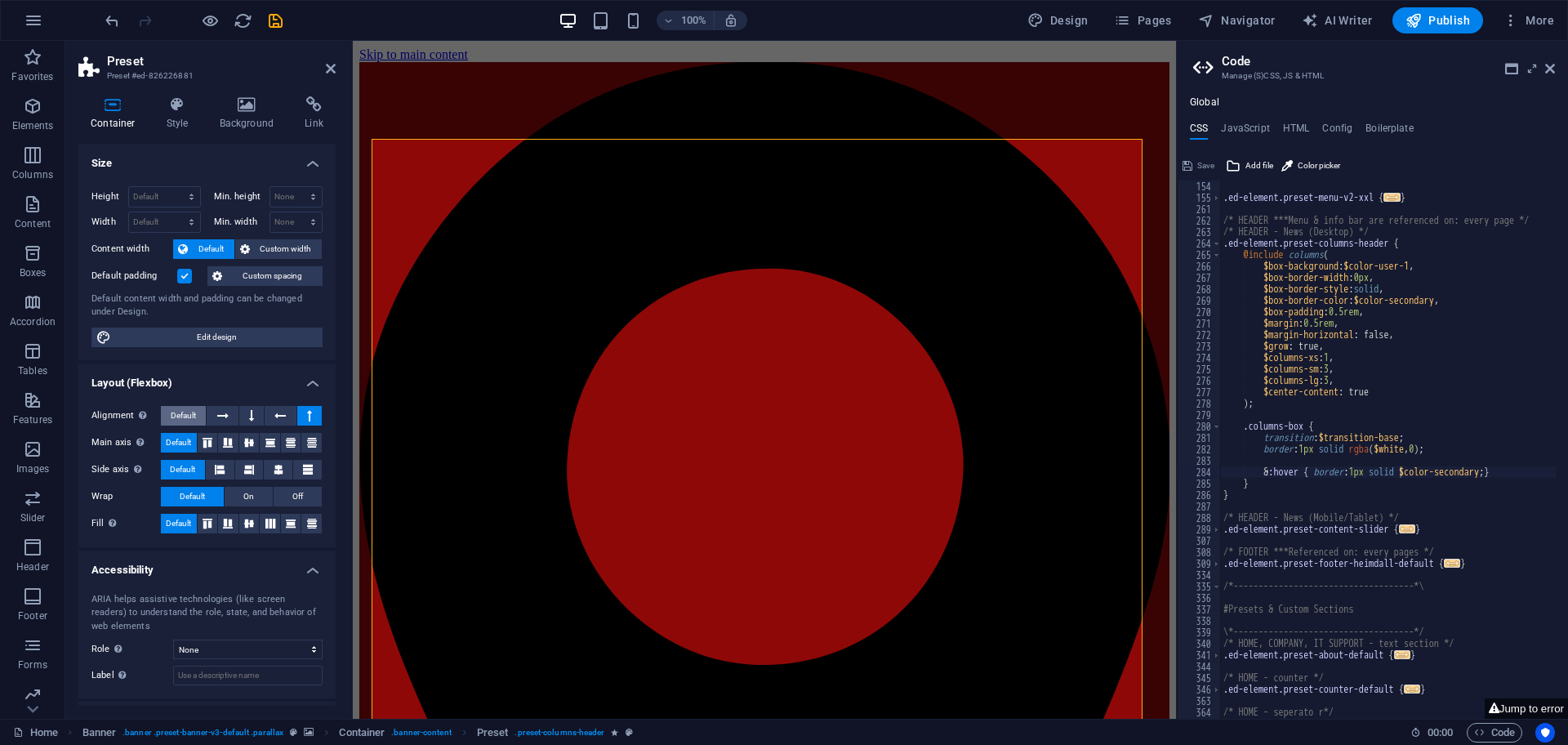 click on "Default" at bounding box center (183, 416) 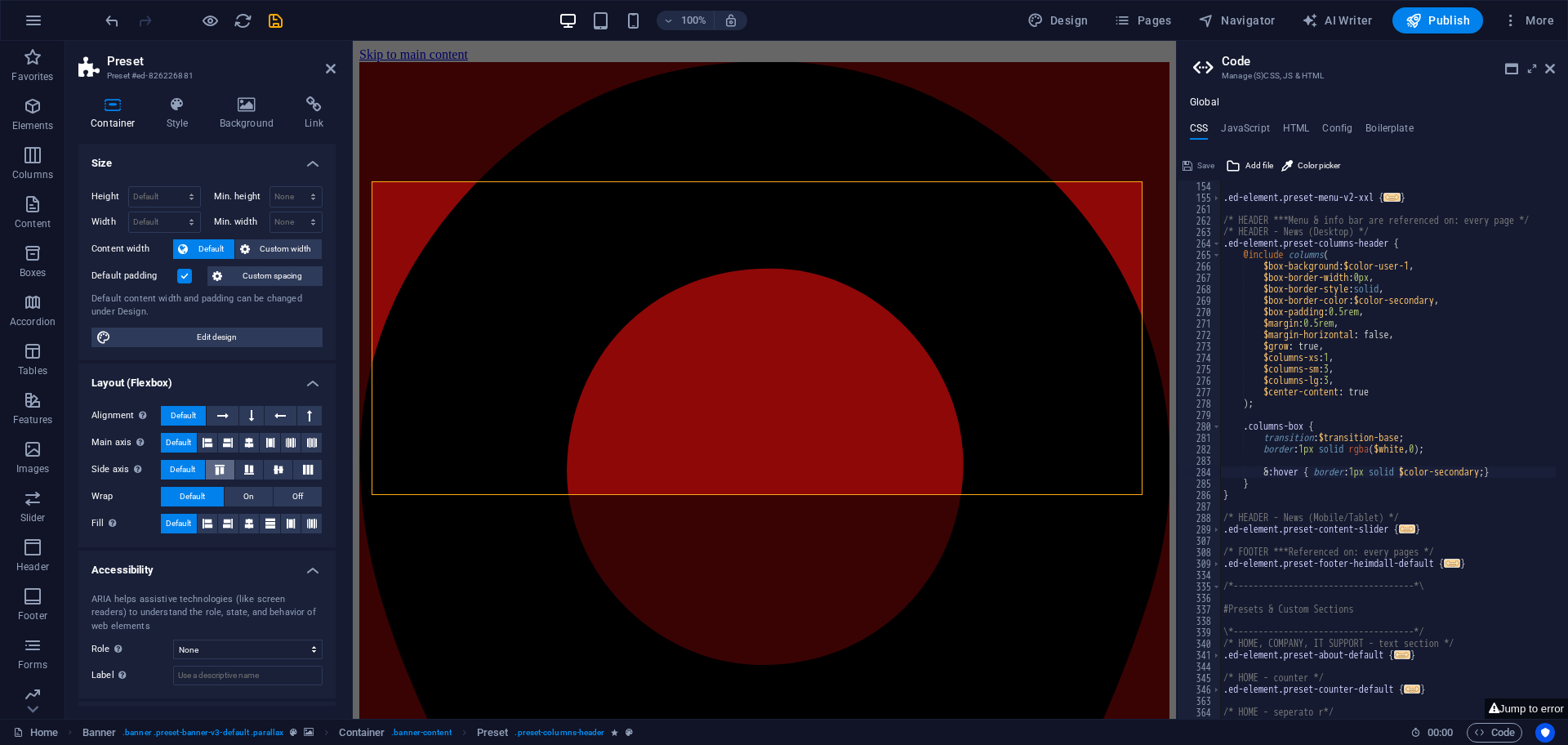 click at bounding box center [220, 470] 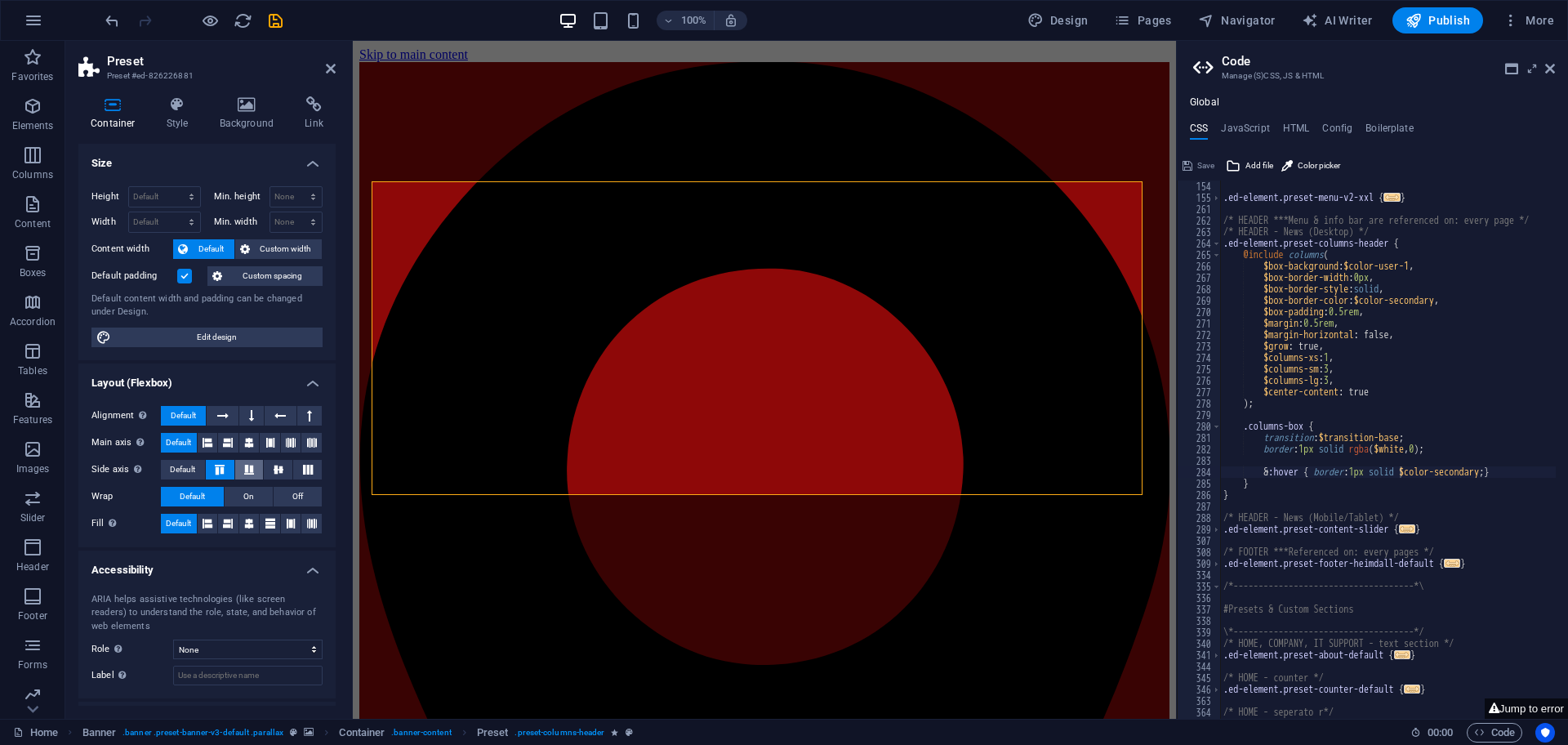 click at bounding box center (249, 470) 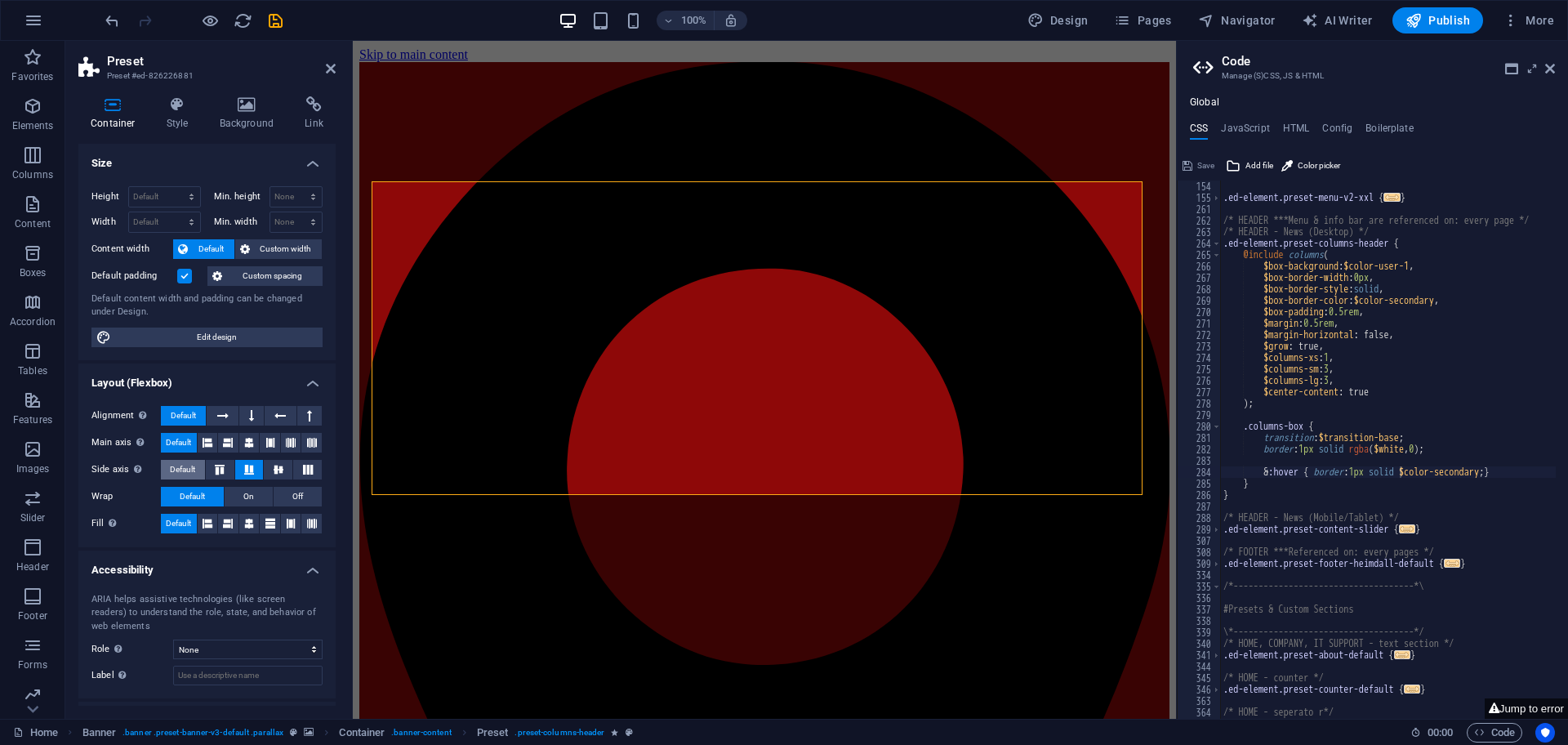 click on "Default" at bounding box center (182, 470) 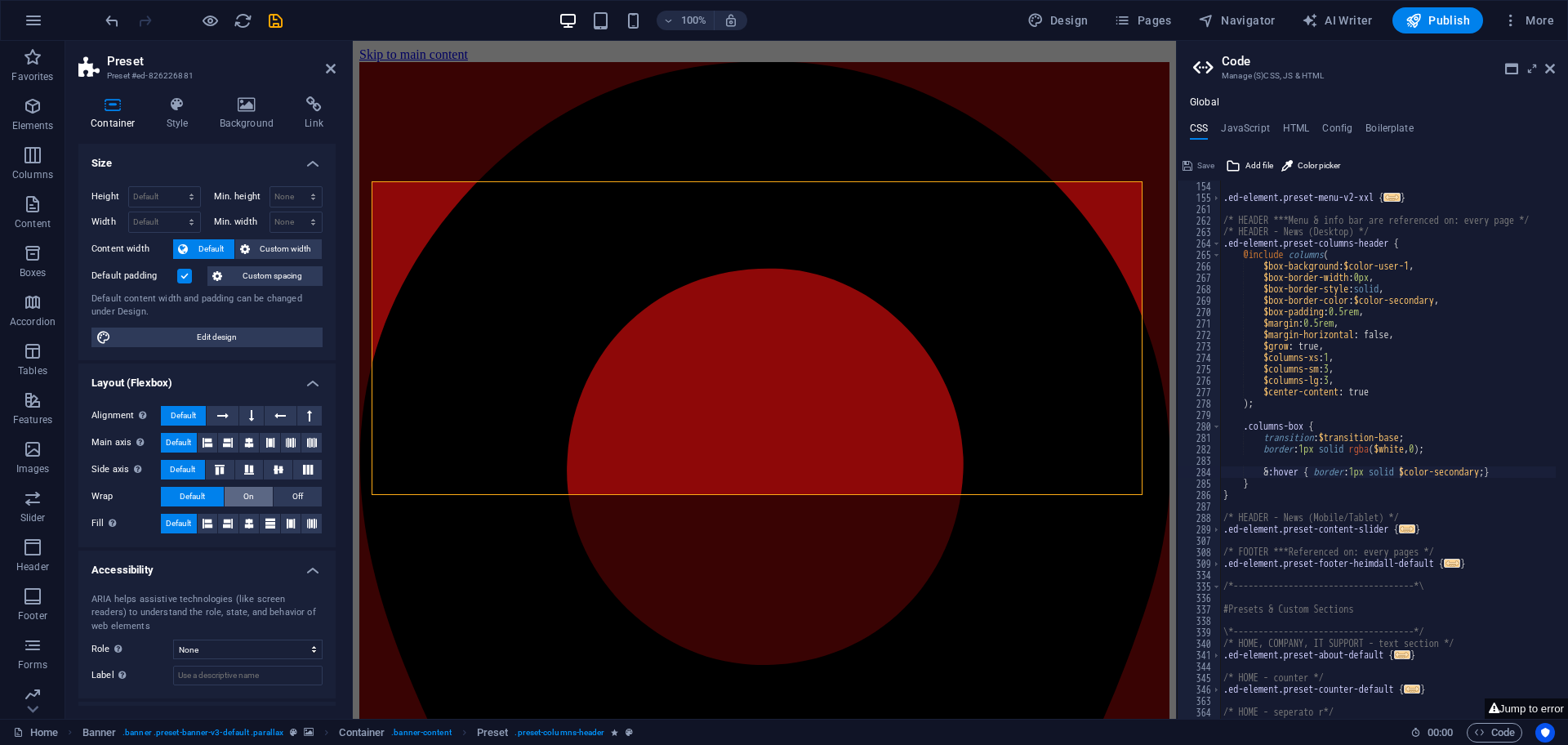 click on "On" at bounding box center (248, 497) 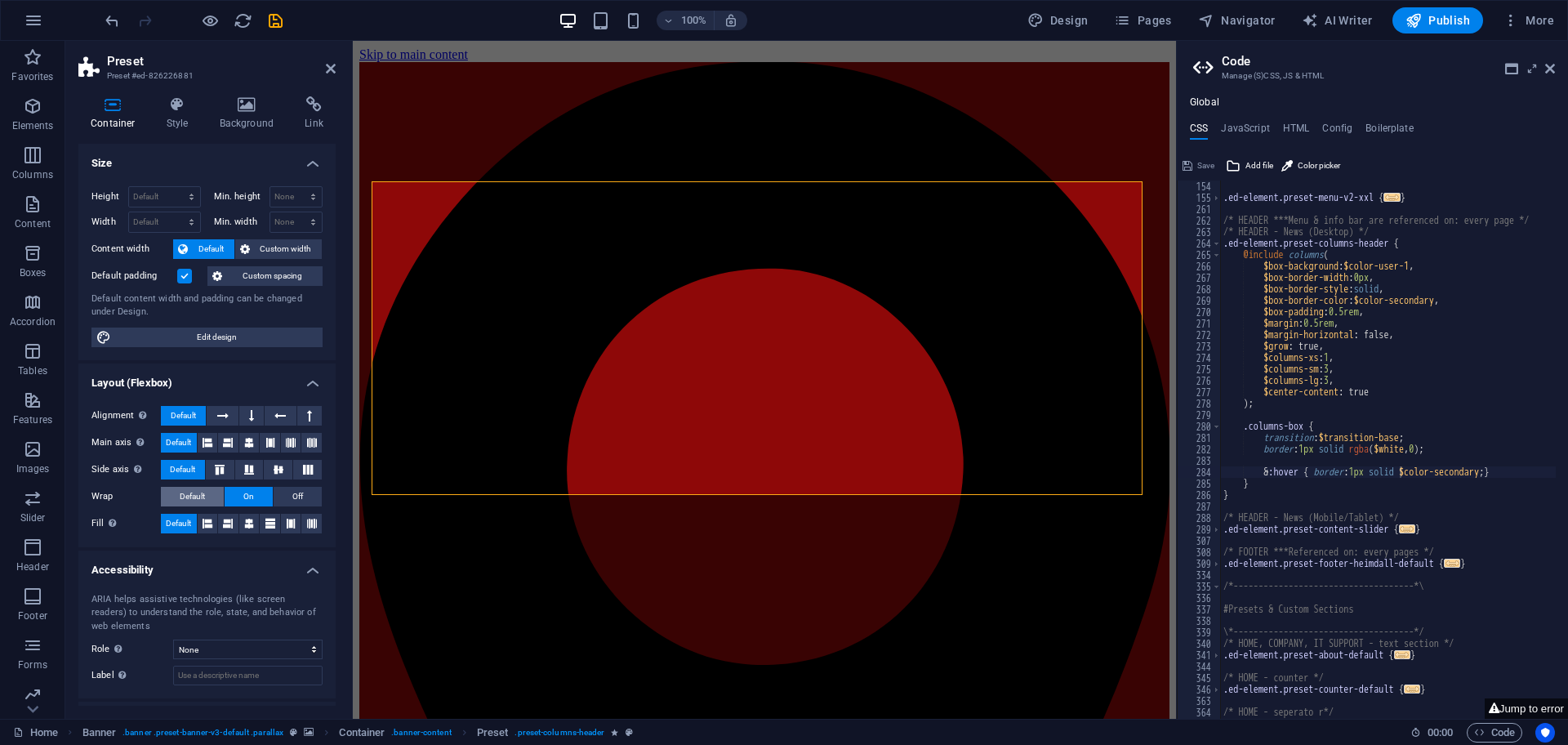 click on "Default" at bounding box center (192, 497) 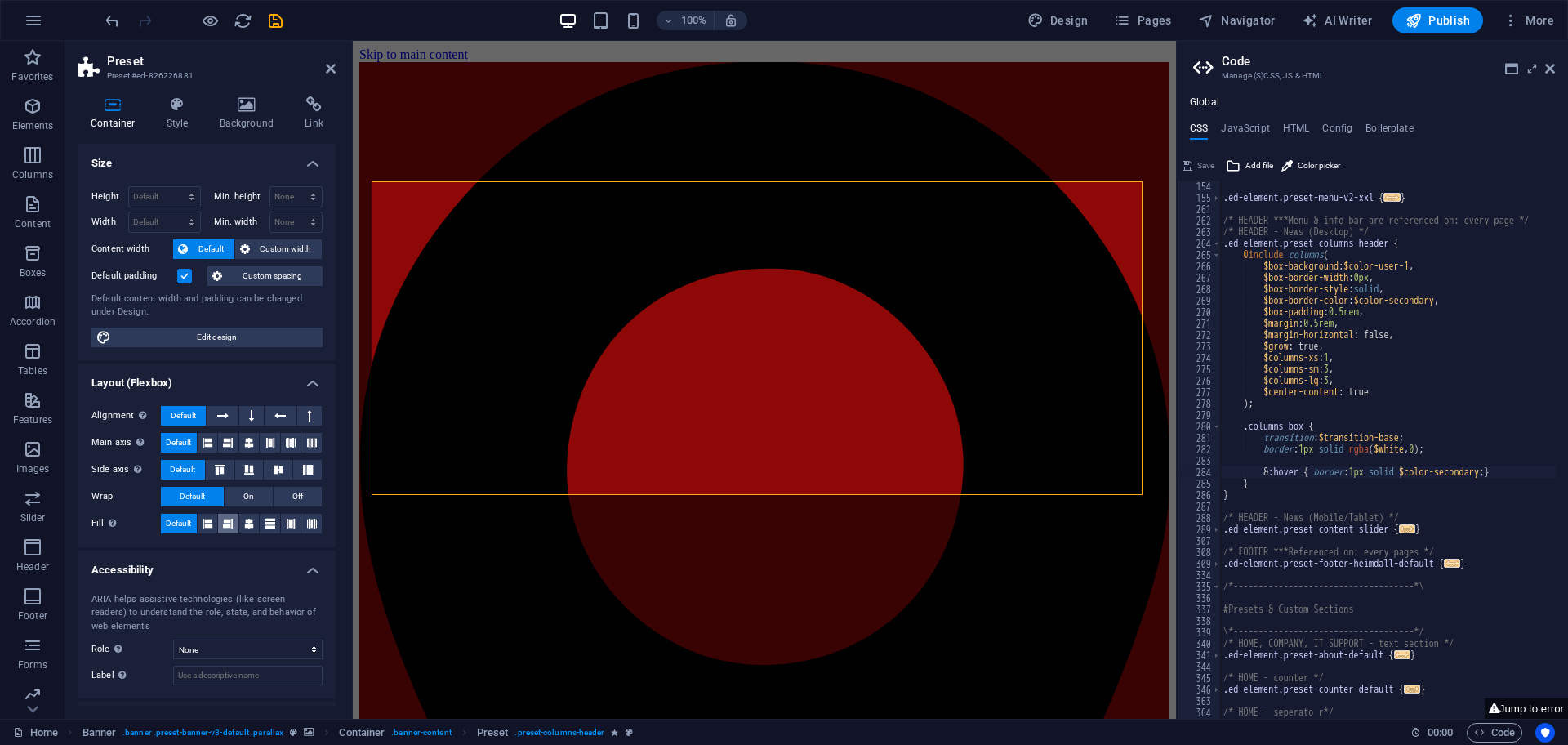 click at bounding box center [228, 524] 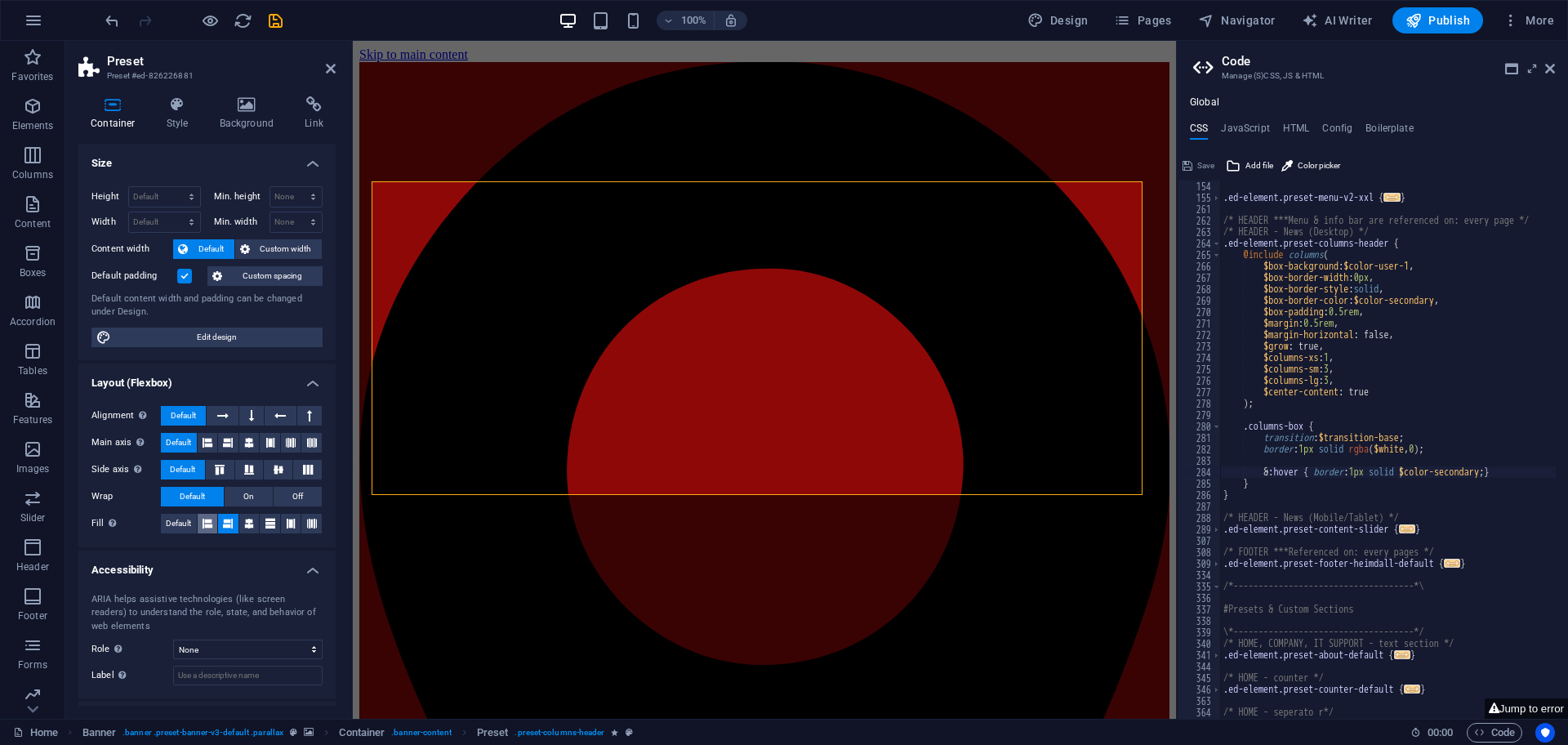 click at bounding box center [207, 524] 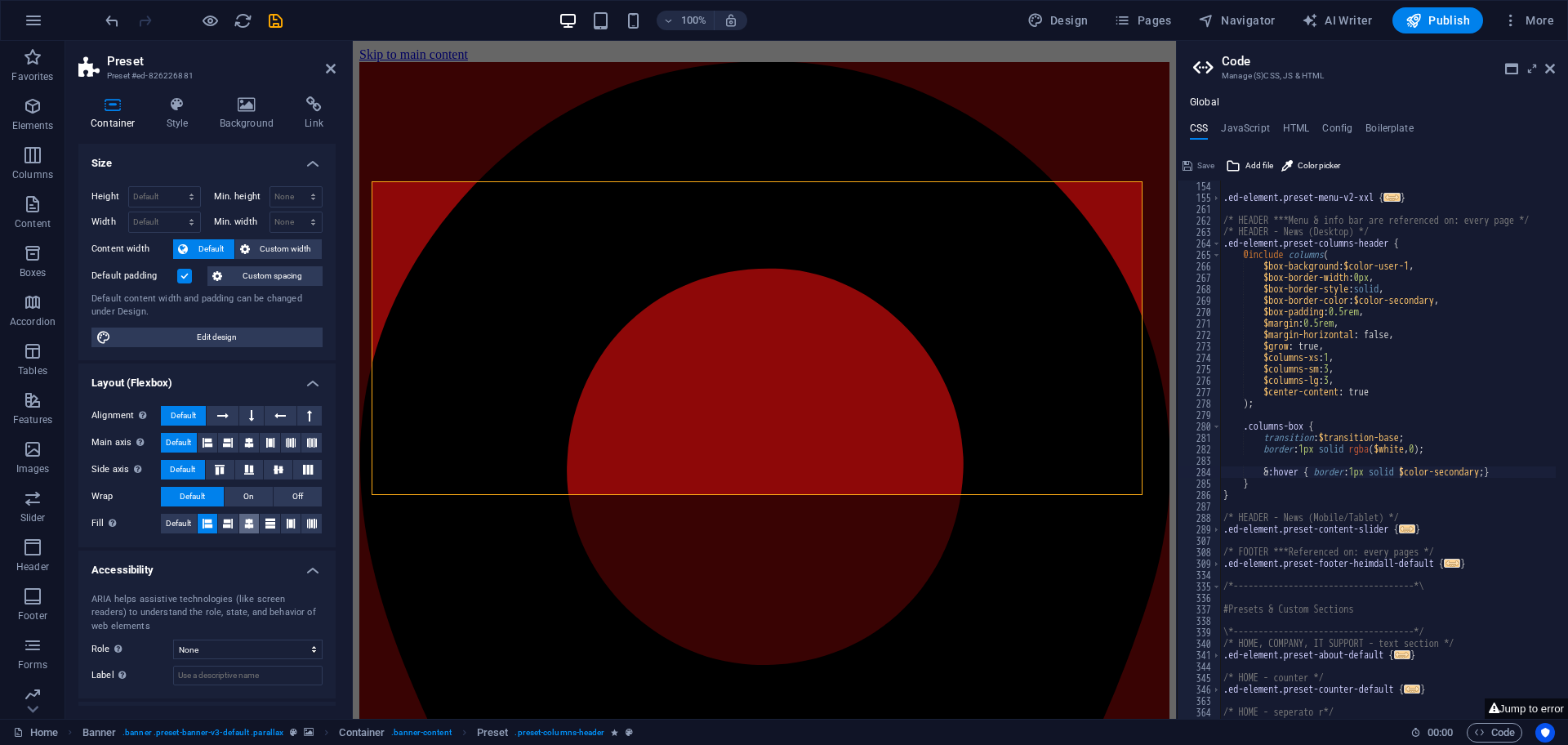 click at bounding box center [249, 524] 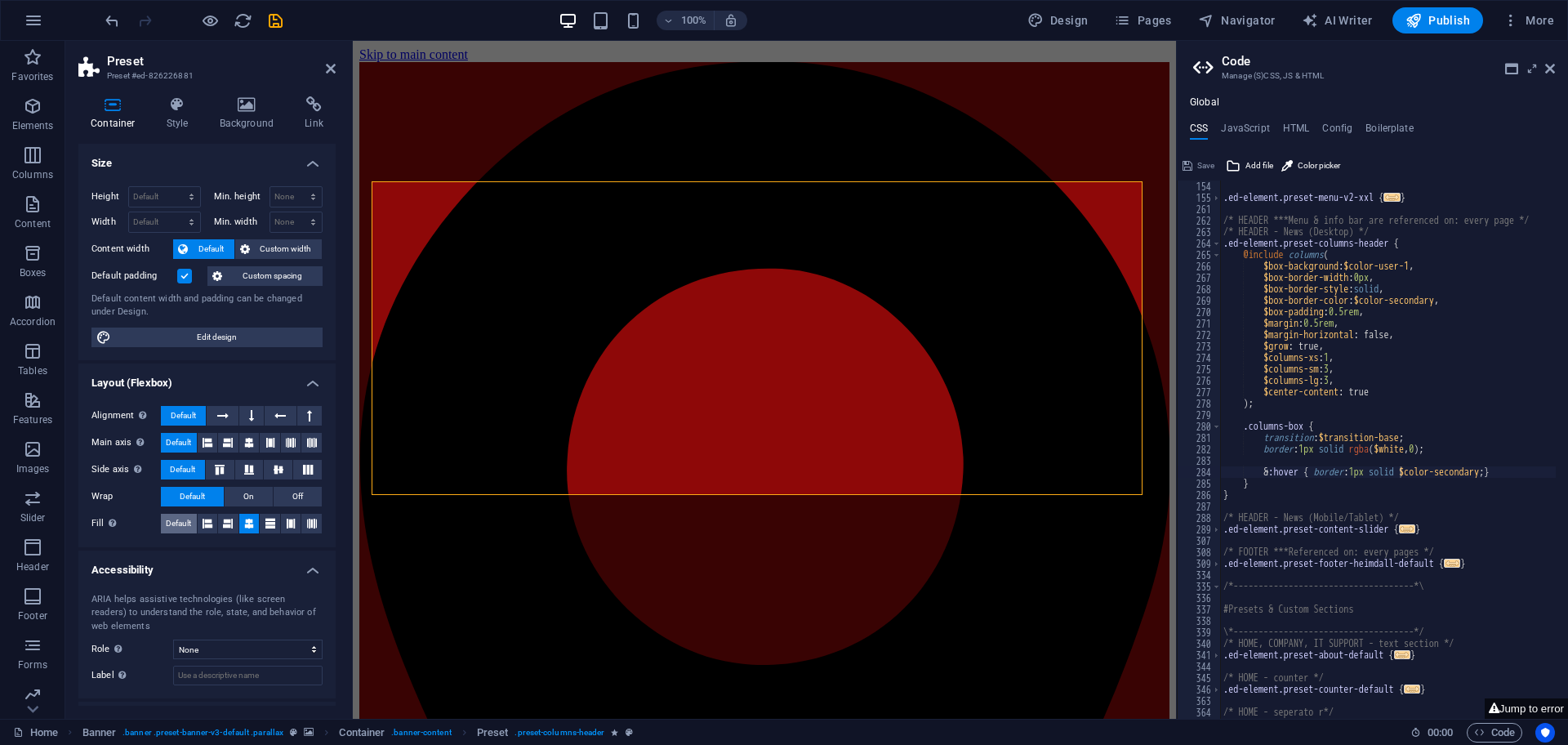 click on "Default" at bounding box center [178, 524] 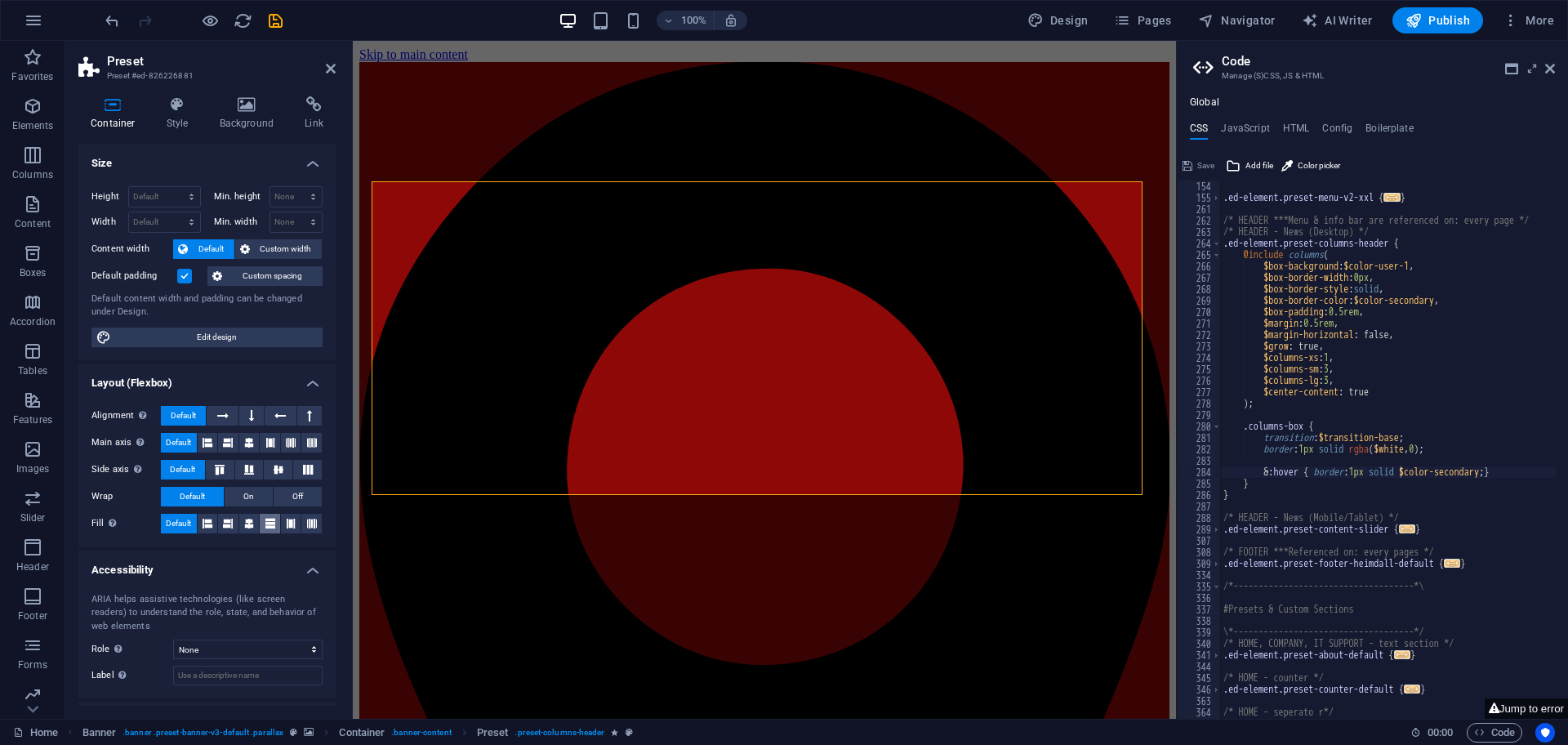 click at bounding box center (270, 524) 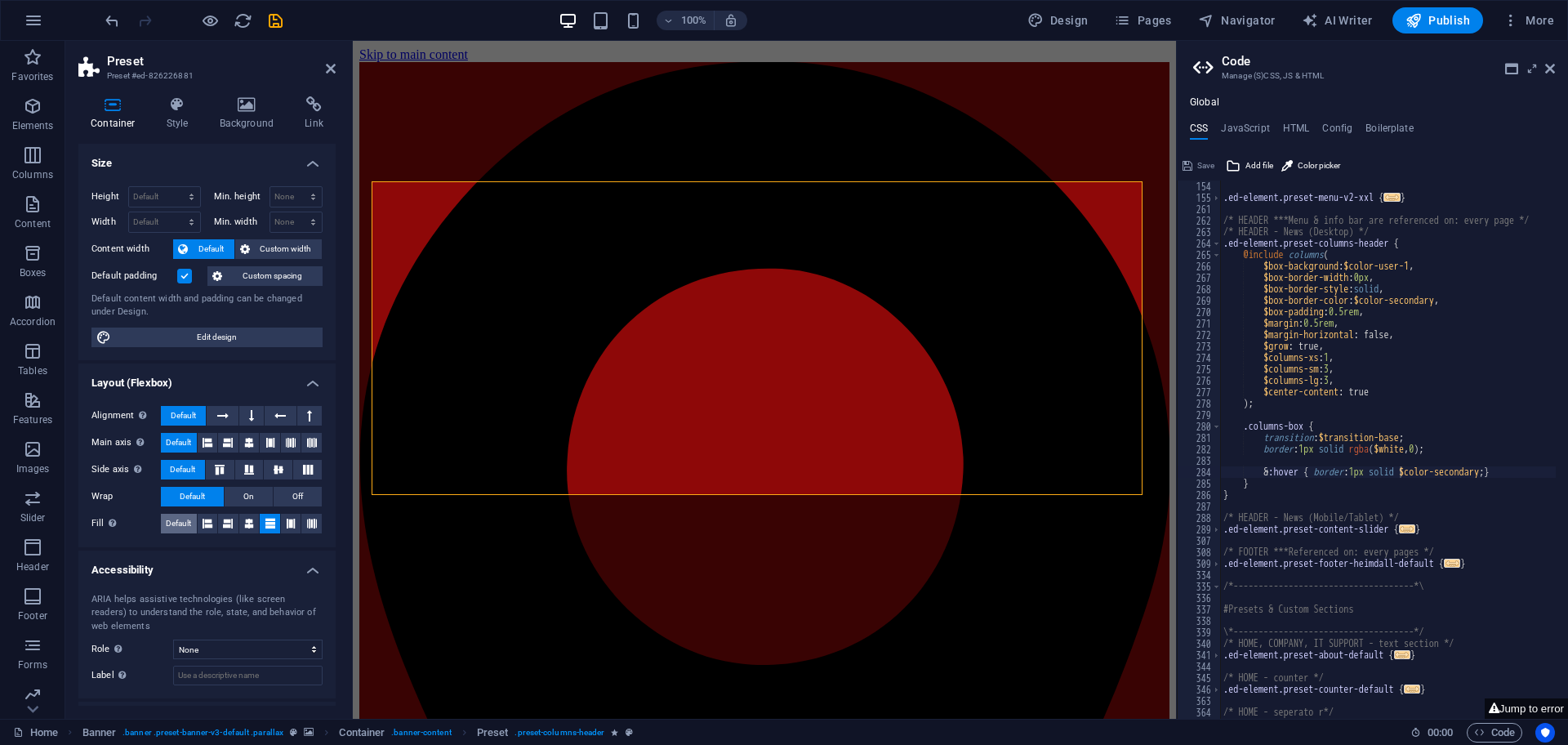 click on "Default" at bounding box center [178, 524] 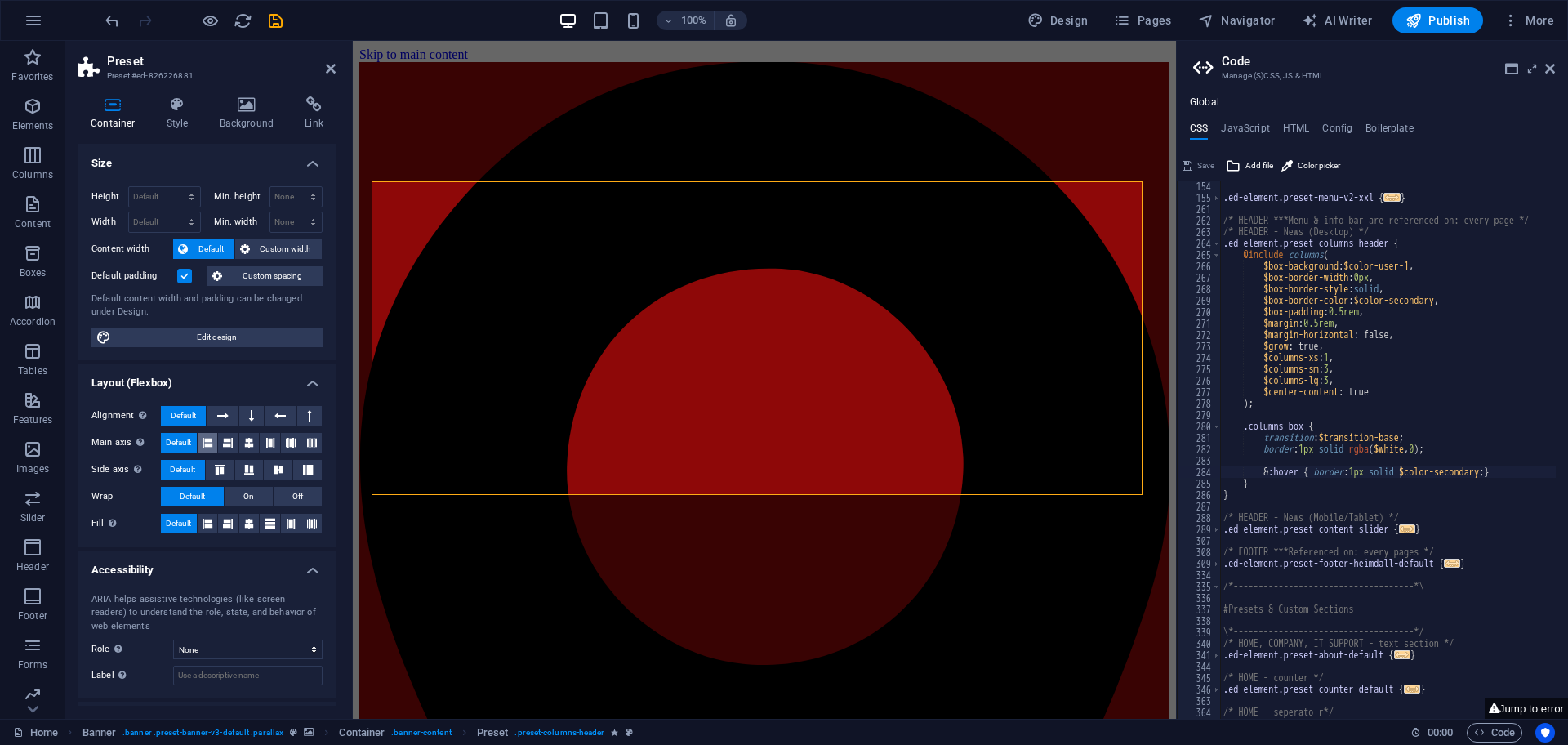 click at bounding box center (207, 443) 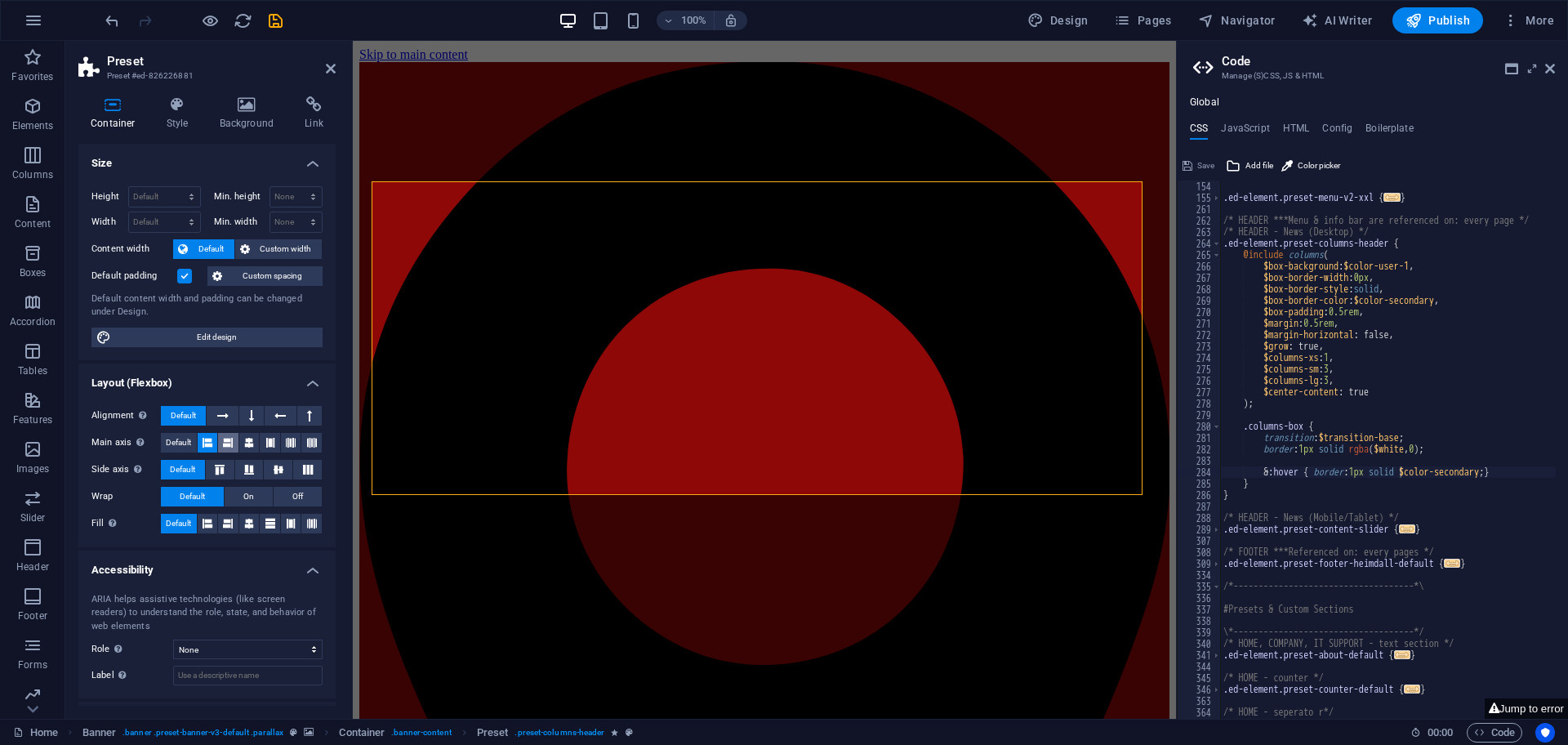 click at bounding box center [228, 443] 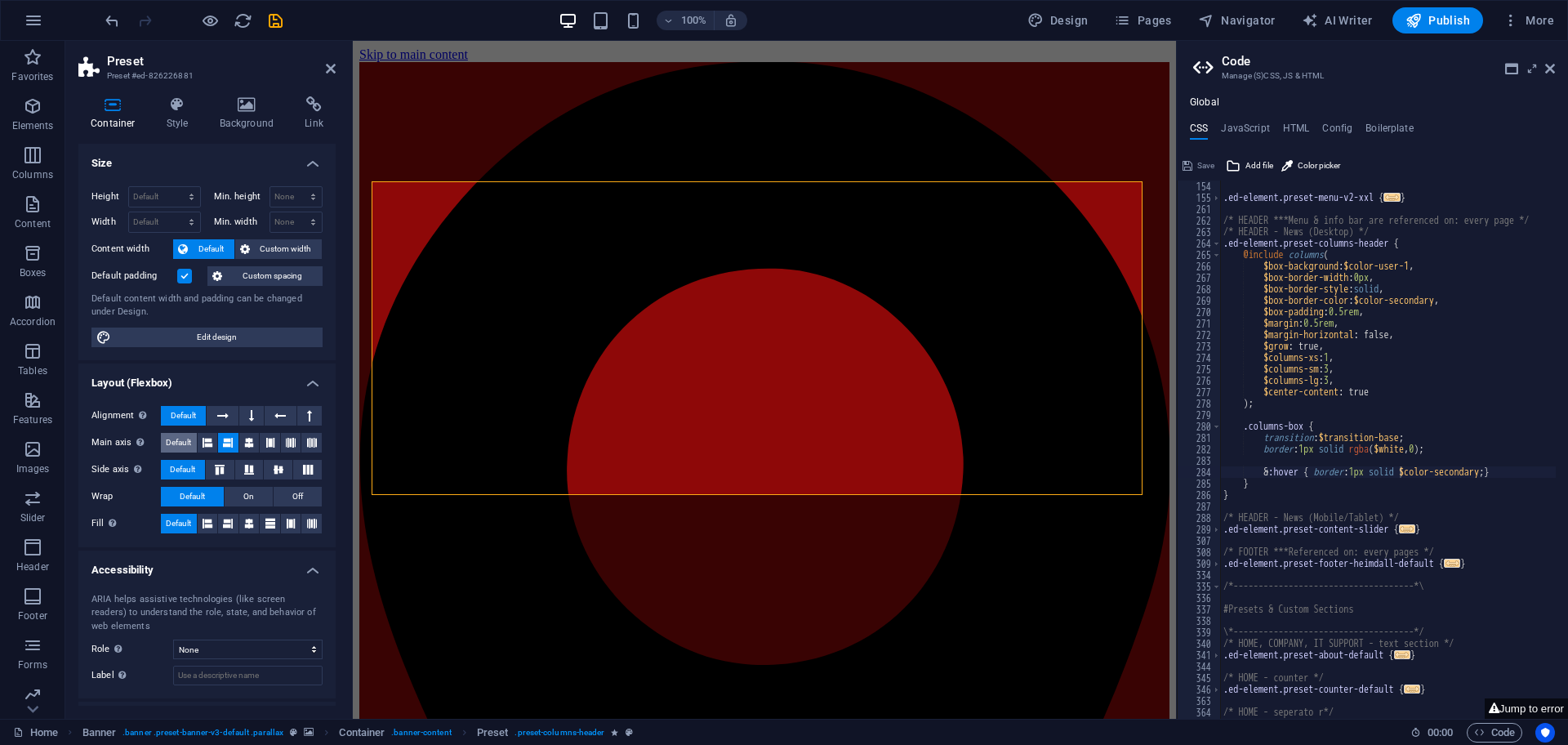 click on "Default" at bounding box center (178, 443) 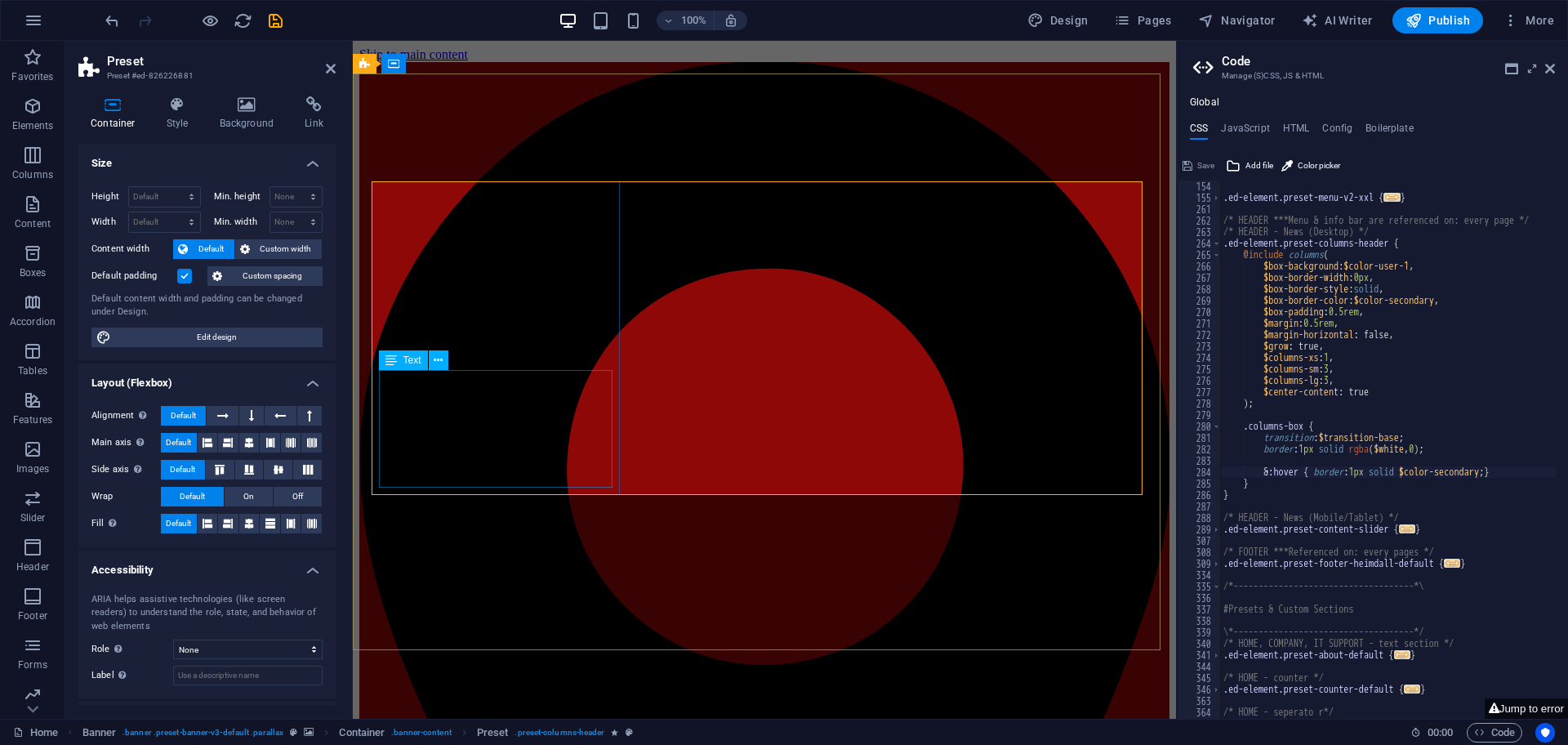 click on "Learn more" at bounding box center [764, 5173] 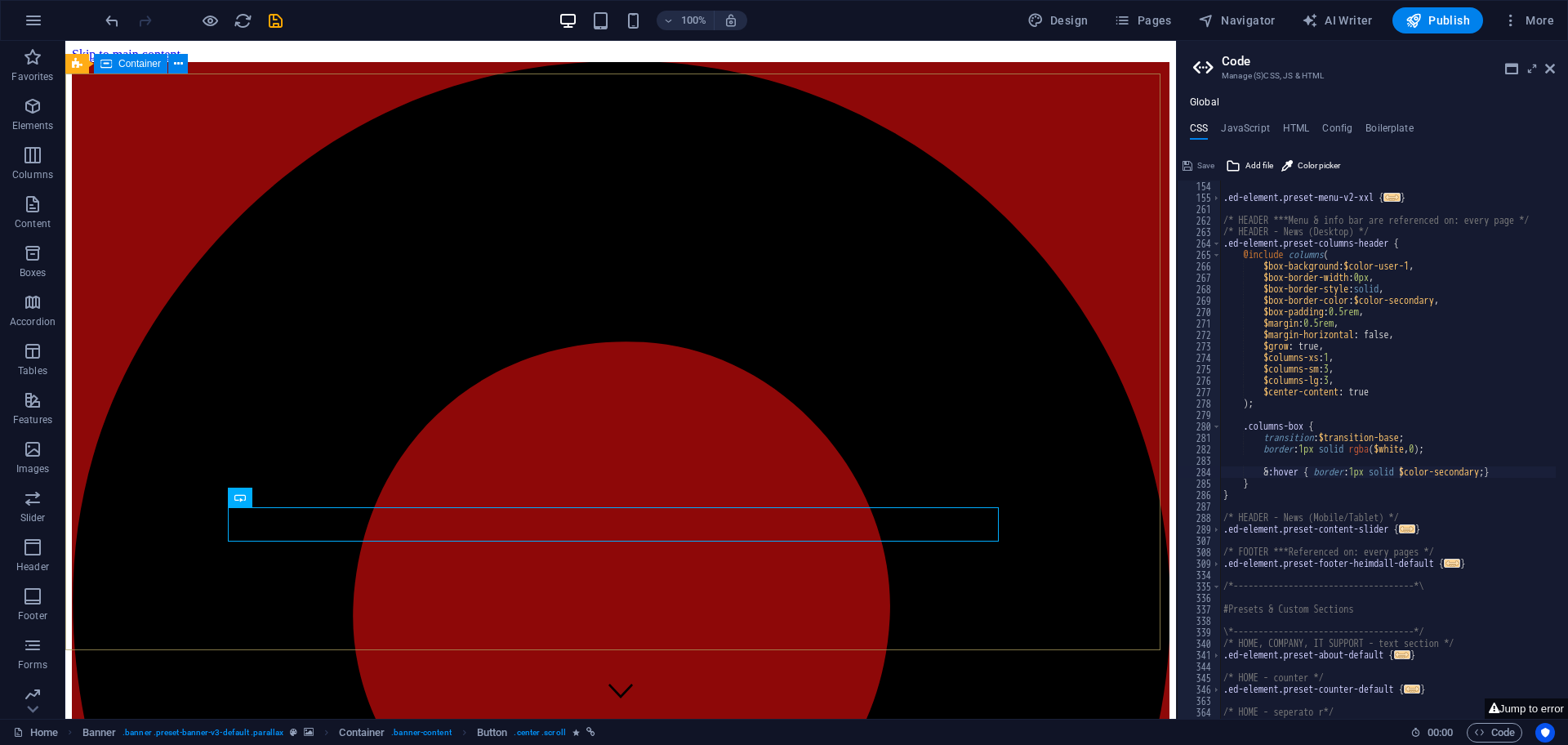 click on "Circuit Boards Lorem ipsum dolor sit amet, consetetur sadipscing elitr, sed diam nonumy eirmod tempor invidunt ut labore et dolore magna aliquyam erat, sed diam voluptua. At vero eos et accusam et justo duo dolores et ea rebum. Circuit Boards Lorem ipsum dolor sit amet, consetetur sadipscing elitr, sed diam nonumy eirmod tempor invidunt ut labore et dolore magna aliquyam erat, sed diam voluptua. At vero eos et accusam et justo duo dolores et ea rebum. Circuit Boards Lorem ipsum dolor sit amet, consetetur sadipscing elitr, sed diam nonumy eirmod tempor invidunt ut labore et dolore magna aliquyam erat, sed diam voluptua. At vero eos et accusam et justo duo dolores et ea rebum. Learn more" at bounding box center [621, 5468] 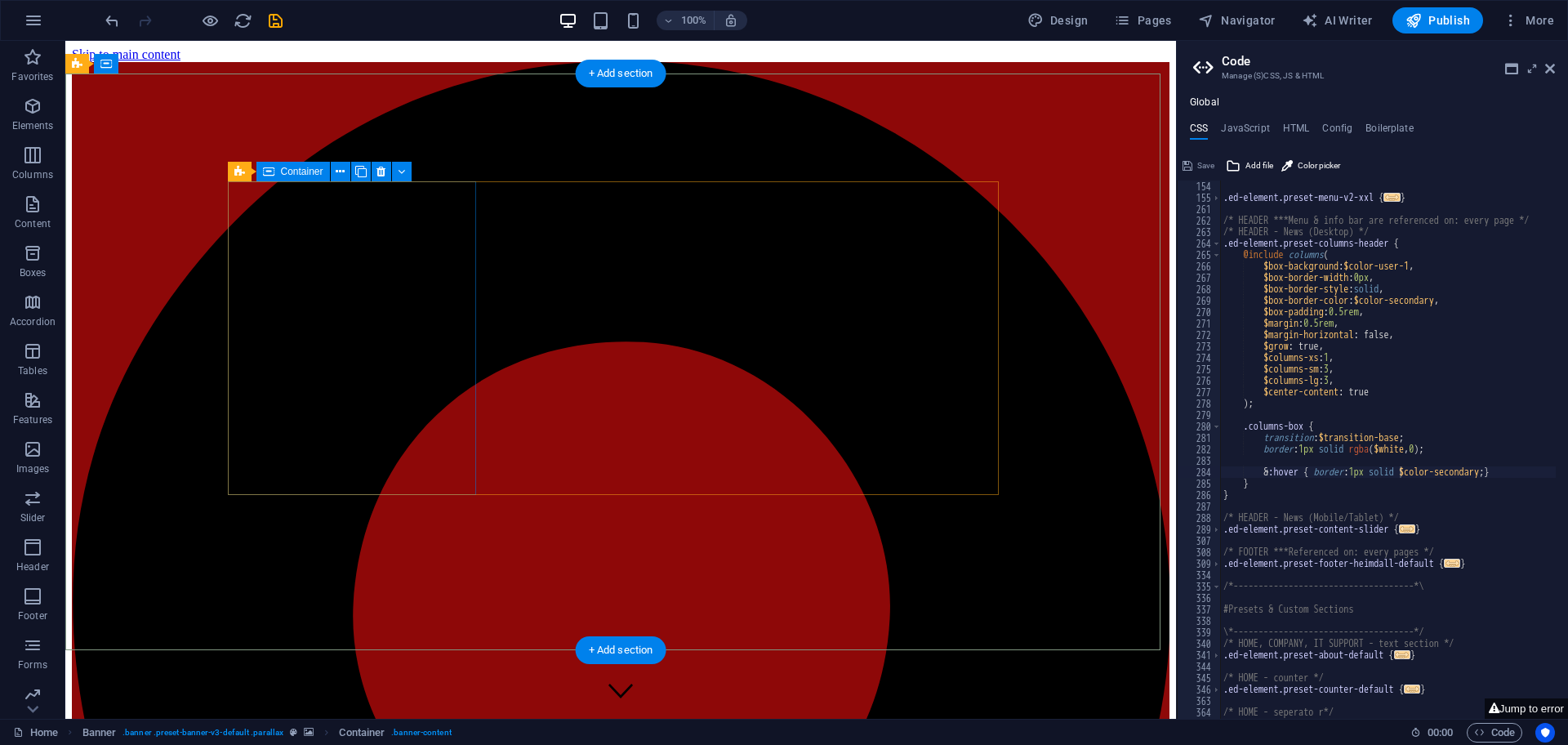 click on "Circuit Boards Lorem ipsum dolor sit amet, consetetur sadipscing elitr, sed diam nonumy eirmod tempor invidunt ut labore et dolore magna aliquyam erat, sed diam voluptua. At vero eos et accusam et justo duo dolores et ea rebum." at bounding box center [621, 4710] 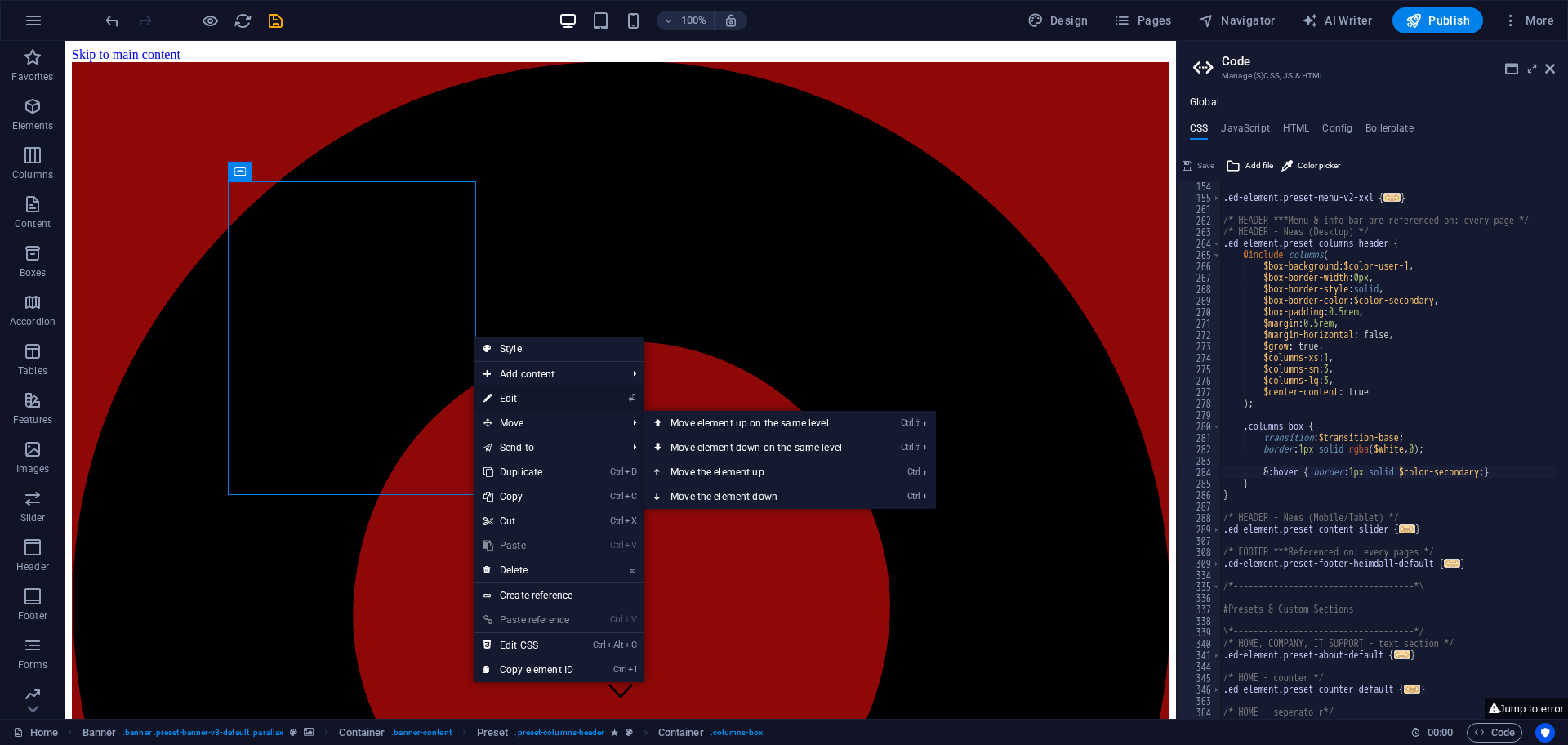 click on "⏎  Edit" at bounding box center (528, 399) 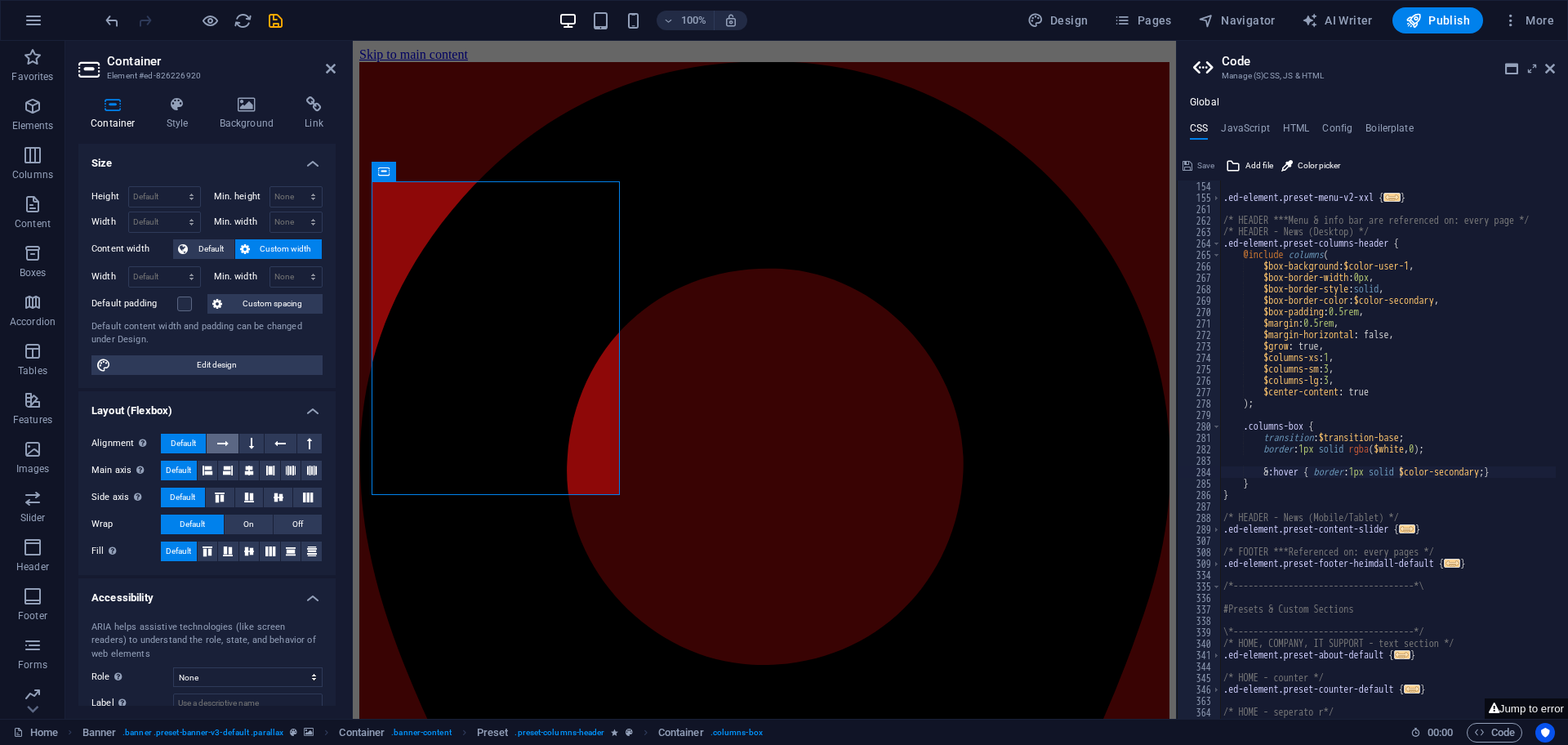 click at bounding box center [222, 444] 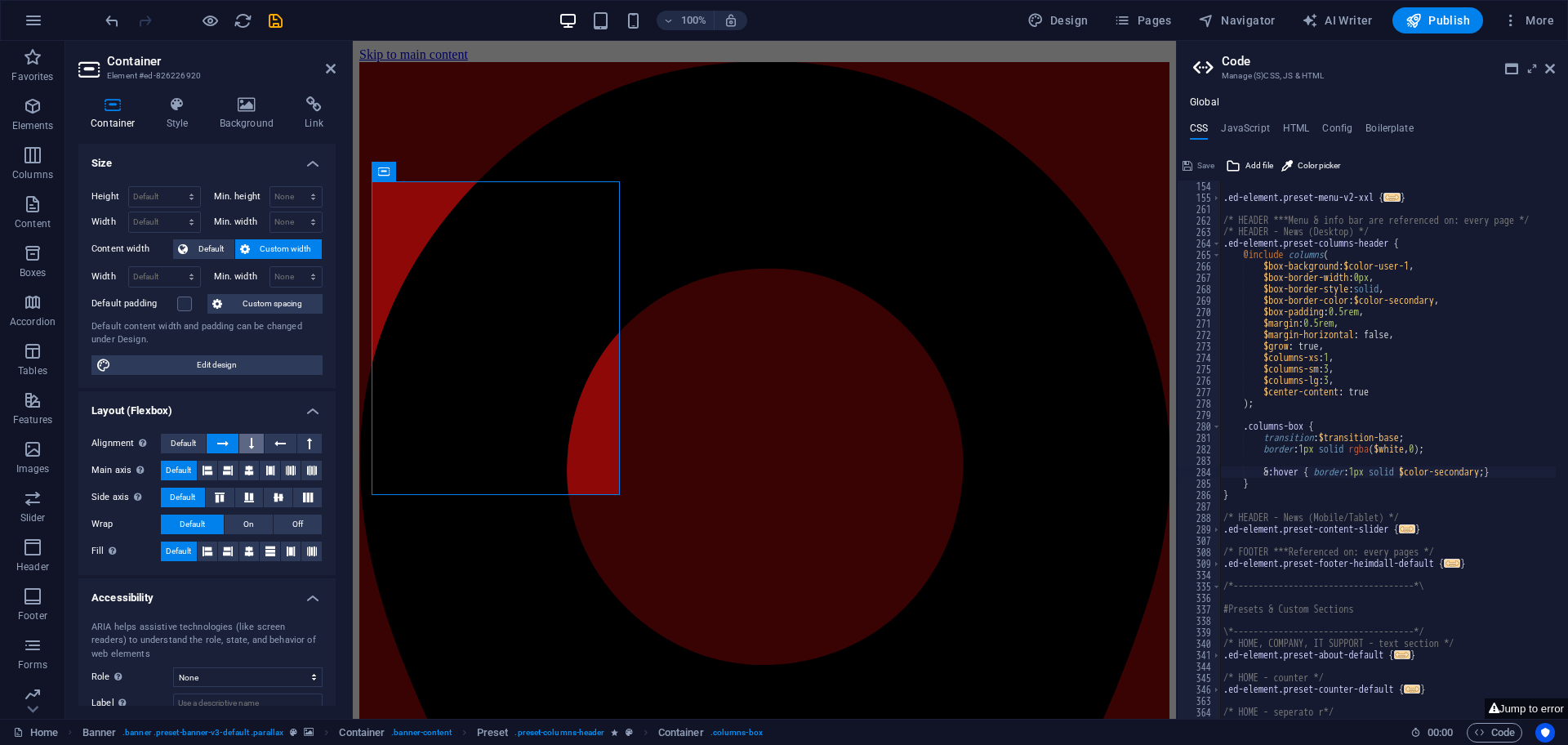 click at bounding box center [252, 444] 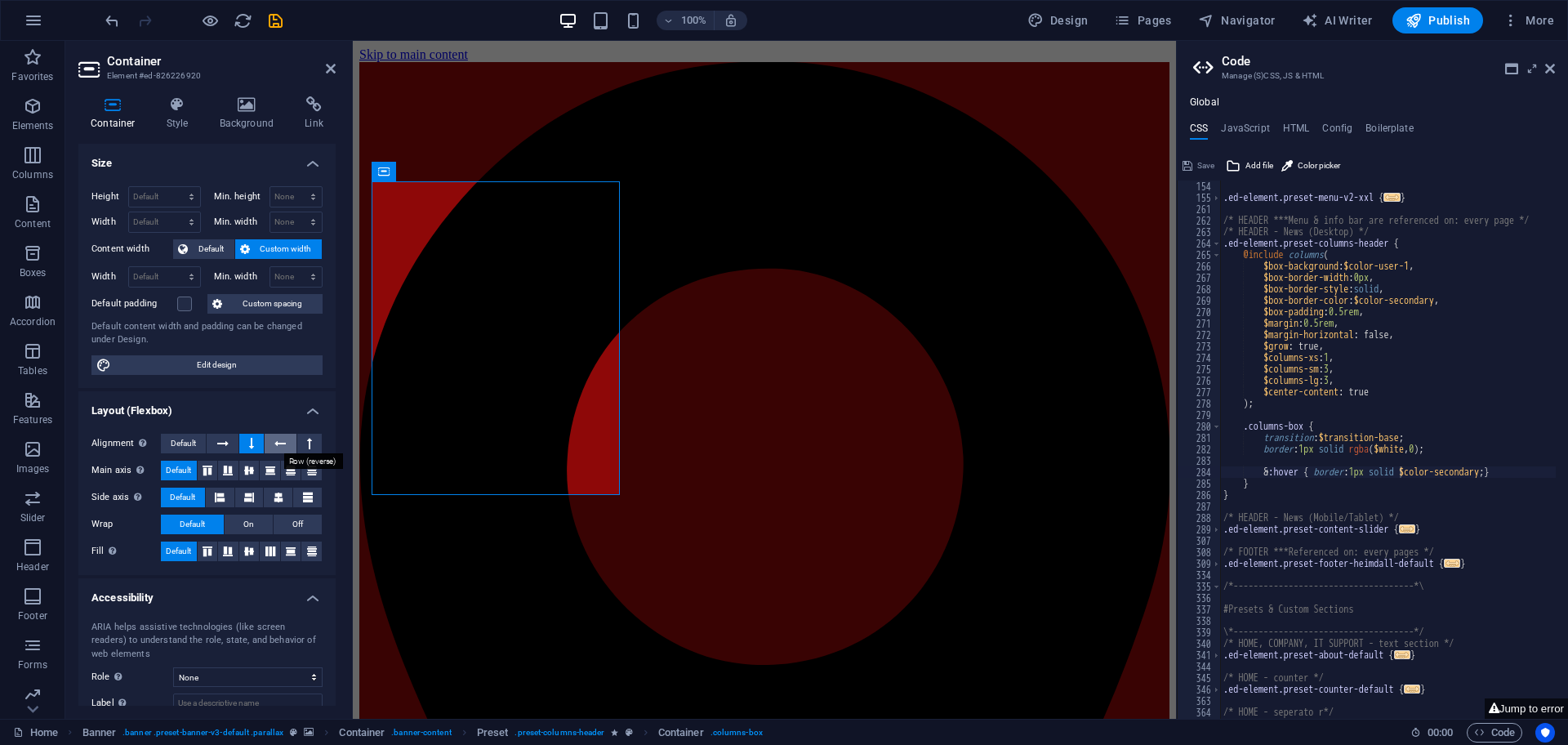 click at bounding box center (280, 444) 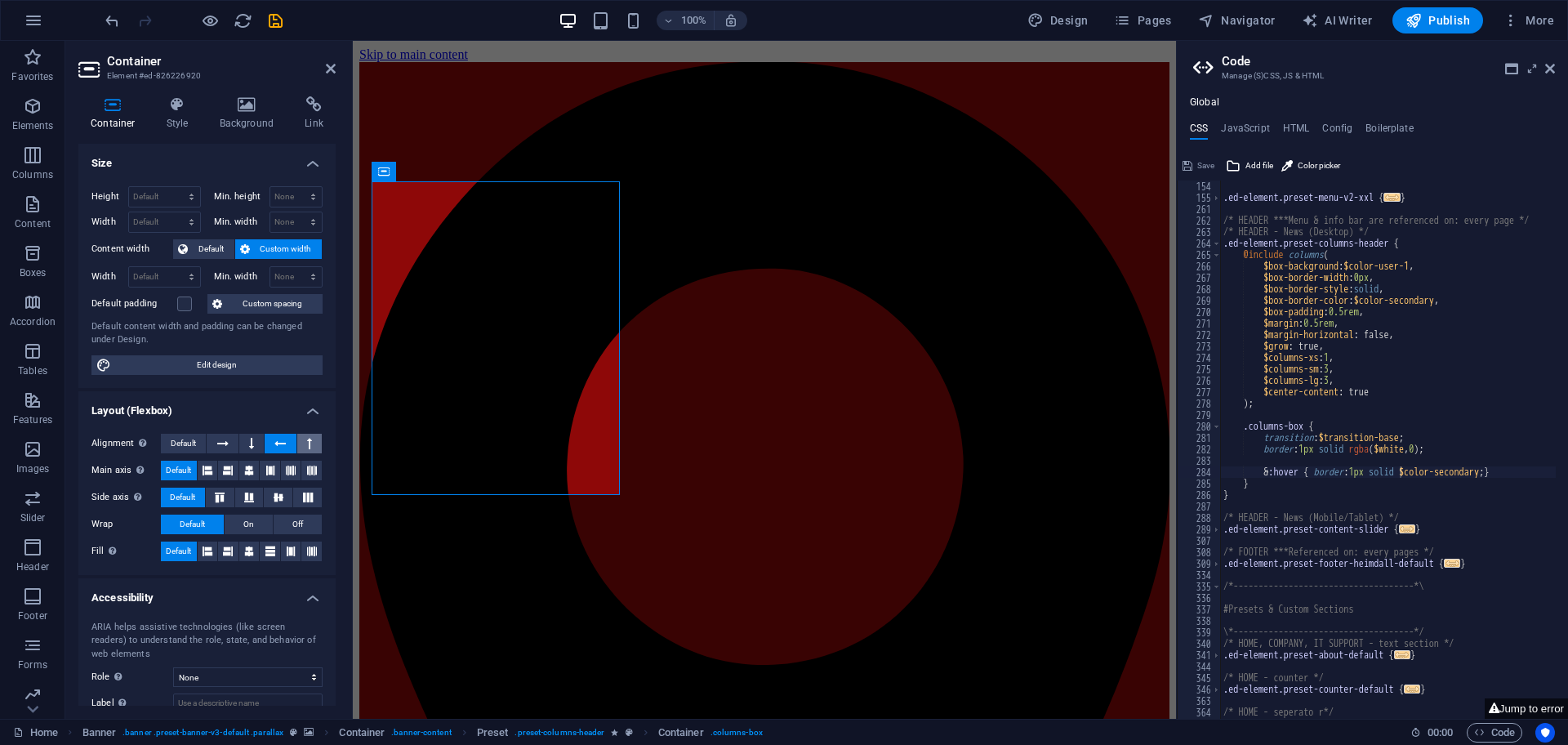 click at bounding box center [310, 444] 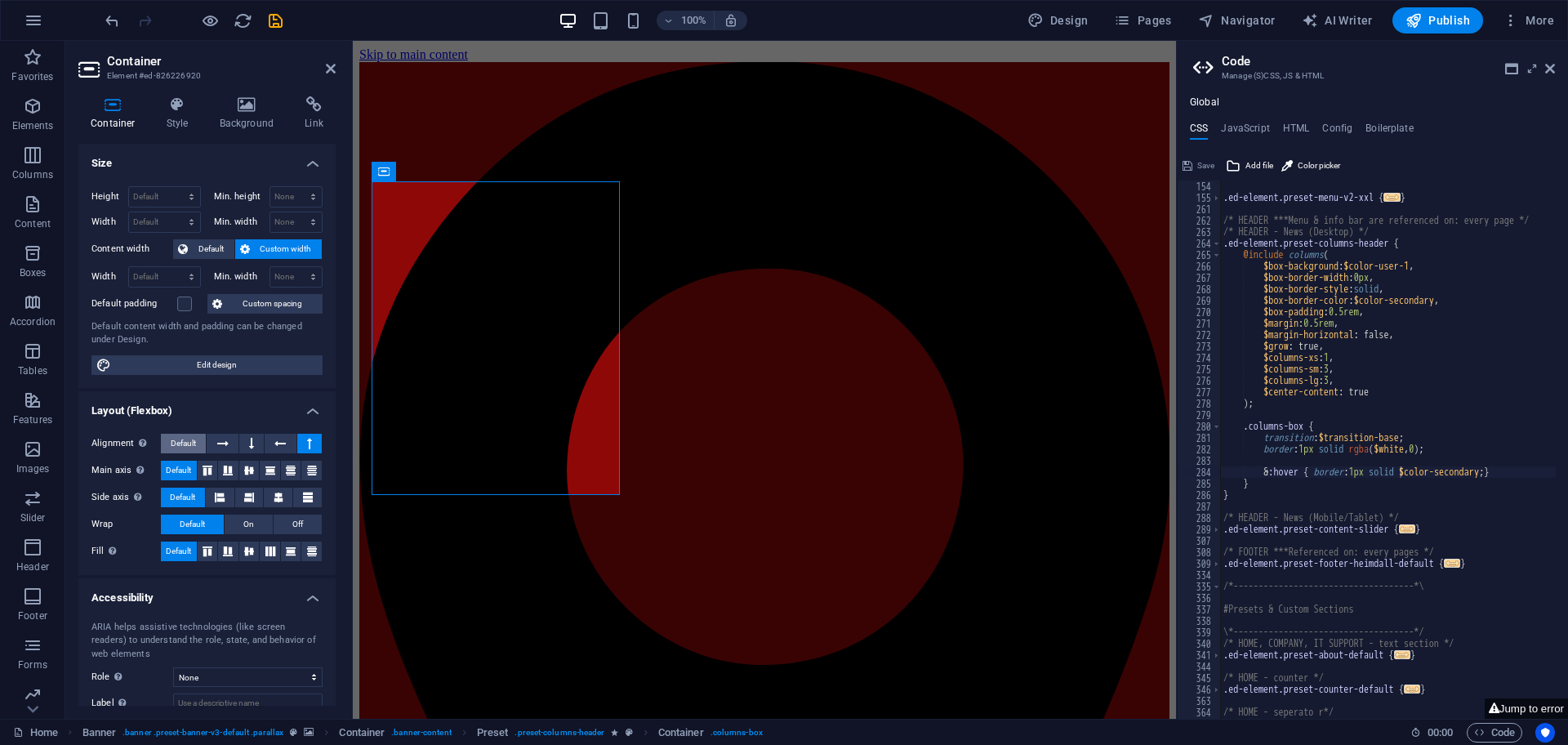 click on "Default" at bounding box center [183, 444] 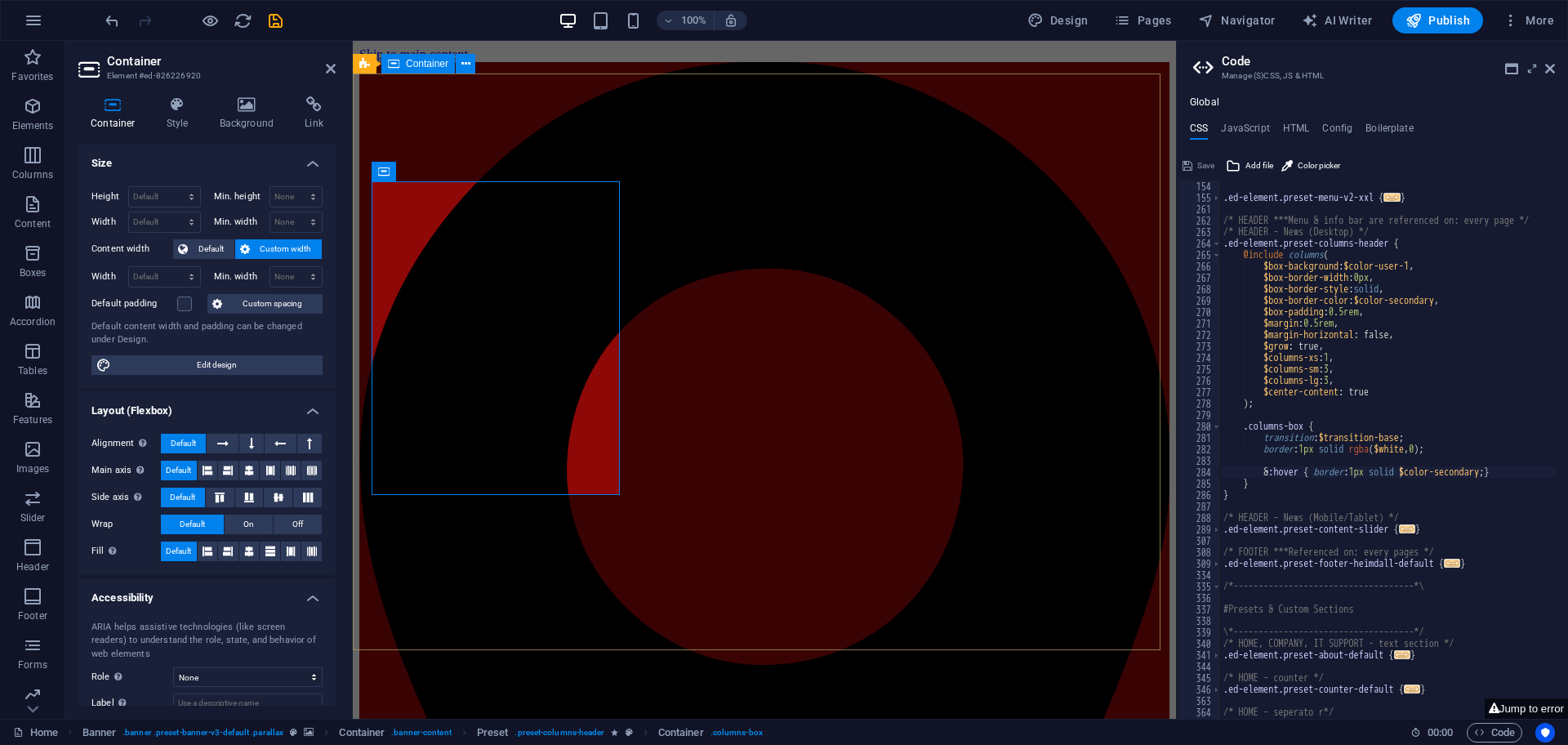 click on "Circuit Boards Lorem ipsum dolor sit amet, consetetur sadipscing elitr, sed diam nonumy eirmod tempor invidunt ut labore et dolore magna aliquyam erat, sed diam voluptua. At vero eos et accusam et justo duo dolores et ea rebum. Circuit Boards Lorem ipsum dolor sit amet, consetetur sadipscing elitr, sed diam nonumy eirmod tempor invidunt ut labore et dolore magna aliquyam erat, sed diam voluptua. At vero eos et accusam et justo duo dolores et ea rebum. Circuit Boards Lorem ipsum dolor sit amet, consetetur sadipscing elitr, sed diam nonumy eirmod tempor invidunt ut labore et dolore magna aliquyam erat, sed diam voluptua. At vero eos et accusam et justo duo dolores et ea rebum. Learn more" at bounding box center (764, 4301) 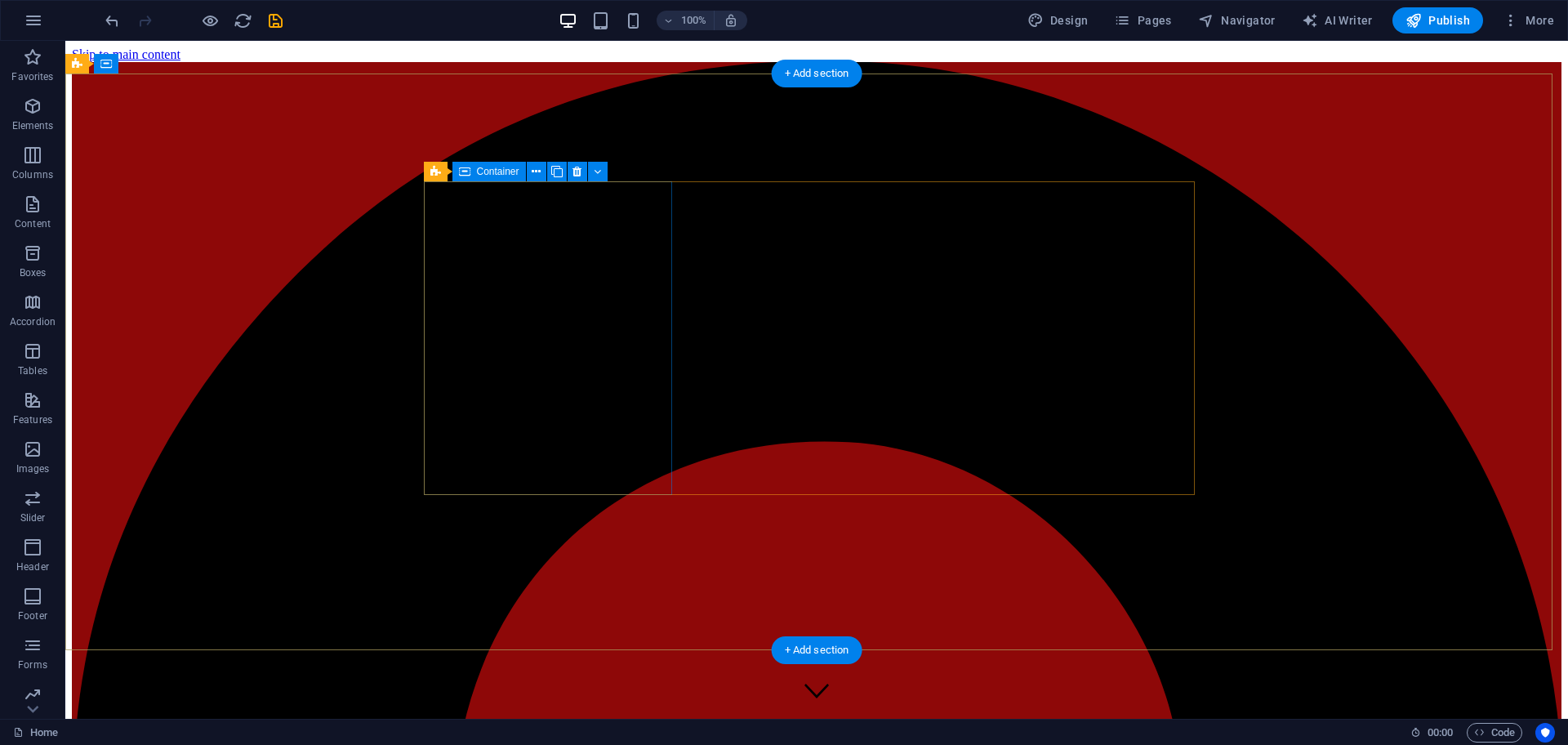 click on "Circuit Boards Lorem ipsum dolor sit amet, consetetur sadipscing elitr, sed diam nonumy eirmod tempor invidunt ut labore et dolore magna aliquyam erat, sed diam voluptua. At vero eos et accusam et justo duo dolores et ea rebum." at bounding box center [817, 6075] 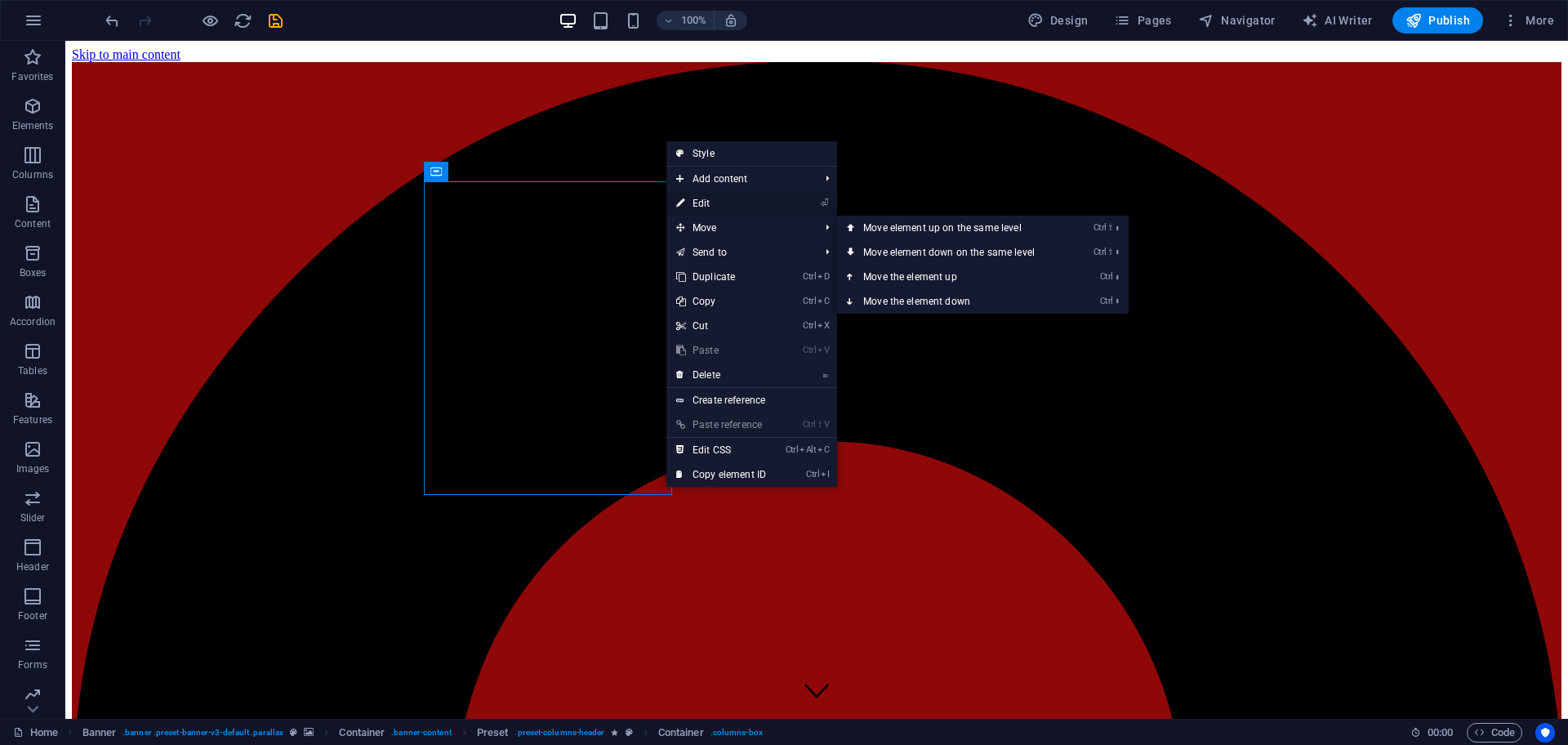 click on "⏎  Edit" at bounding box center (721, 203) 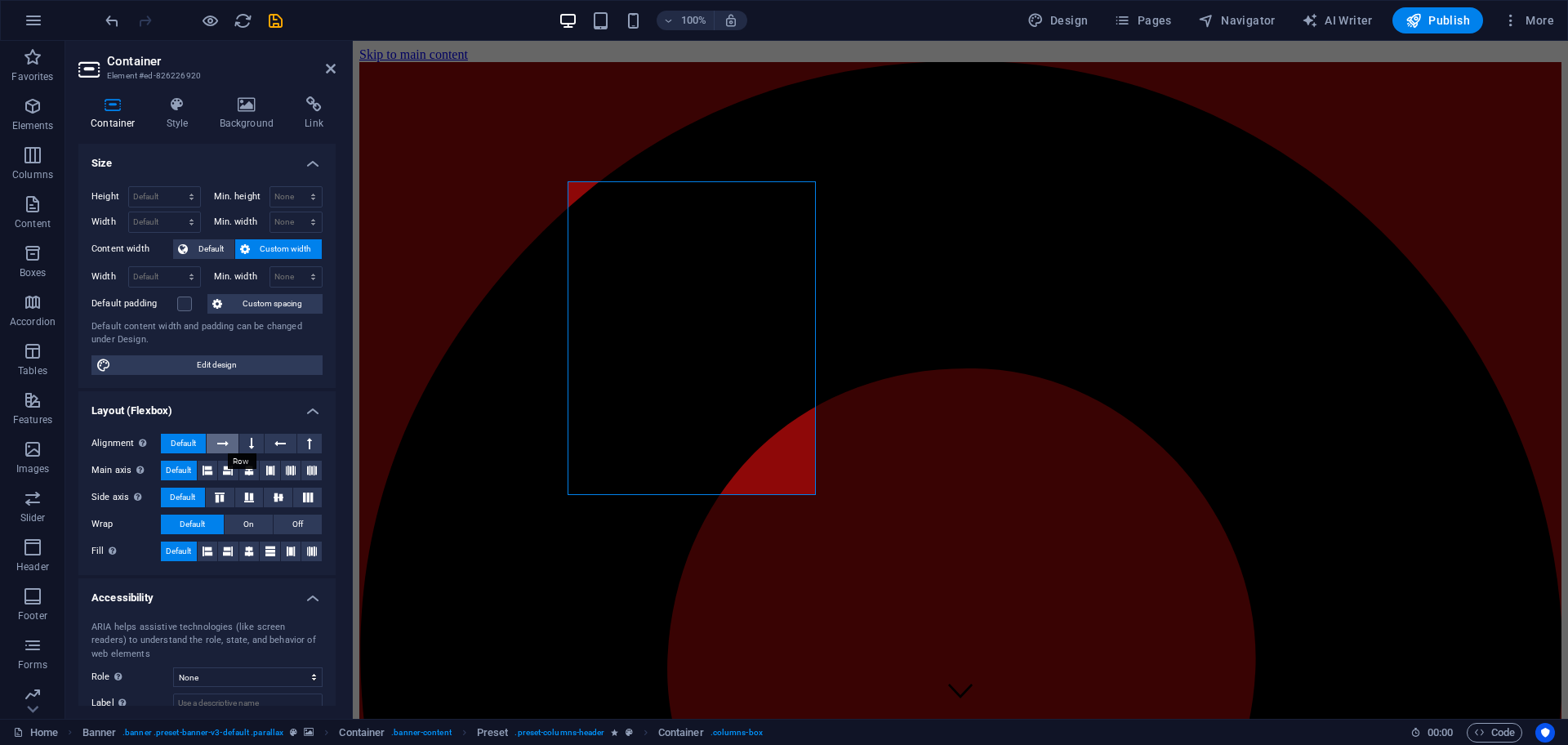 click at bounding box center [223, 444] 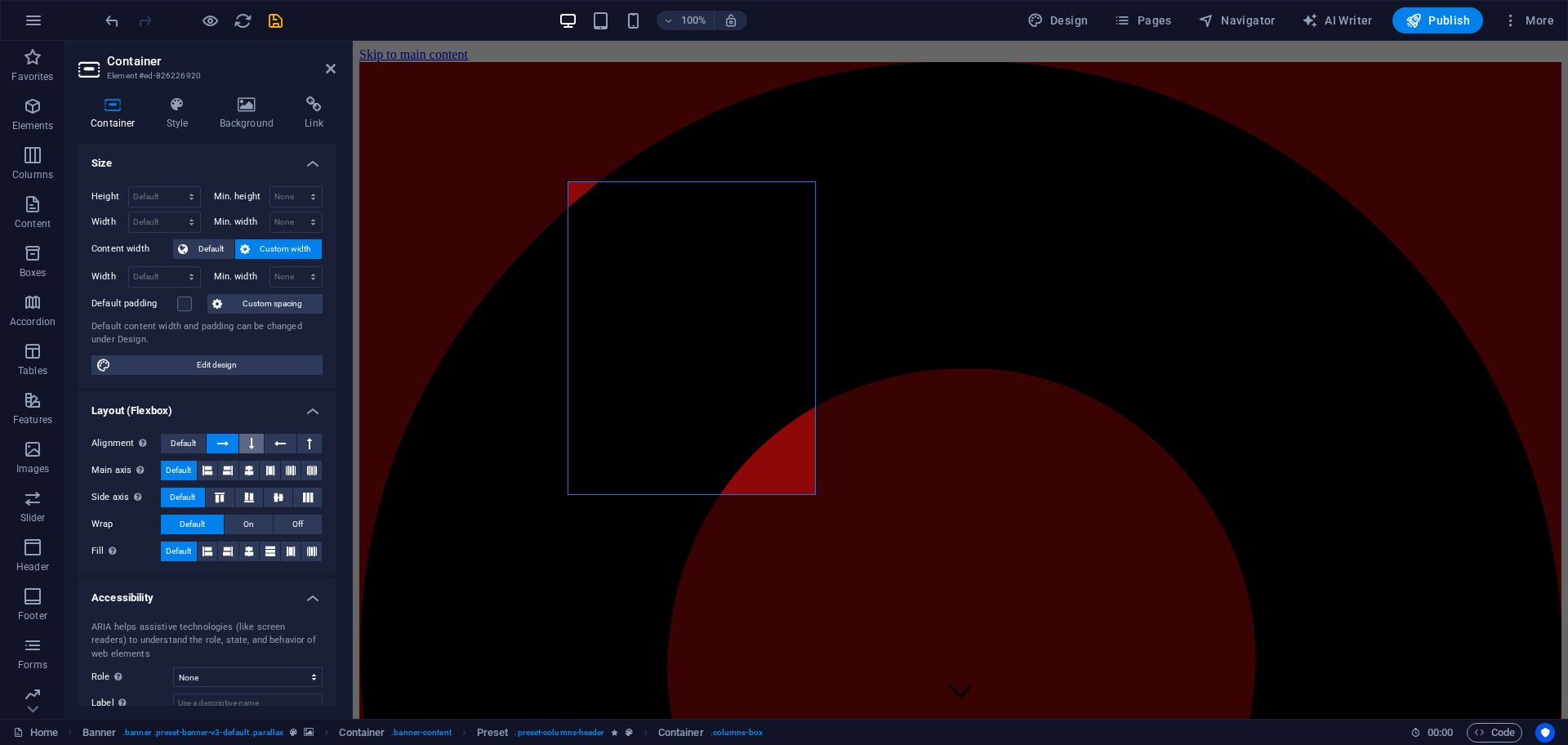 click at bounding box center (252, 444) 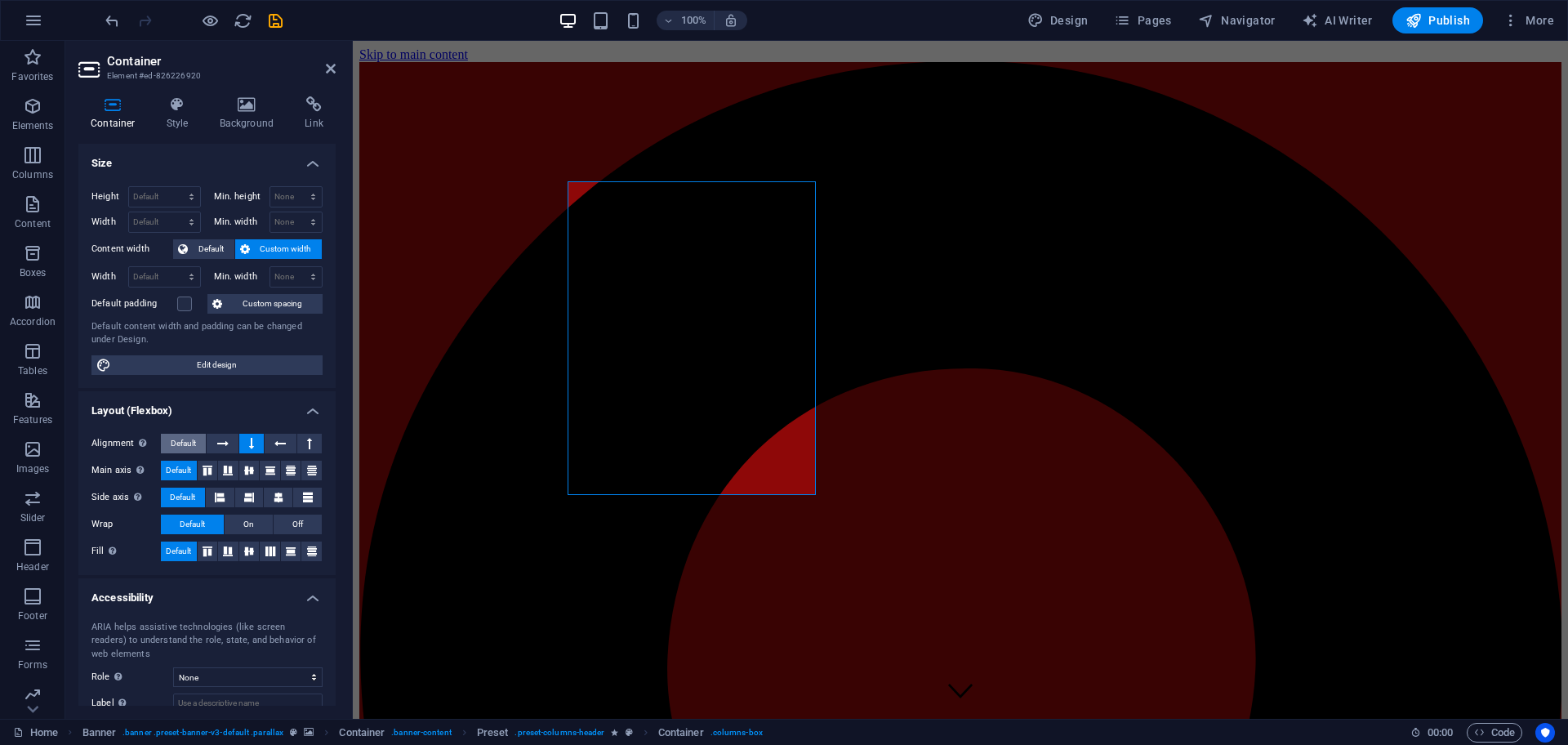 click on "Default" at bounding box center (183, 444) 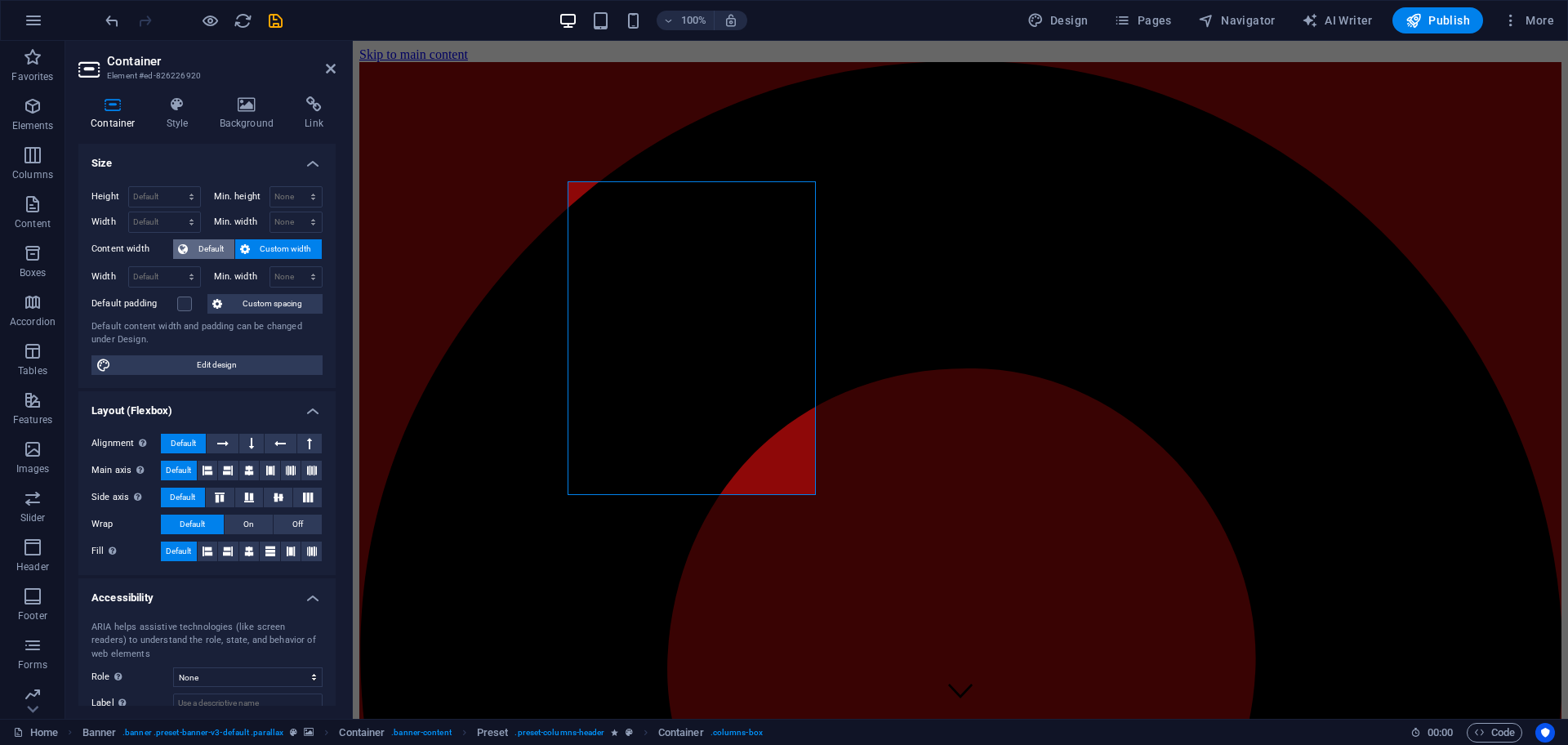 click on "Default" at bounding box center [211, 249] 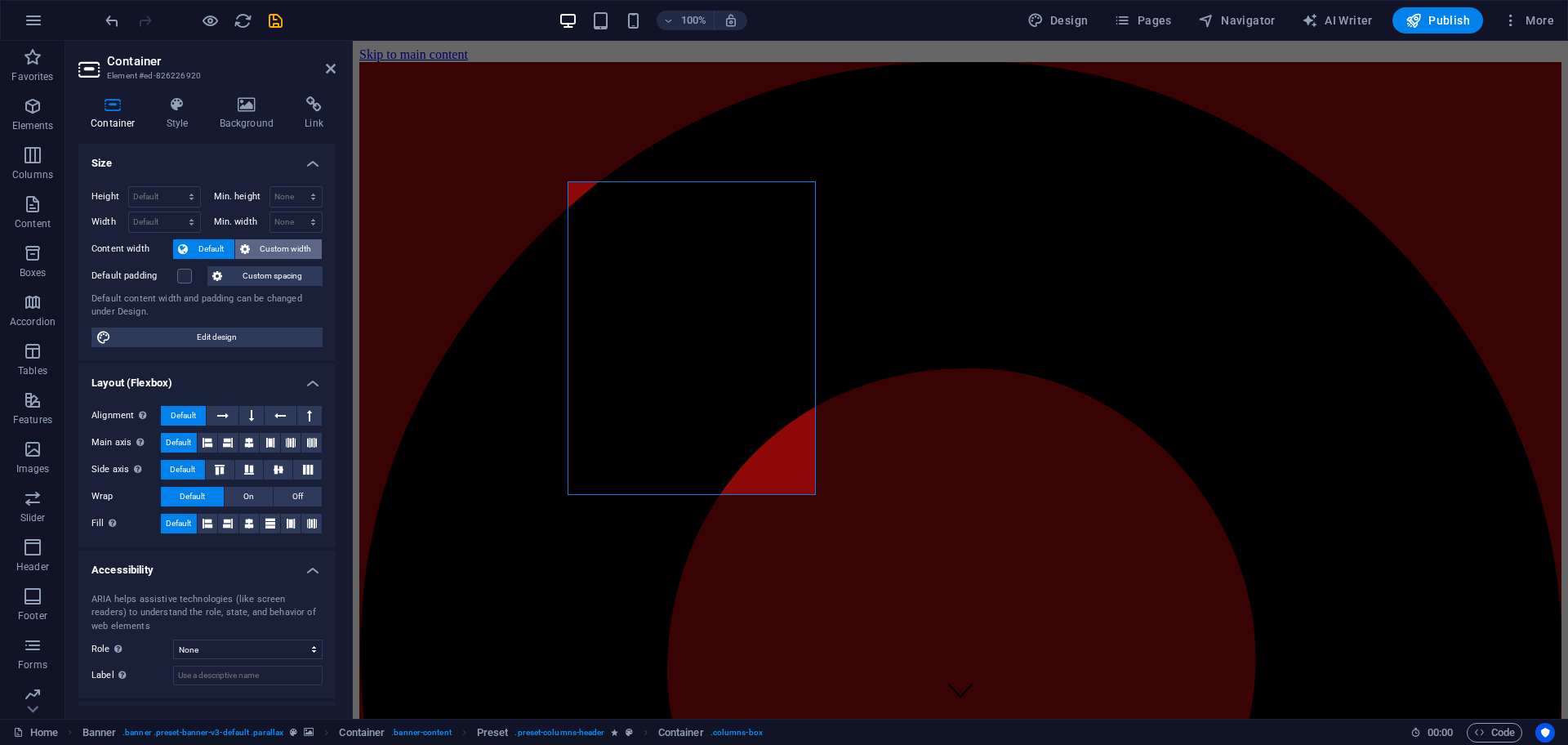 click on "Custom width" at bounding box center [278, 249] 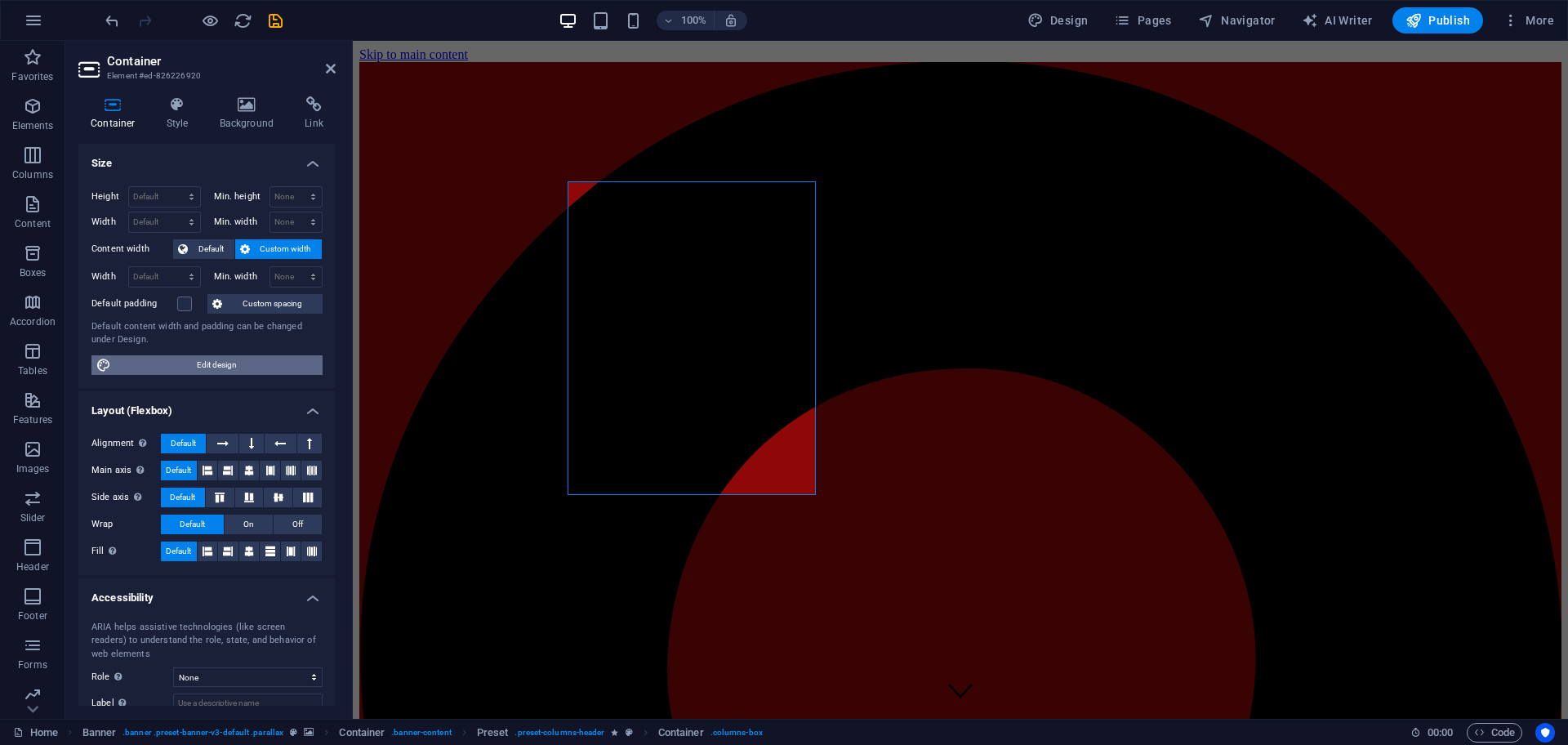 drag, startPoint x: 216, startPoint y: 360, endPoint x: 389, endPoint y: 445, distance: 192.75373 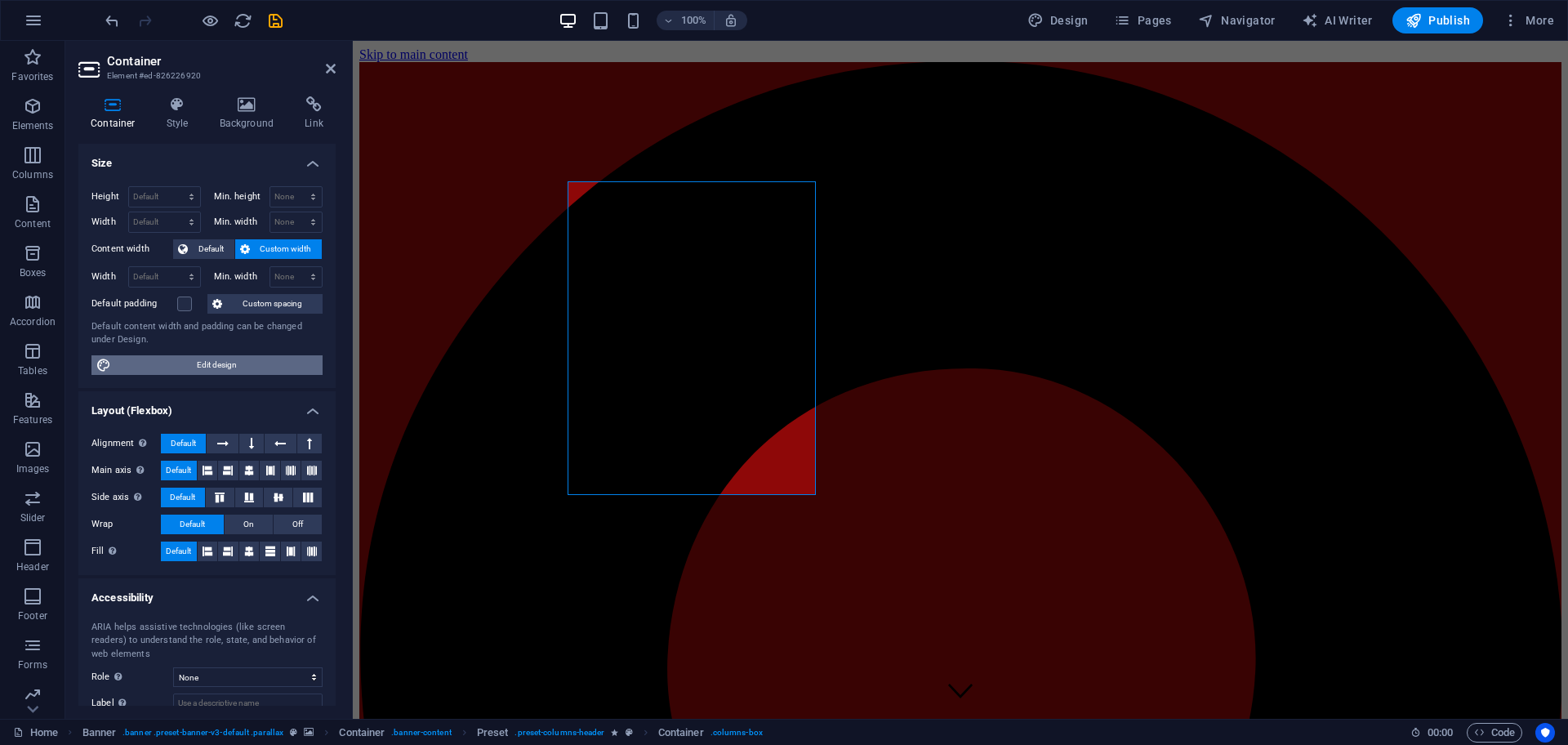click on "Edit design" at bounding box center [216, 365] 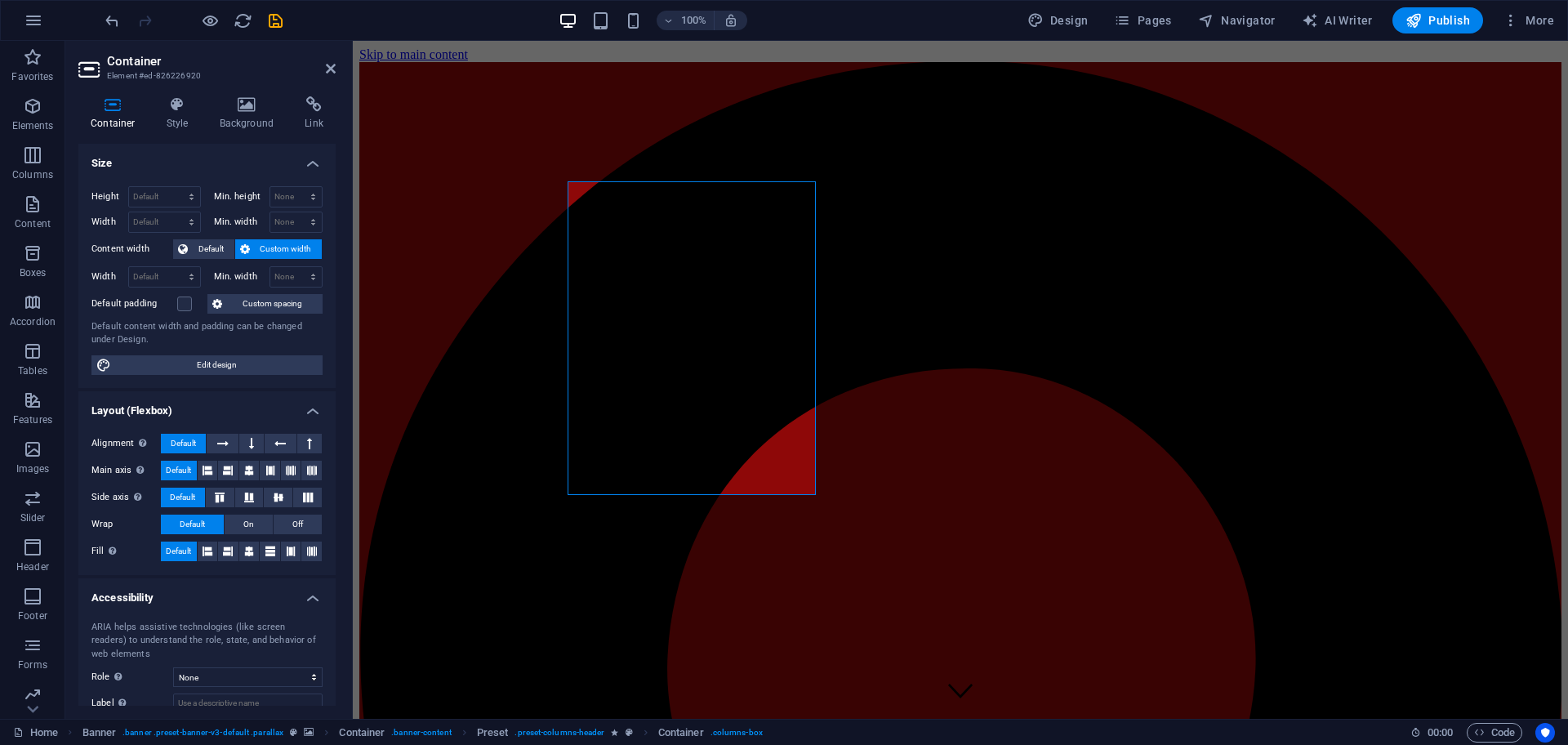 select on "rem" 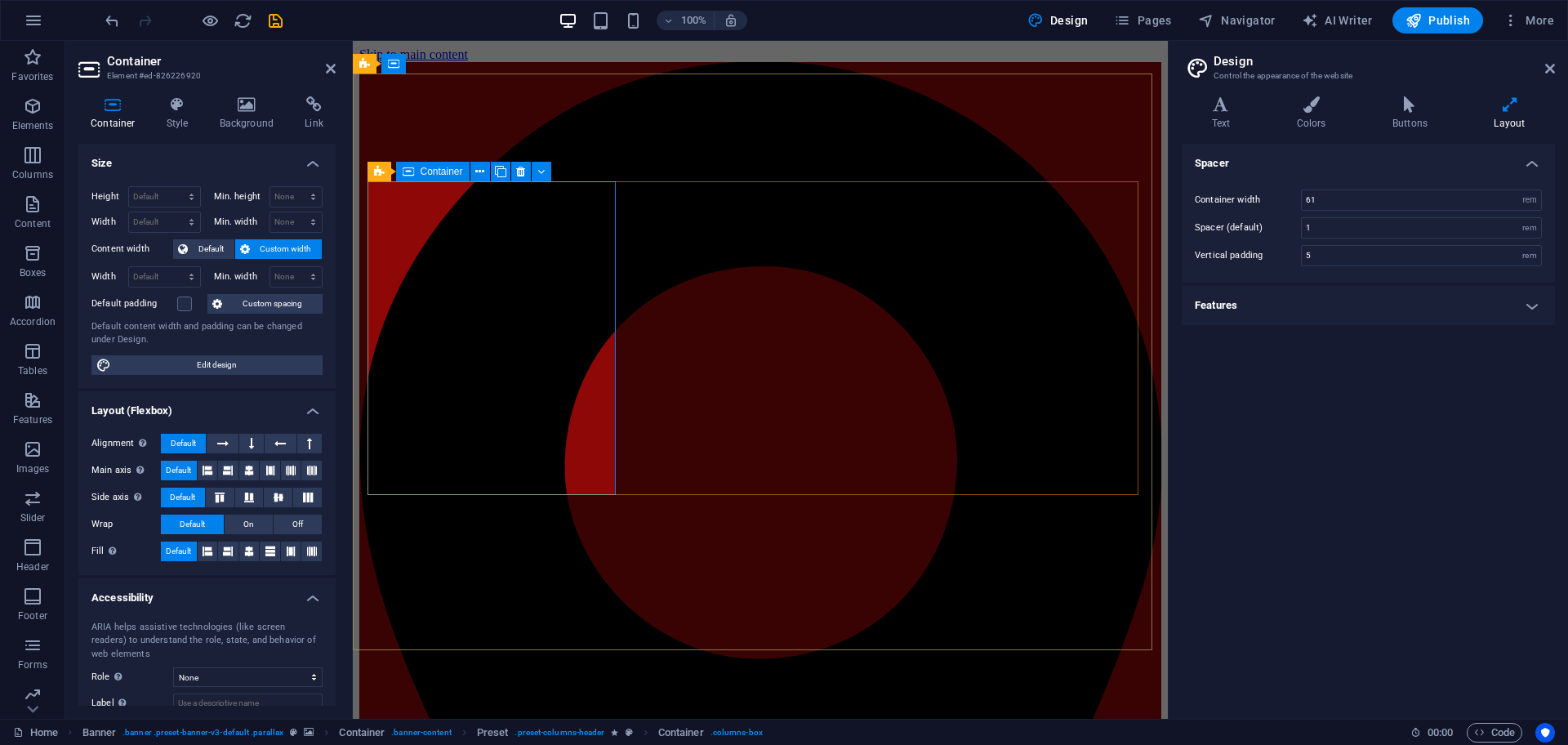 click on "Circuit Boards Lorem ipsum dolor sit amet, consetetur sadipscing elitr, sed diam nonumy eirmod tempor invidunt ut labore et dolore magna aliquyam erat, sed diam voluptua. At vero eos et accusam et justo duo dolores et ea rebum." at bounding box center (760, 3675) 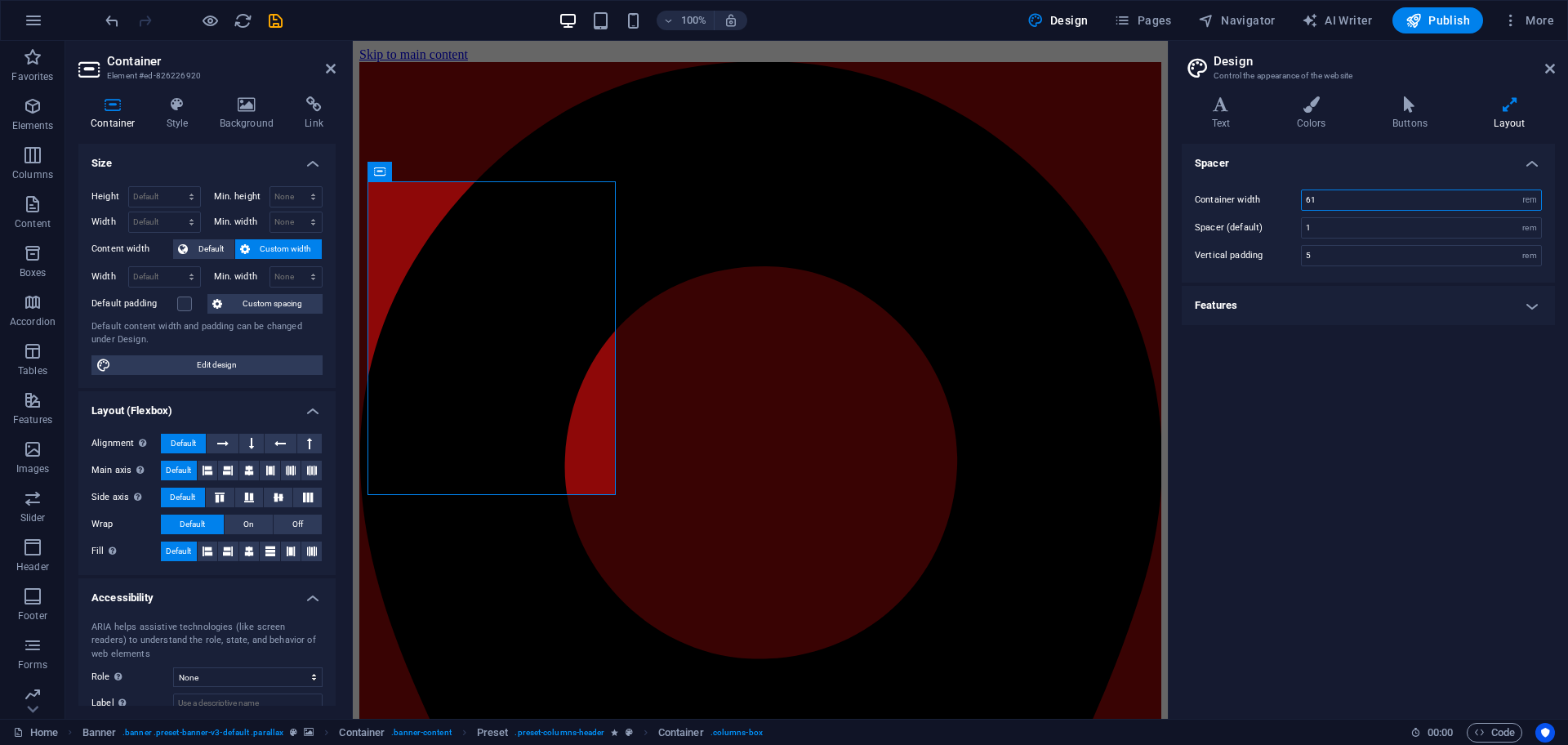 click on "61" at bounding box center (1421, 200) 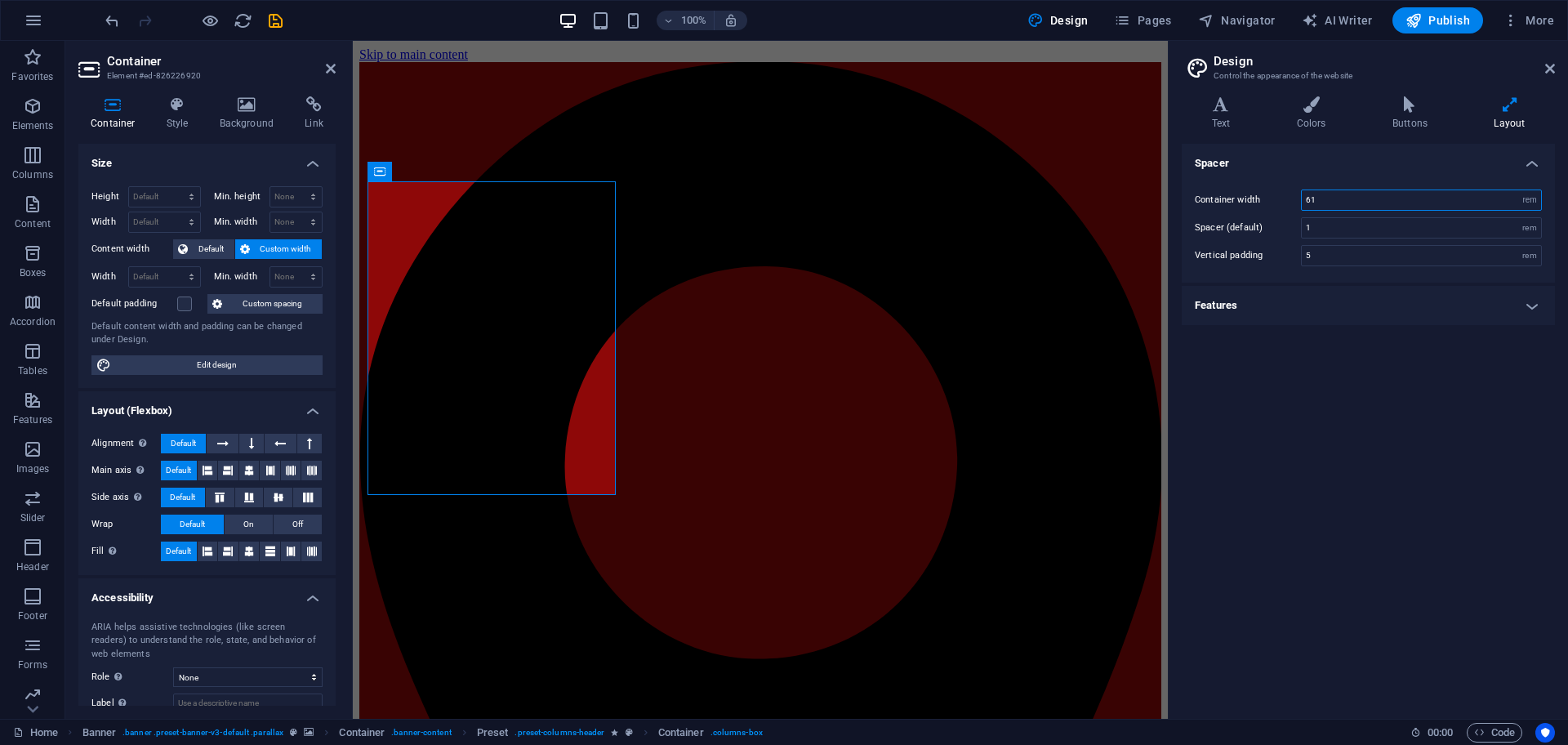 click on "Spacer Container width 61 rem px Spacer (default) 1 rem Vertical padding 5 rem Features Transition duration 0.3 s Transition function Ease Ease In Ease Out Ease In/Ease Out Linear" at bounding box center [1368, 425] 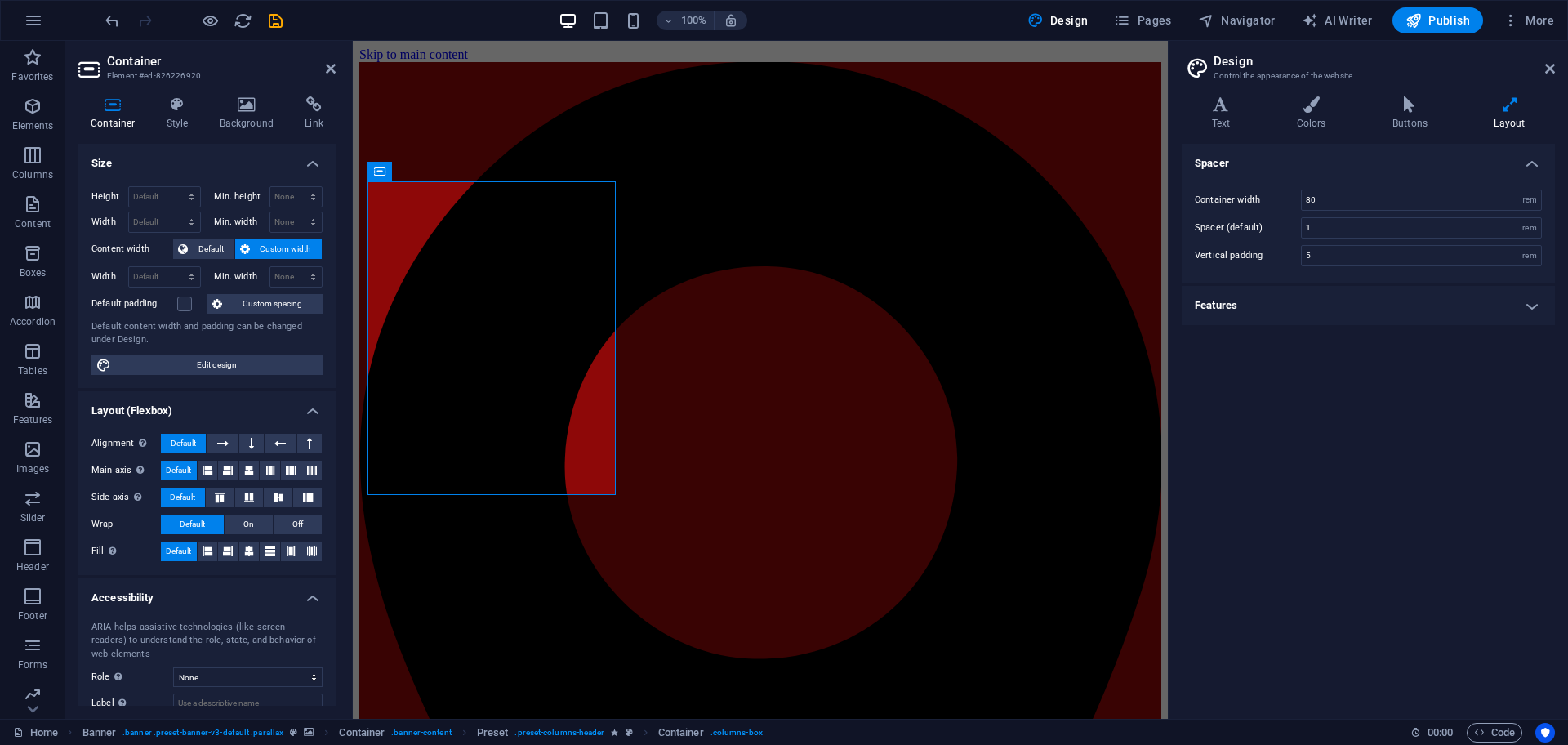 click on "Spacer" at bounding box center (1368, 158) 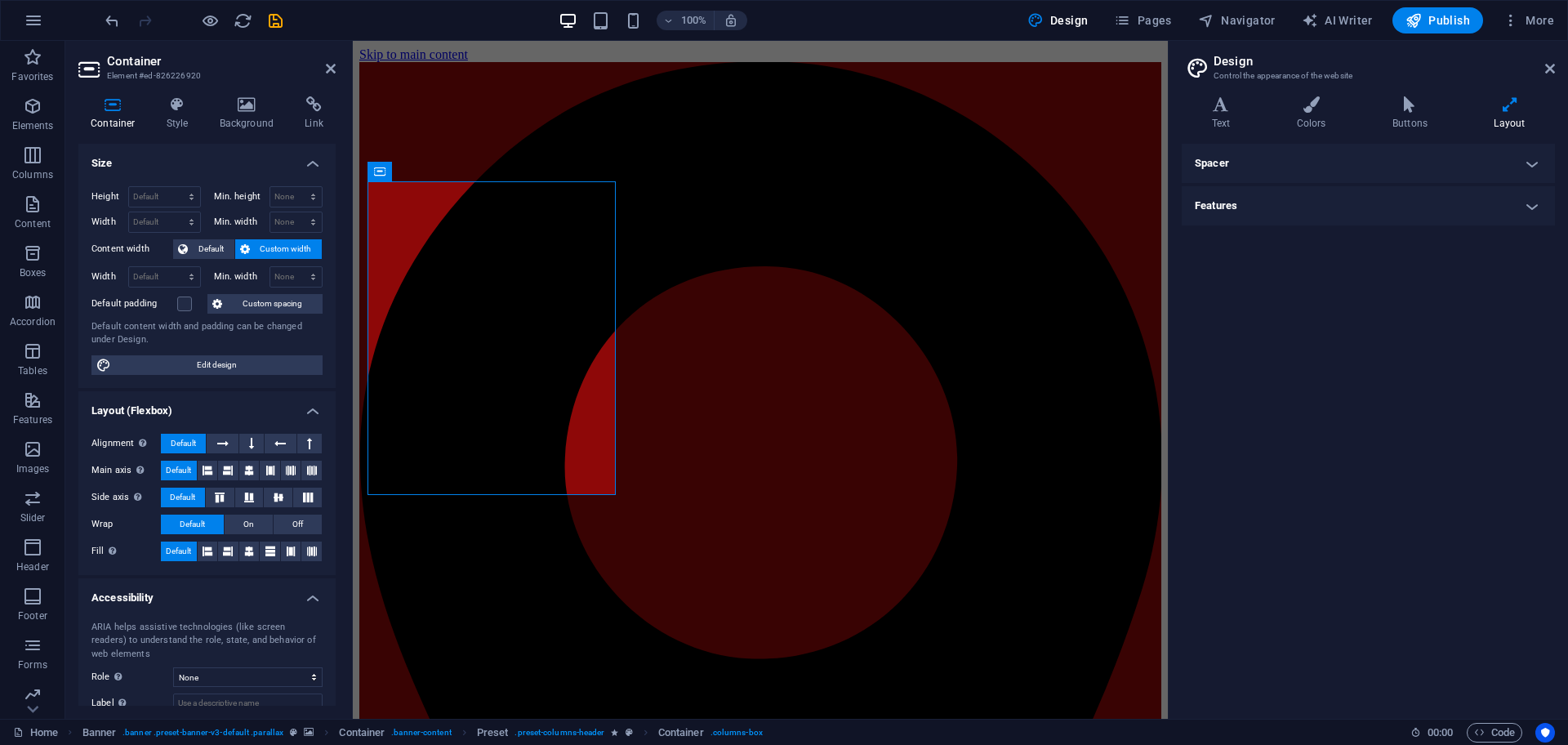 click on "Spacer" at bounding box center (1368, 163) 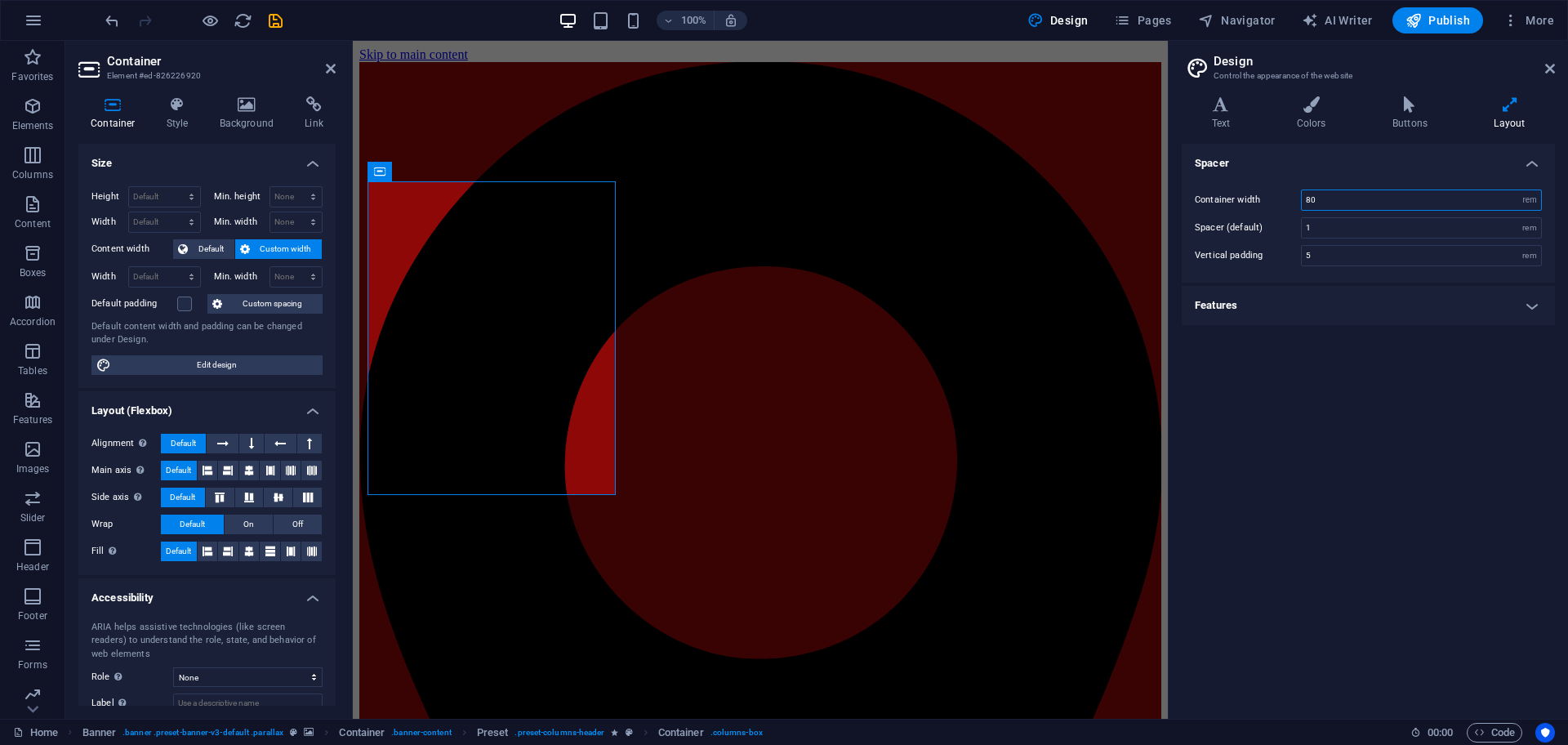 click on "80" at bounding box center [1421, 200] 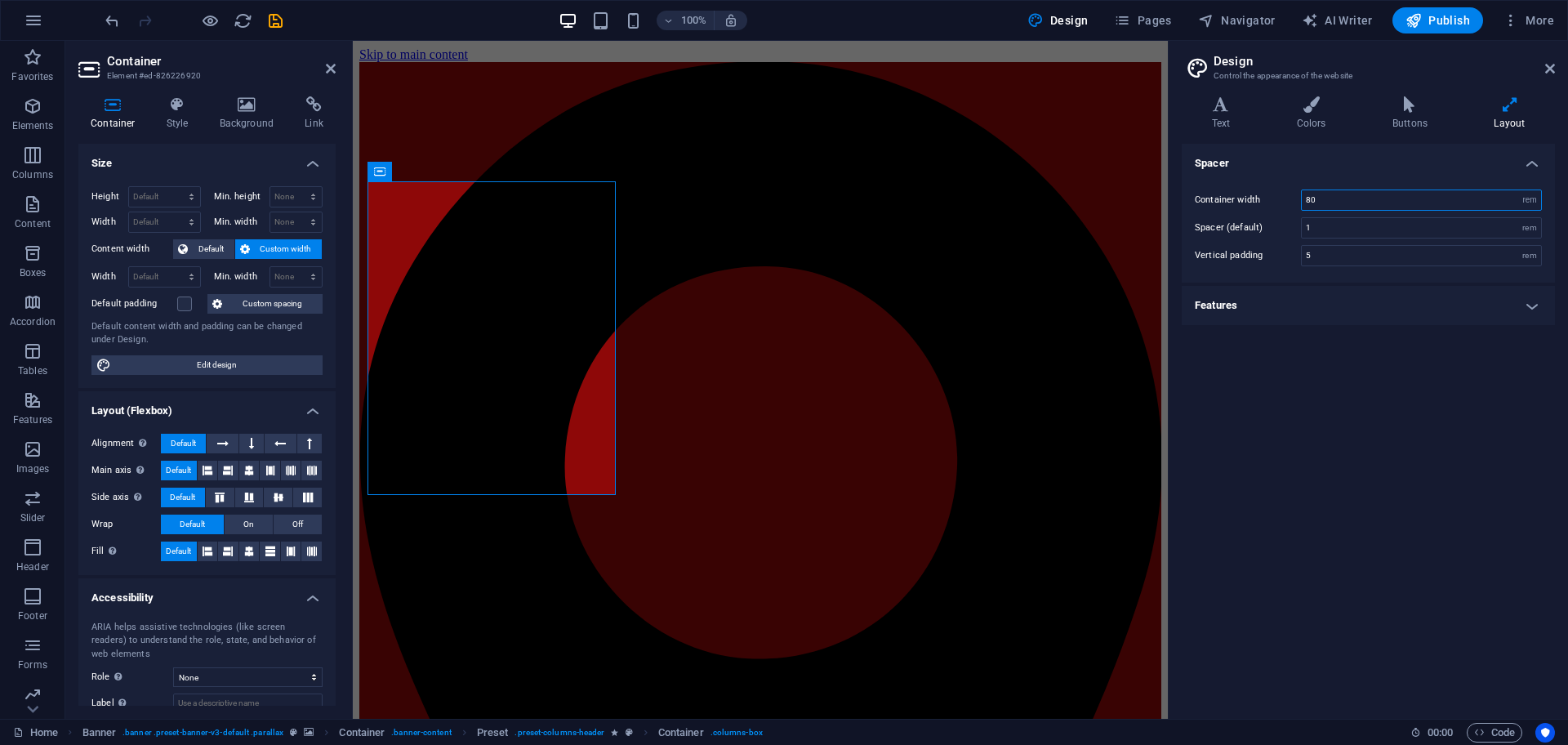click on "80" at bounding box center [1421, 200] 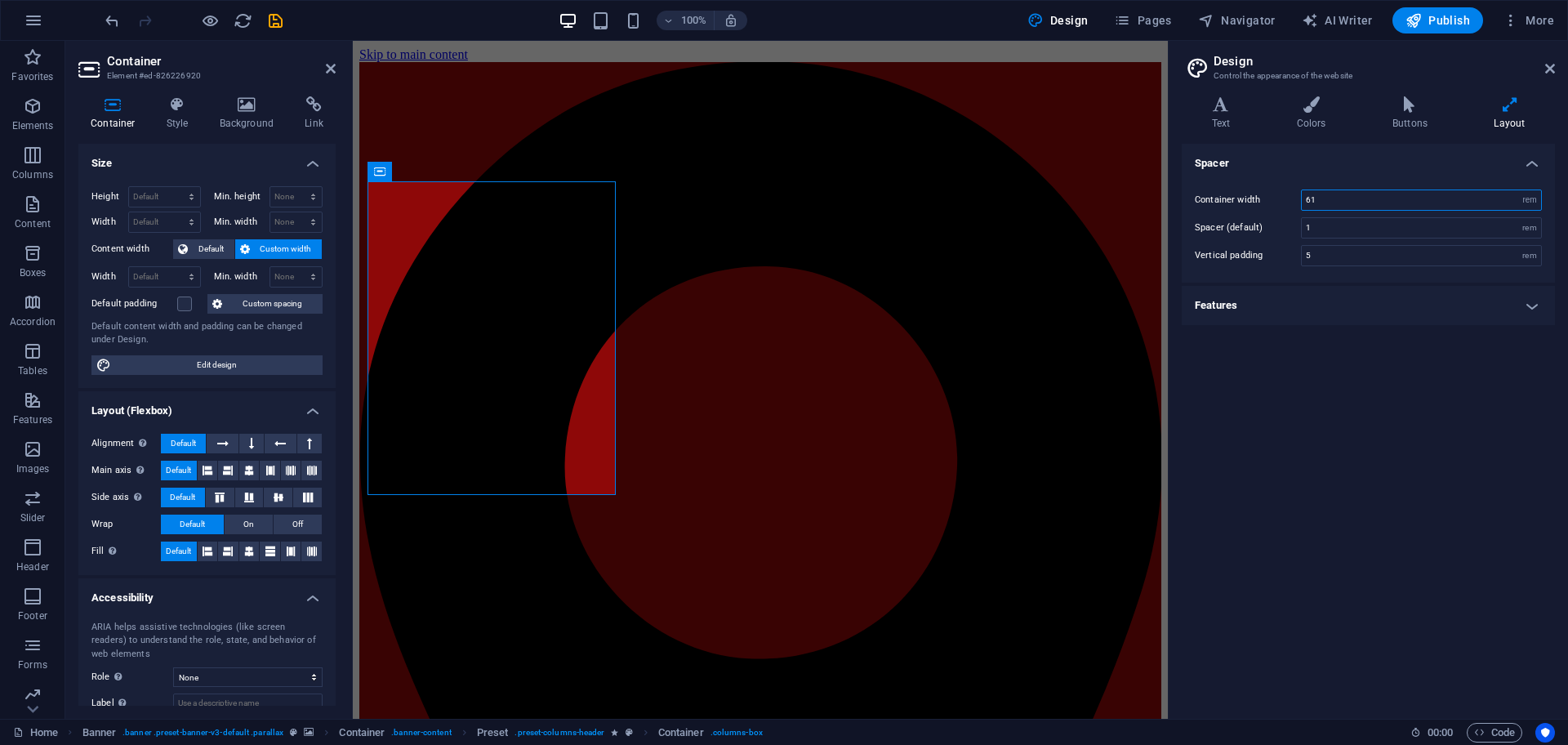 type on "61" 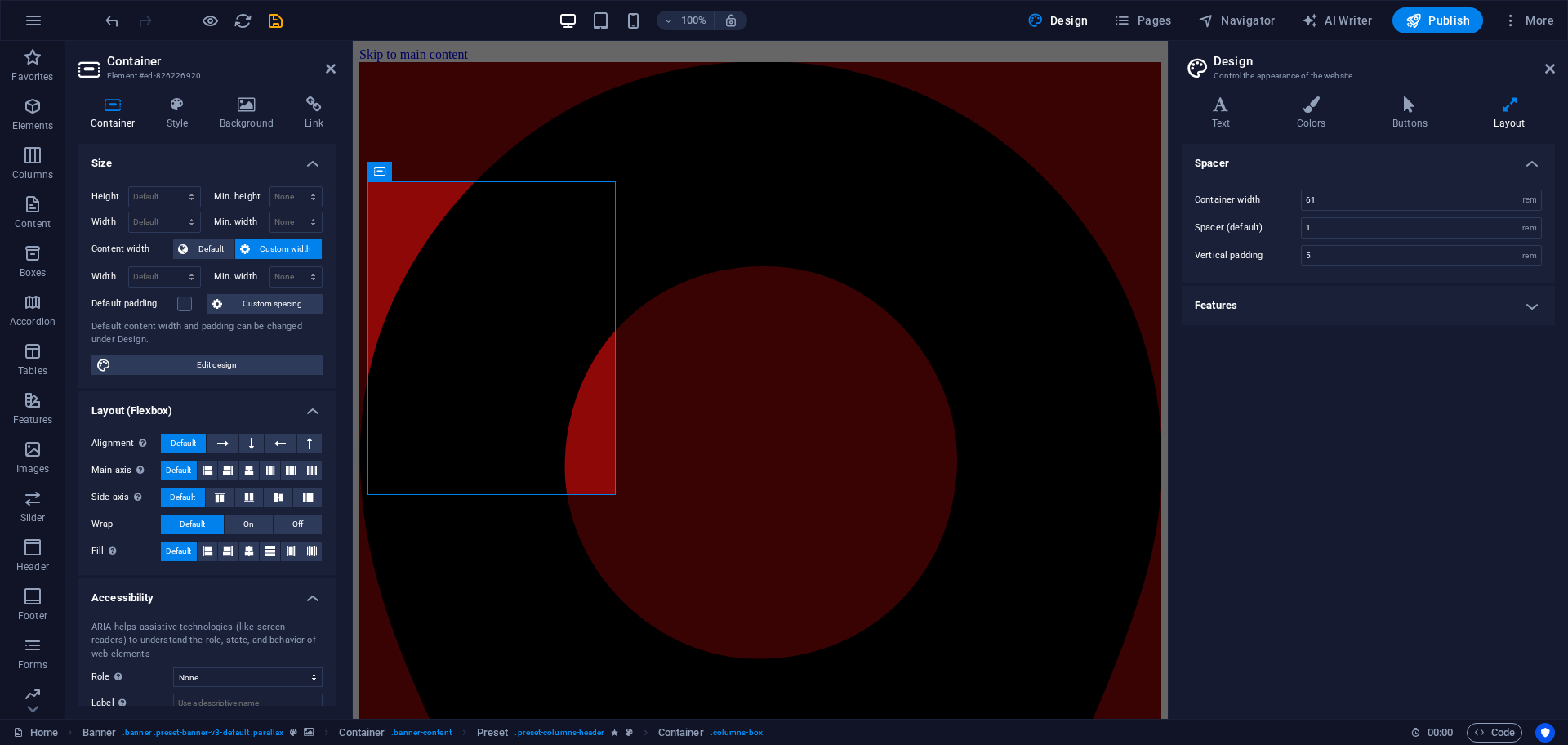 click on "Spacer Container width 61 rem px Spacer (default) 1 rem Vertical padding 5 rem Features Transition duration 0.3 s Transition function Ease Ease In Ease Out Ease In/Ease Out Linear" at bounding box center [1368, 425] 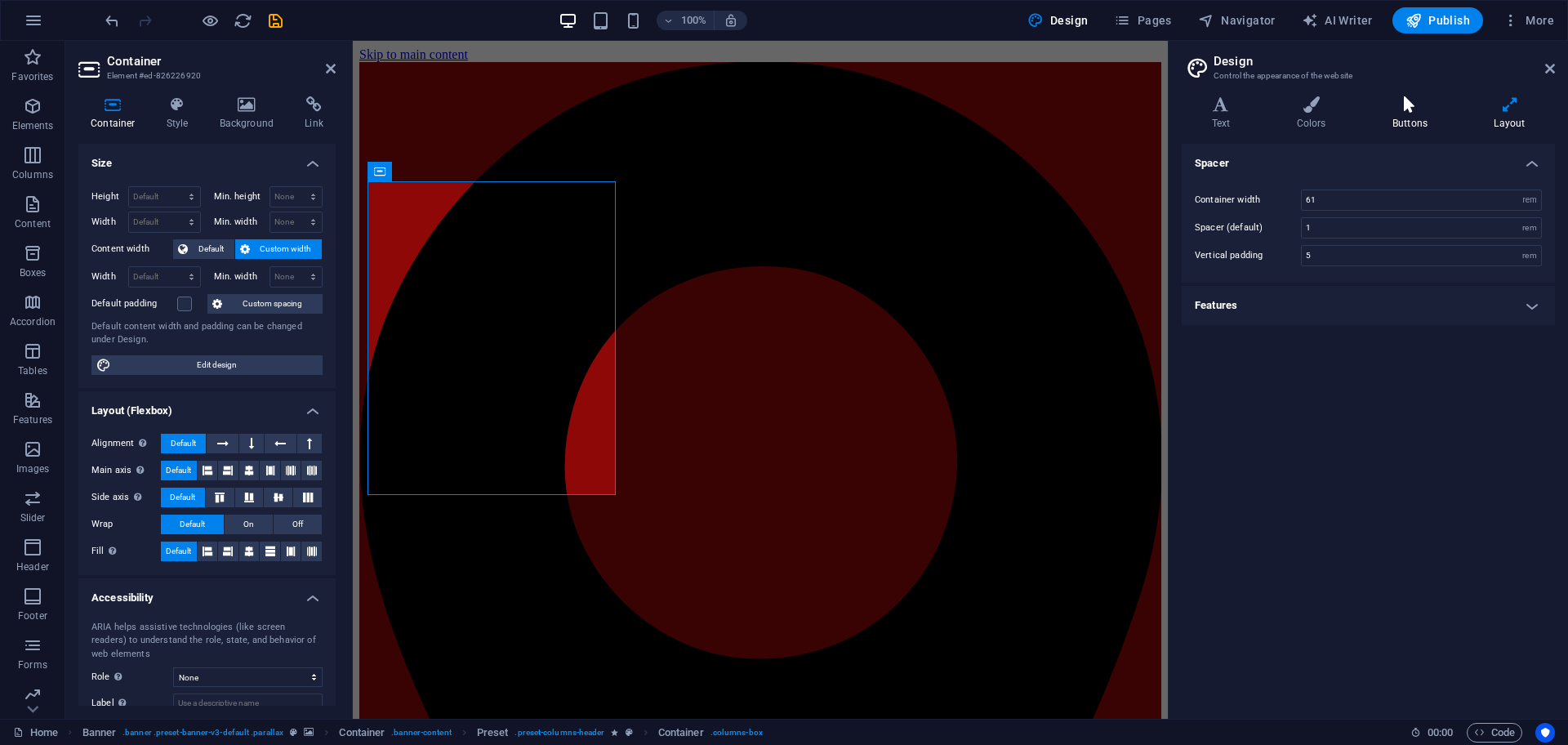 click at bounding box center (1410, 105) 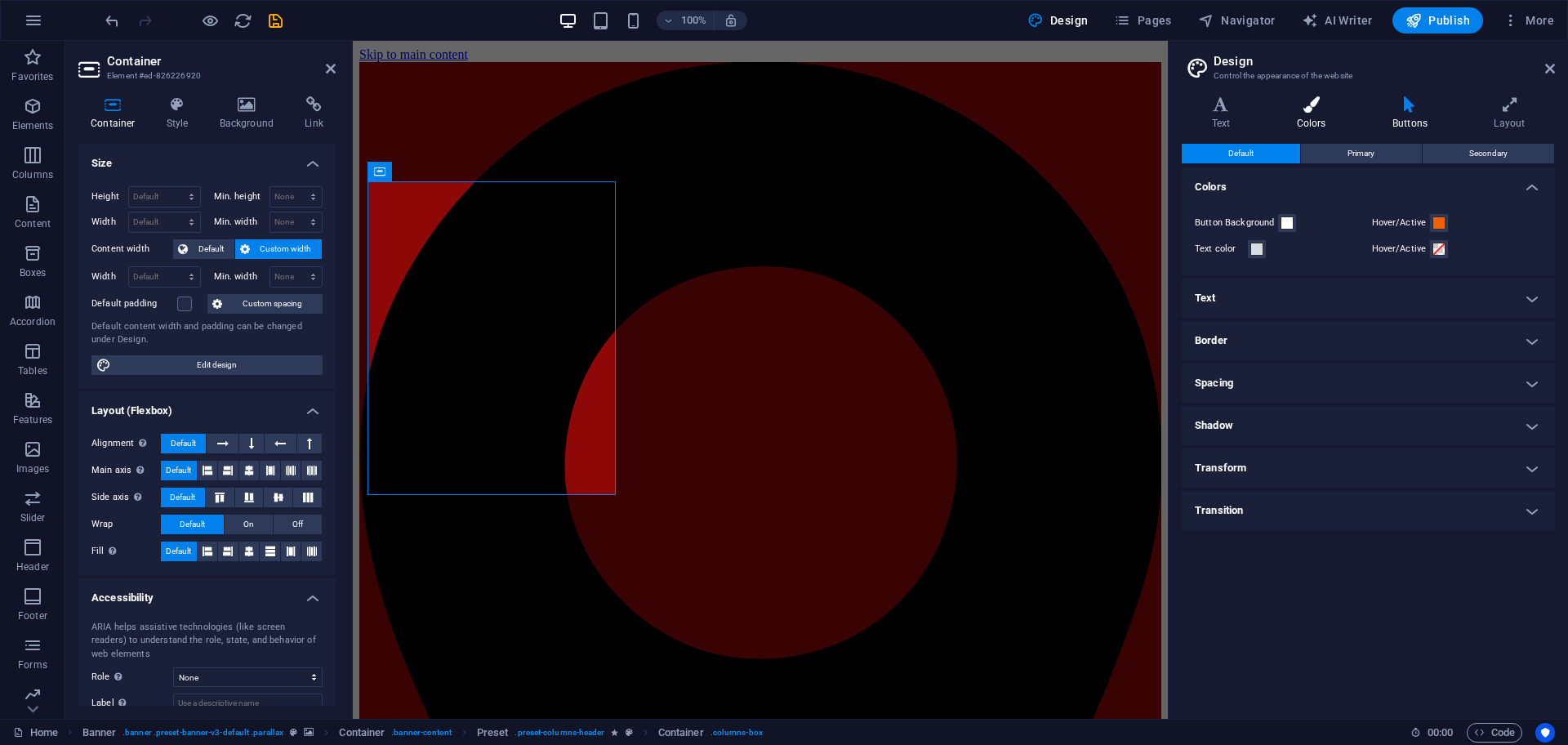 click on "Colors" at bounding box center (1314, 114) 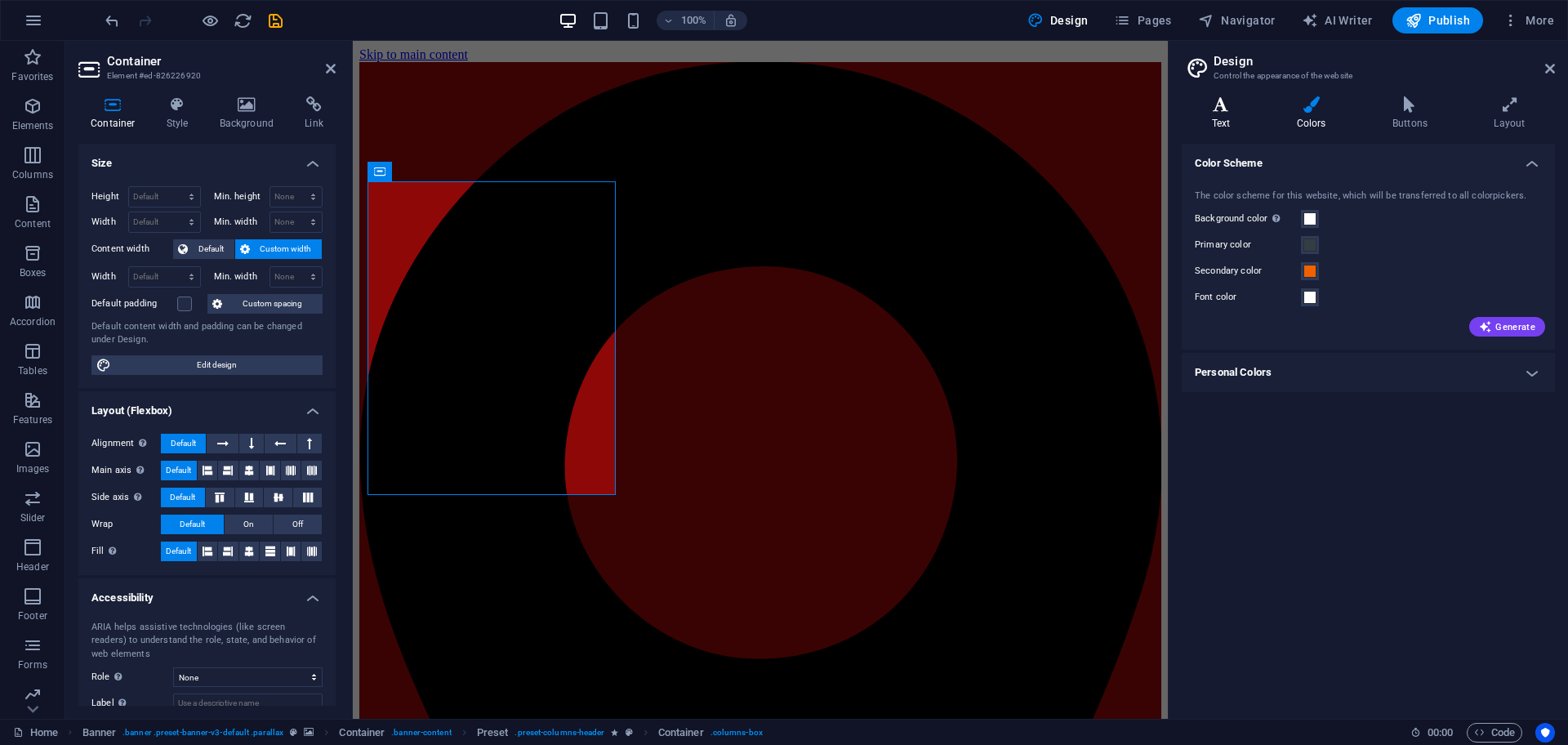 click at bounding box center (1221, 105) 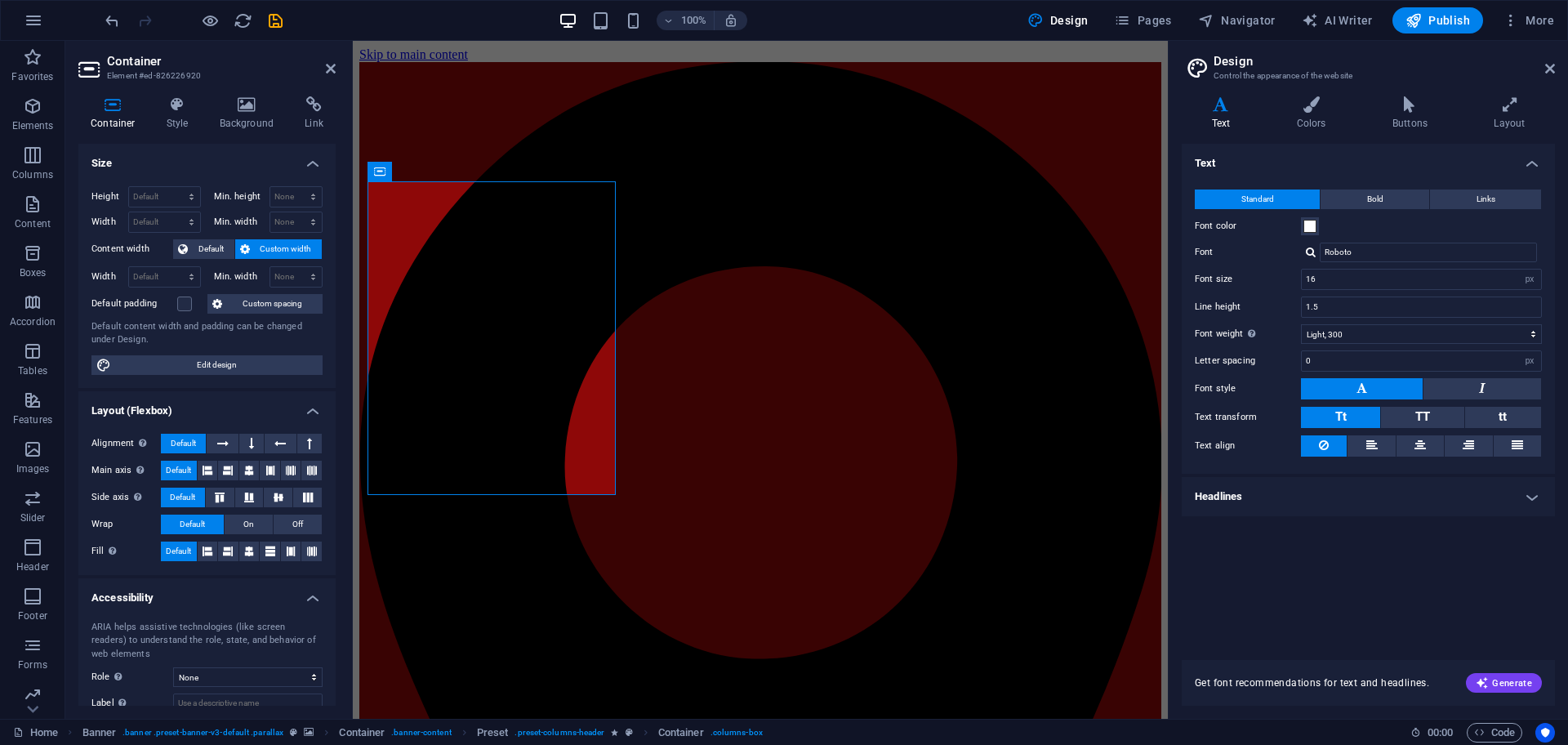 click on "Design Control the appearance of the website" at bounding box center [1370, 62] 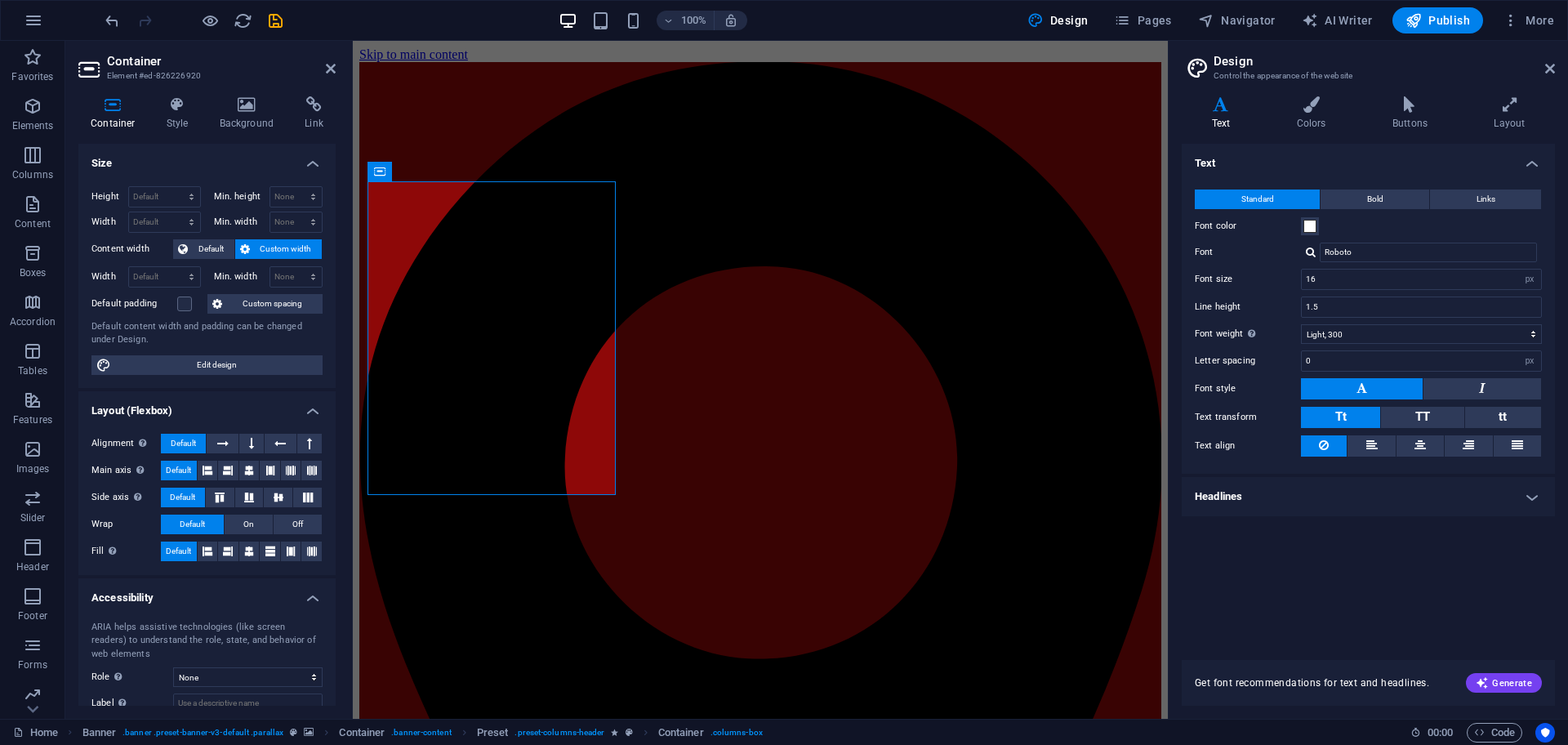 click on "Design Control the appearance of the website Variants  Text  Colors  Buttons  Layout Text Standard Bold Links Font color Font Roboto Font size 16 rem px Line height 1.5 Font weight To display the font weight correctly, it may need to be enabled.  Manage Fonts Thin, 100 Extra-light, 200 Light, 300 Regular, 400 Medium, 500 Semi-bold, 600 Bold, 700 Extra-bold, 800 Black, 900 Letter spacing 0 rem px Font style Text transform Tt TT tt Text align Font weight To display the font weight correctly, it may need to be enabled.  Manage Fonts Thin, 100 Extra-light, 200 Light, 300 Regular, 400 Medium, 500 Semi-bold, 600 Bold, 700 Extra-bold, 800 Black, 900 Default Hover / Active Font color Font color Decoration None Decoration None Transition duration 0.3 s Transition function Ease Ease In Ease Out Ease In/Ease Out Linear Headlines All H1 / Textlogo H2 H3 H4 H5 H6 Font color Font Ubuntu Line height 1.5 Font weight To display the font weight correctly, it may need to be enabled.  Manage Fonts Thin, 100 Extra-light, 200 0 px" at bounding box center (1368, 380) 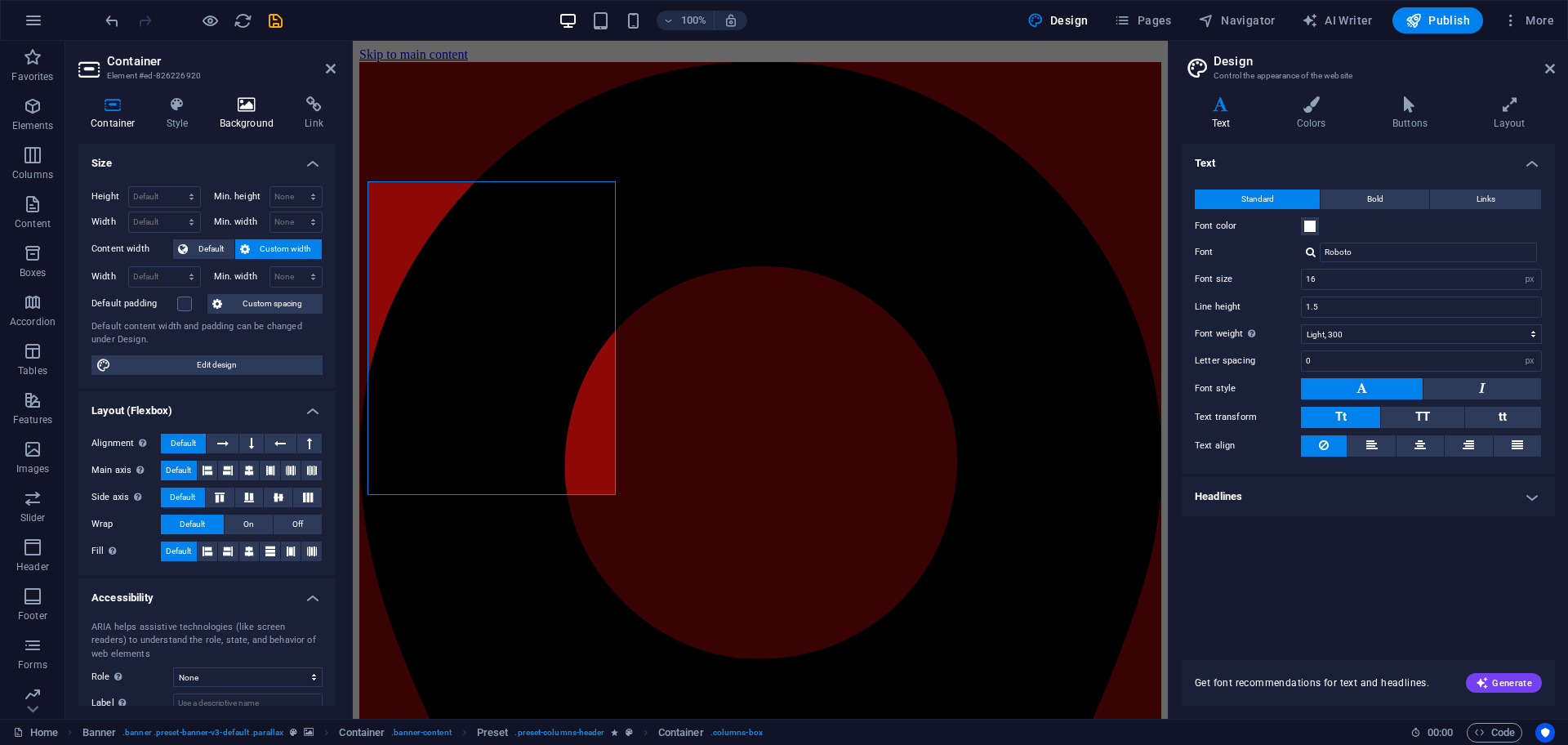 click on "Background" at bounding box center [250, 114] 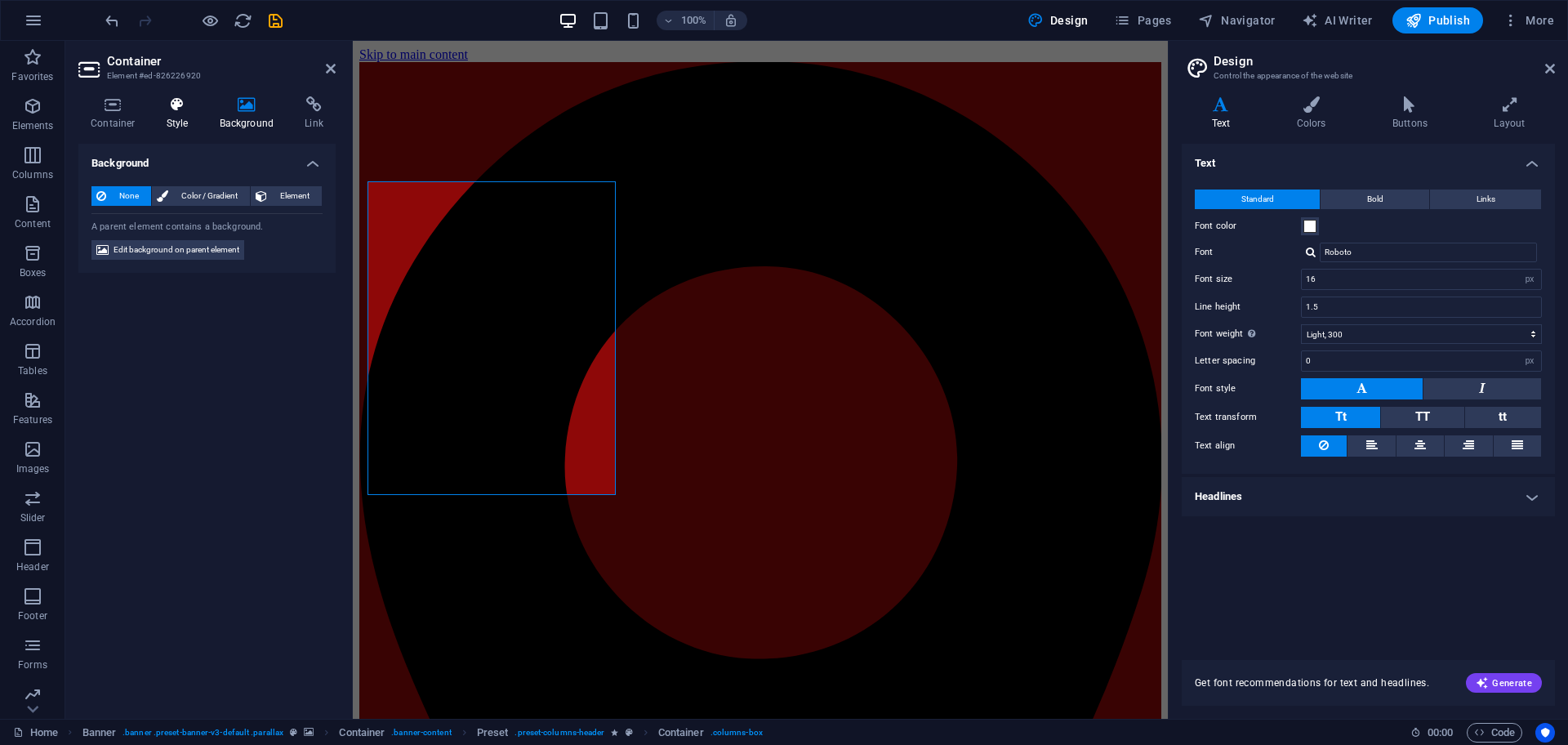 click on "Style" at bounding box center [180, 114] 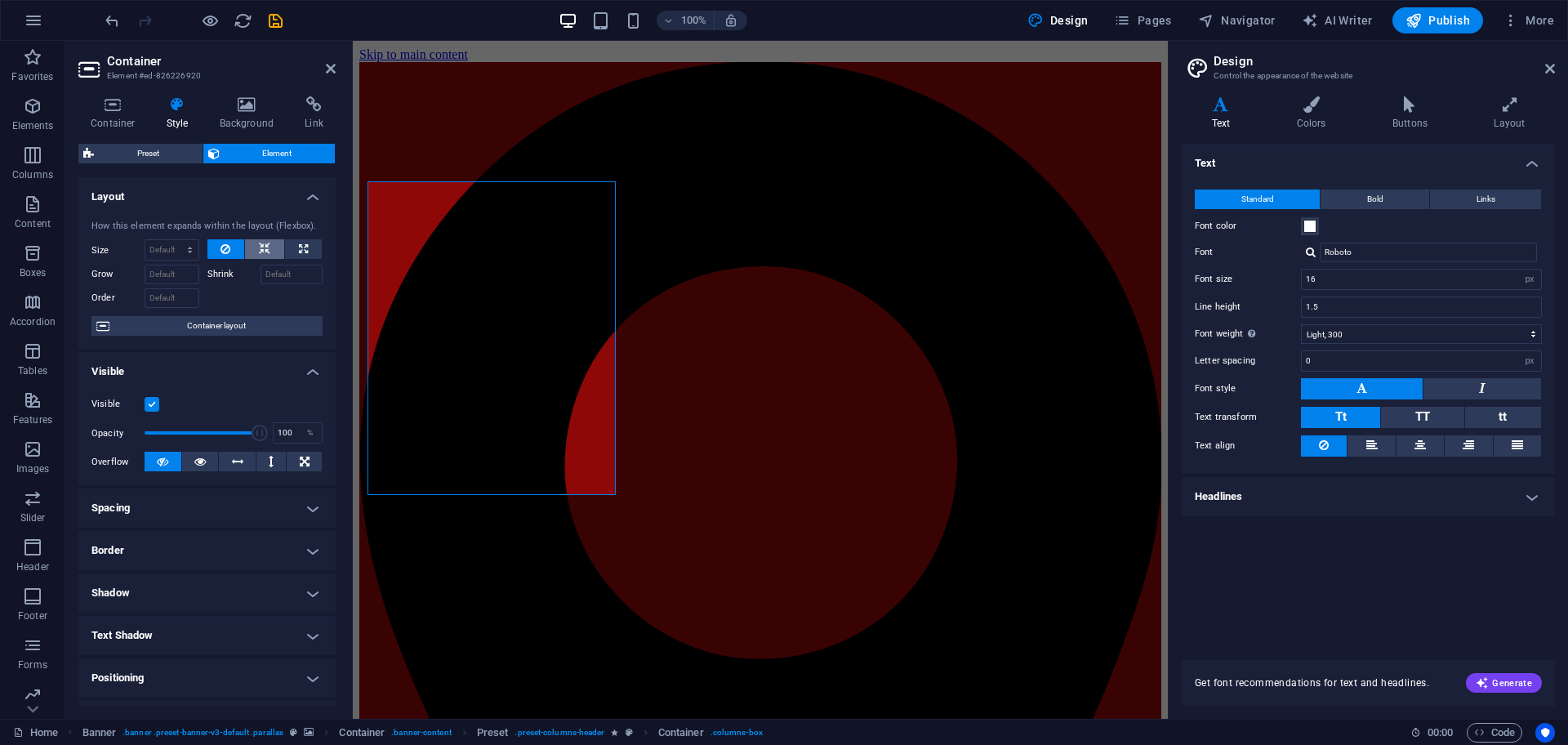 click at bounding box center [265, 249] 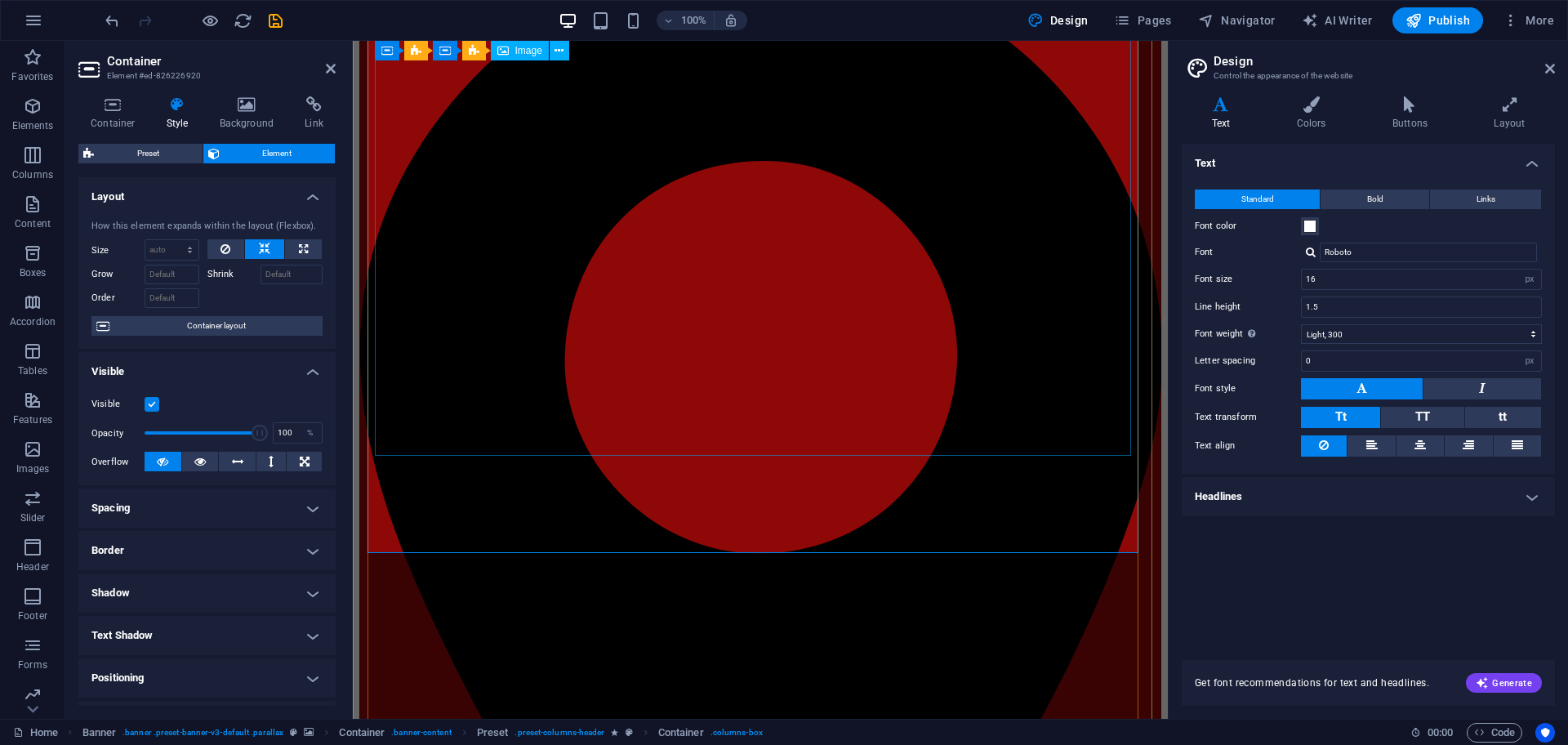 scroll, scrollTop: 102, scrollLeft: 0, axis: vertical 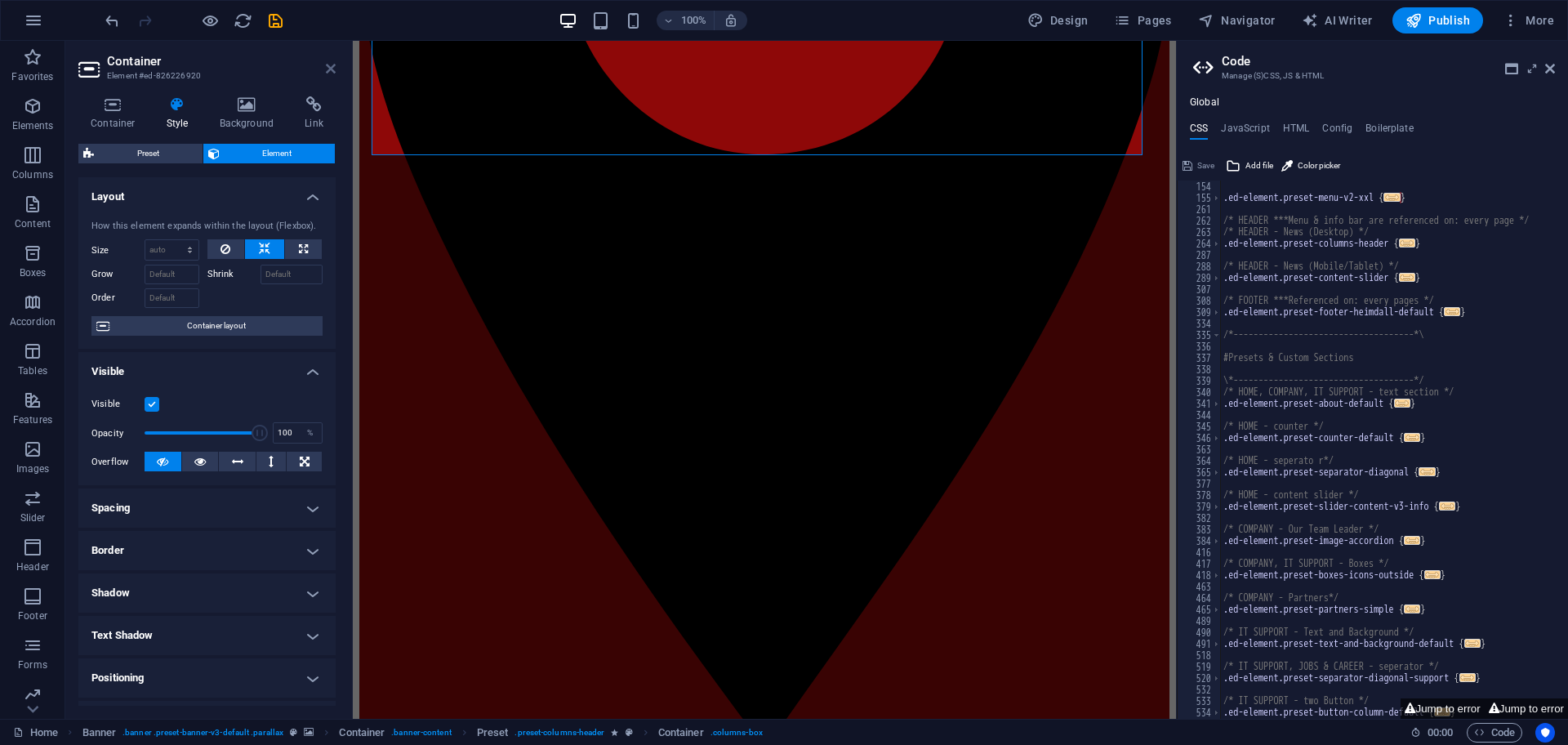 click at bounding box center [331, 69] 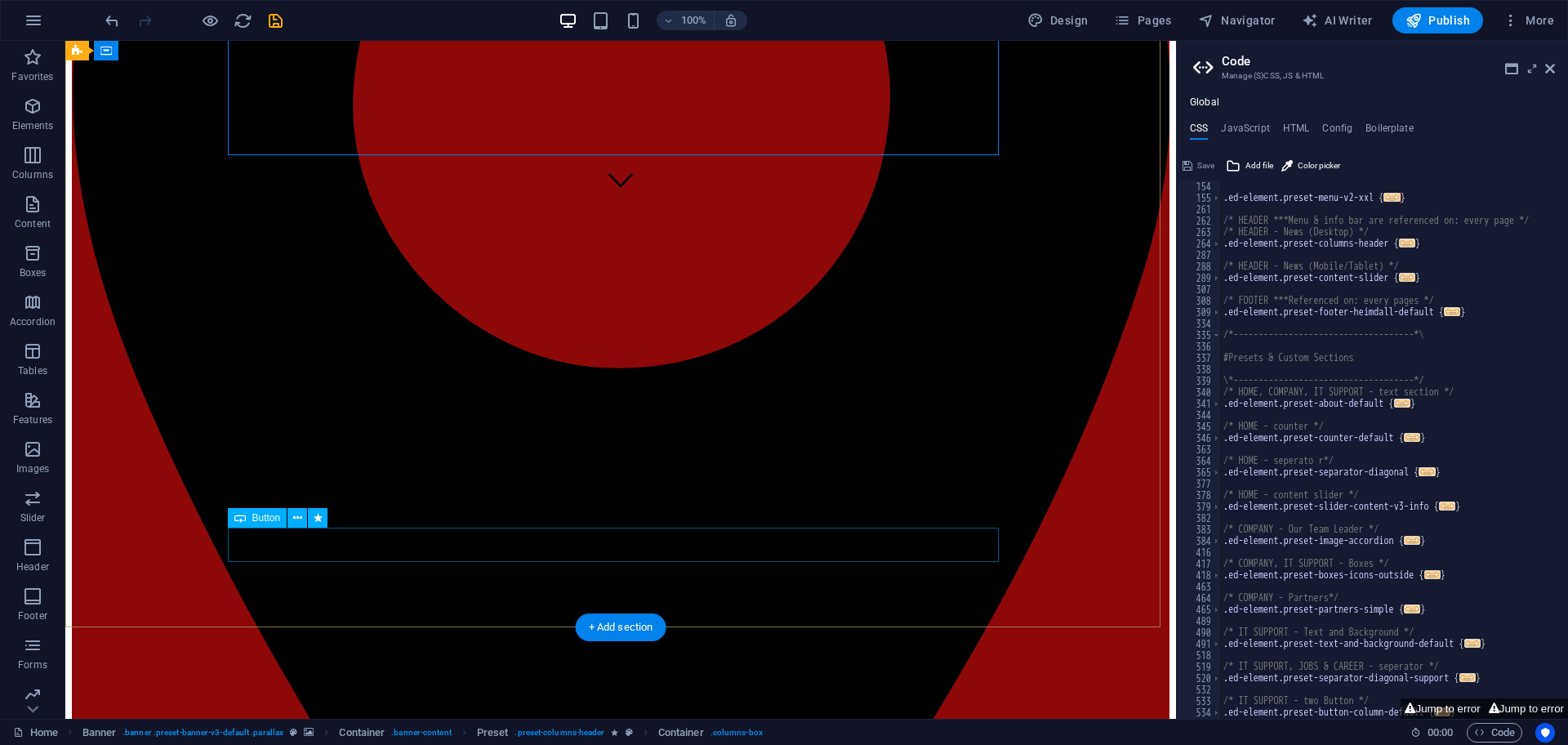 click on "Learn more" at bounding box center (621, 6364) 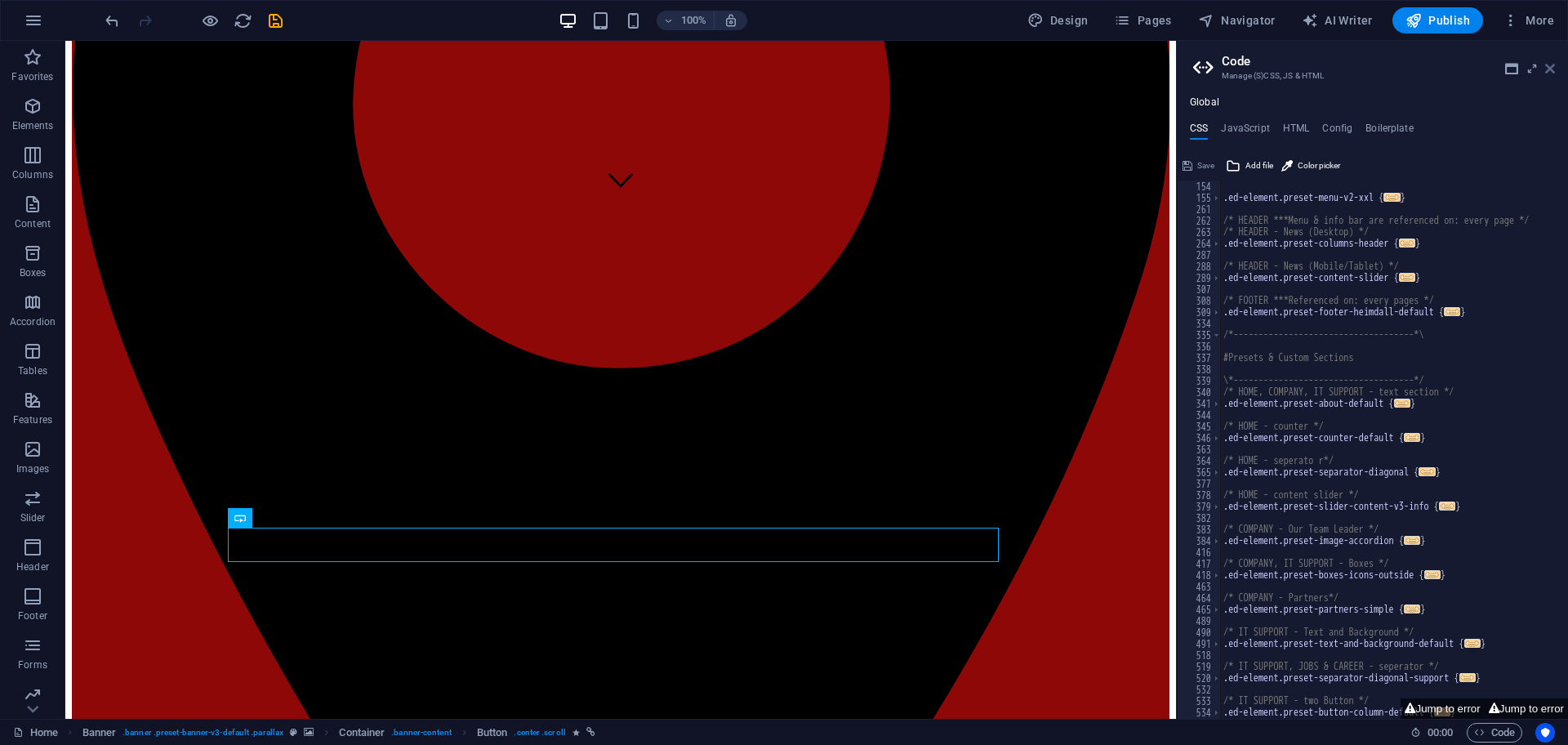 click at bounding box center (1550, 69) 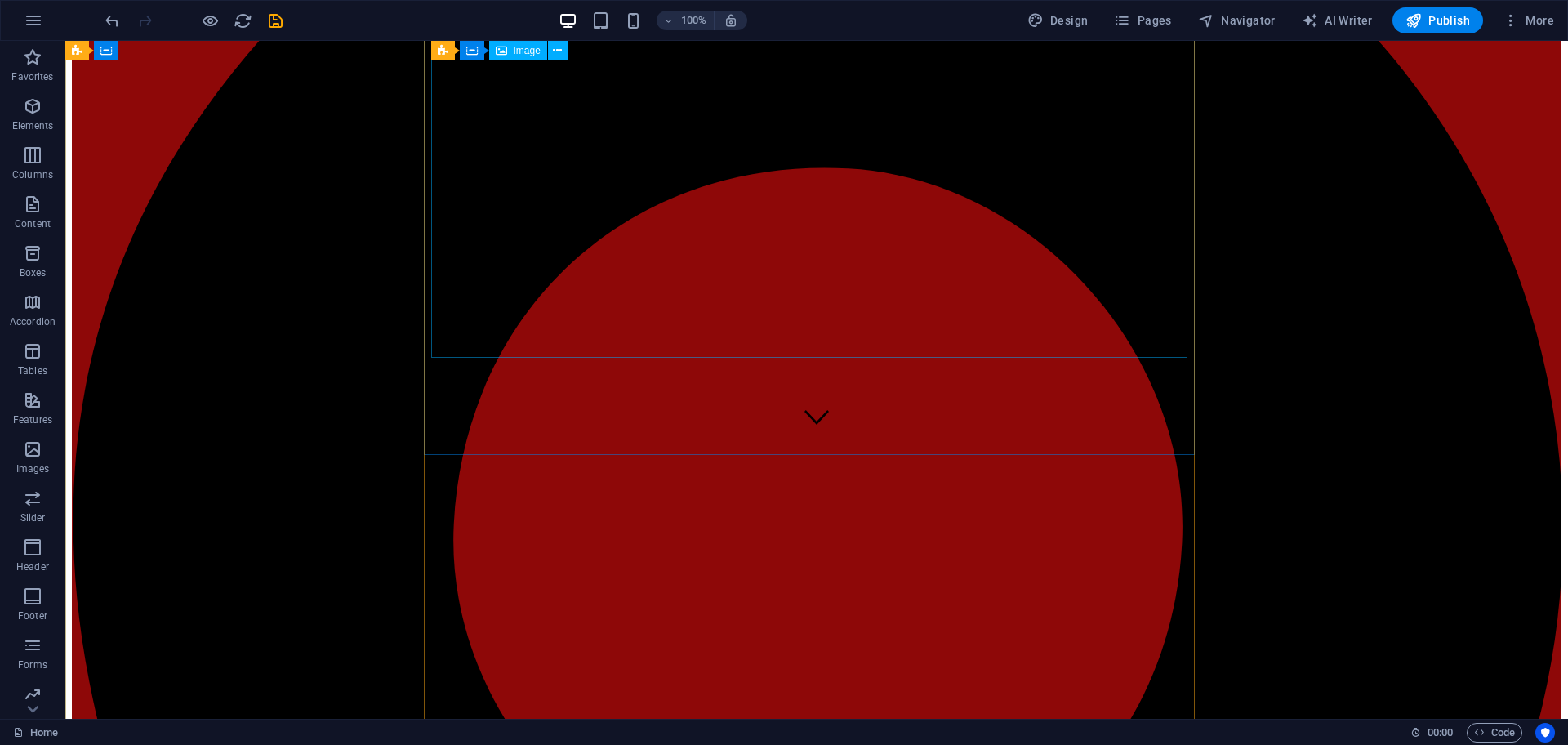 scroll, scrollTop: 306, scrollLeft: 0, axis: vertical 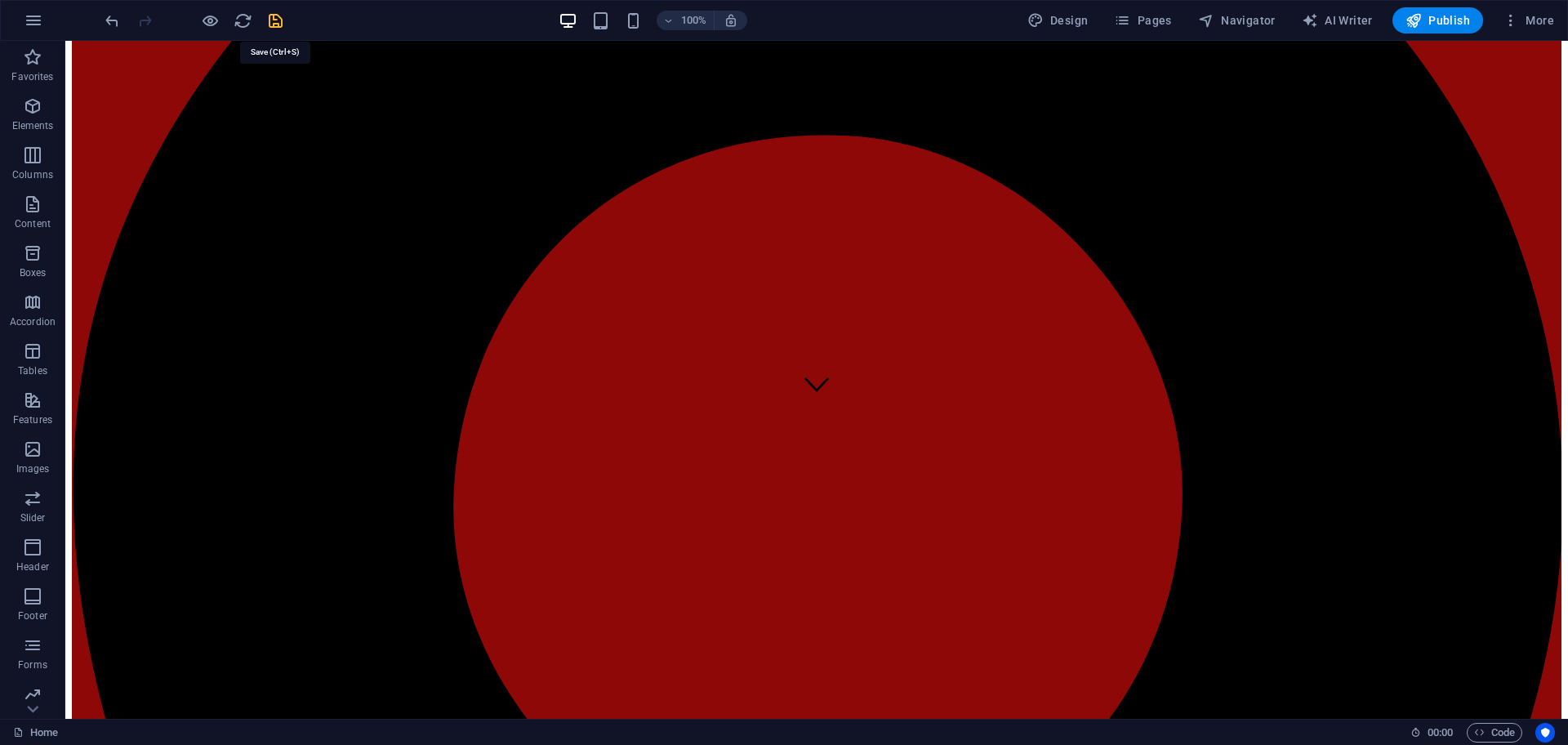 click at bounding box center [275, 20] 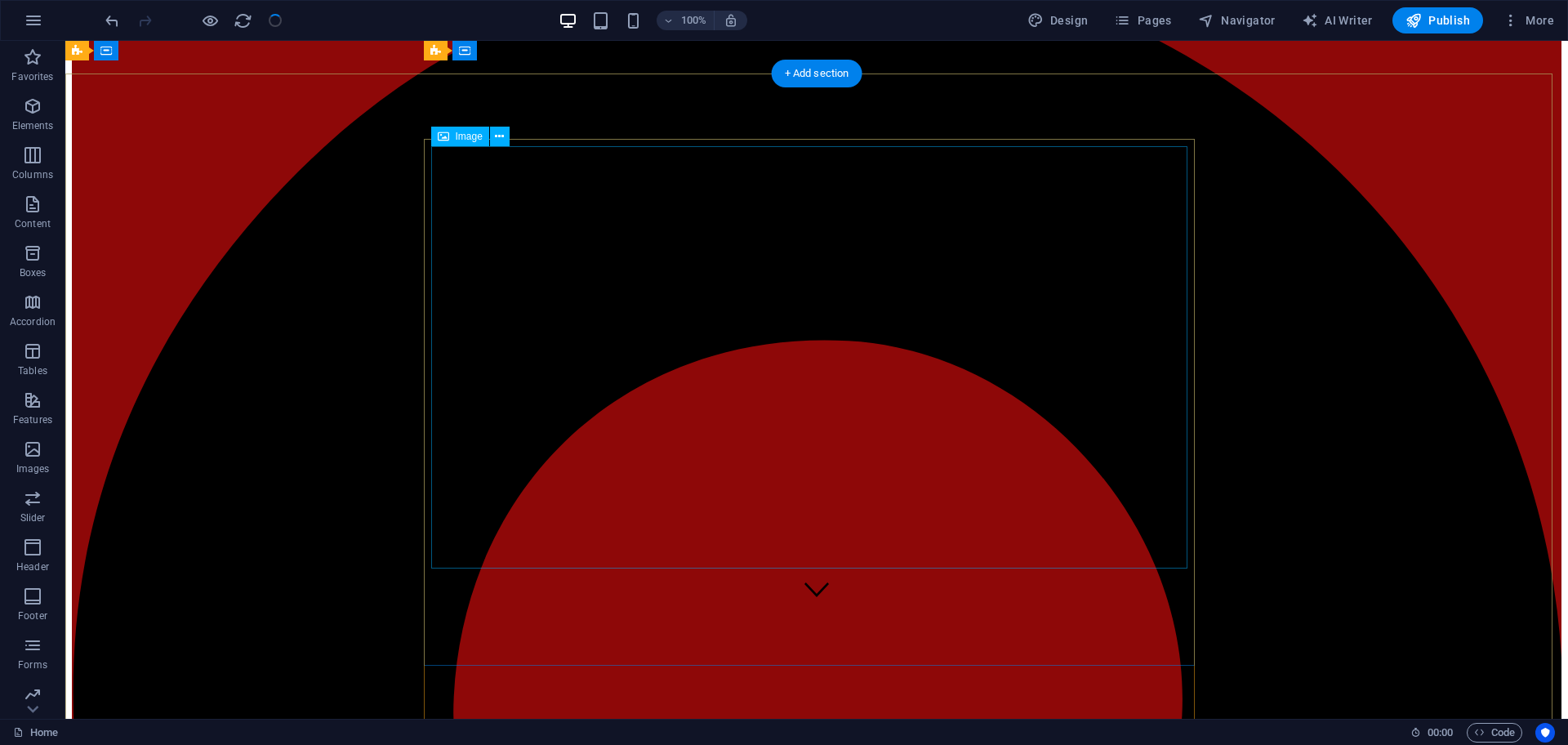 scroll, scrollTop: 0, scrollLeft: 0, axis: both 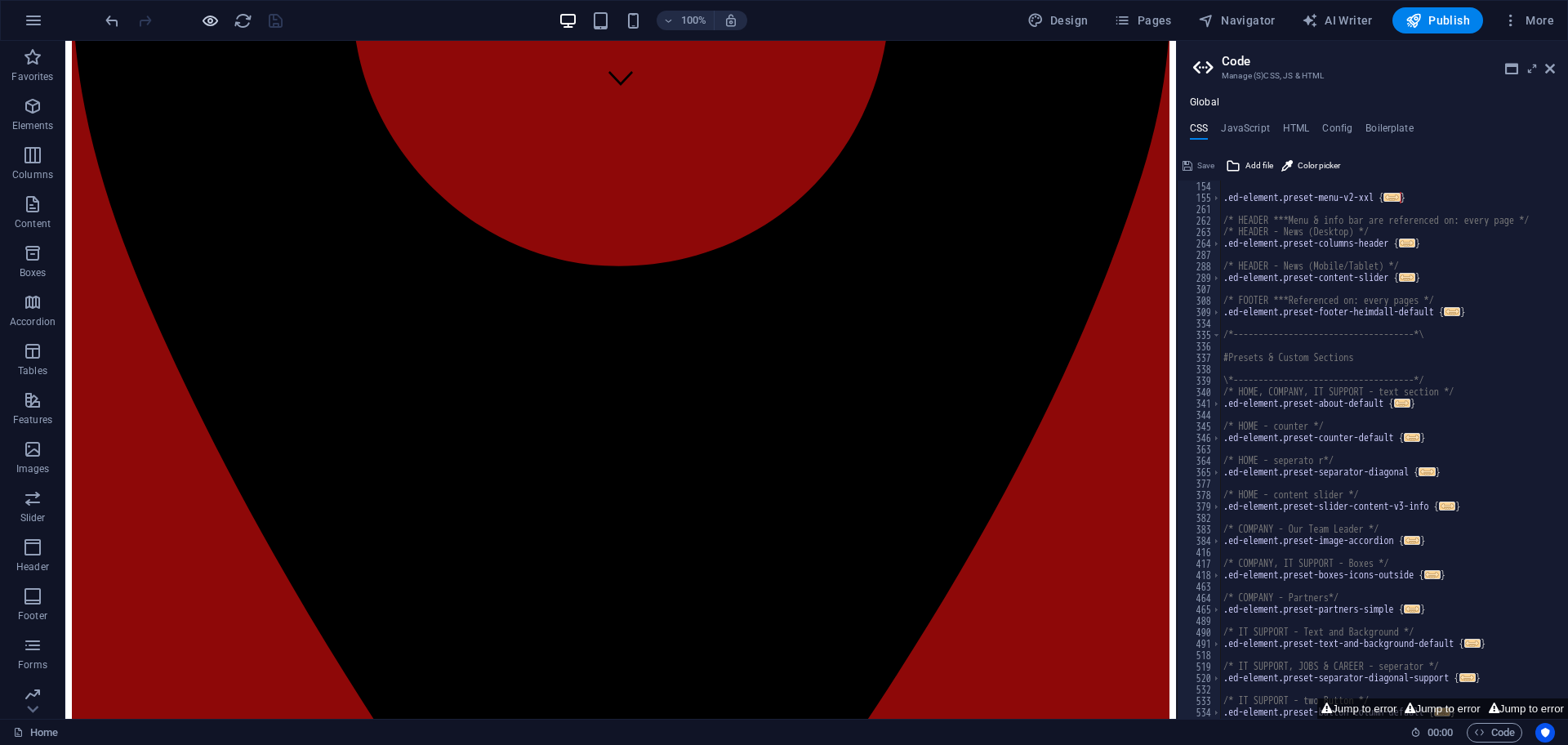 click at bounding box center (210, 20) 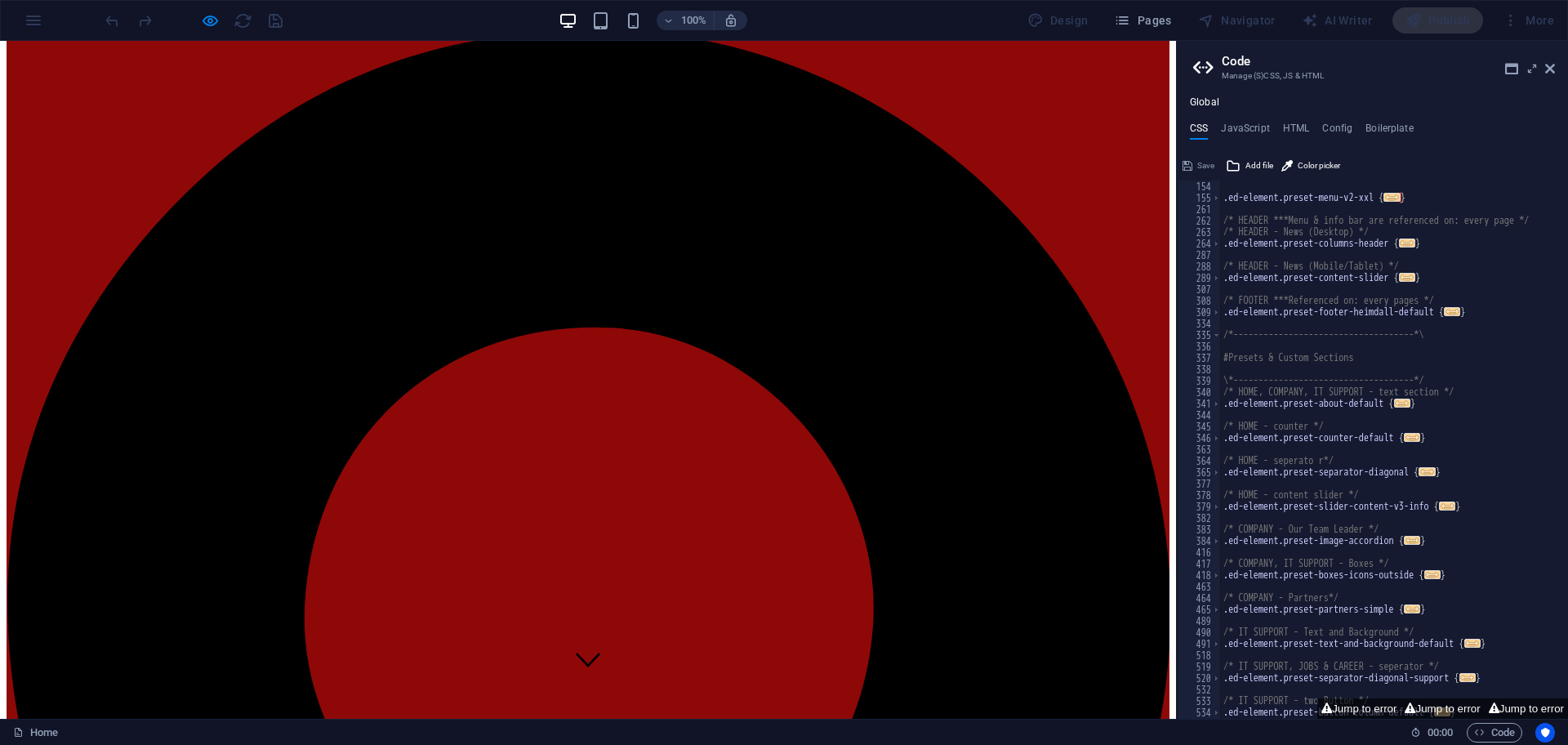 scroll, scrollTop: 0, scrollLeft: 0, axis: both 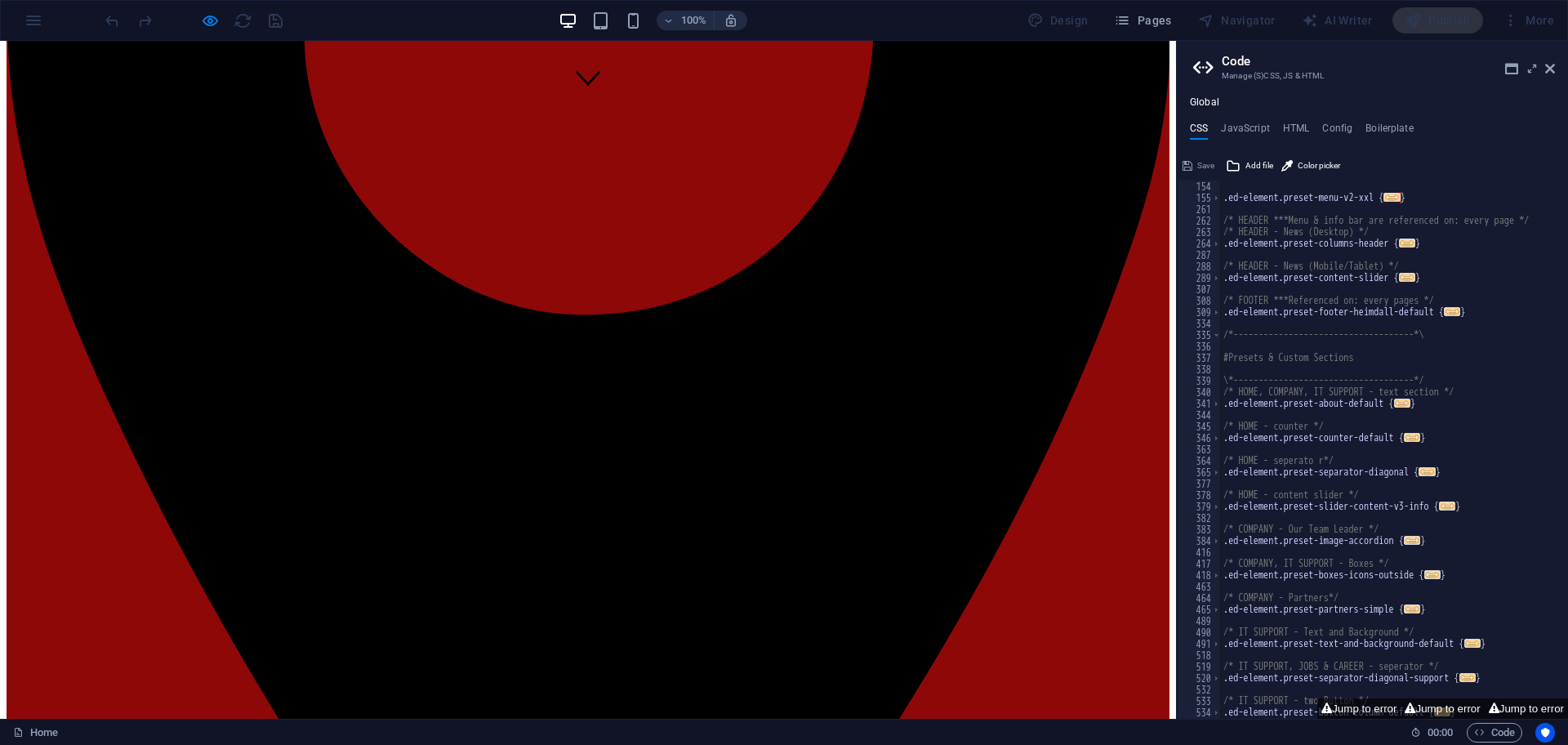 click on "Learn more" at bounding box center [37, 6537] 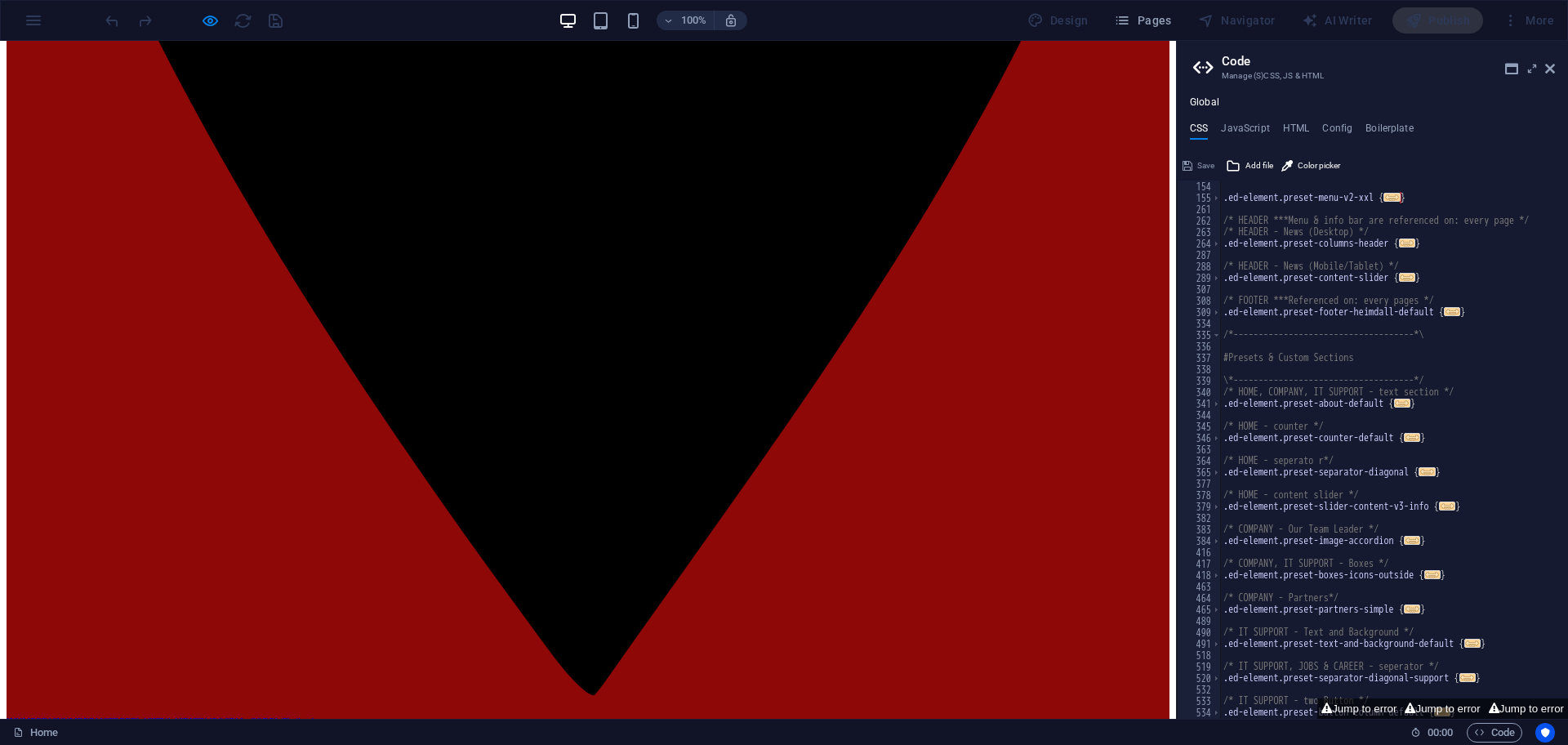 scroll, scrollTop: 1217, scrollLeft: 0, axis: vertical 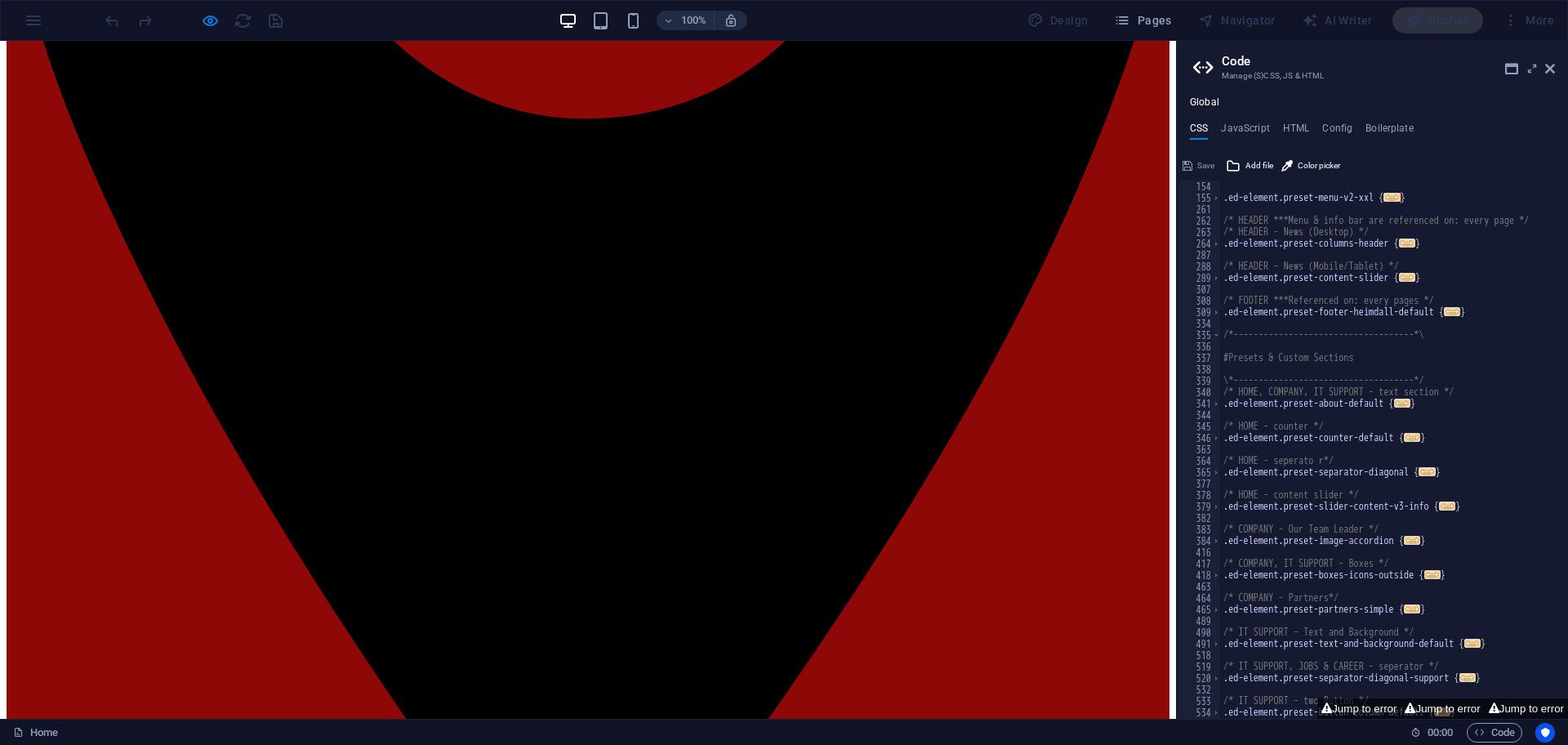 click on "Learn more" at bounding box center [37, 6341] 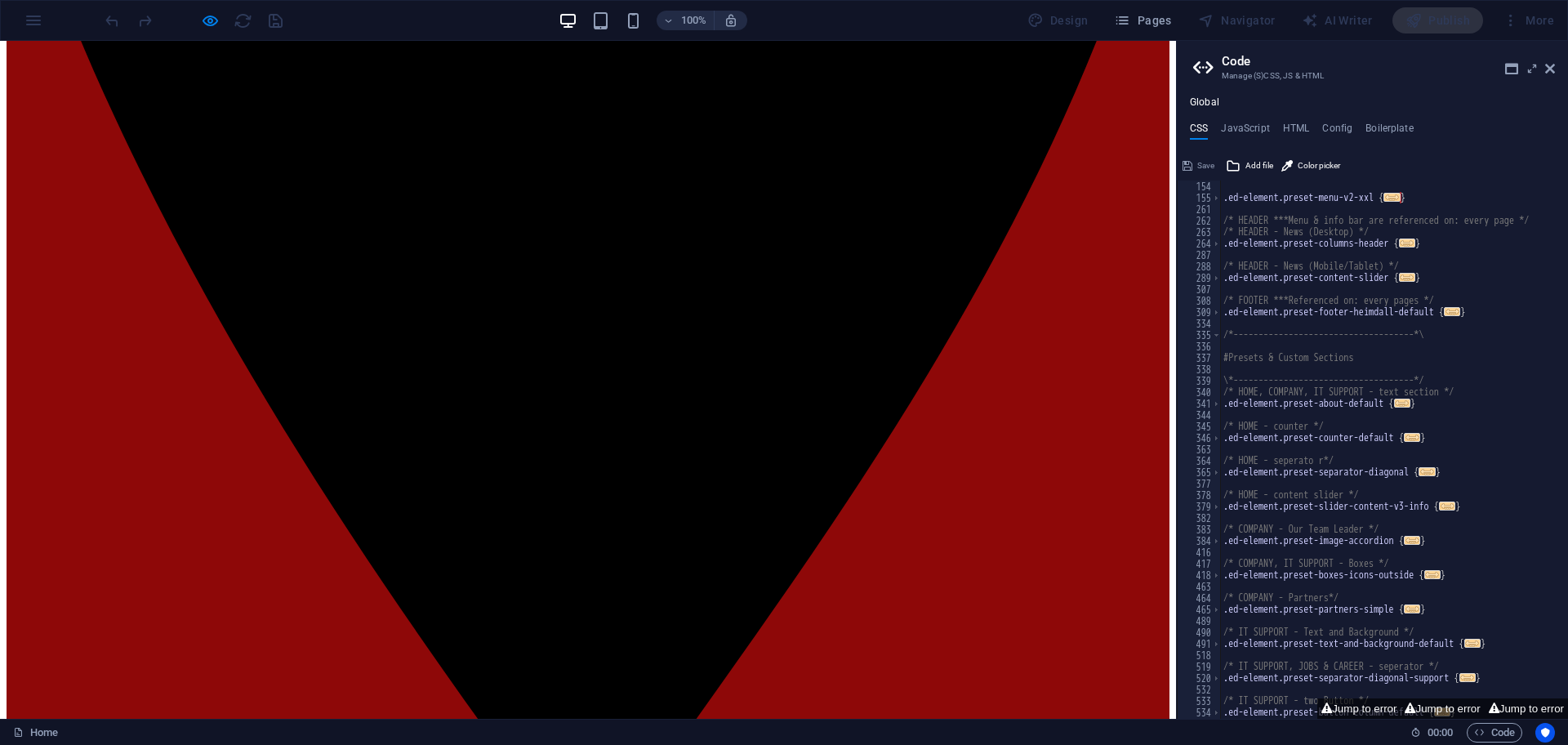 click on "Learn more" at bounding box center [37, 6239] 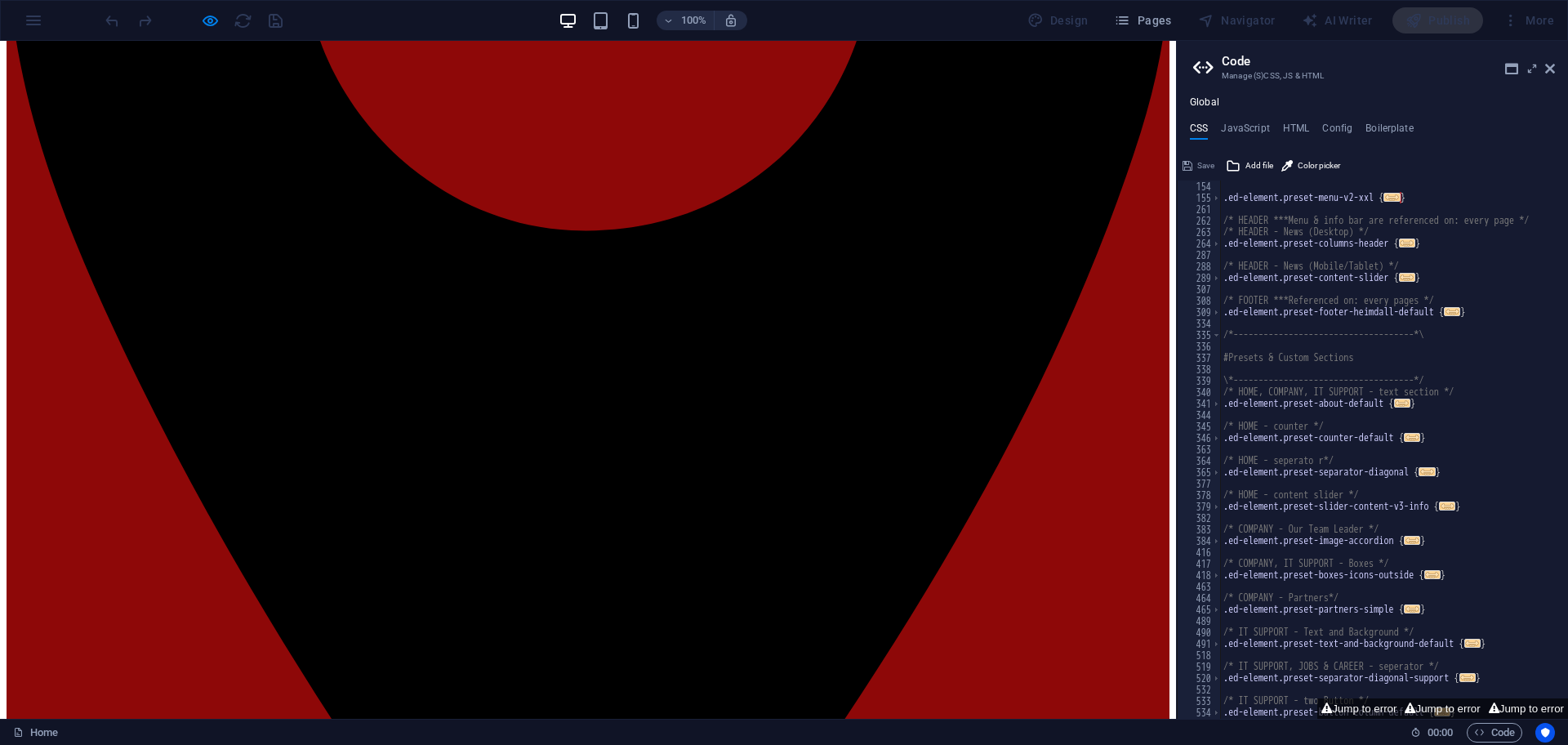 scroll, scrollTop: 809, scrollLeft: 0, axis: vertical 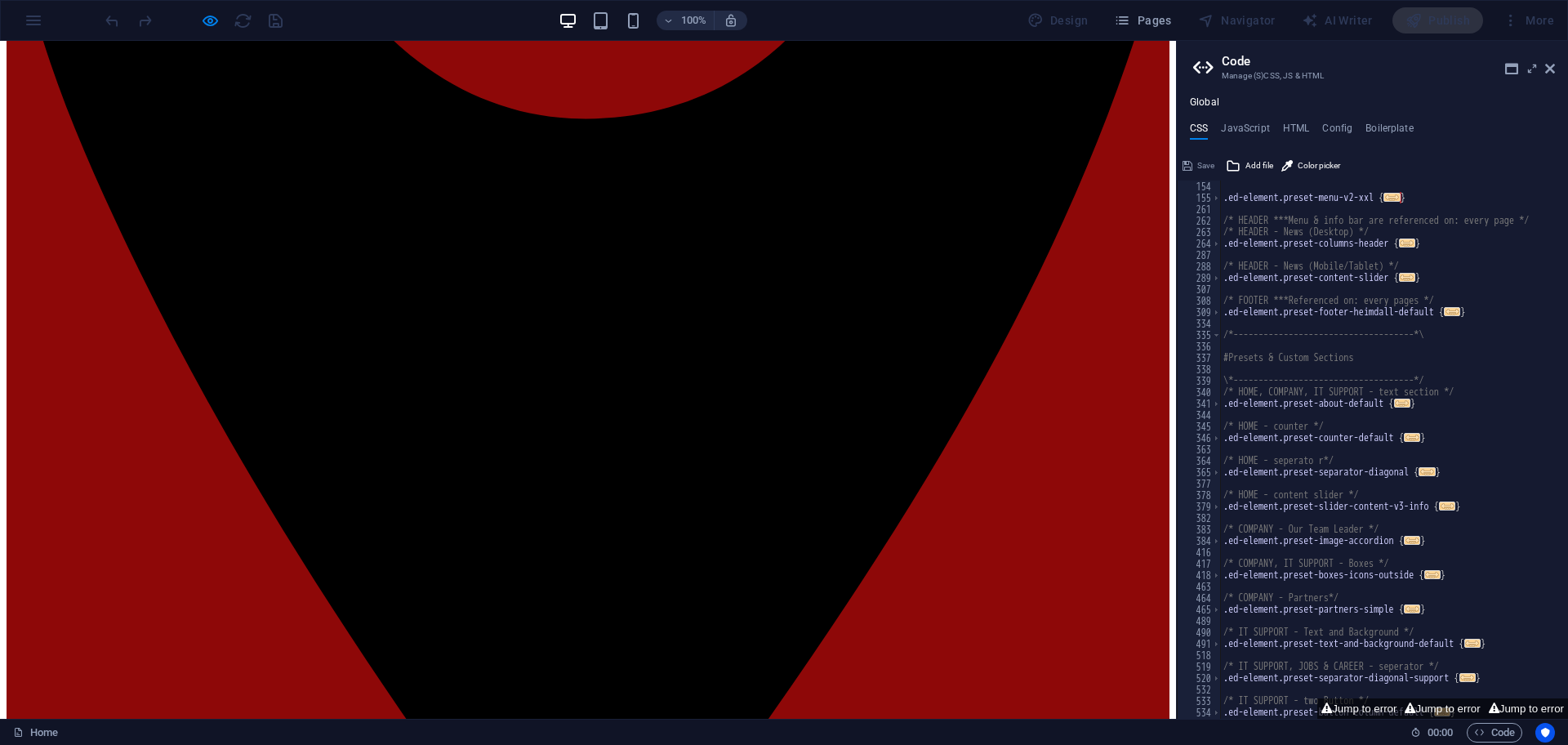 click on "Learn more" at bounding box center (37, 6341) 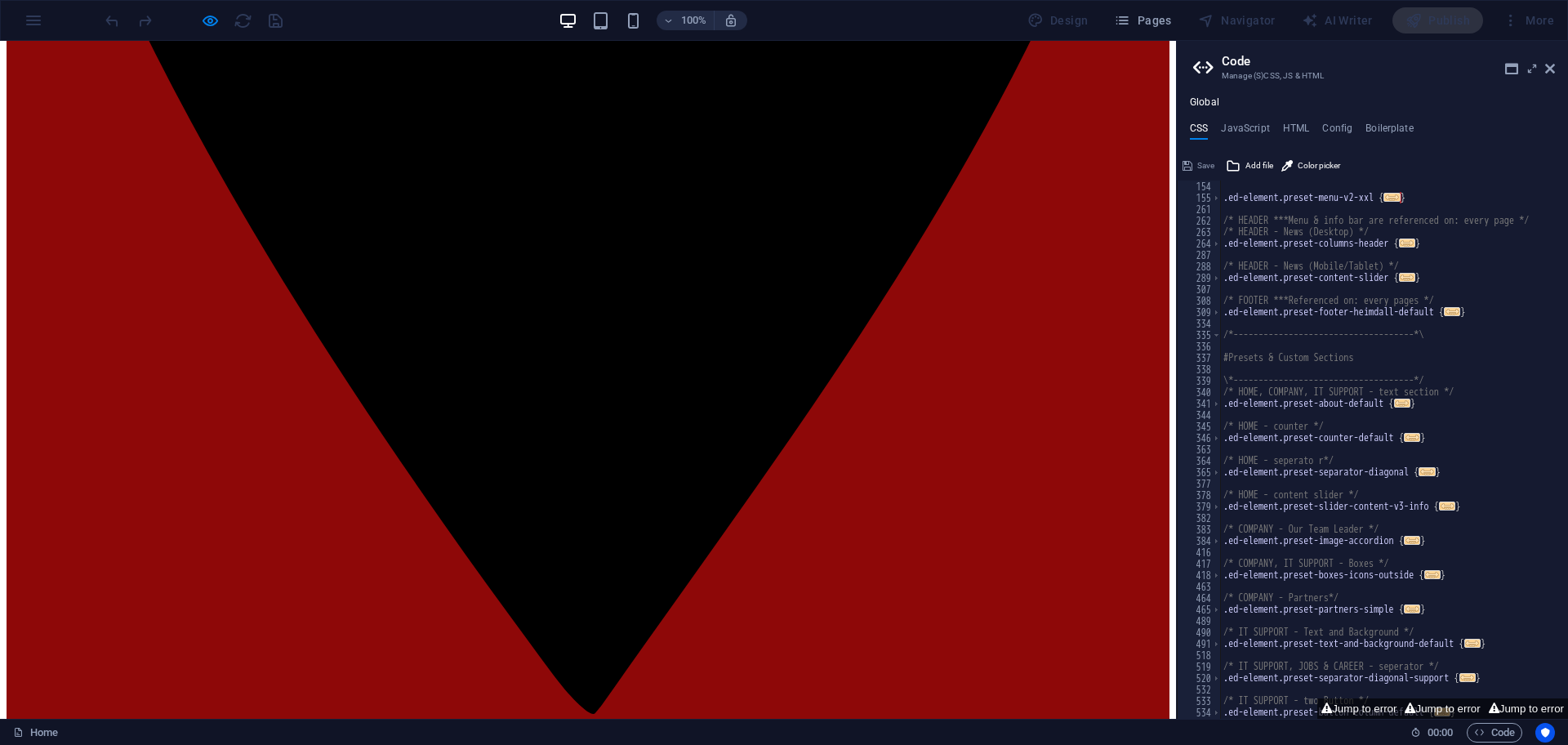 scroll, scrollTop: 911, scrollLeft: 0, axis: vertical 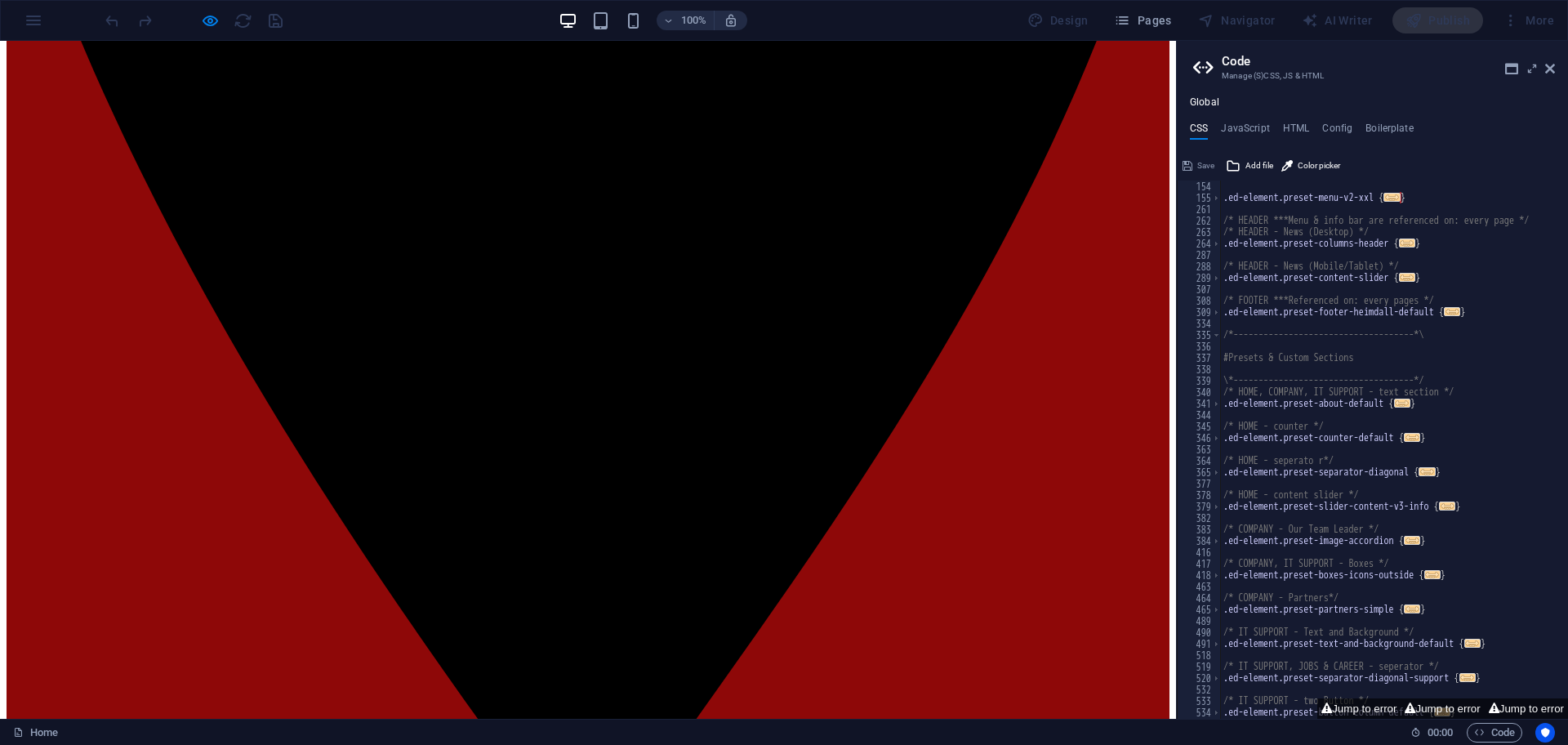 click on "Learn more" at bounding box center (37, 6239) 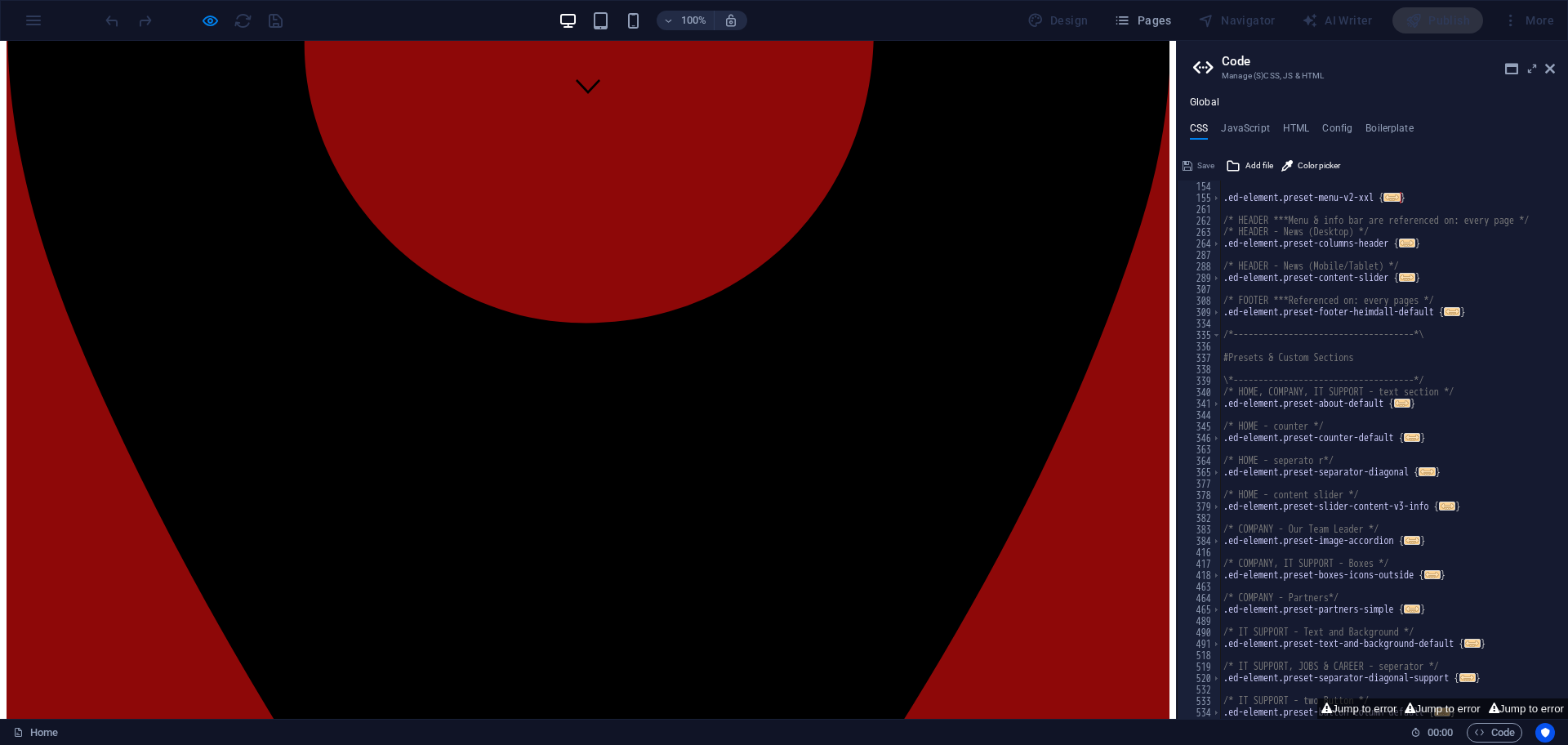scroll, scrollTop: 0, scrollLeft: 0, axis: both 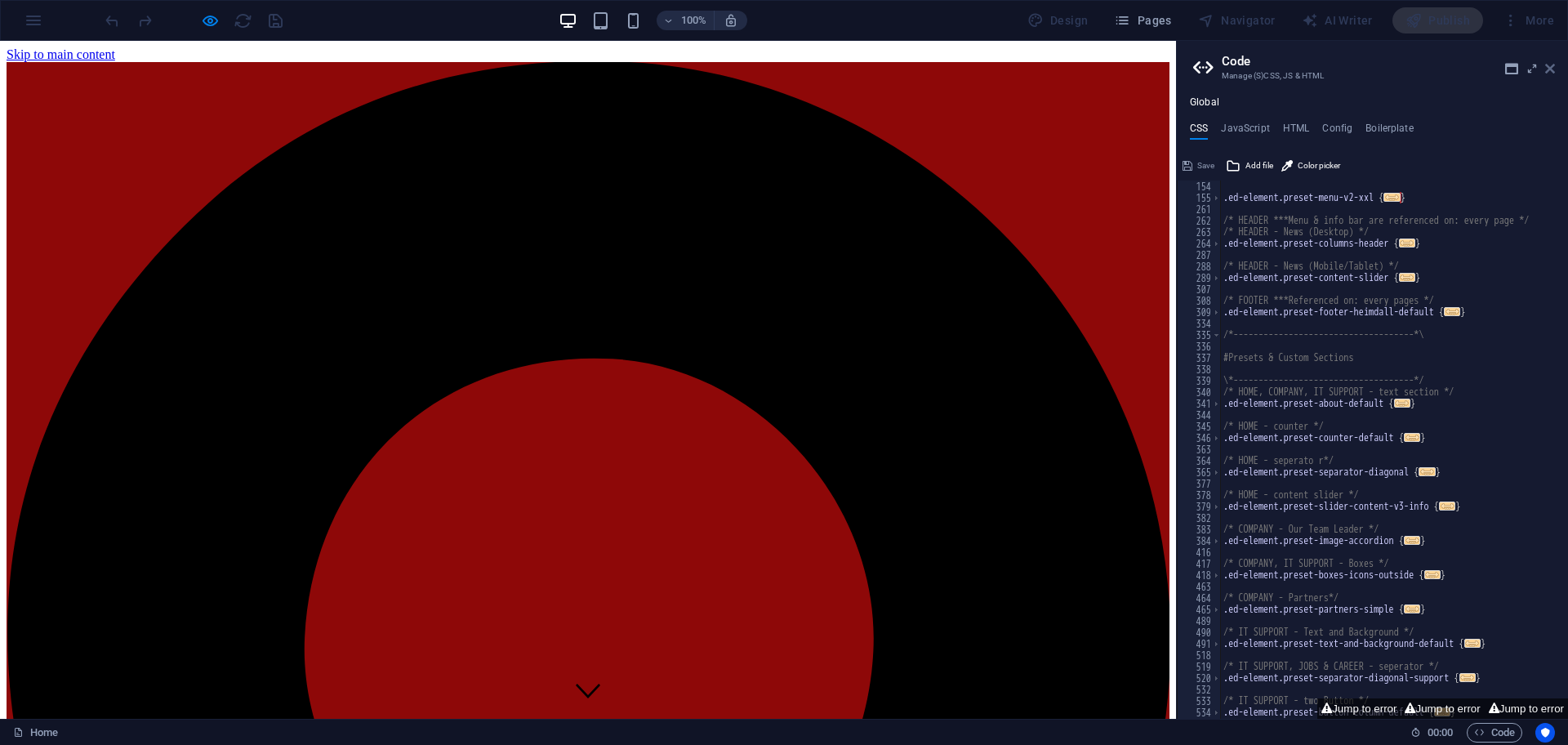 click at bounding box center [1550, 69] 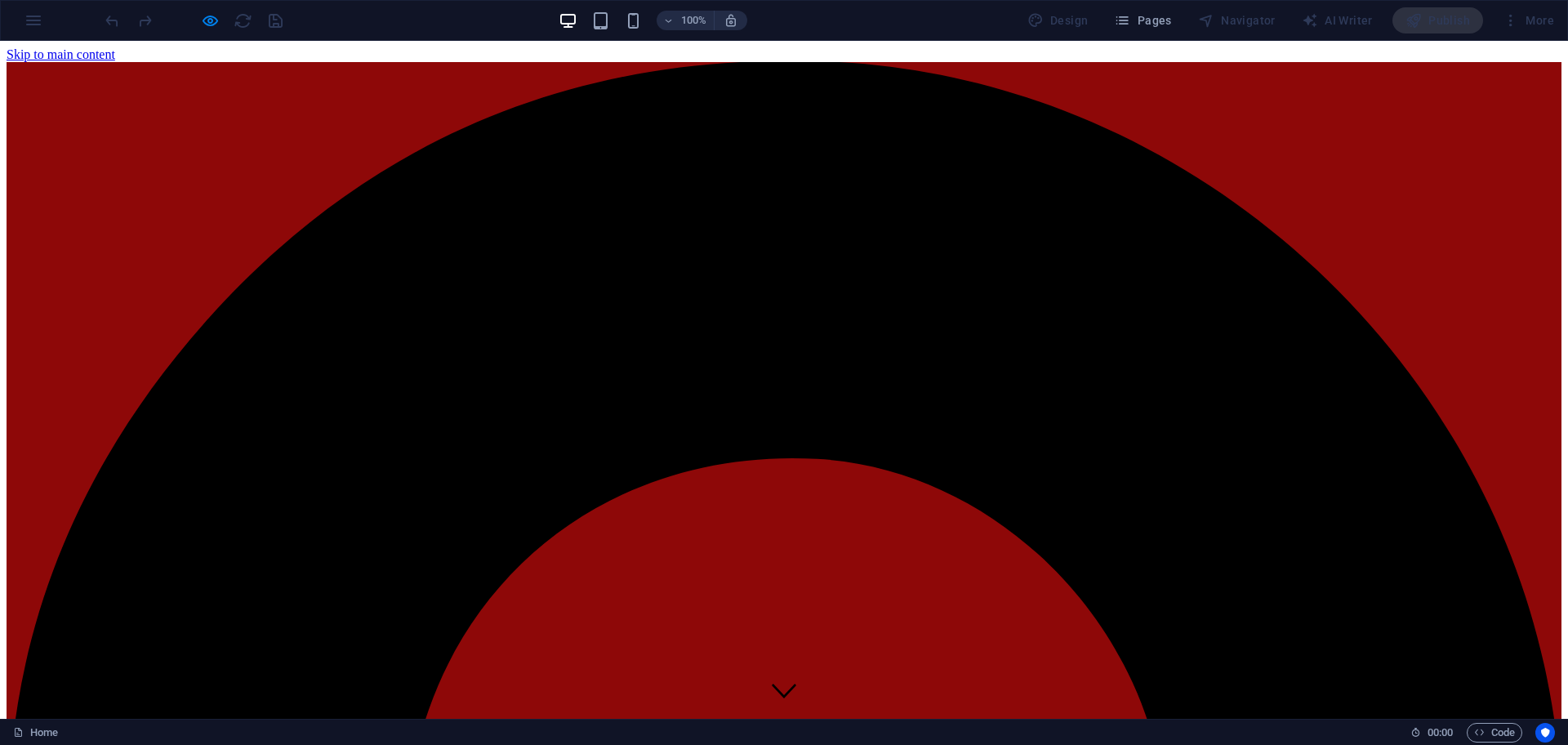 scroll, scrollTop: 613, scrollLeft: 0, axis: vertical 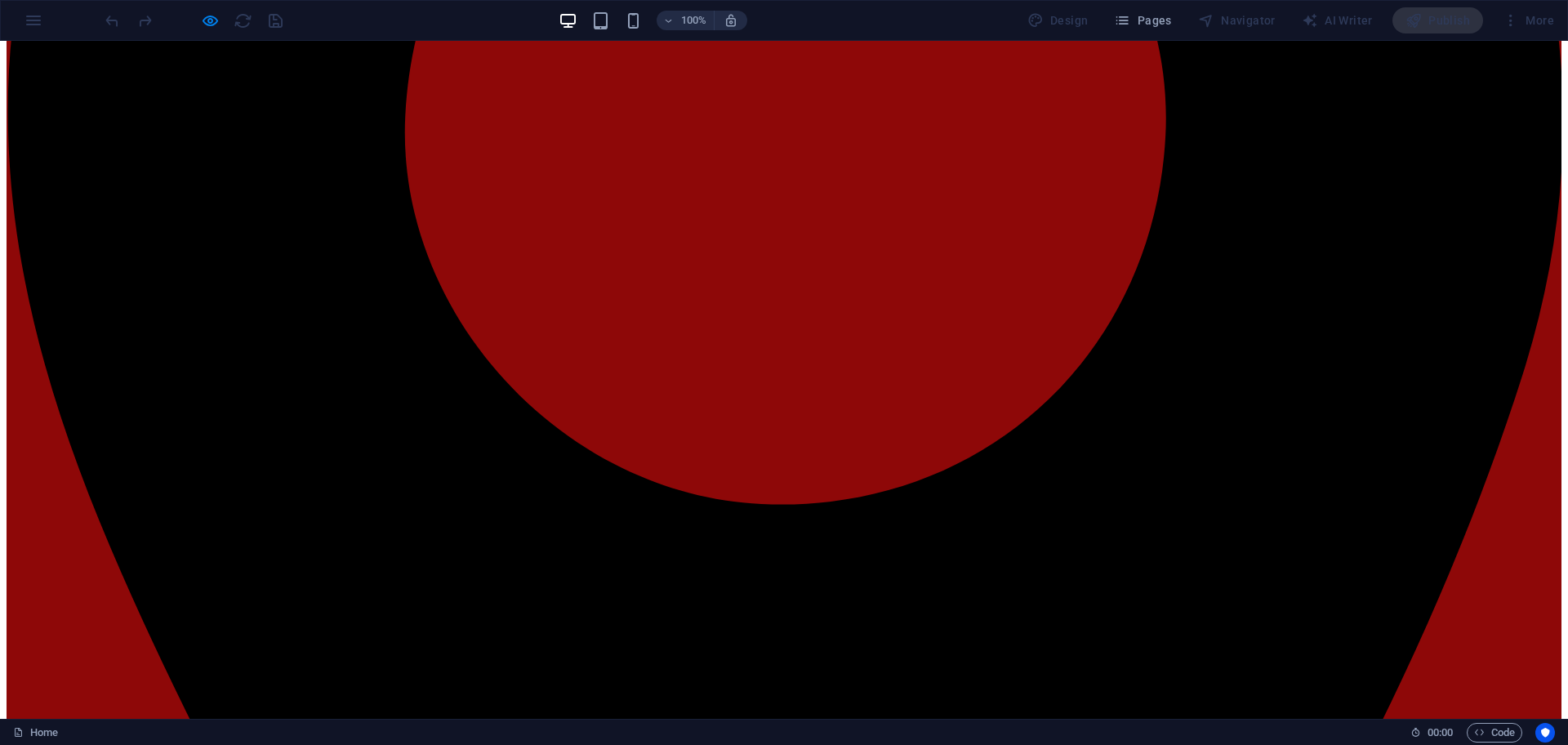 click on "Learn more" at bounding box center (37, 8356) 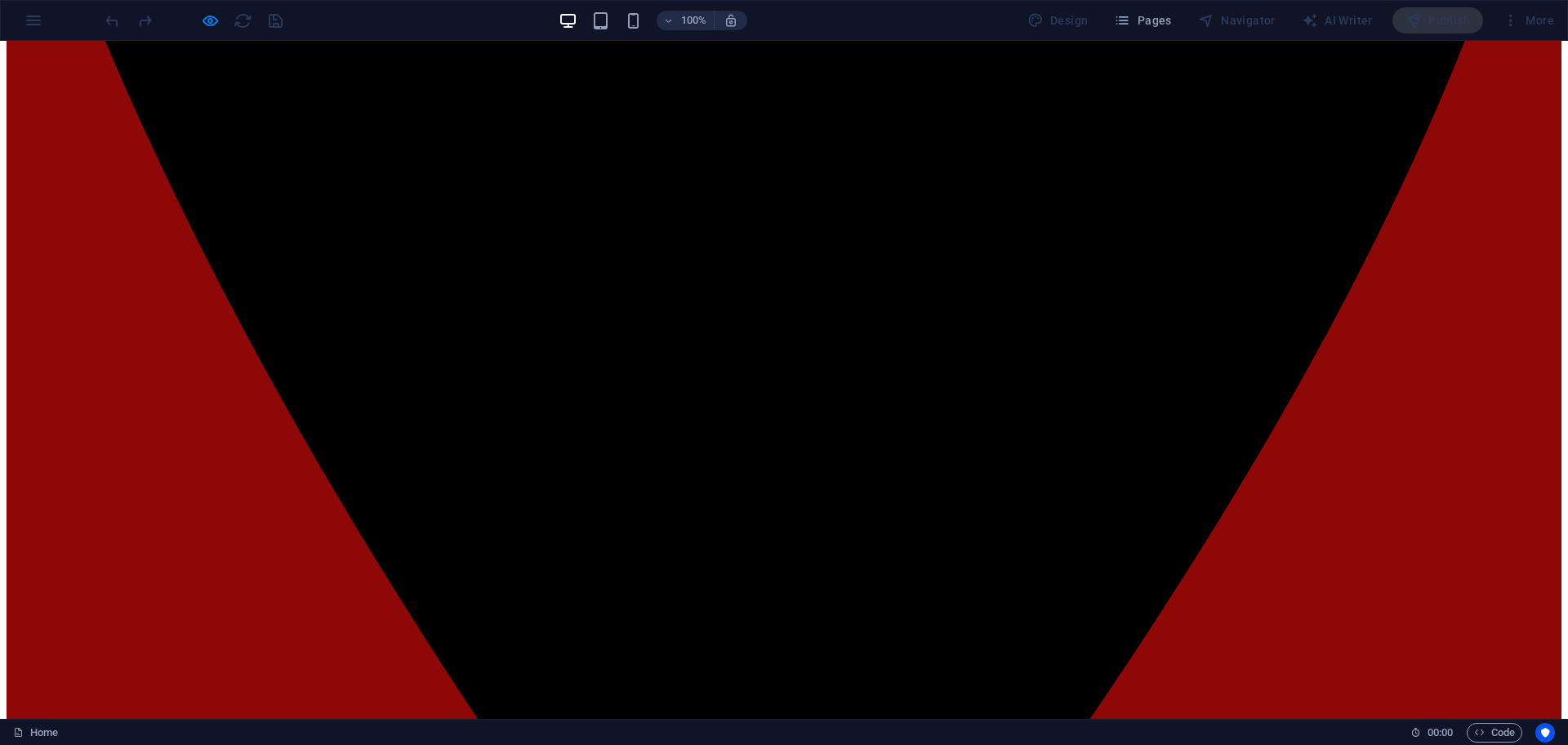 scroll, scrollTop: 1217, scrollLeft: 0, axis: vertical 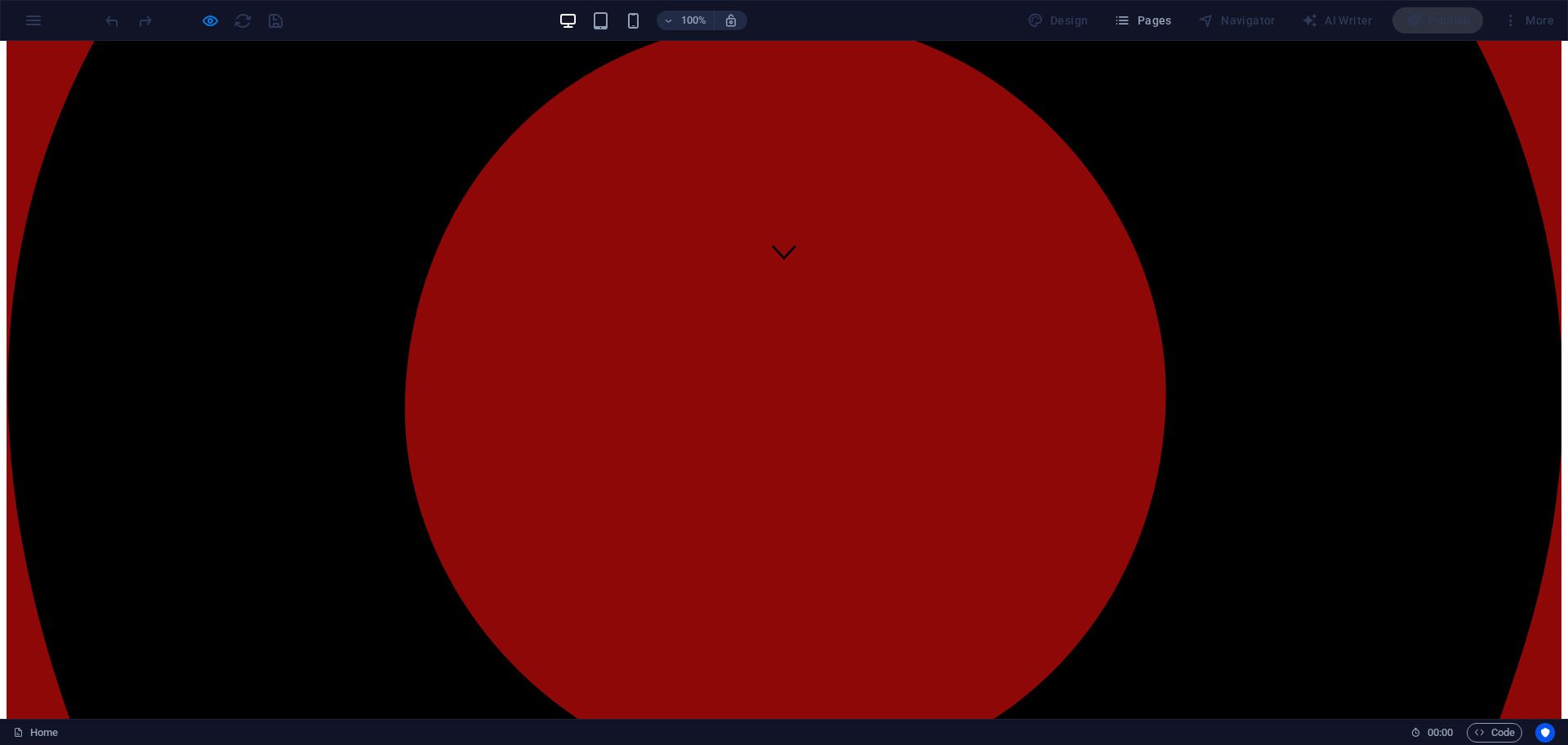 click on "Learn more" at bounding box center (37, 8632) 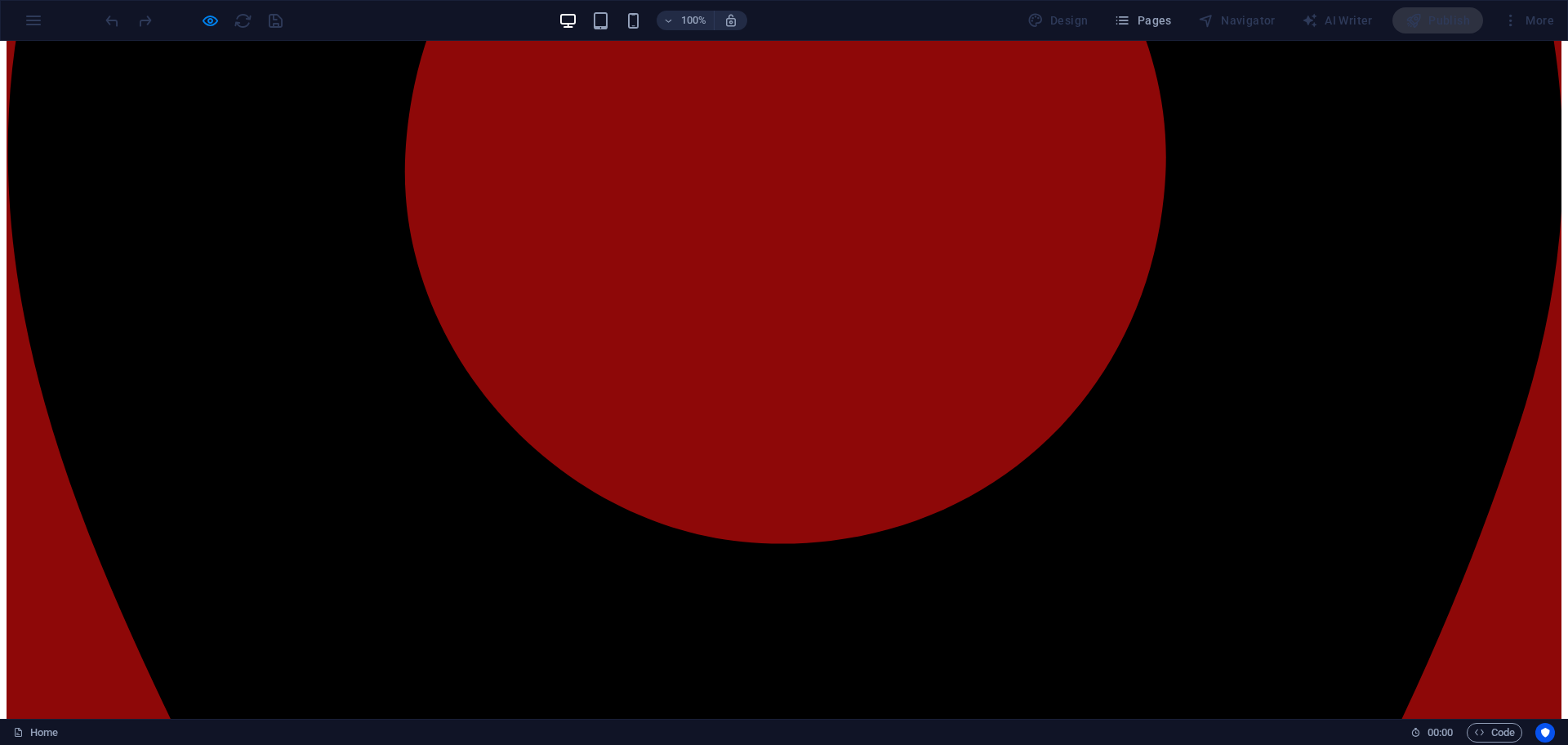 scroll, scrollTop: 502, scrollLeft: 0, axis: vertical 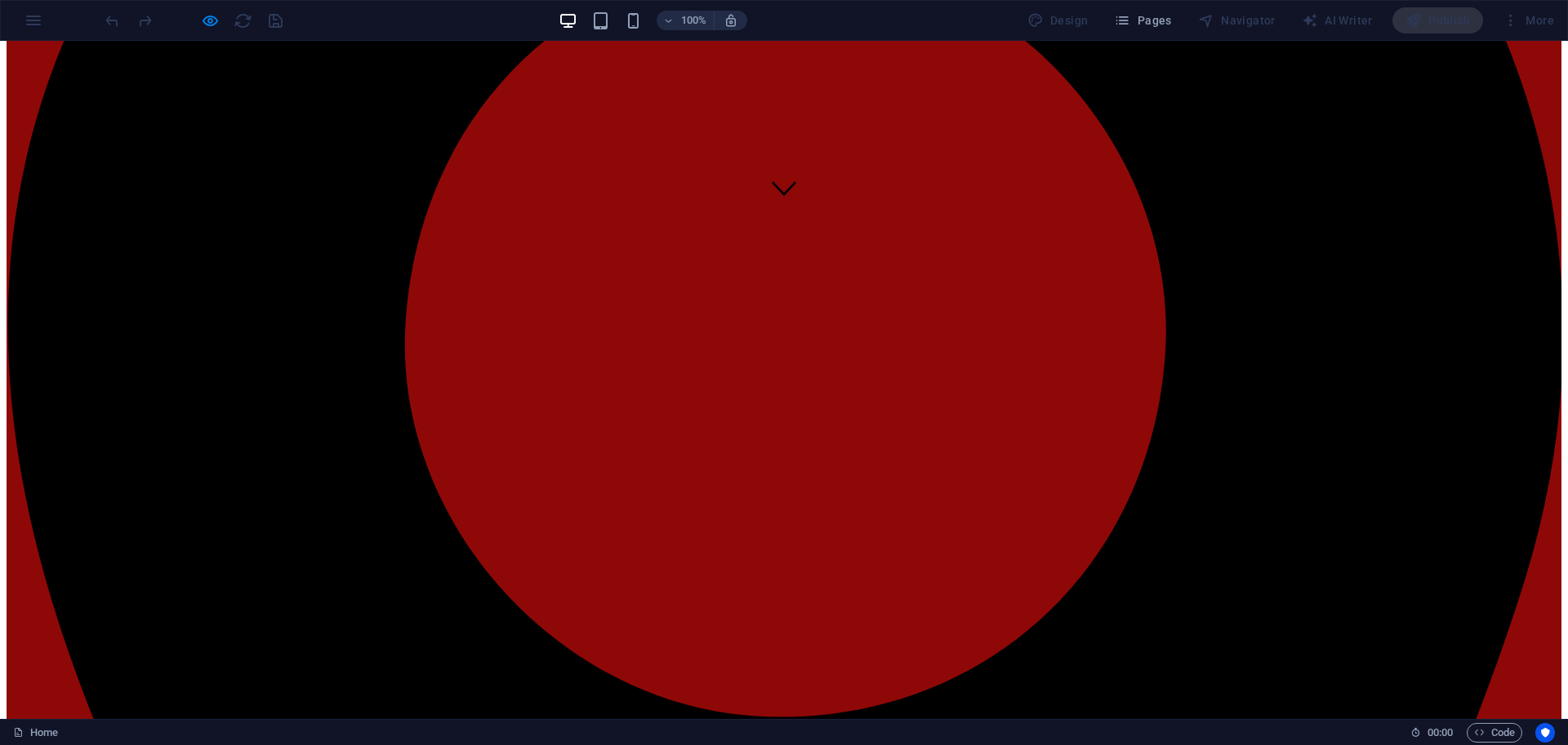 click on "Learn more" at bounding box center [37, 8568] 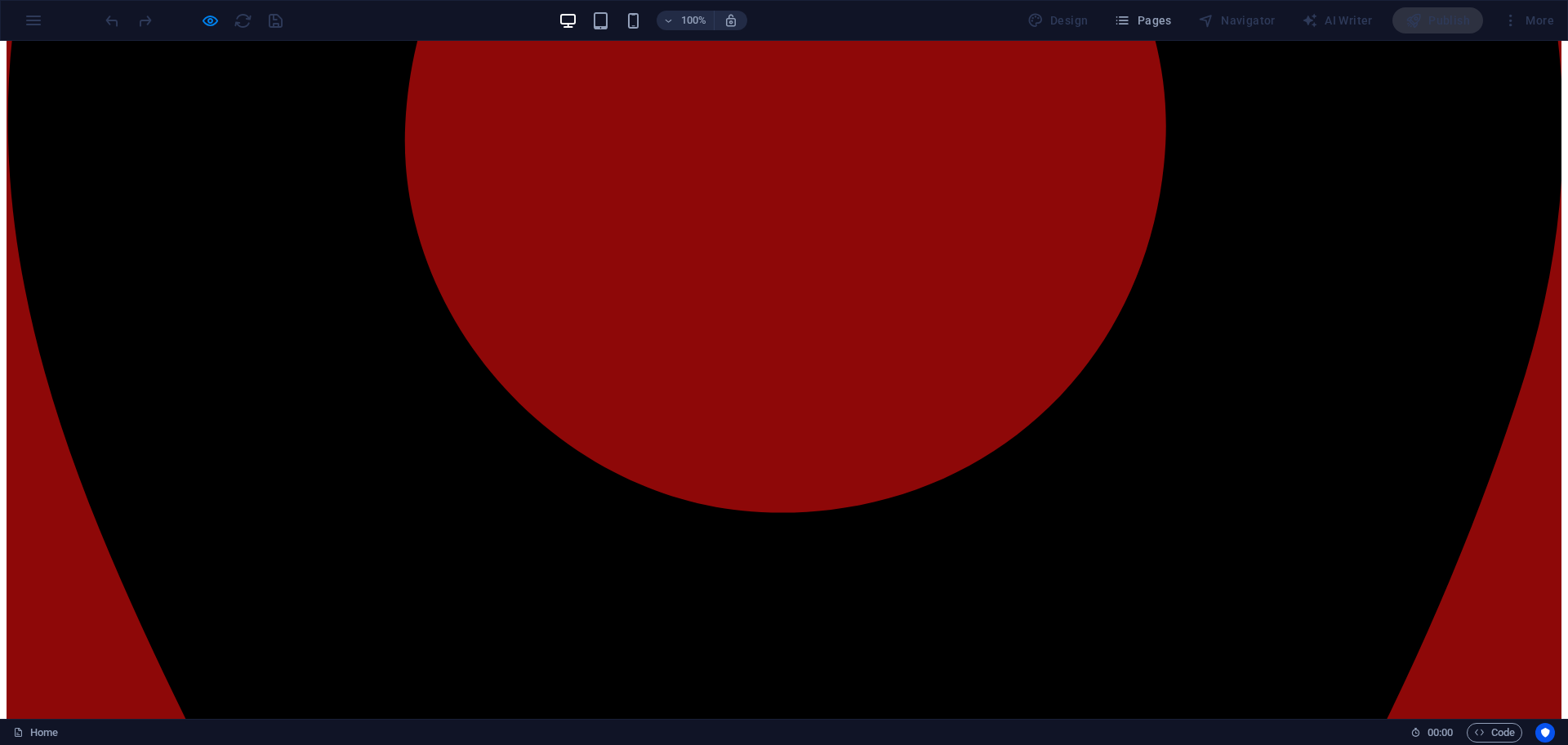 click on "Learn more" at bounding box center (37, 8364) 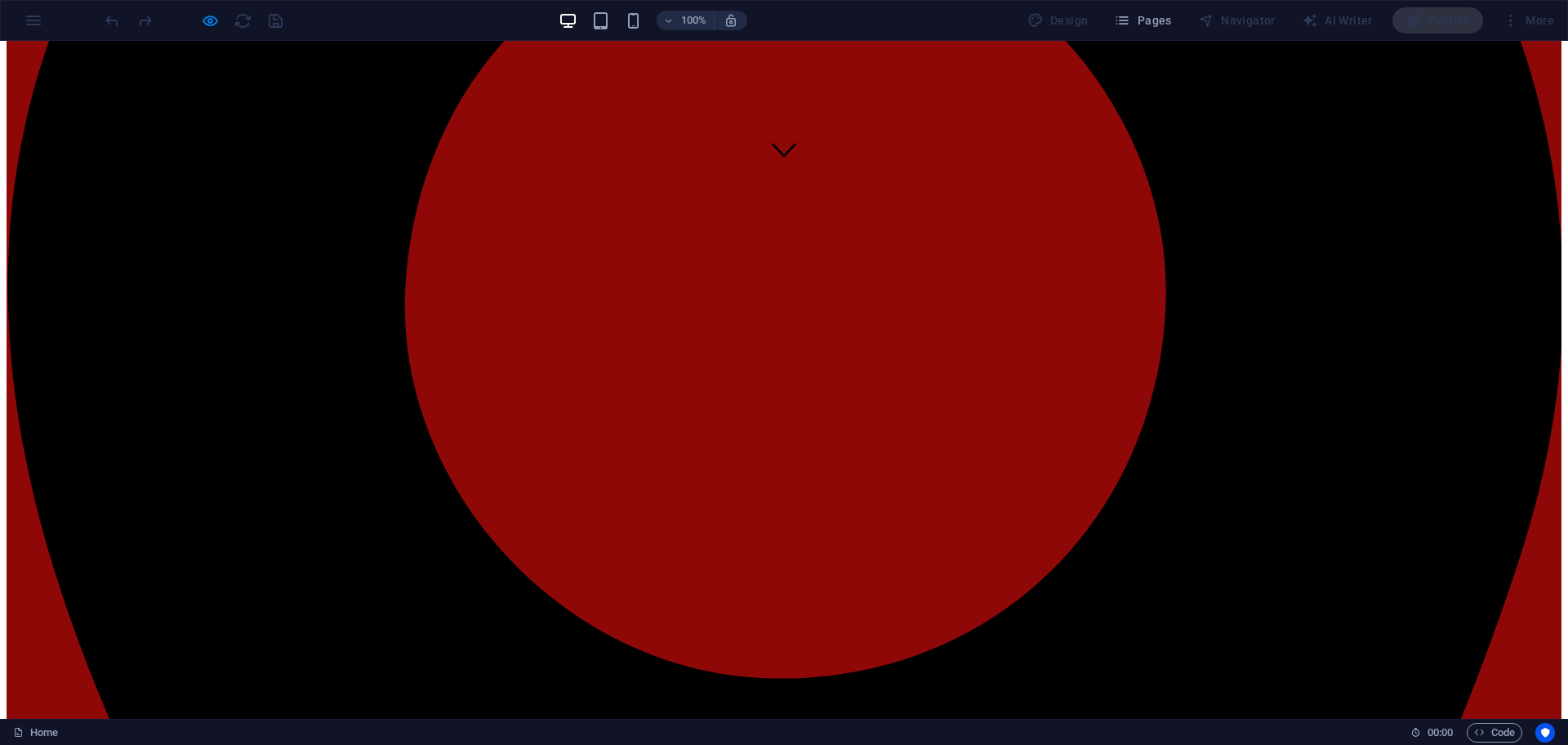 scroll, scrollTop: 0, scrollLeft: 0, axis: both 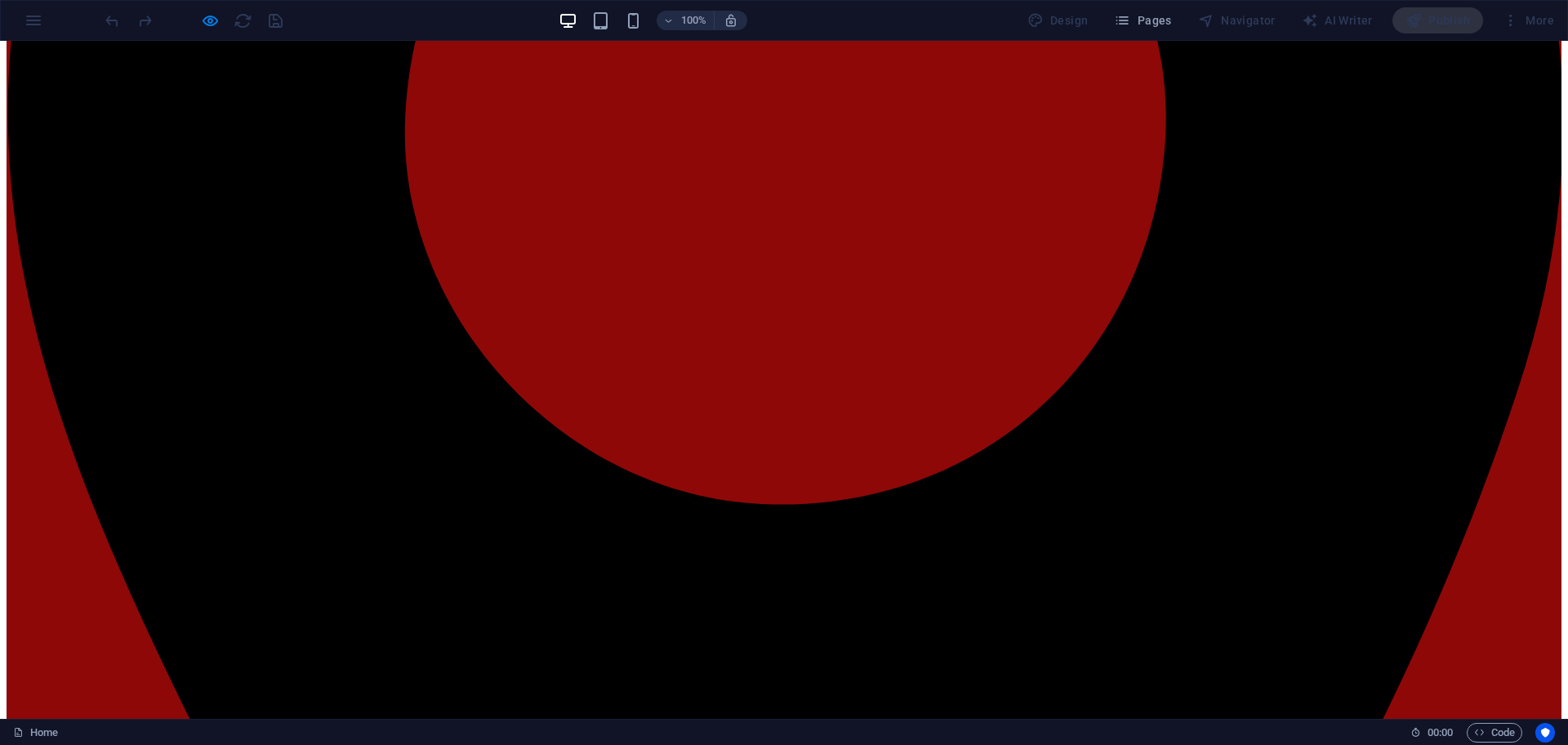 click on "Learn more" at bounding box center (37, 8356) 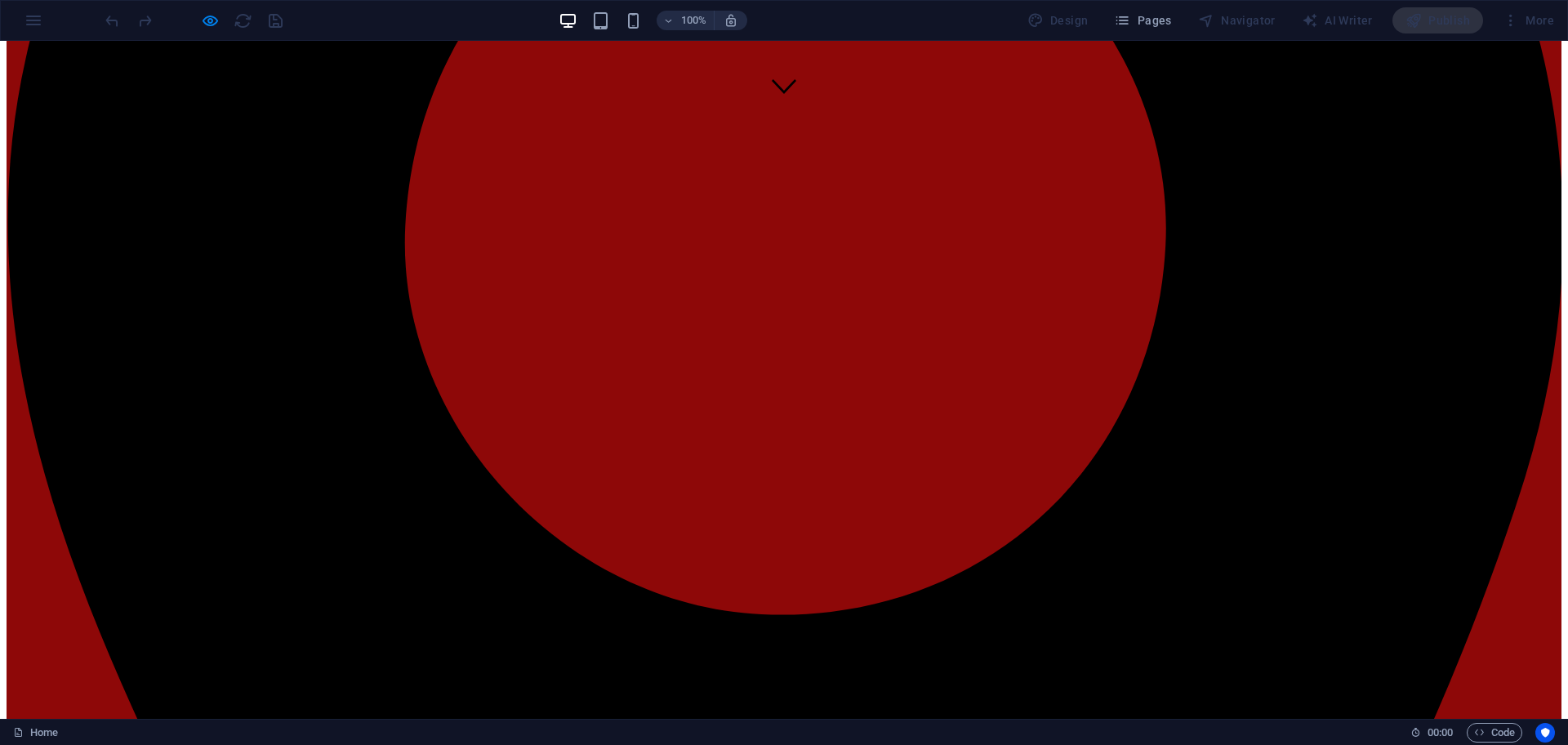 scroll, scrollTop: 707, scrollLeft: 0, axis: vertical 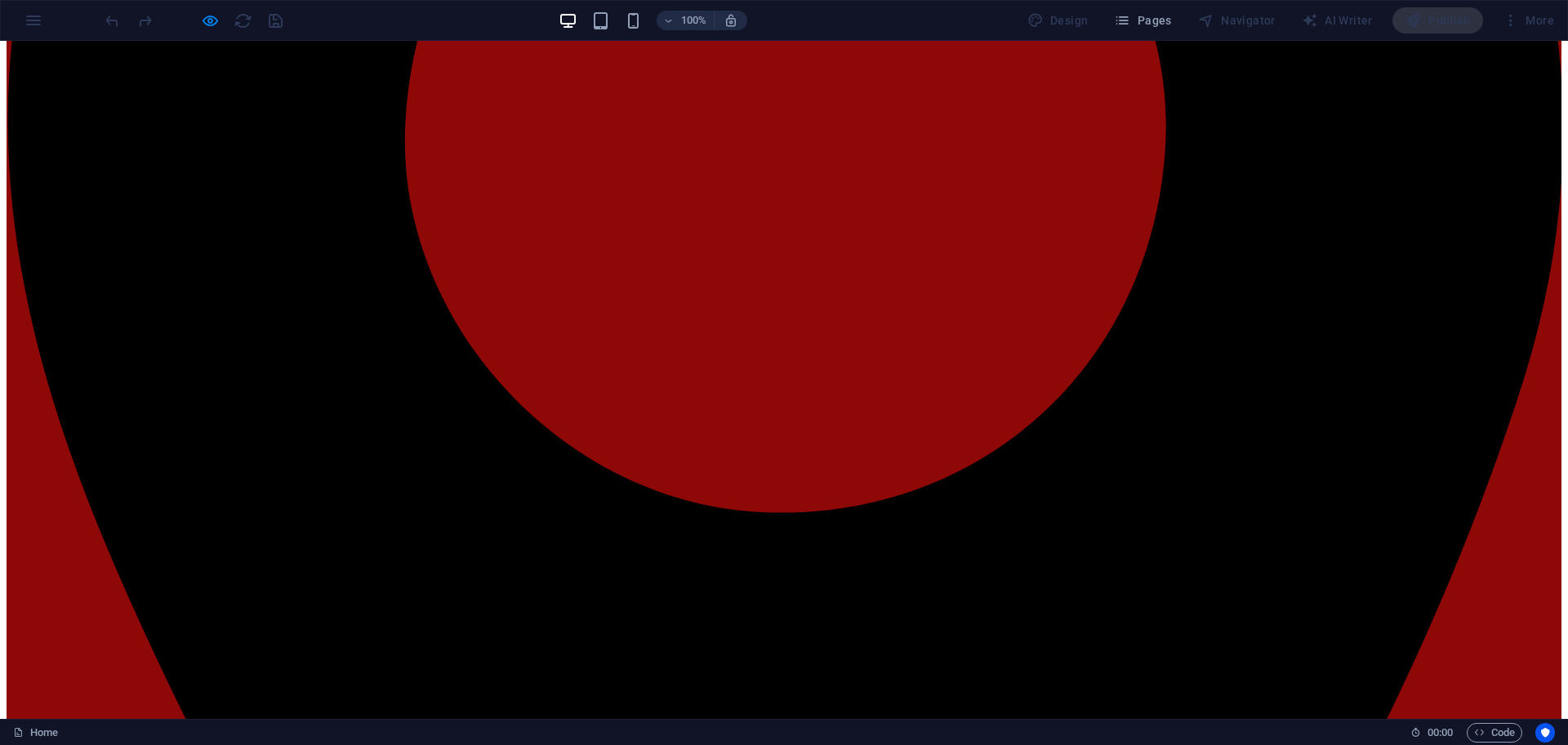 click on "Learn more" at bounding box center [37, 8364] 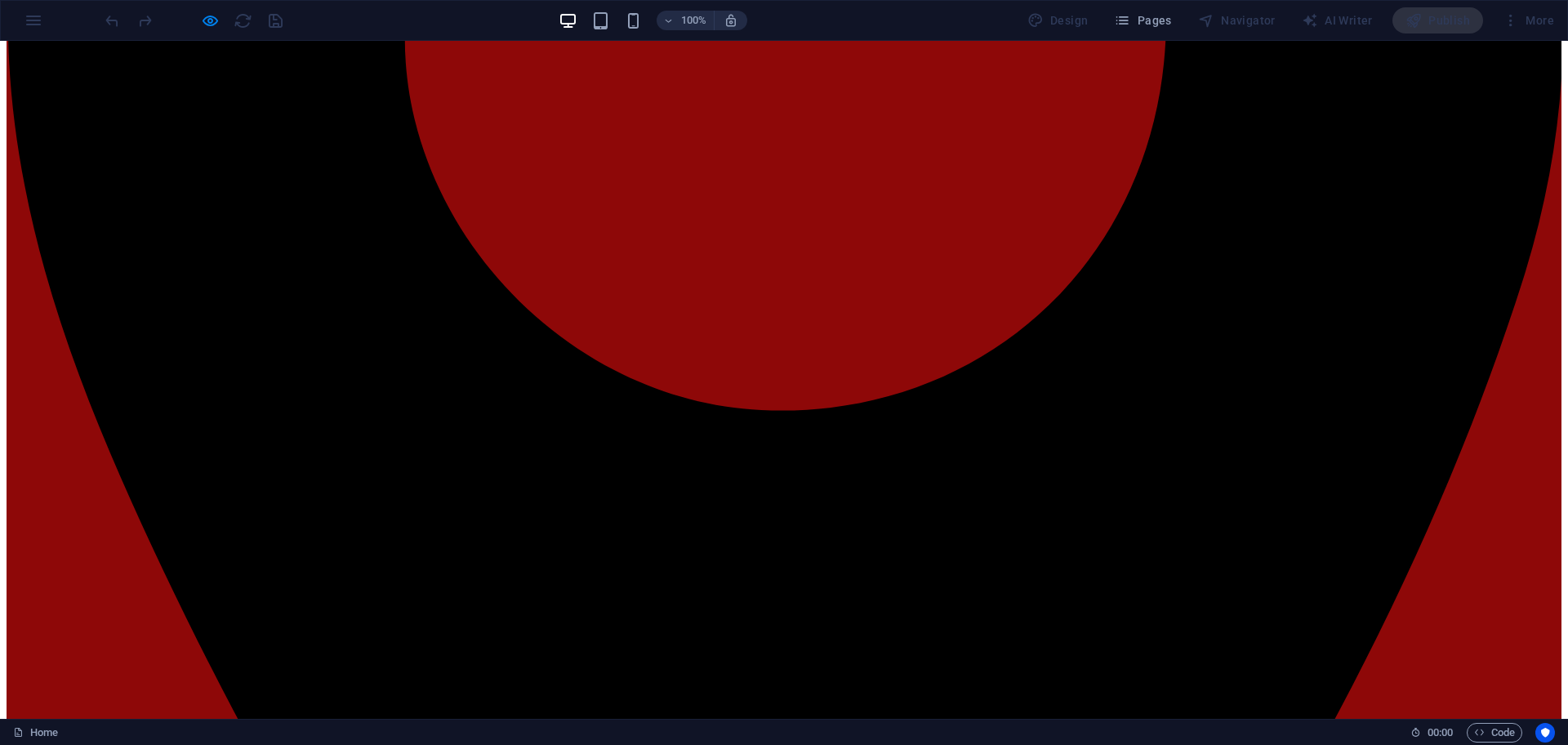 click on "Learn more" at bounding box center [37, 8262] 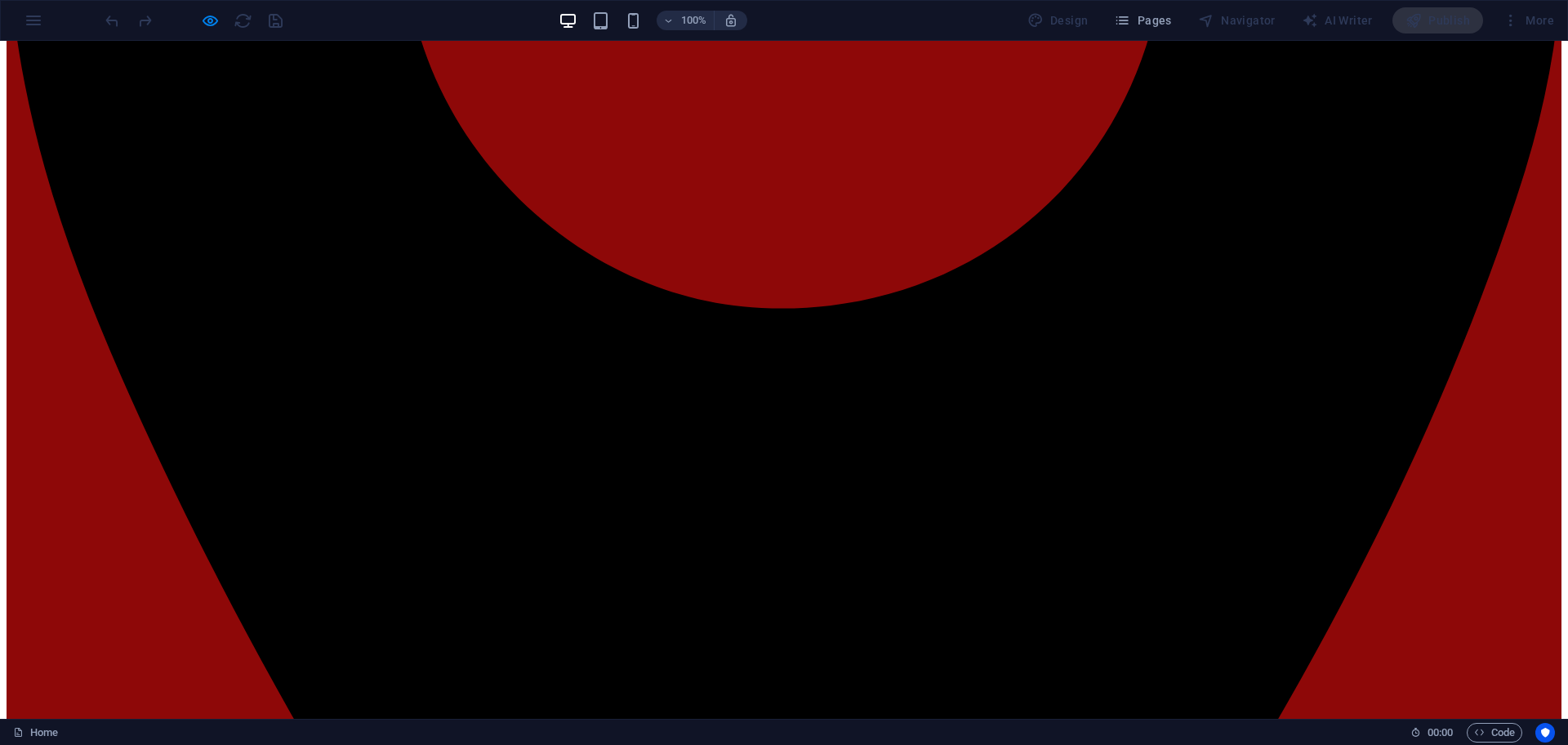 click on "Learn more" at bounding box center [37, 8160] 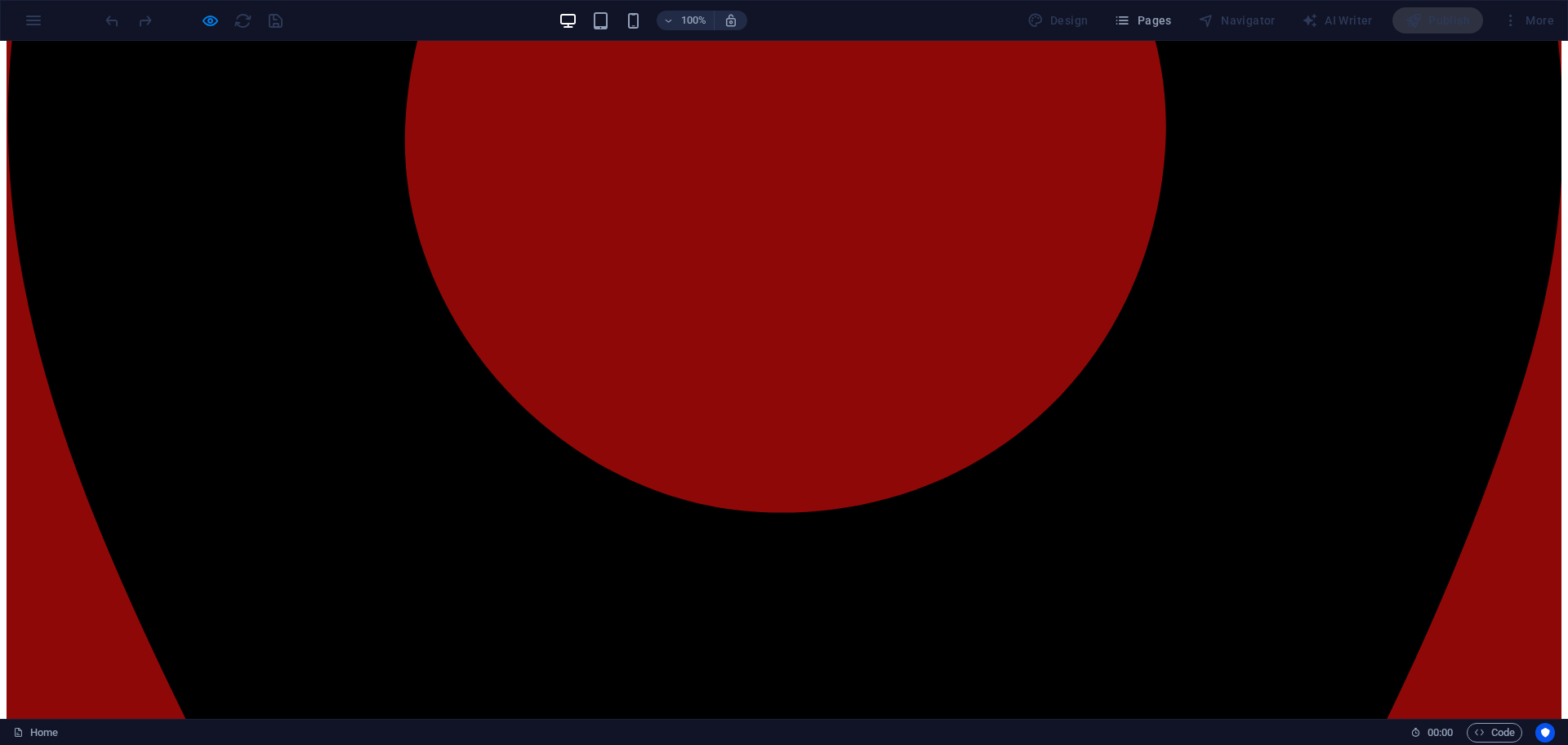 click on "Learn more" at bounding box center [37, 8364] 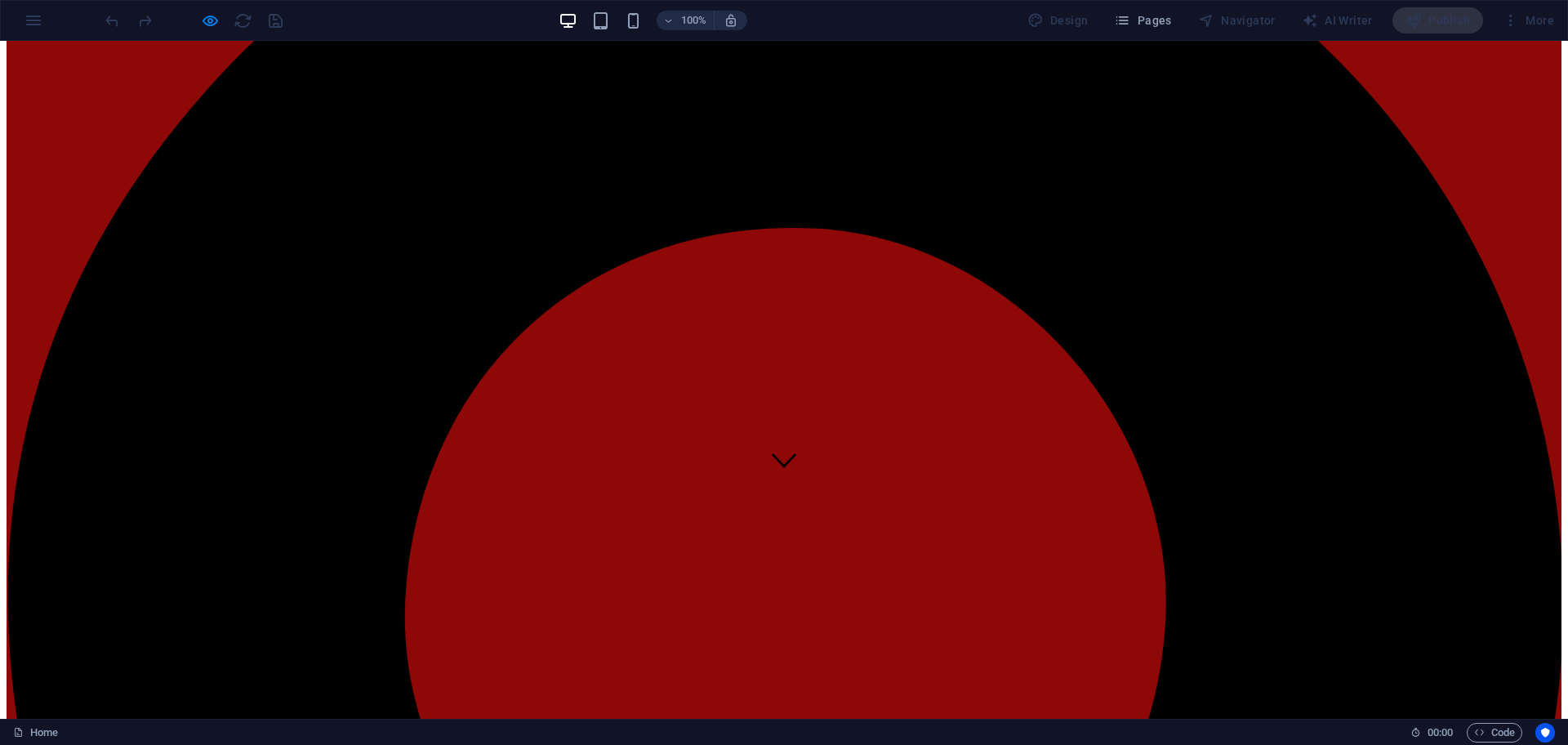 scroll, scrollTop: 196, scrollLeft: 0, axis: vertical 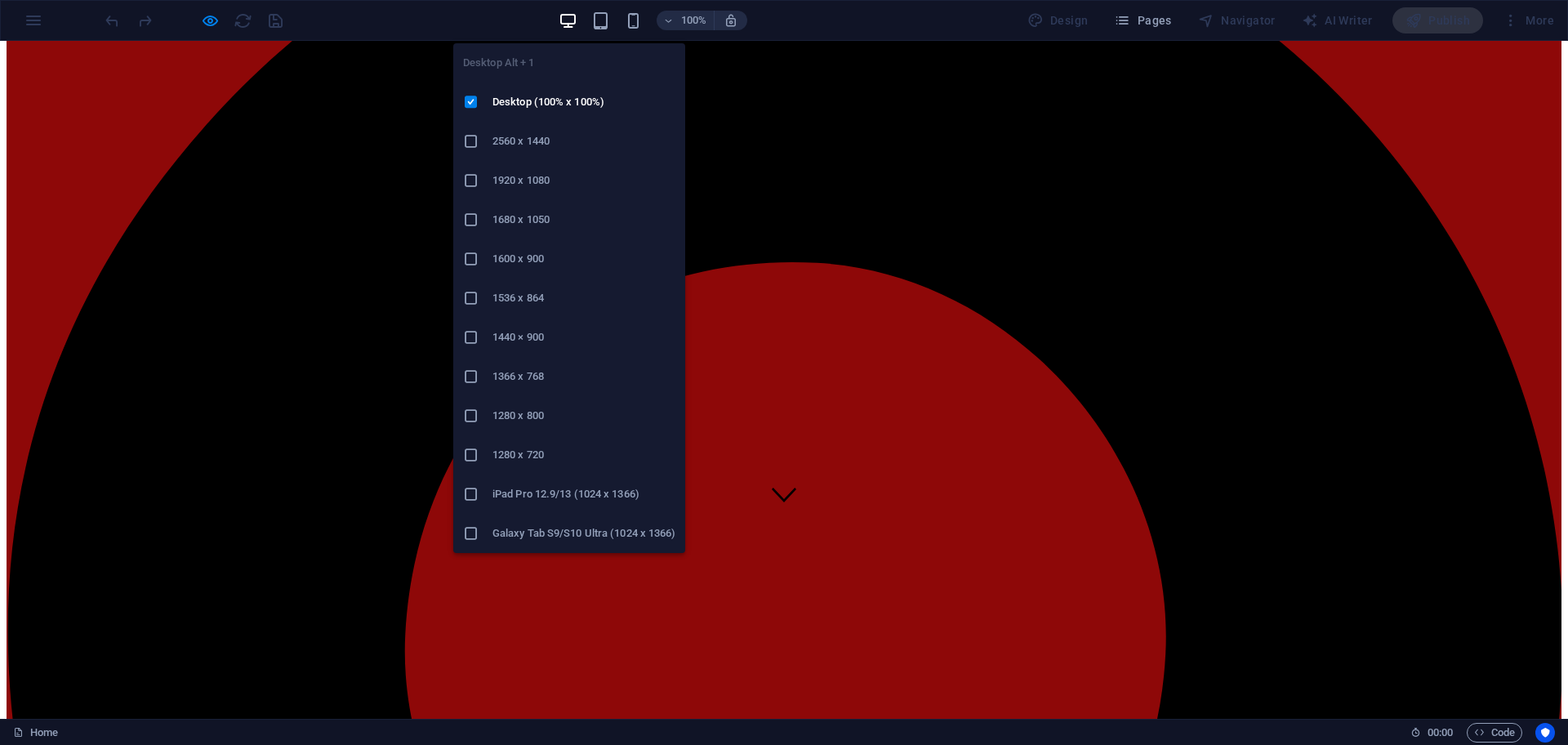 click at bounding box center (568, 20) 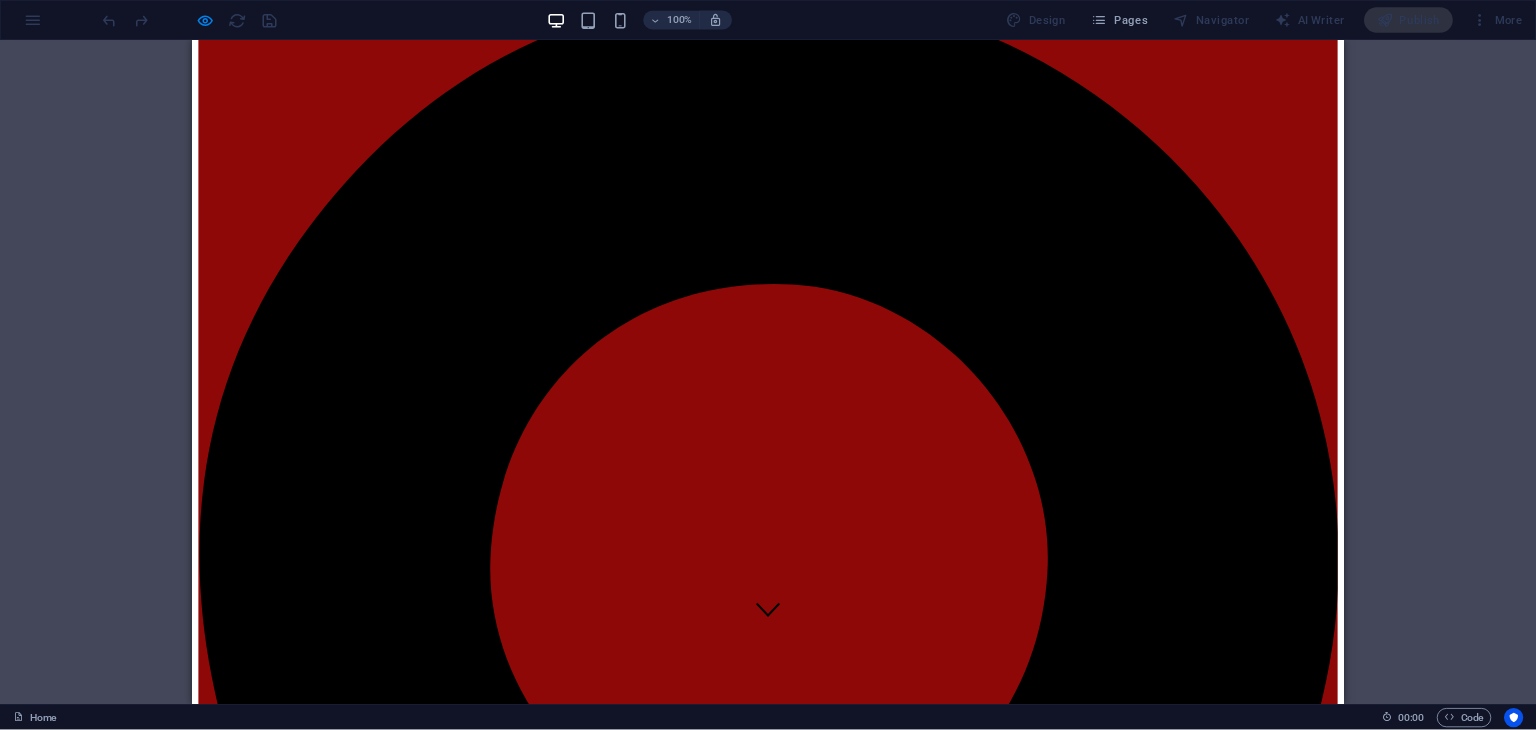 scroll, scrollTop: 0, scrollLeft: 0, axis: both 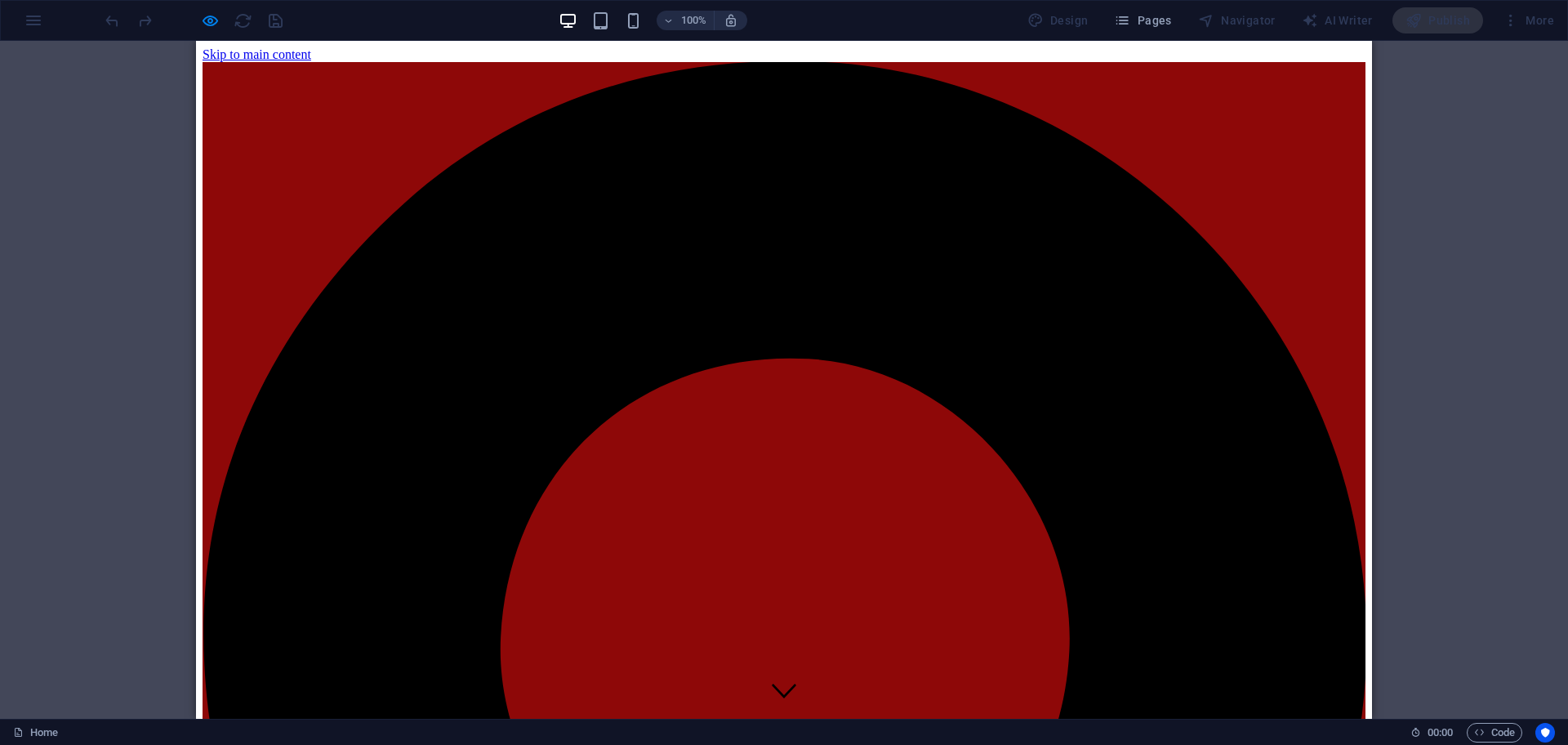 click on "100% Design Pages Navigator AI Writer Publish More" at bounding box center (831, 20) 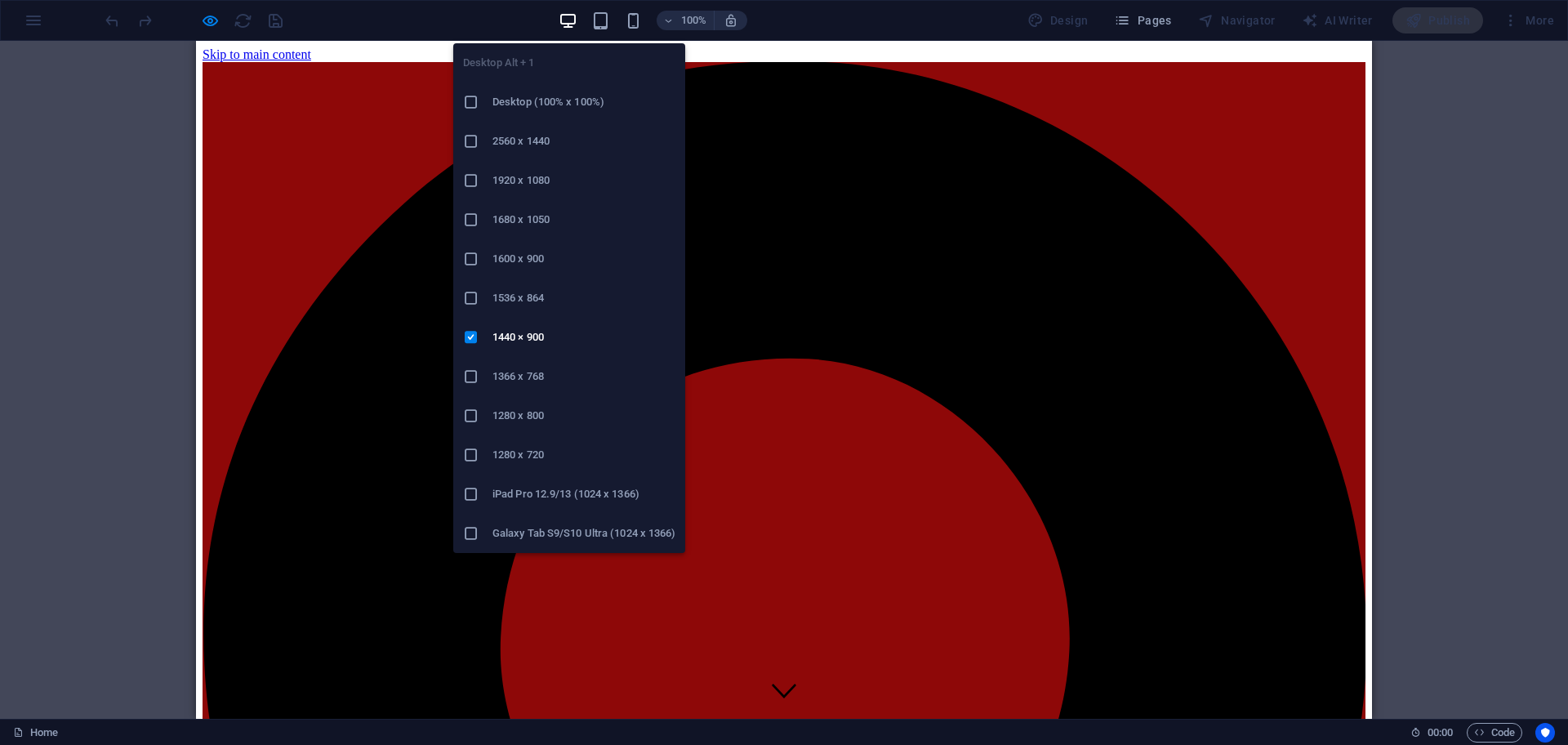 click at bounding box center (568, 20) 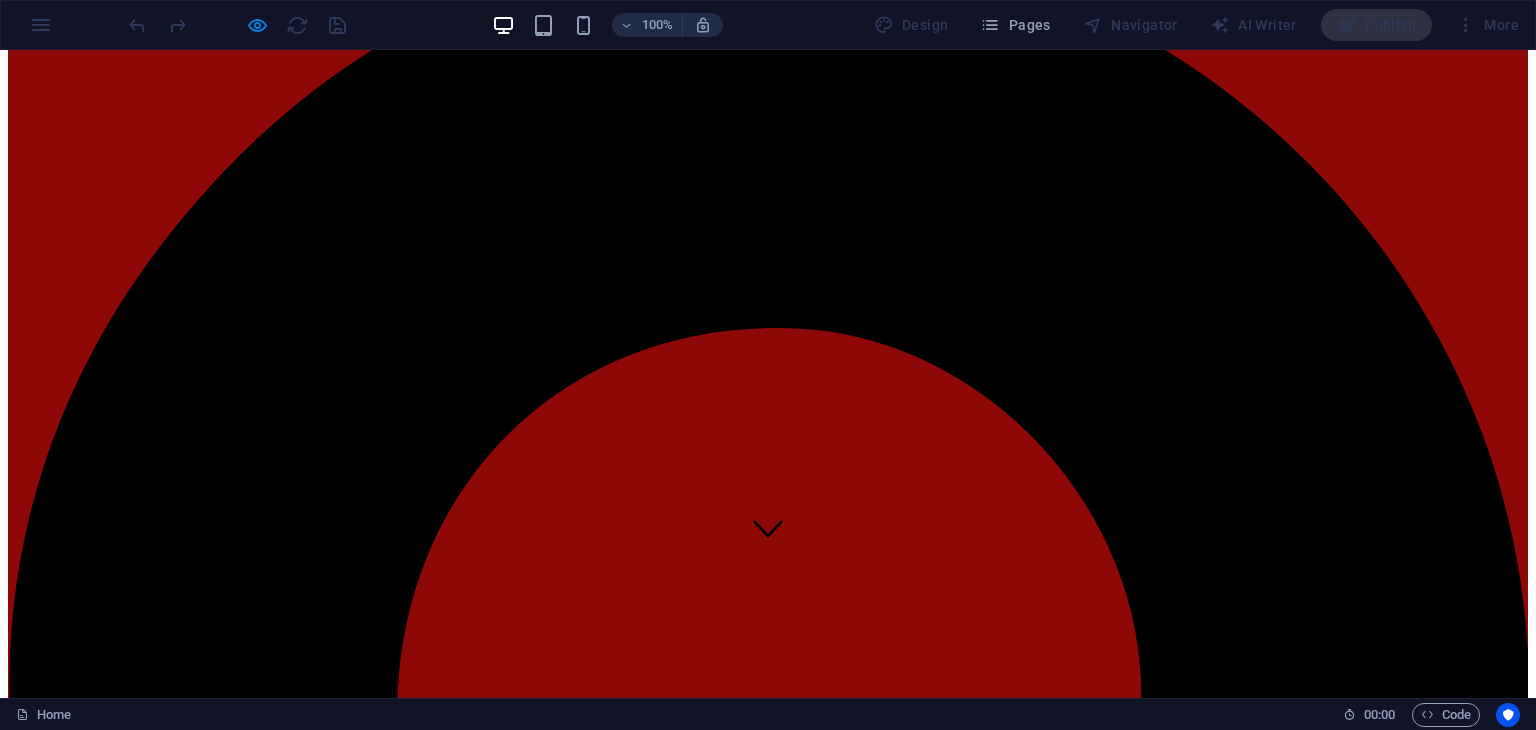 scroll, scrollTop: 0, scrollLeft: 0, axis: both 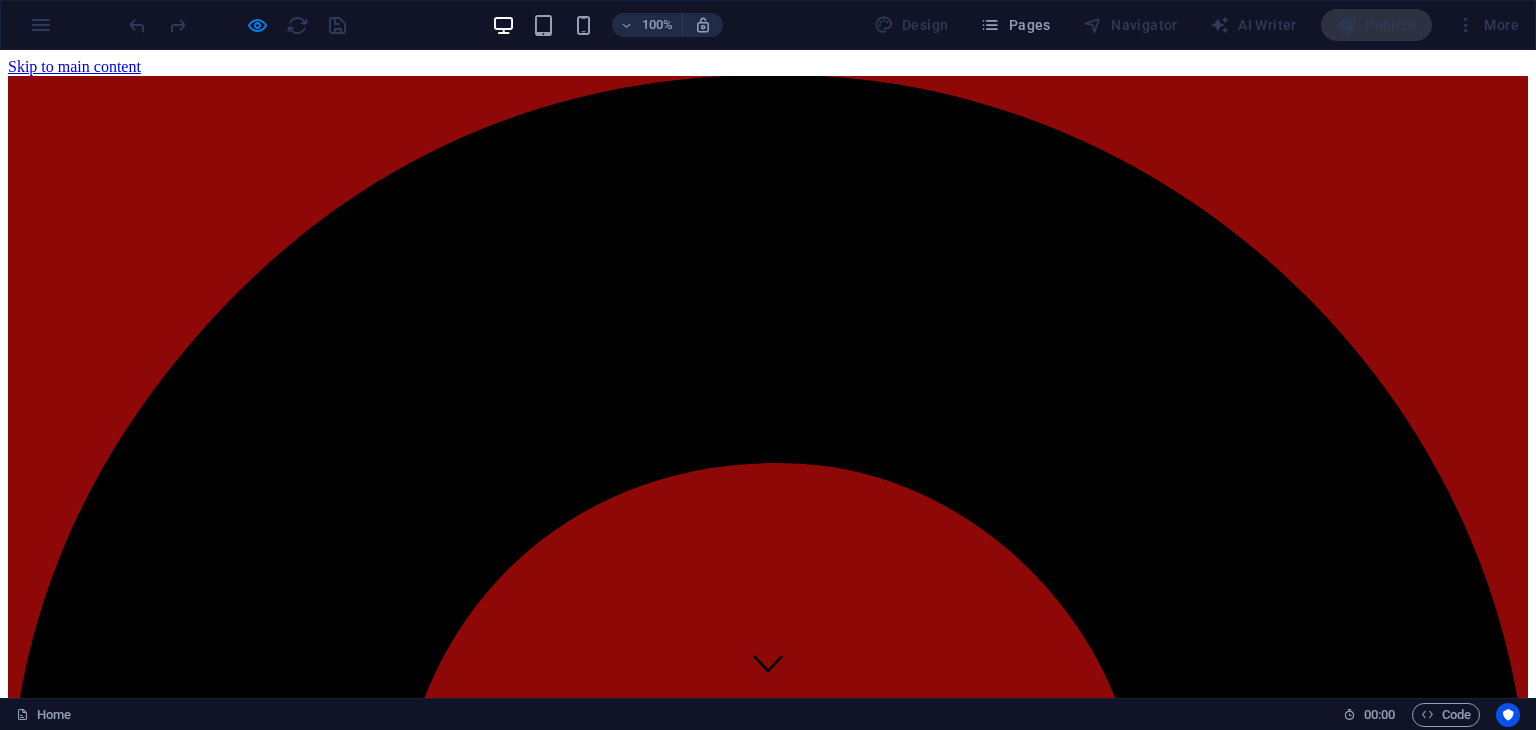 click on "100%" at bounding box center [607, 25] 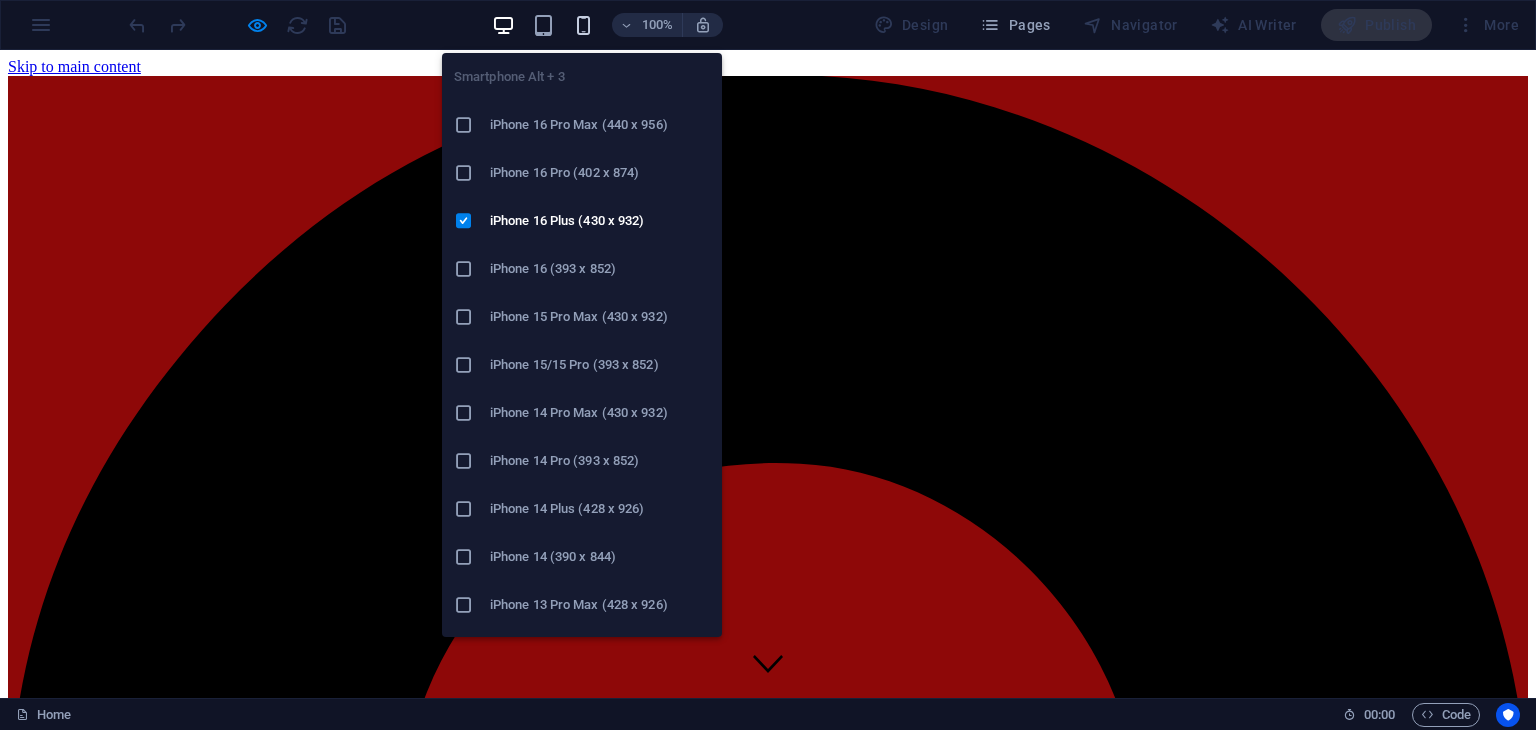 click at bounding box center [583, 25] 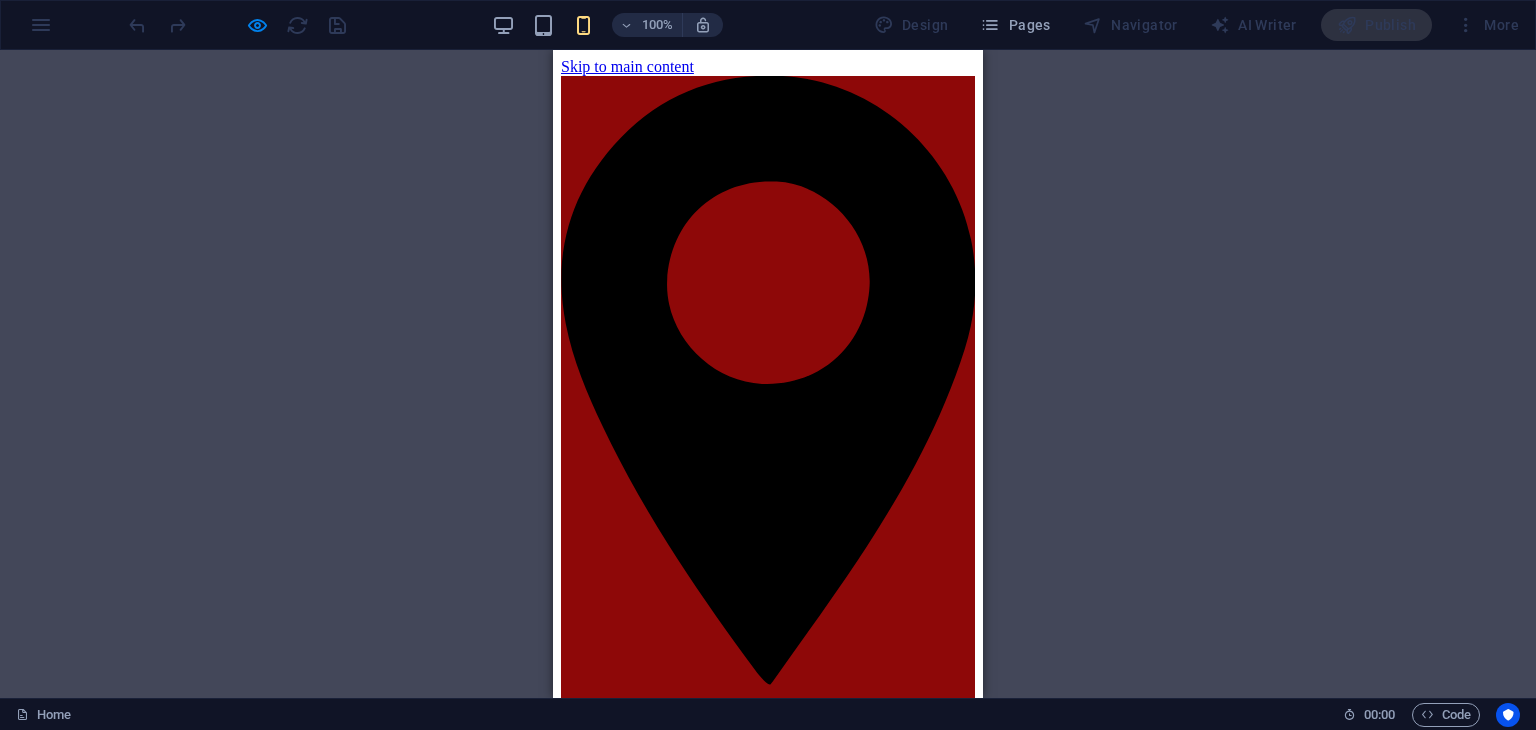 click on "Drag here to replace the existing content. Press “Ctrl” if you want to create a new element.
H3   Banner   Banner   Container   Preset   Preset   Container   Info Bar   Video   Preset   Container   Preset   Image   Preset   Container   Image   Preset   Container   Text   Text   Spacer   Spacer   H3   Container   Container   Image   H3   Spacer   Button   Menu Bar   Preset   Text   Preset   Container   Container   Container   Preset   HTML   Preset   Container   H2   Slider   Container   Image   Slider   Slider   Slider   Container   Spacer   H2   Text   Preset   Container   Preset   Icon   Container   H3   Text   Map   H2   Spacer   Container   Container   Image   Spacer   H3   Text   H3   Text   Spacer   Spacer   Text   Spacer   Spacer   Menu   Container   Text   Container   Container   Text   Container   Spacer" at bounding box center [768, 374] 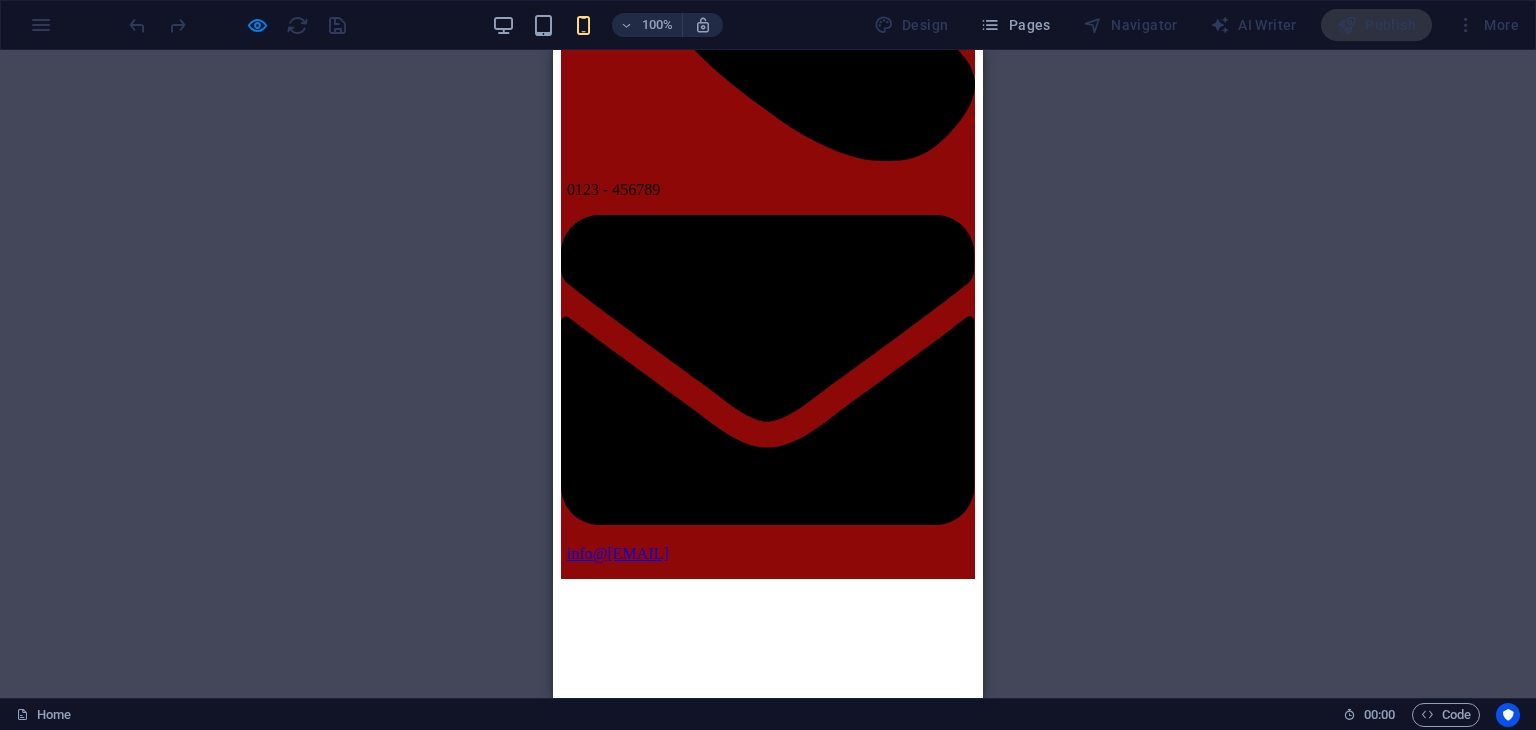scroll, scrollTop: 400, scrollLeft: 0, axis: vertical 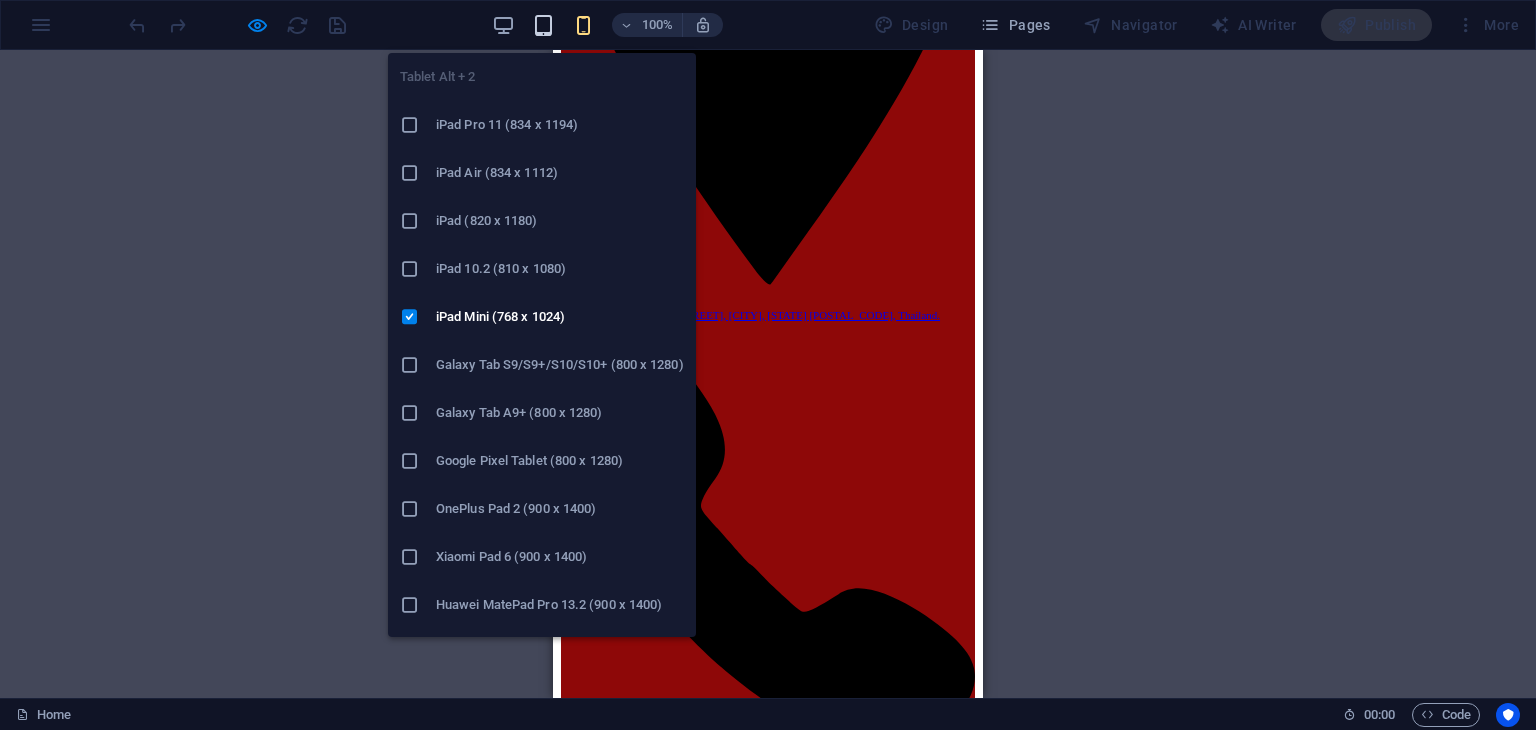 click at bounding box center [543, 25] 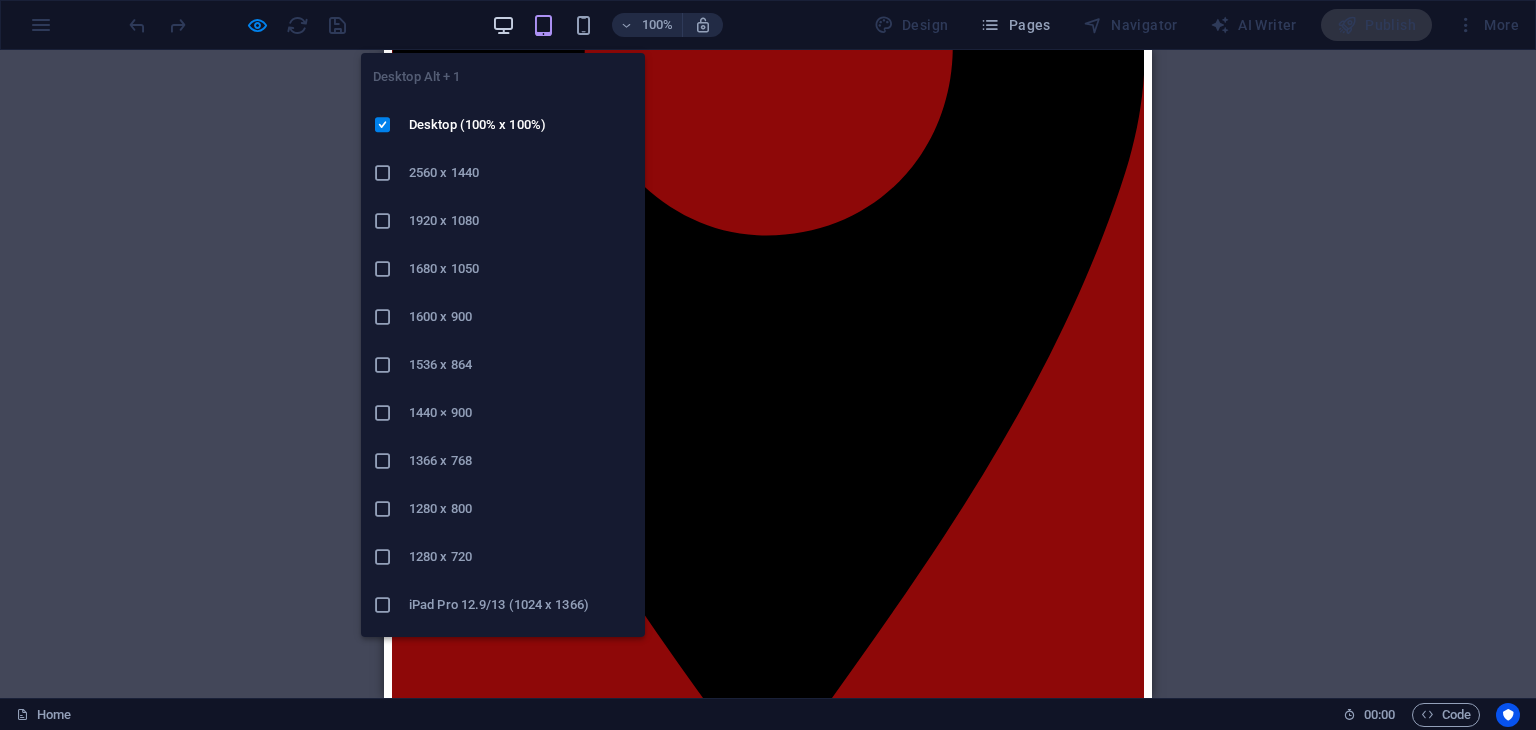 click at bounding box center (503, 25) 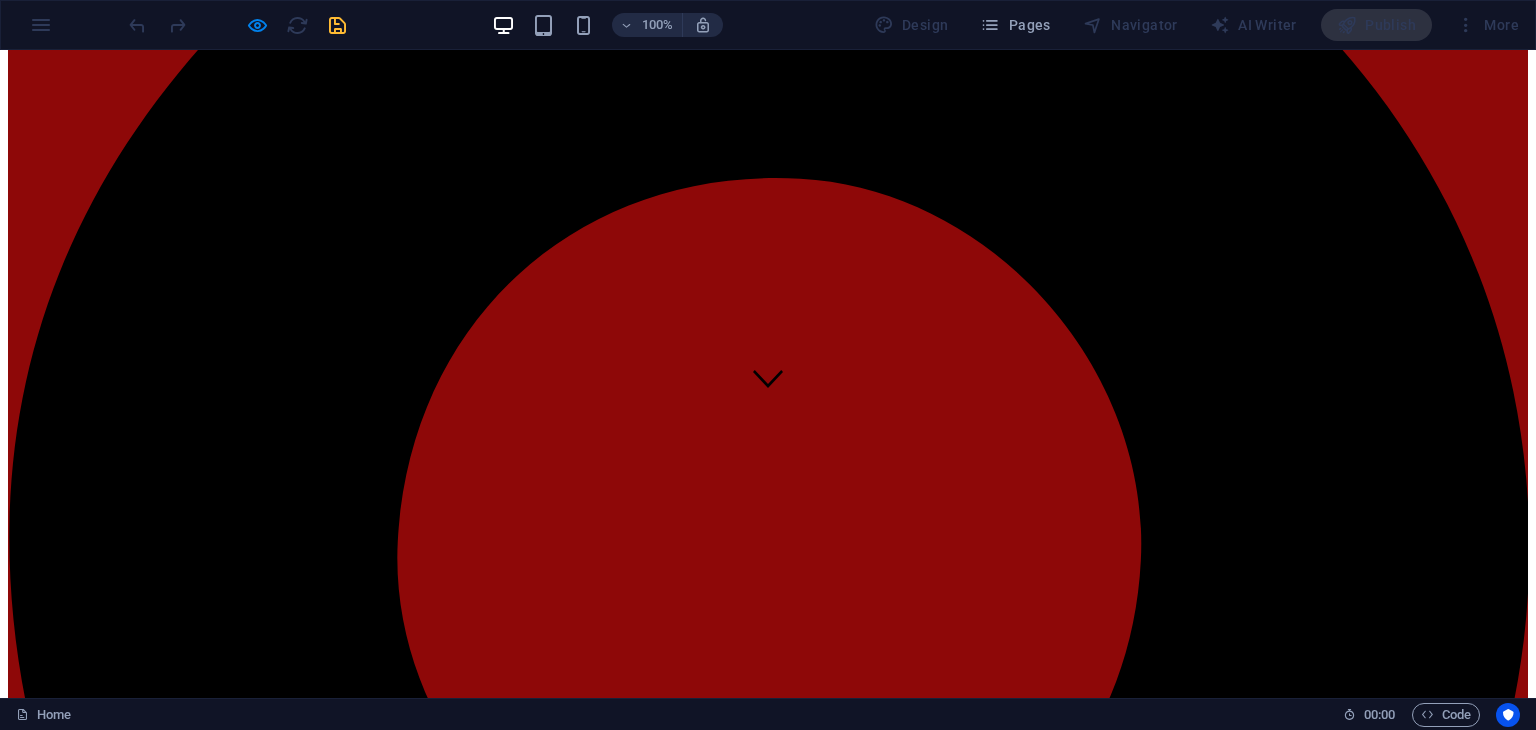 scroll, scrollTop: 0, scrollLeft: 0, axis: both 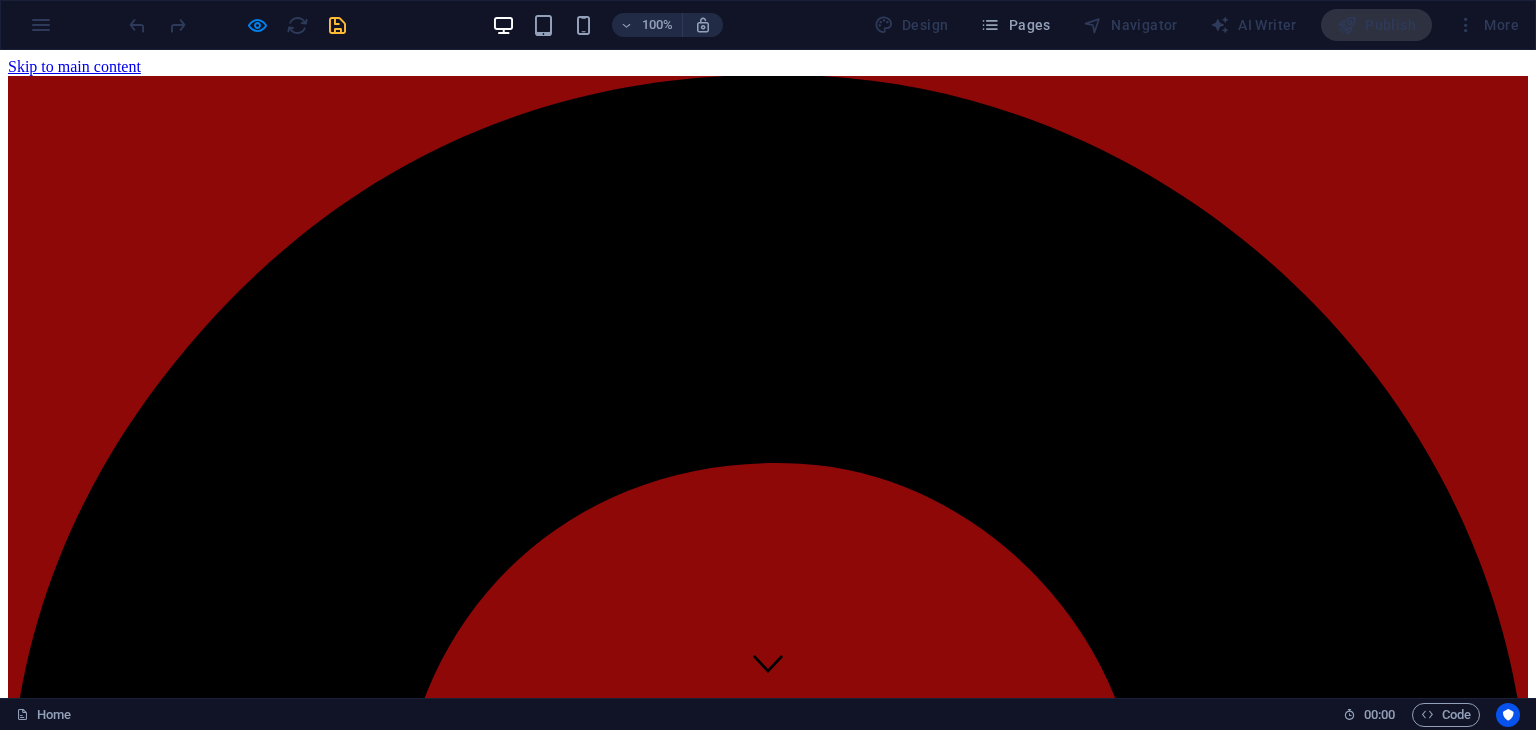 click on "Learn more" at bounding box center (45, 8728) 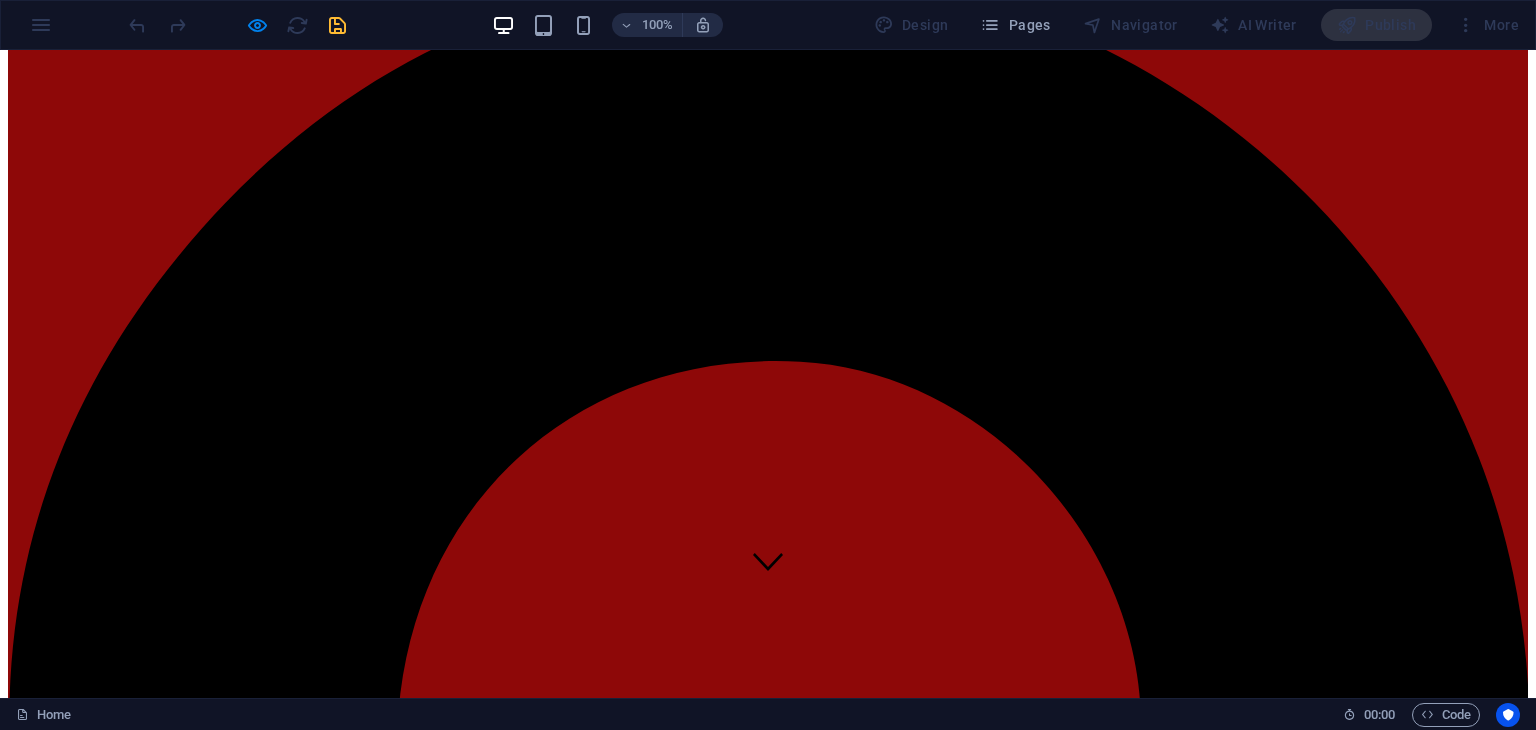 scroll, scrollTop: 0, scrollLeft: 0, axis: both 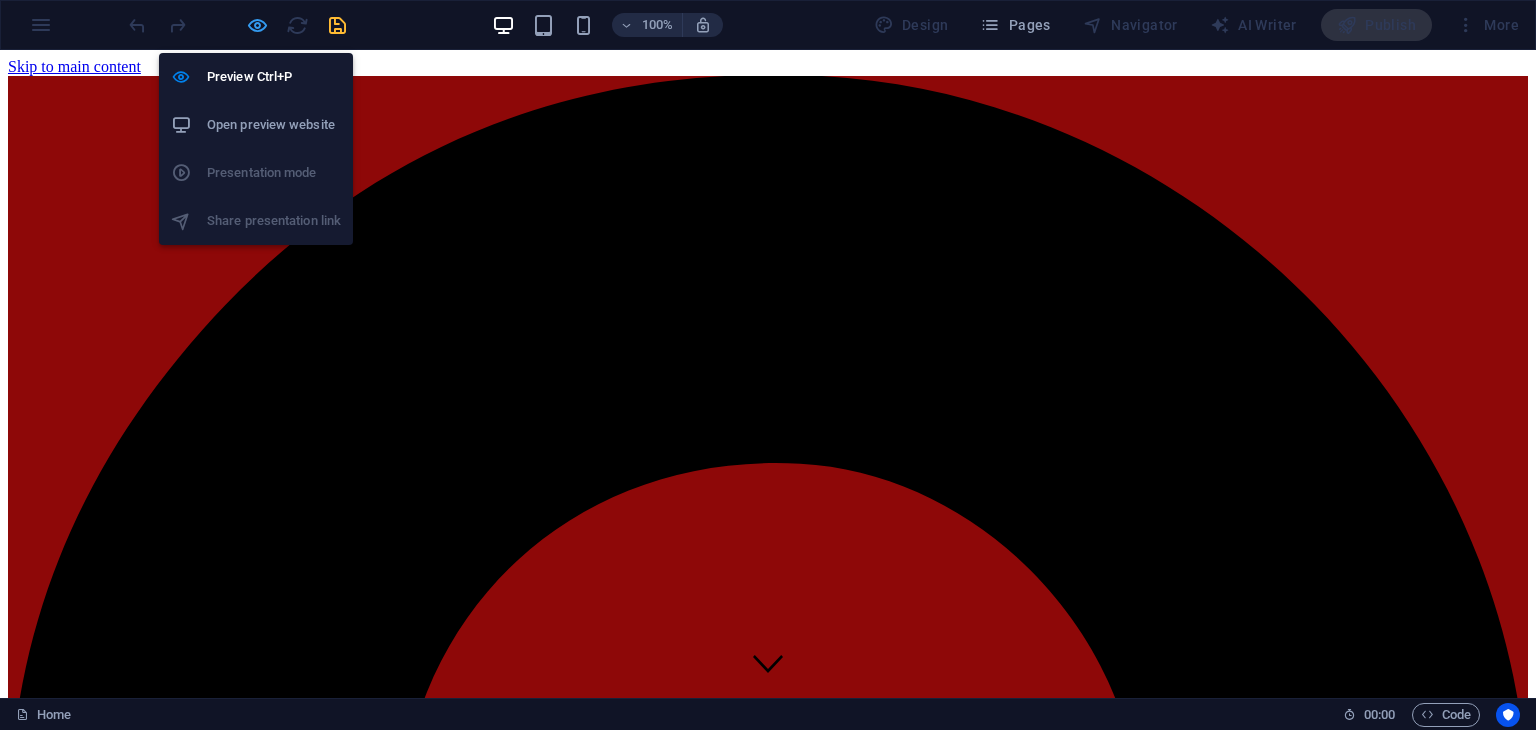 click at bounding box center [257, 25] 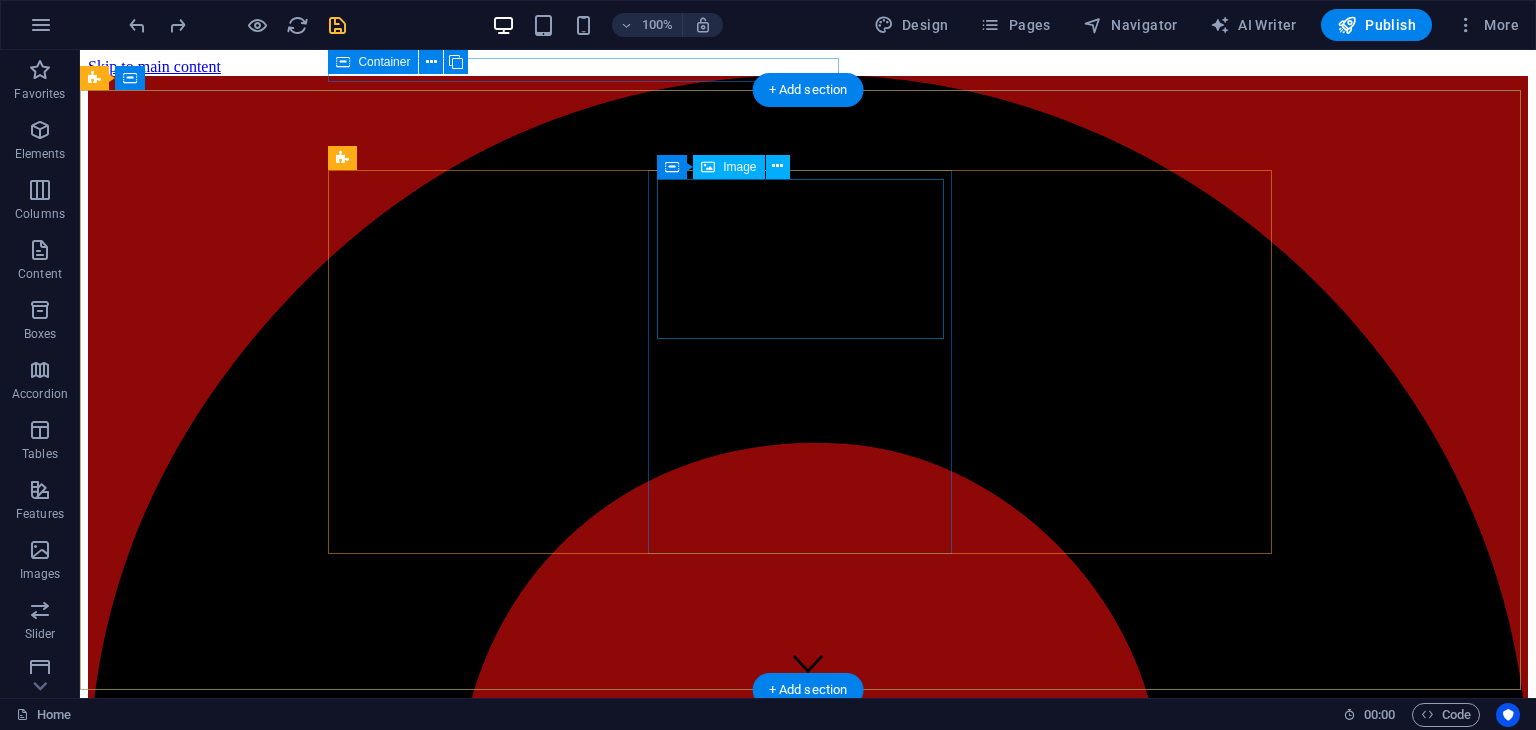 type 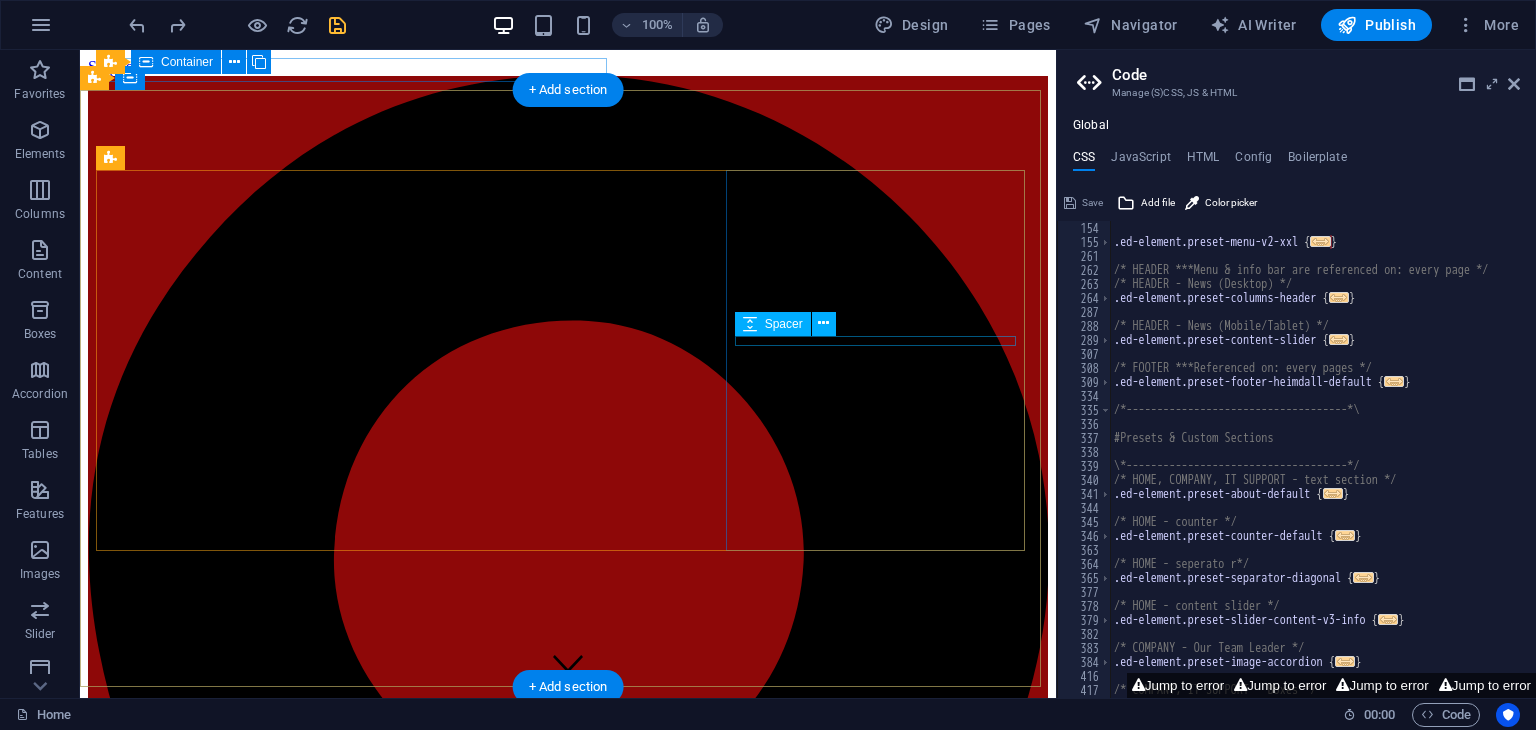 scroll, scrollTop: 1834, scrollLeft: 0, axis: vertical 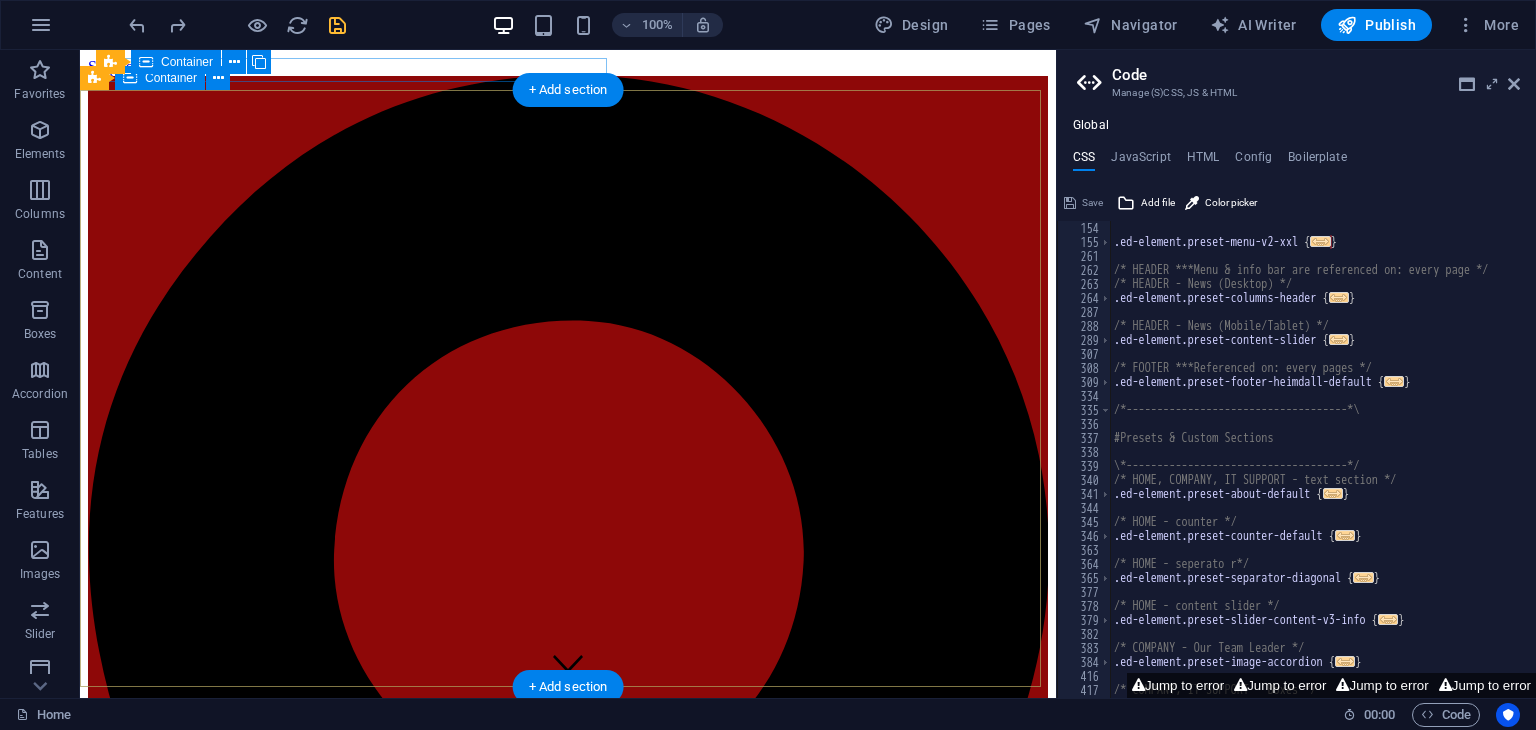 click on "Circuit Boards Lorem ipsum dolor sit amet, consetetur sadipscing elitr, sed diam nonumy eirmod tempor invidunt ut labore et dolore magna aliquyam erat, sed diam voluptua. At vero eos et accusam et justo duo dolores et ea rebum. Circuit Boards Lorem ipsum dolor sit amet, consetetur sadipscing elitr, sed diam nonumy eirmod tempor invidunt ut labore et dolore magna aliquyam erat, sed diam voluptua. At vero eos et accusam et justo duo dolores et ea rebum. Circuit Boards Lorem ipsum dolor sit amet, consetetur sadipscing elitr, sed diam nonumy eirmod tempor invidunt ut labore et dolore magna aliquyam erat, sed diam voluptua. At vero eos et accusam et justo duo dolores et ea rebum. Learn more" at bounding box center [568, 4999] 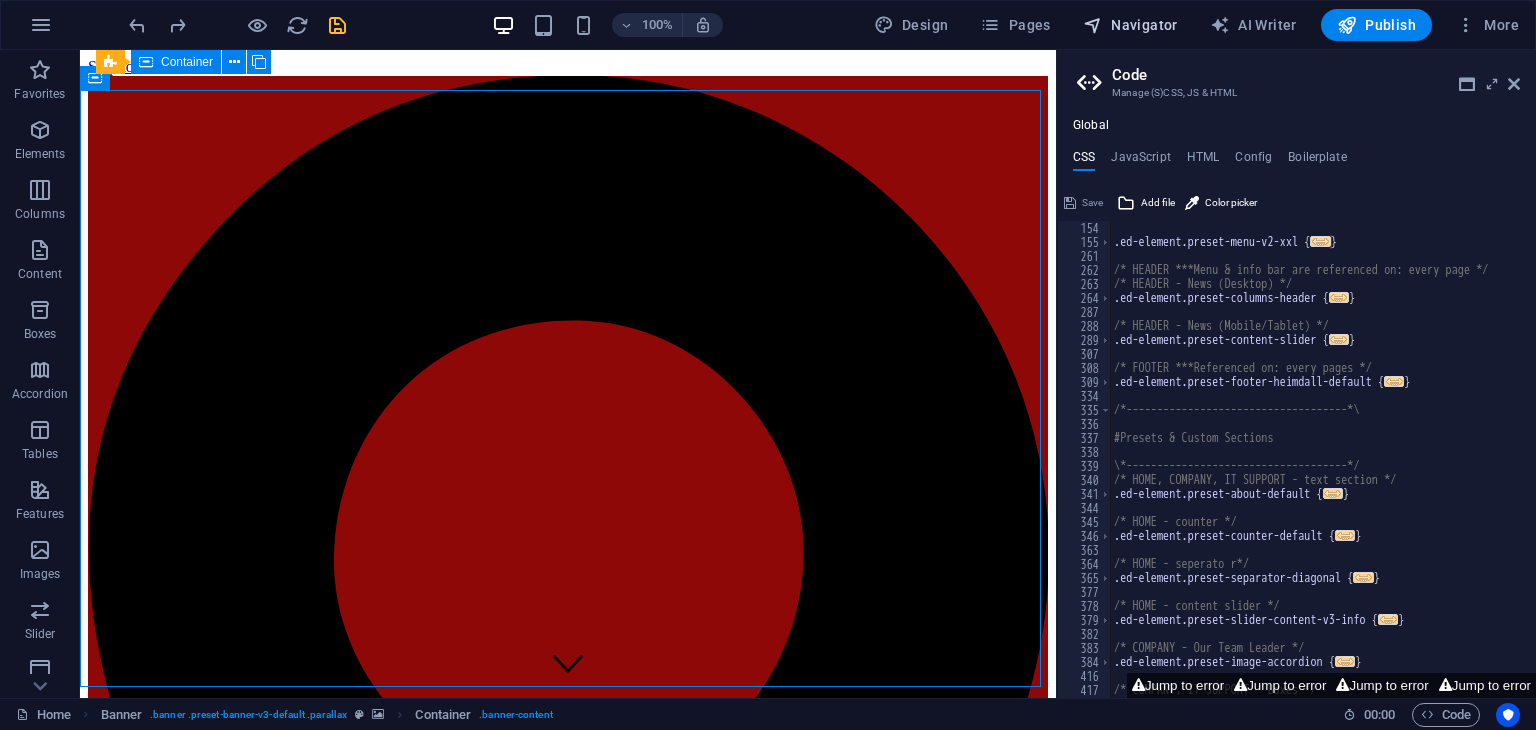 click on "Navigator" at bounding box center [1130, 25] 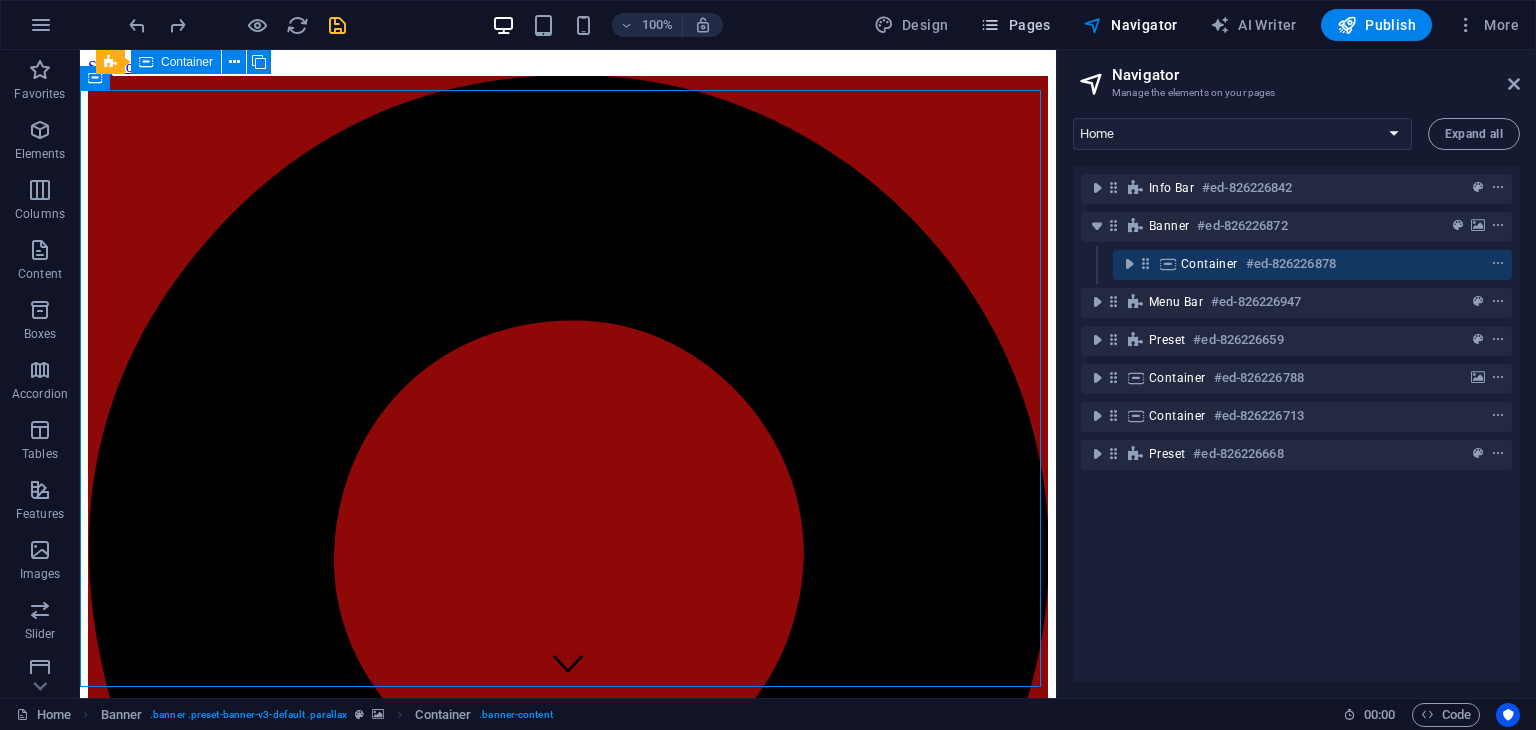 click on "Pages" at bounding box center [1015, 25] 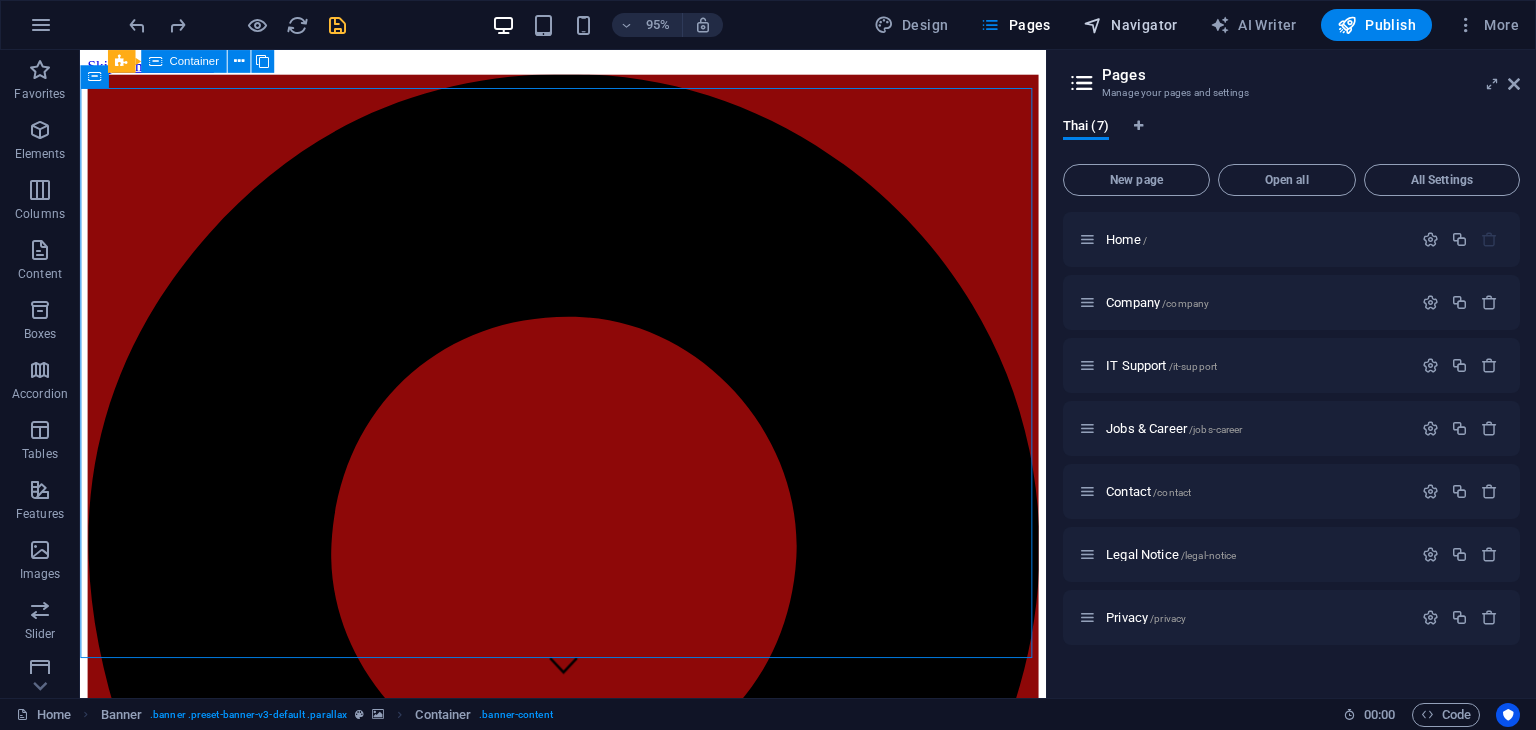 click at bounding box center (1093, 25) 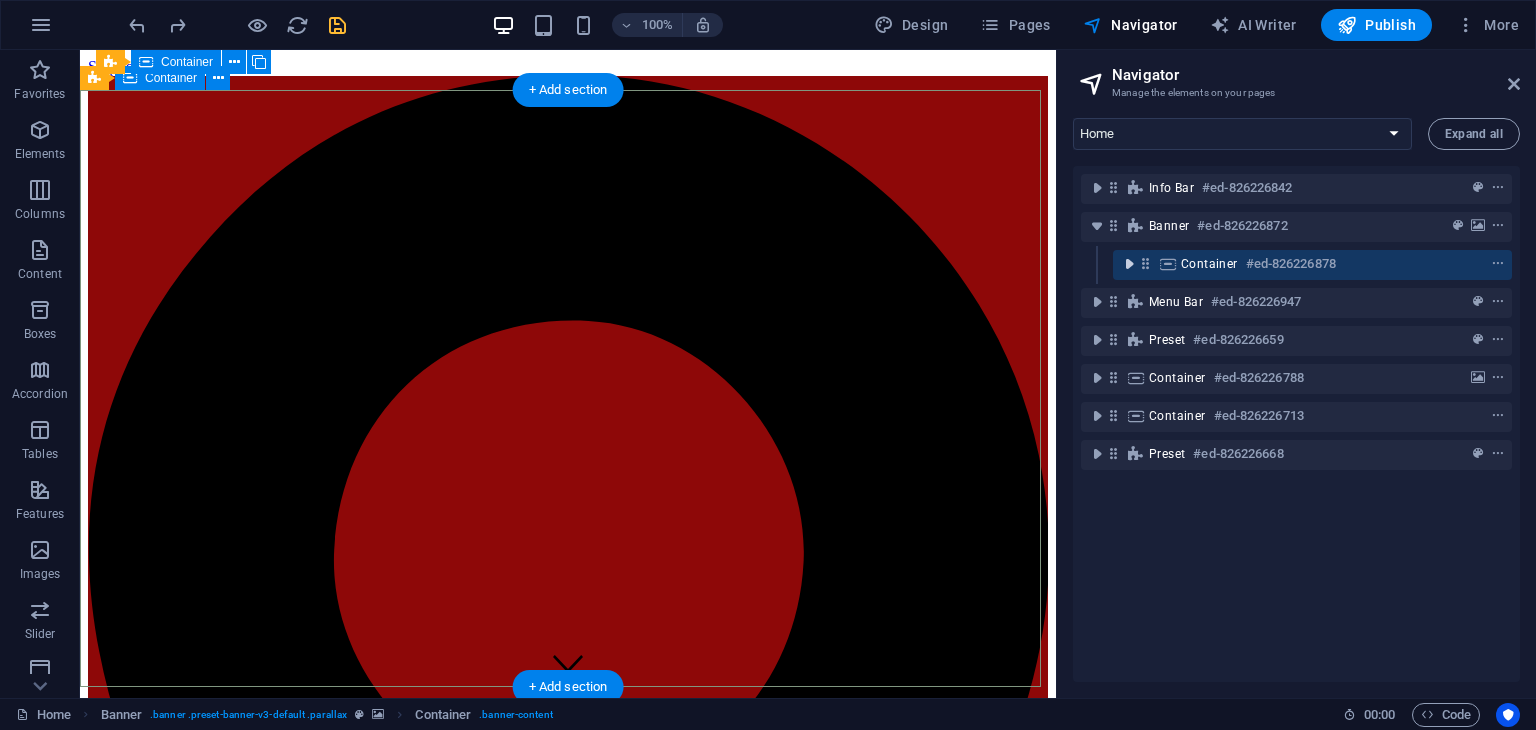 click at bounding box center (1129, 264) 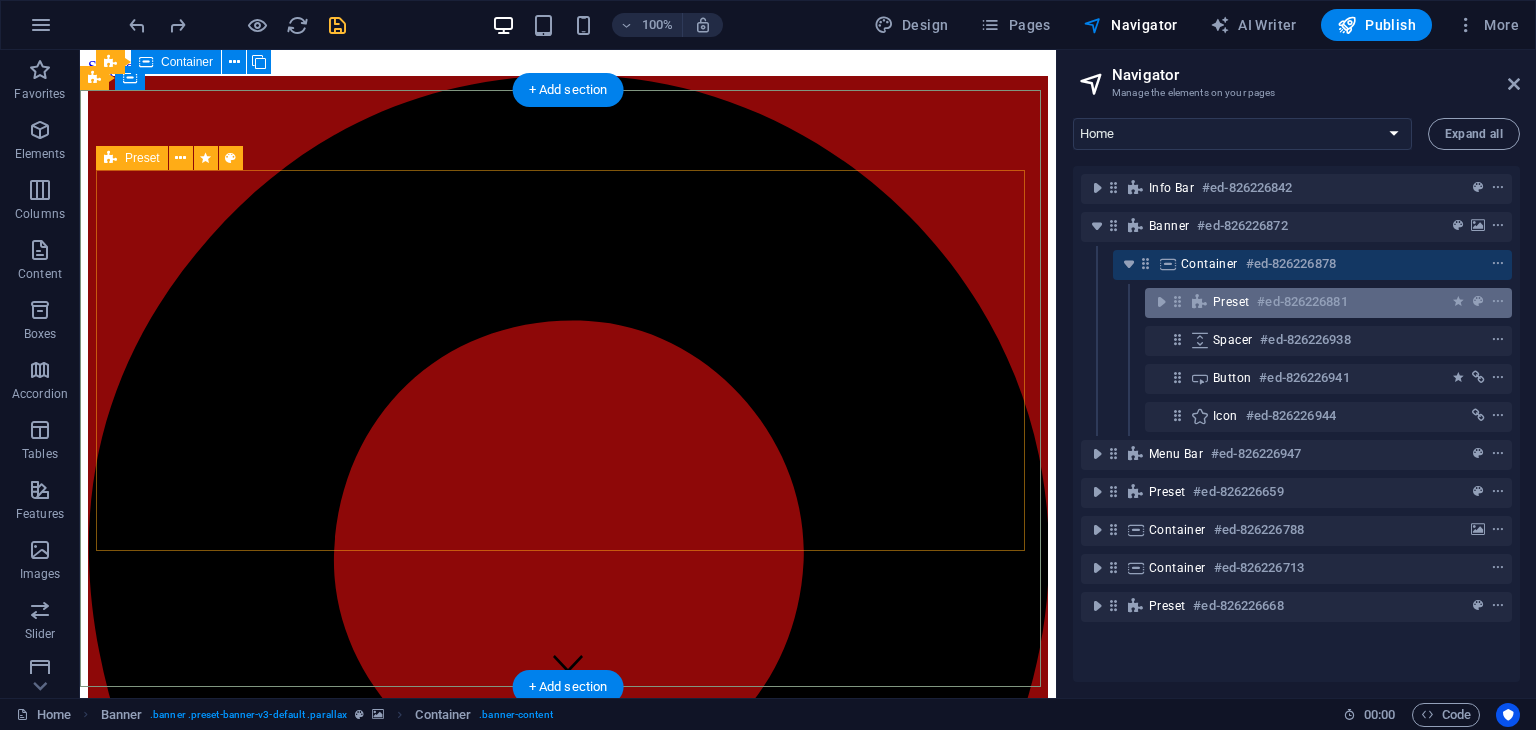 click on "Preset" at bounding box center (1231, 302) 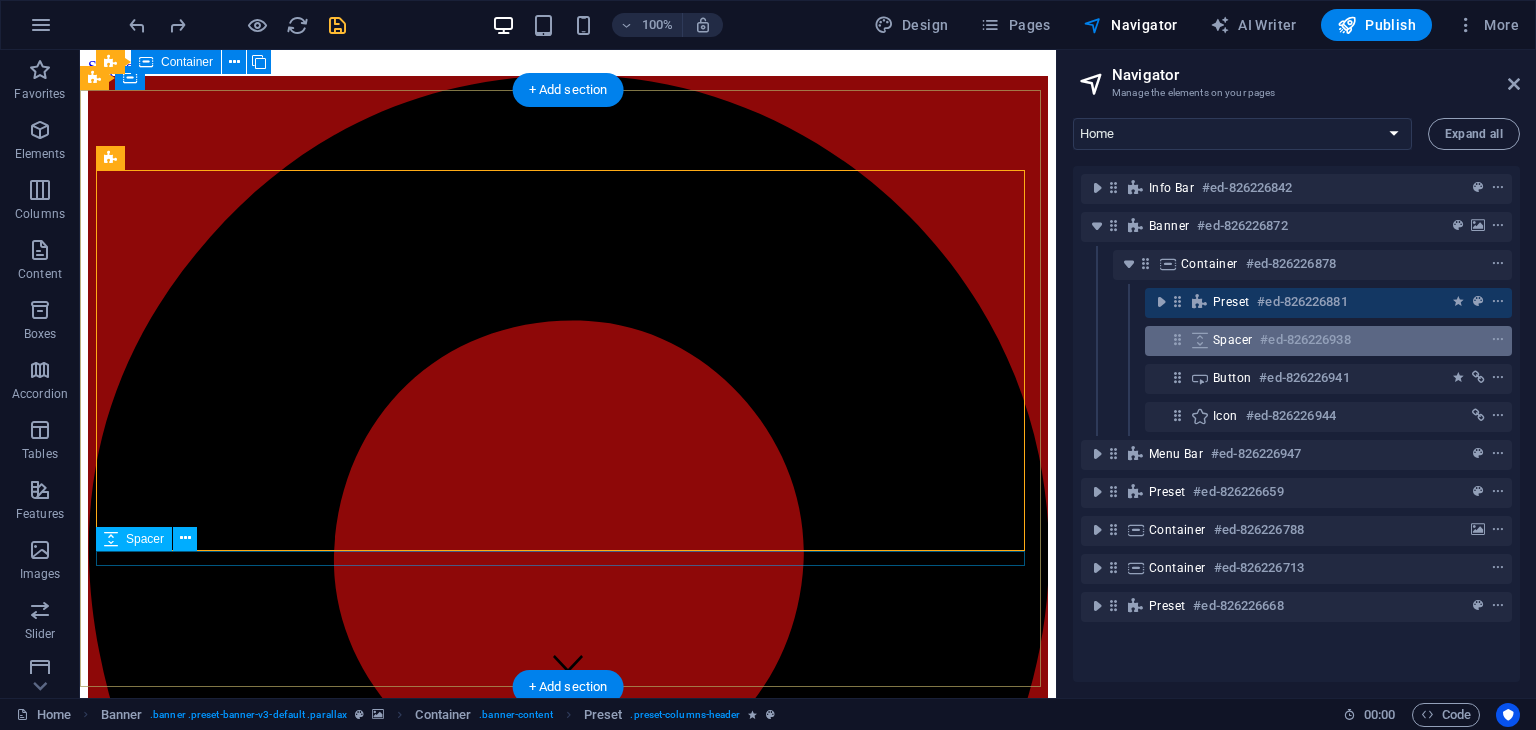 click on "Spacer" at bounding box center [1232, 340] 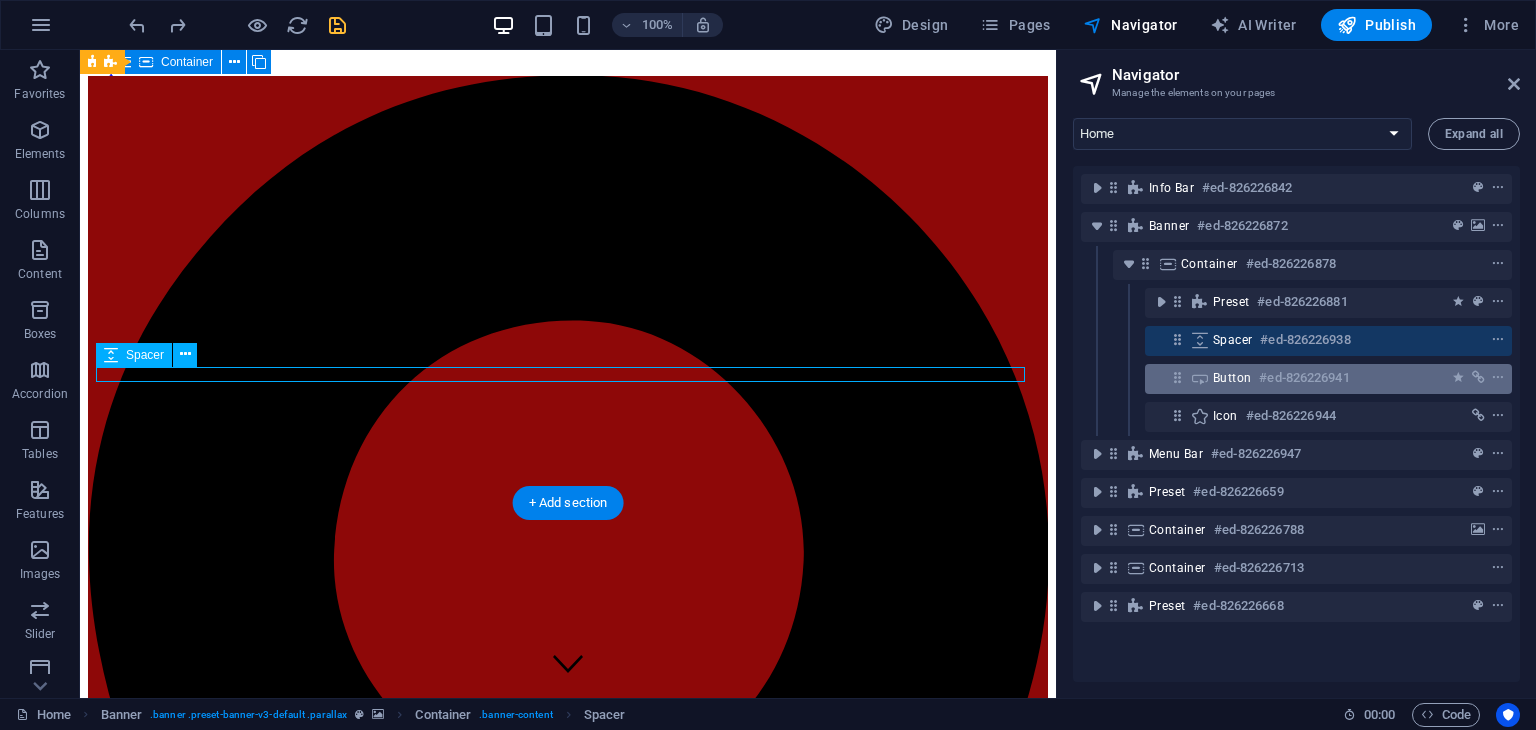 scroll, scrollTop: 184, scrollLeft: 0, axis: vertical 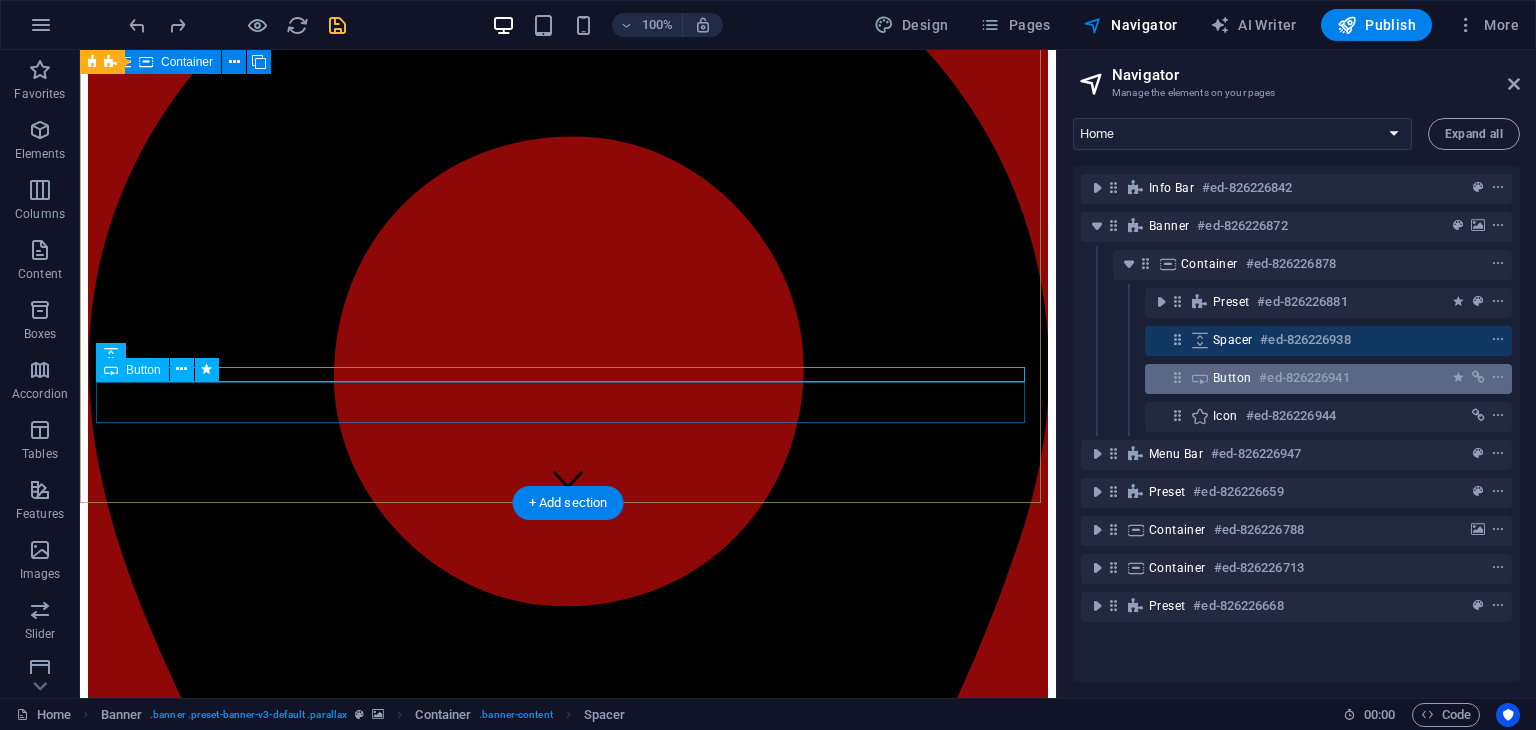 click on "Button" at bounding box center [1232, 378] 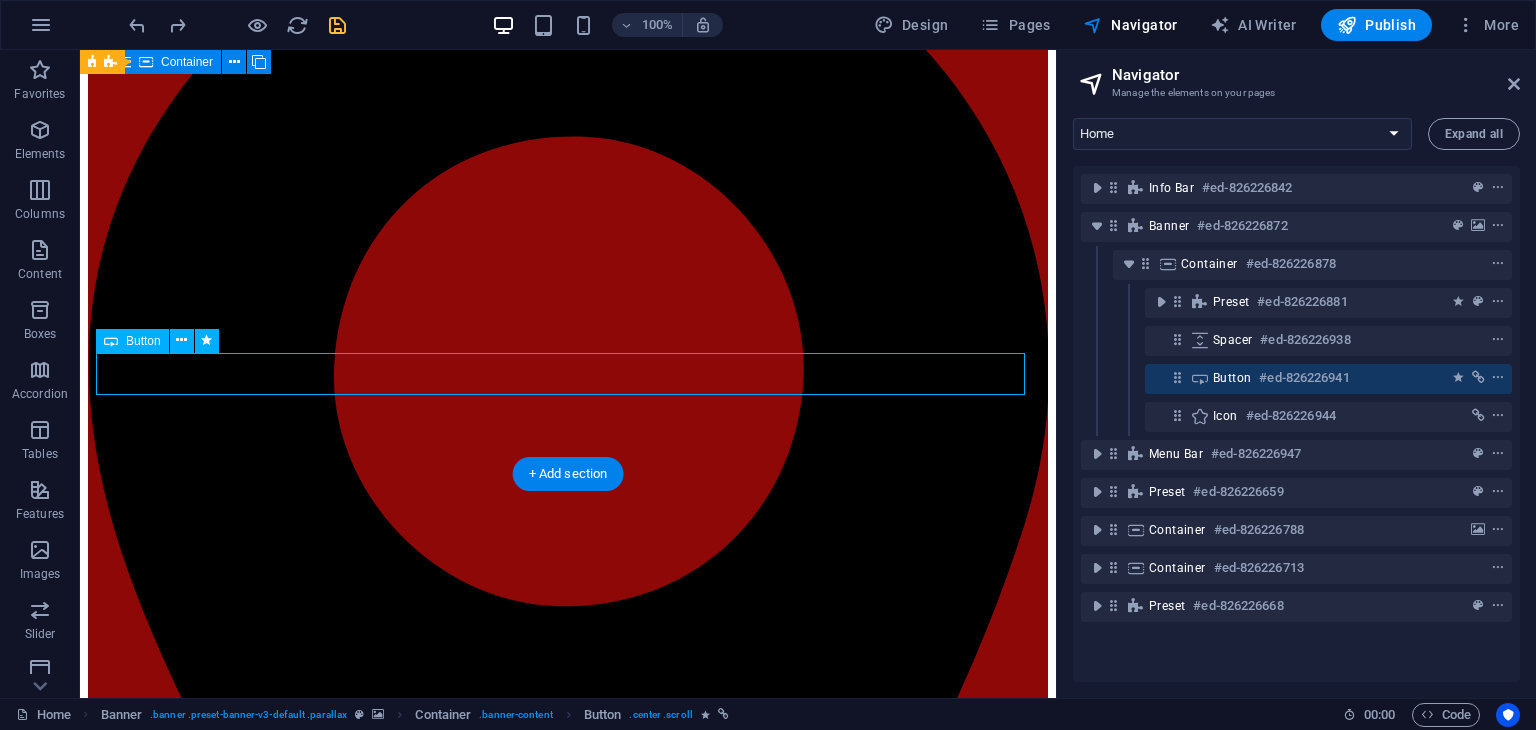 scroll, scrollTop: 212, scrollLeft: 0, axis: vertical 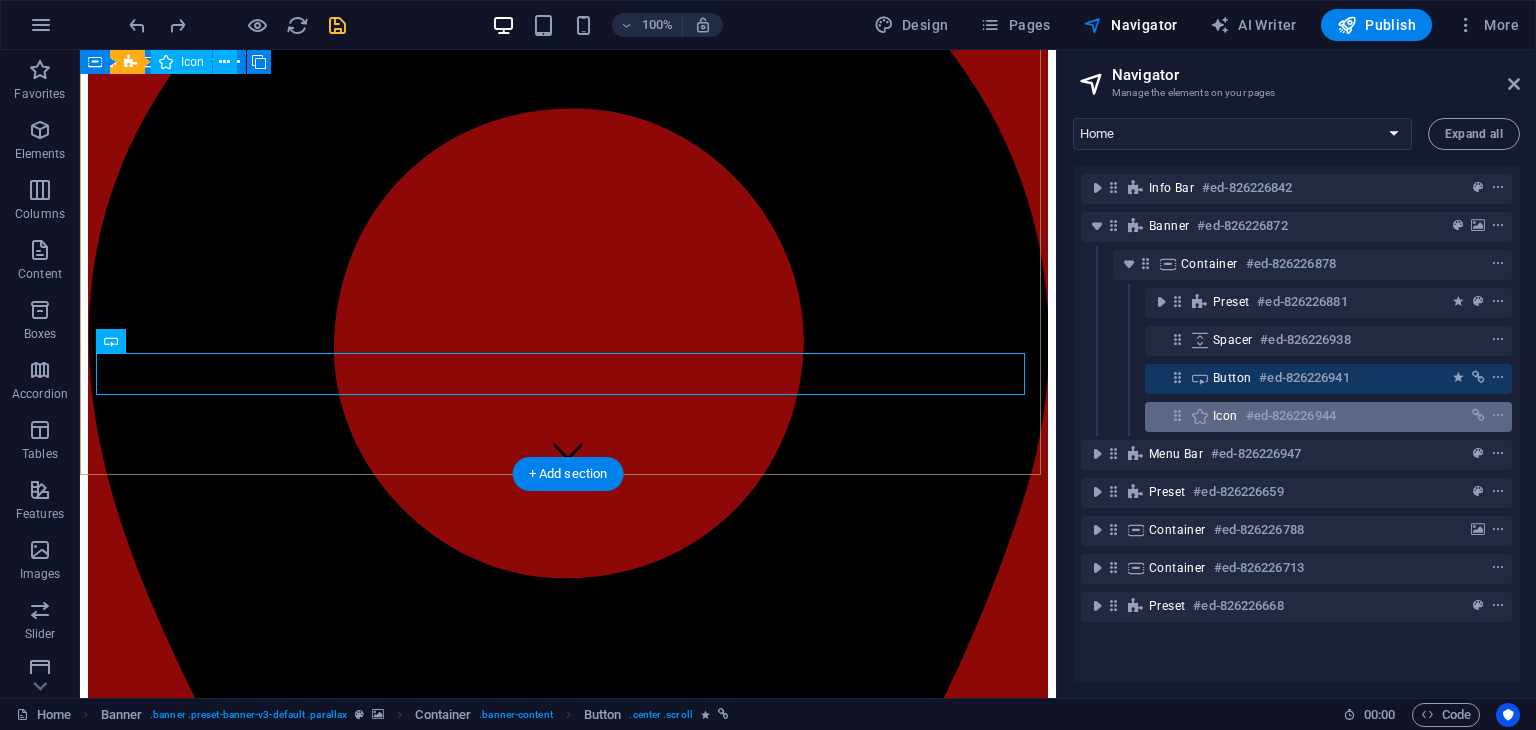click on "Icon #ed-826226944" at bounding box center (1312, 416) 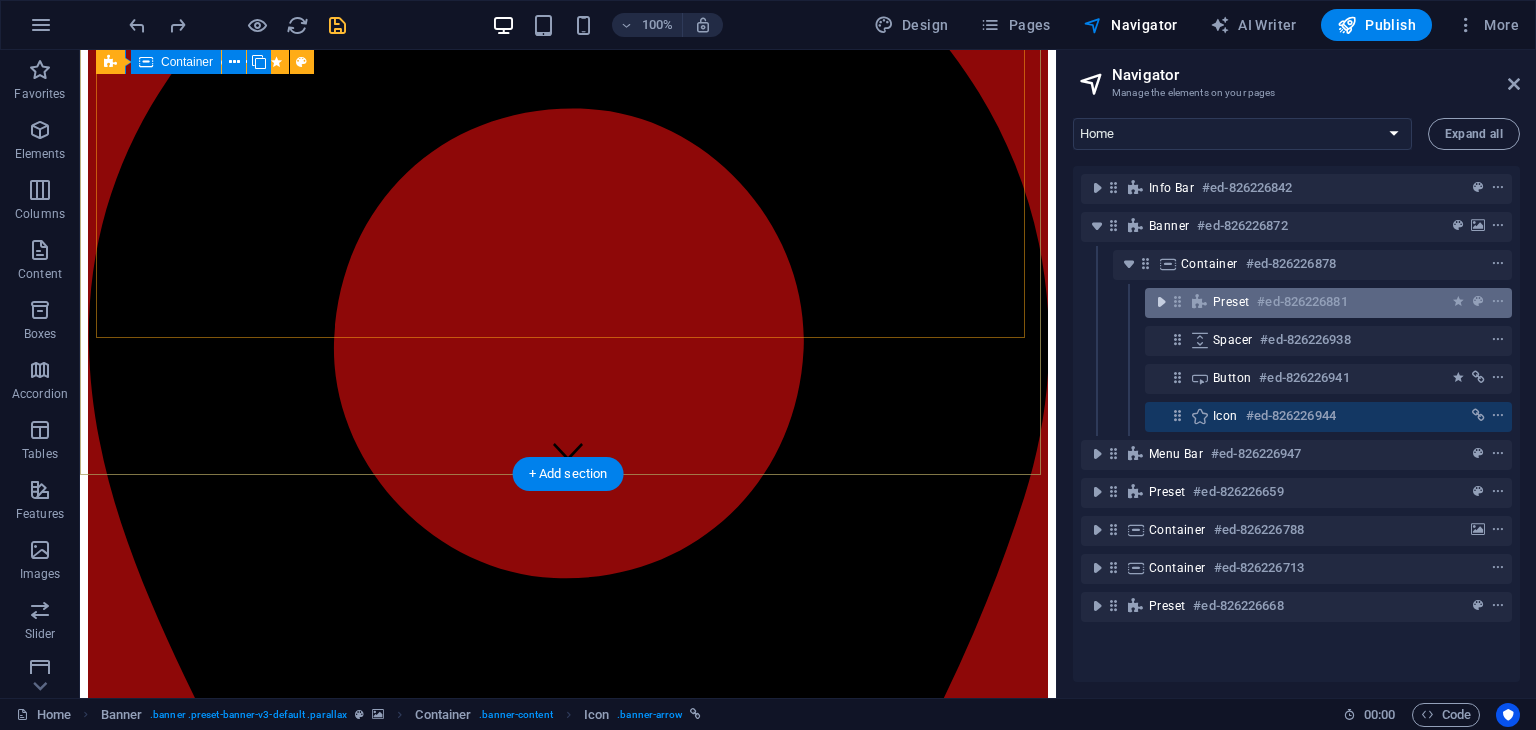 click at bounding box center [1161, 302] 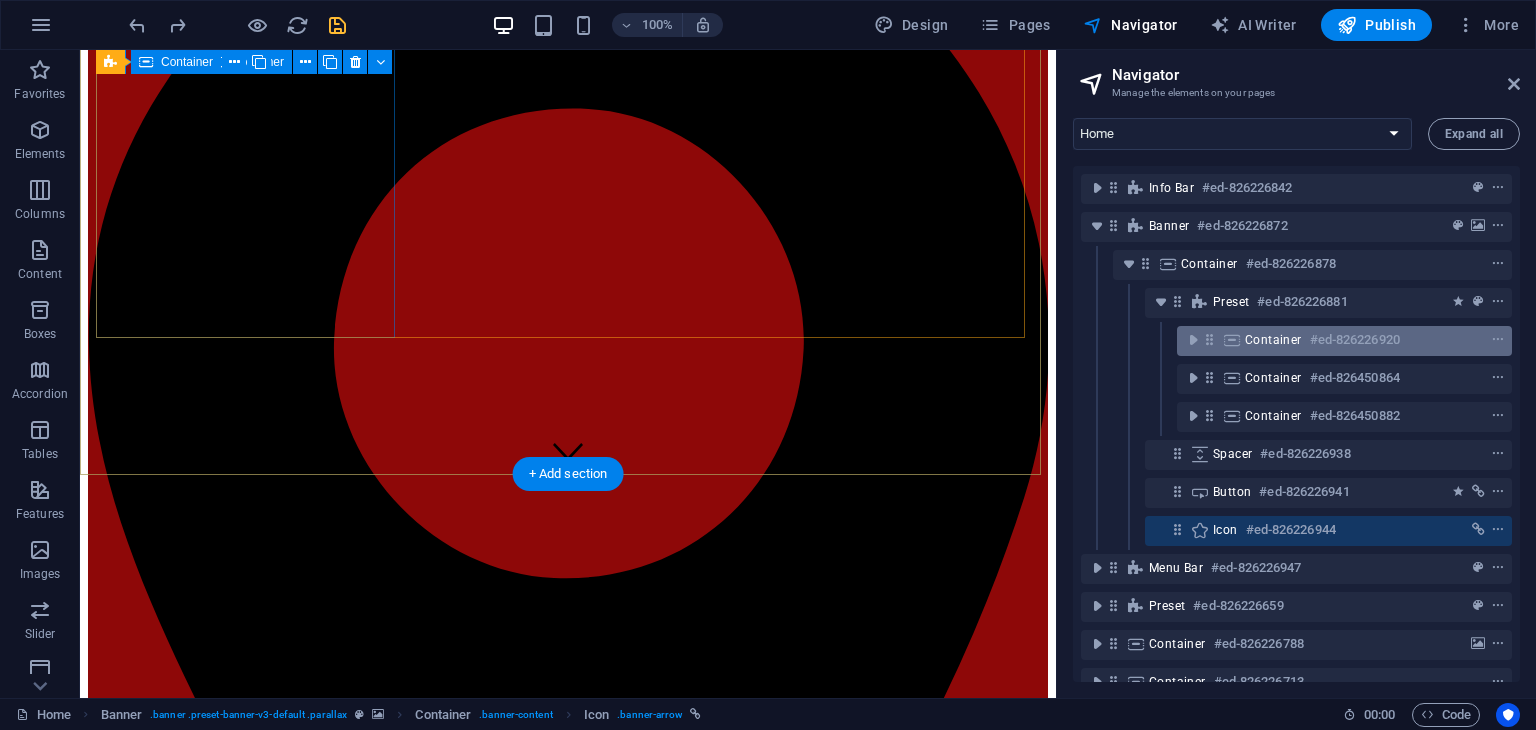 click at bounding box center (1209, 339) 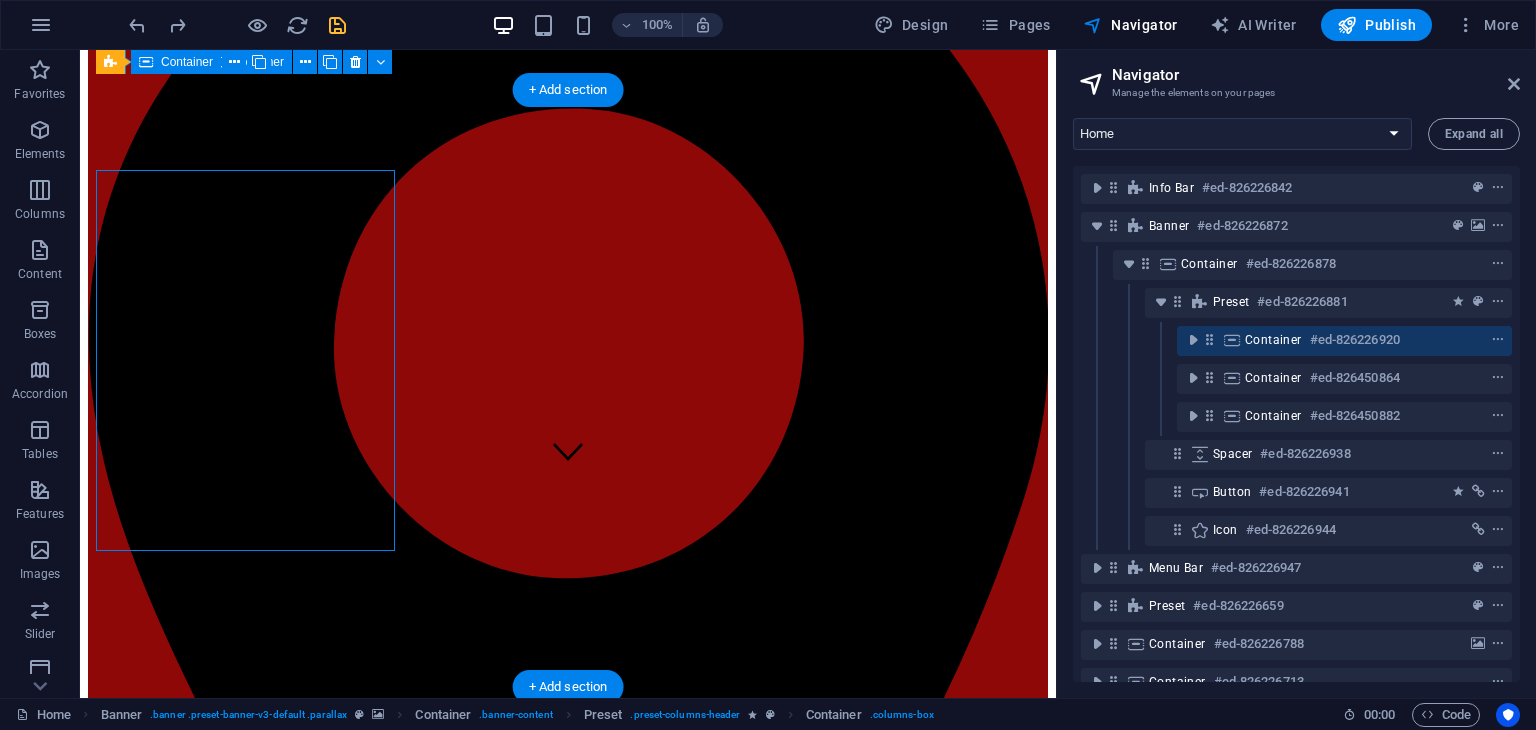scroll, scrollTop: 0, scrollLeft: 0, axis: both 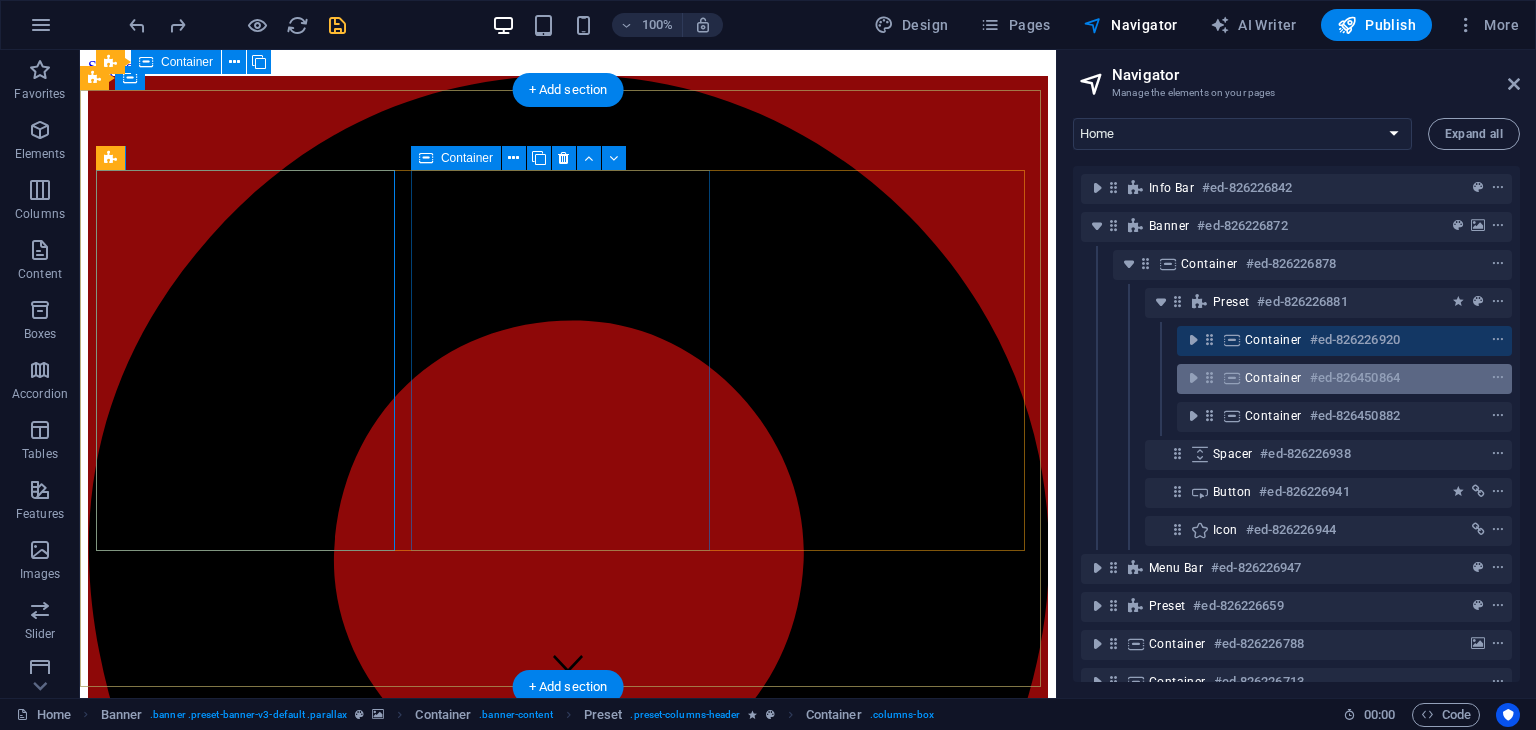 click at bounding box center (1232, 378) 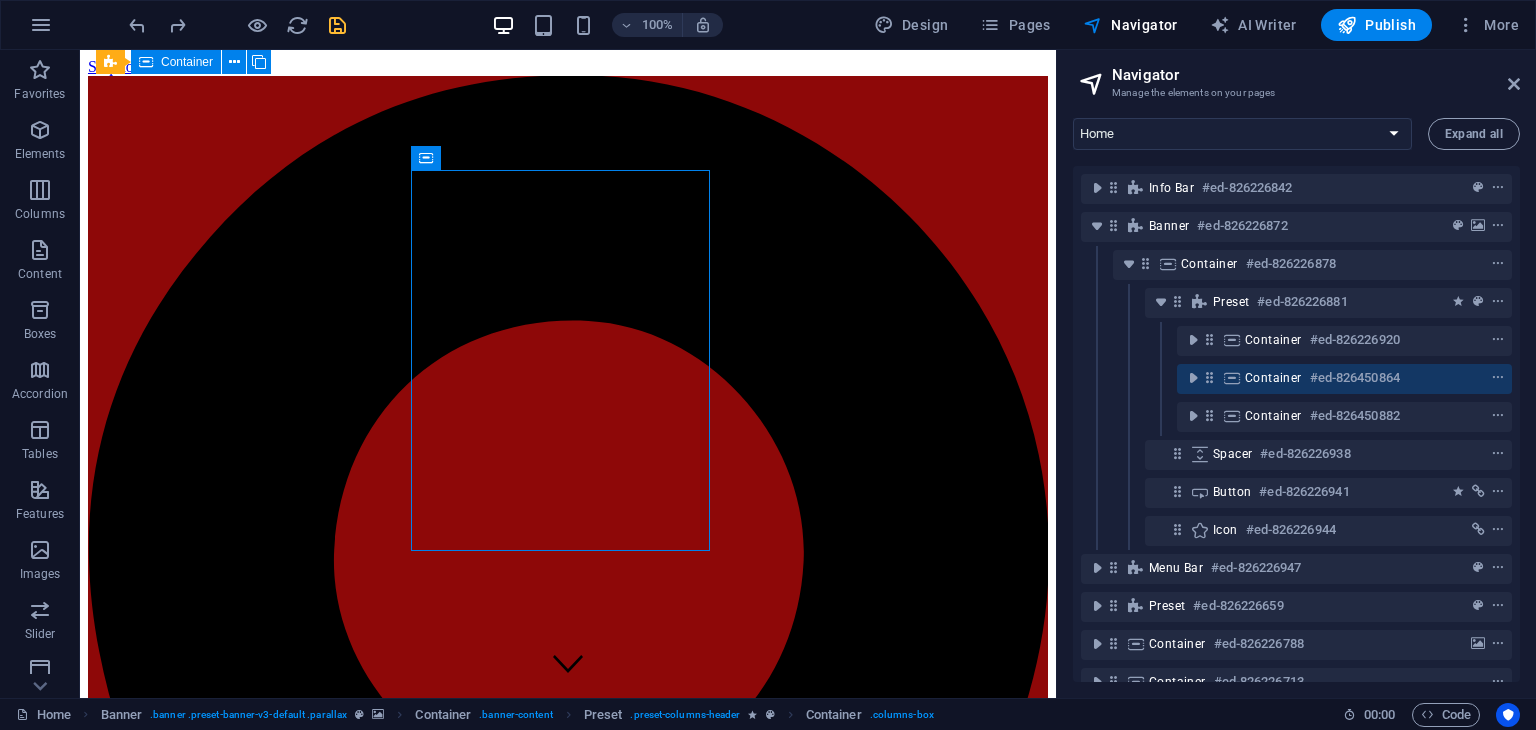 click on "Container #ed-826450882" at bounding box center [1296, 417] 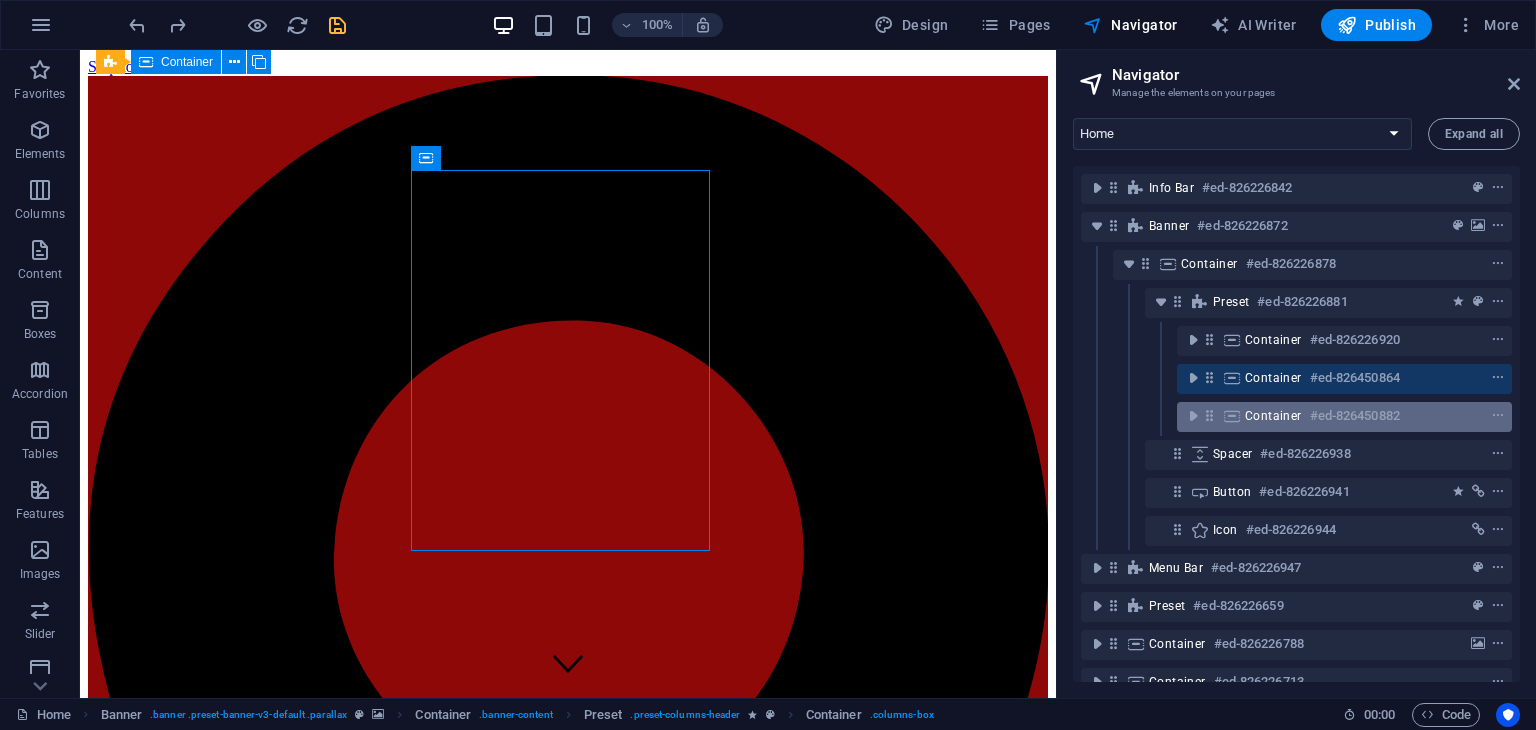 click on "Container #ed-826450882" at bounding box center [1328, 416] 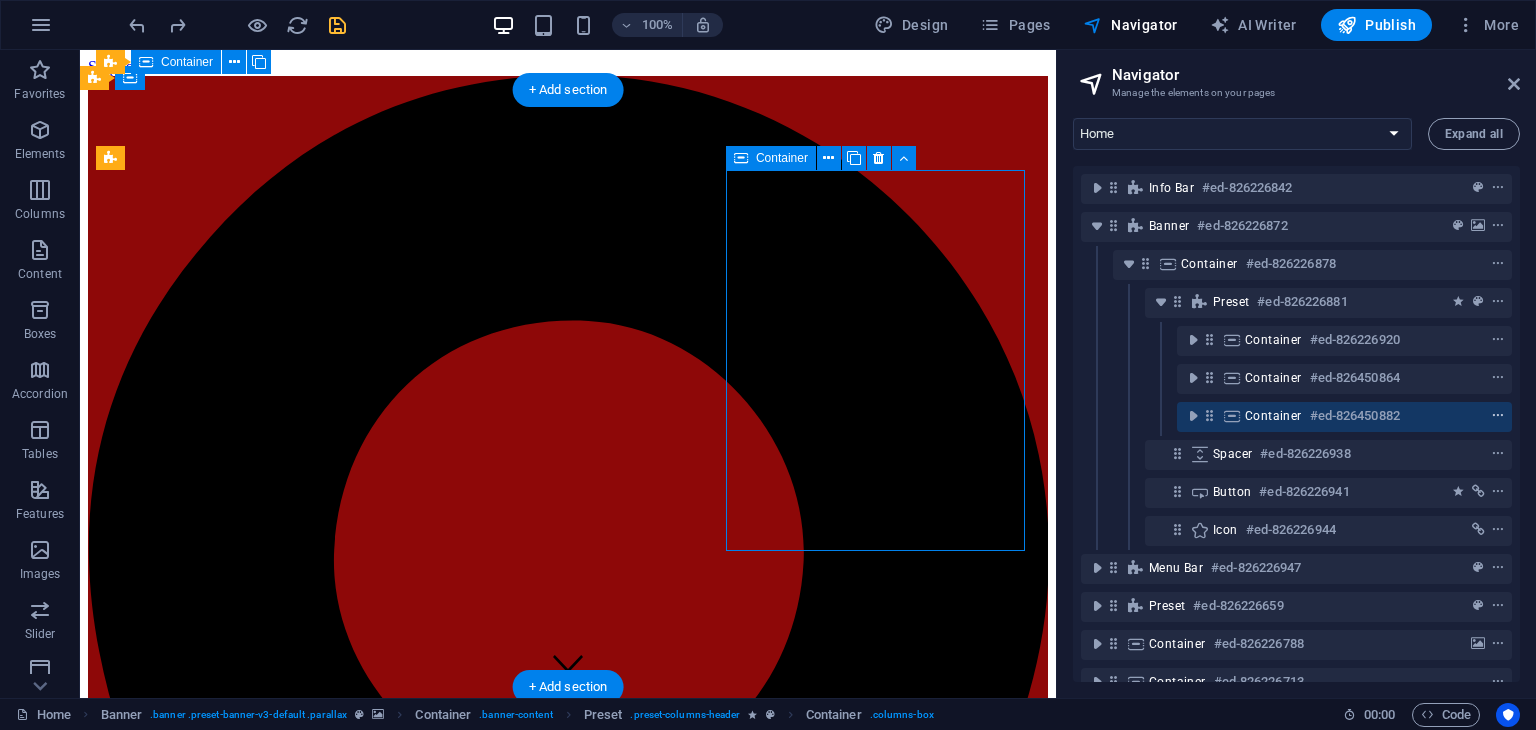 click at bounding box center (1498, 416) 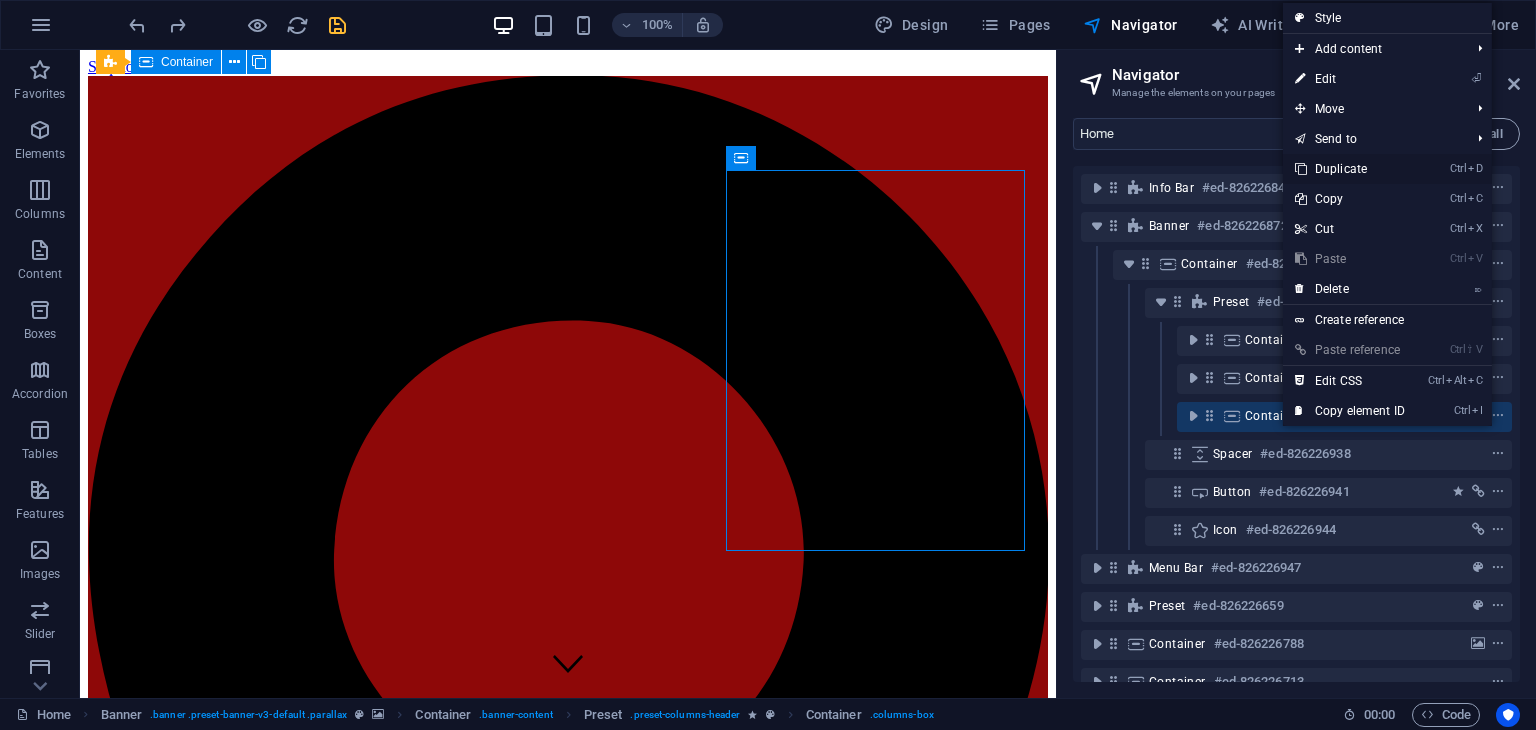 click on "Ctrl D  Duplicate" at bounding box center (1350, 169) 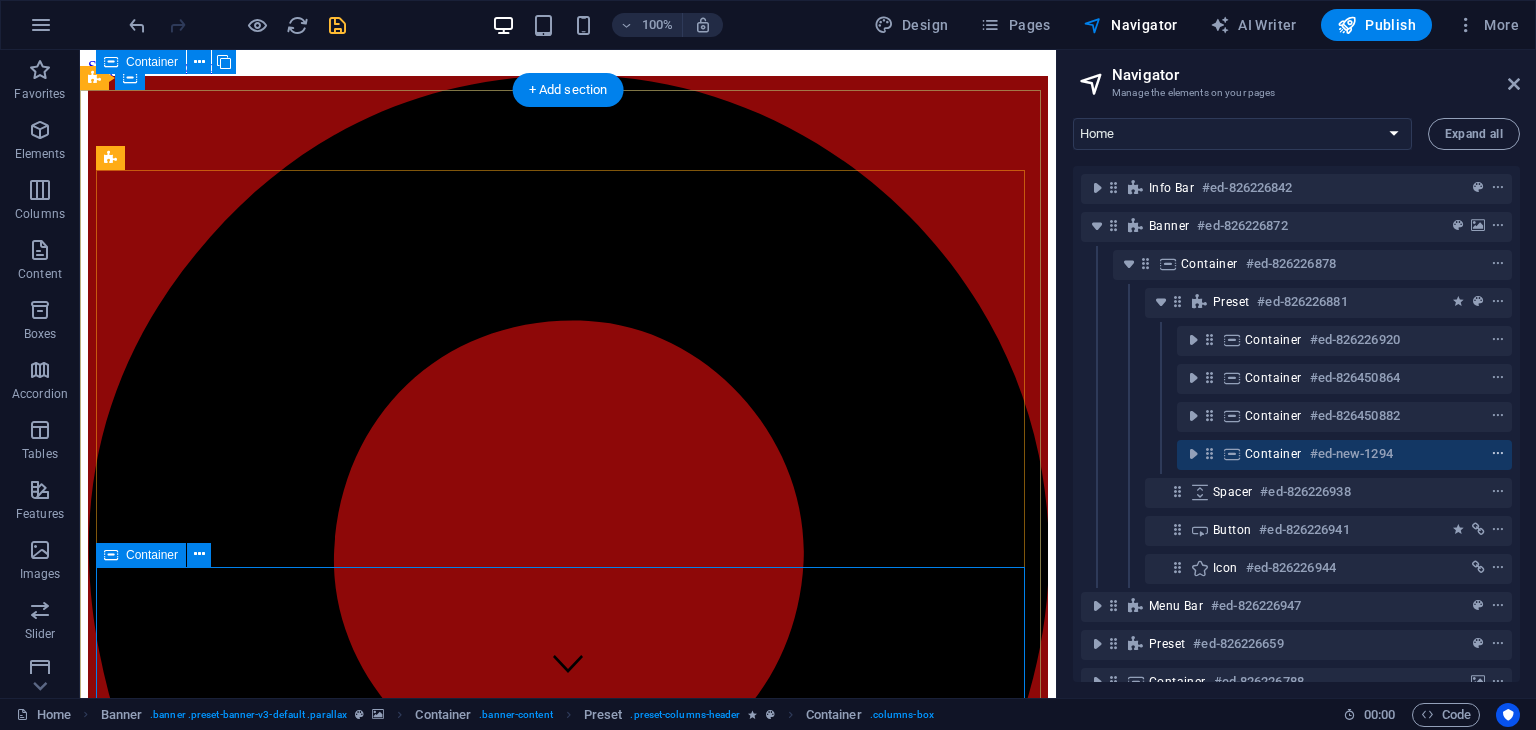 click at bounding box center (1498, 454) 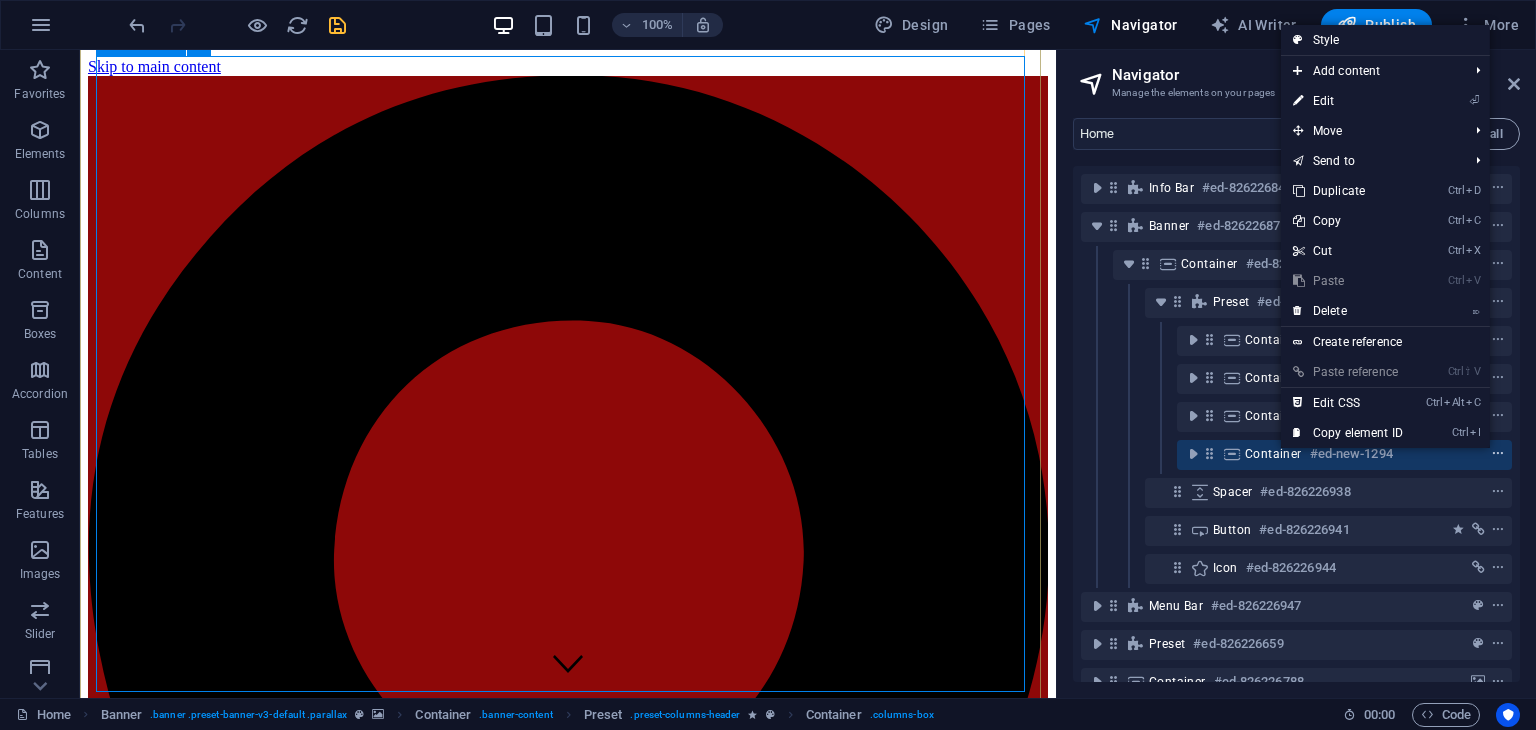 scroll, scrollTop: 510, scrollLeft: 0, axis: vertical 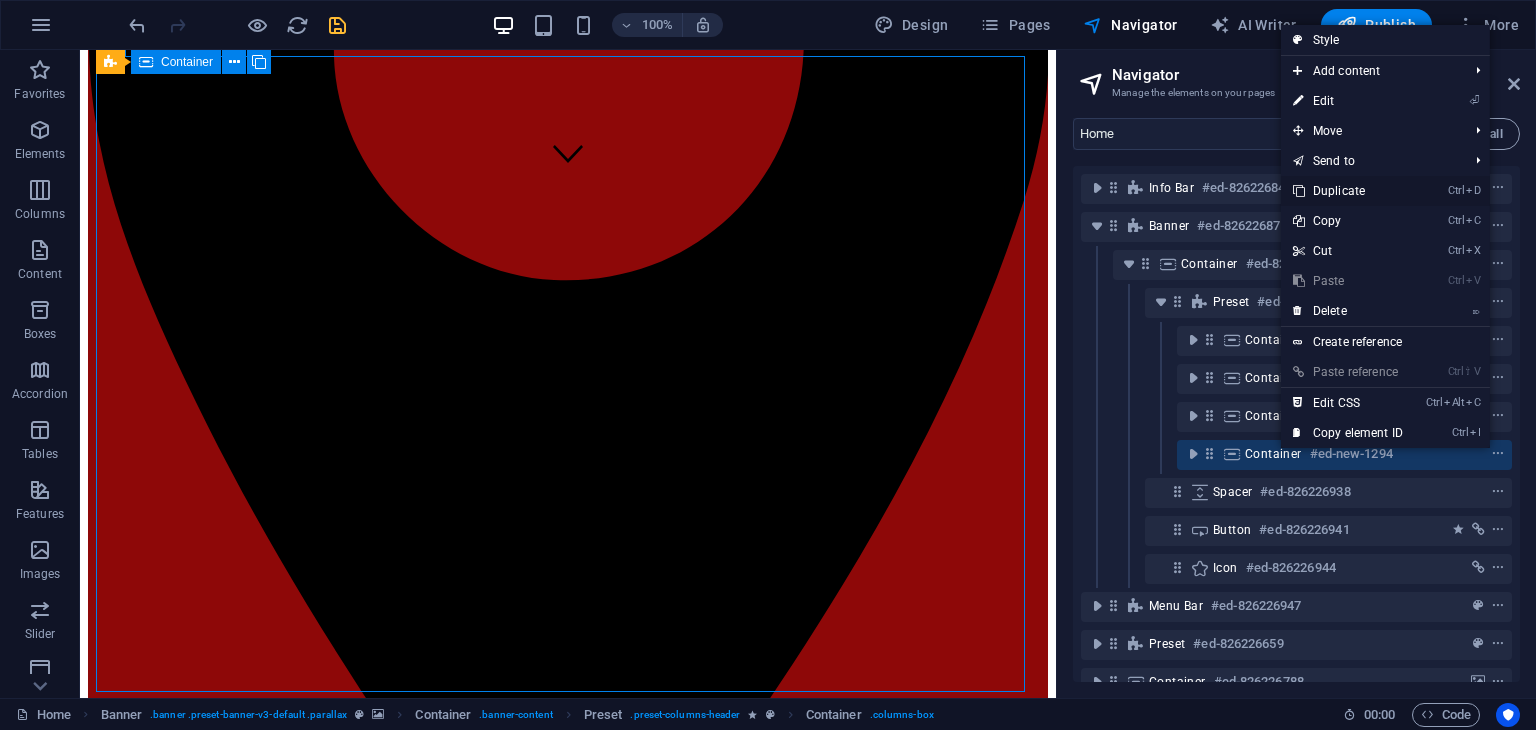 click on "Ctrl D  Duplicate" at bounding box center (1348, 191) 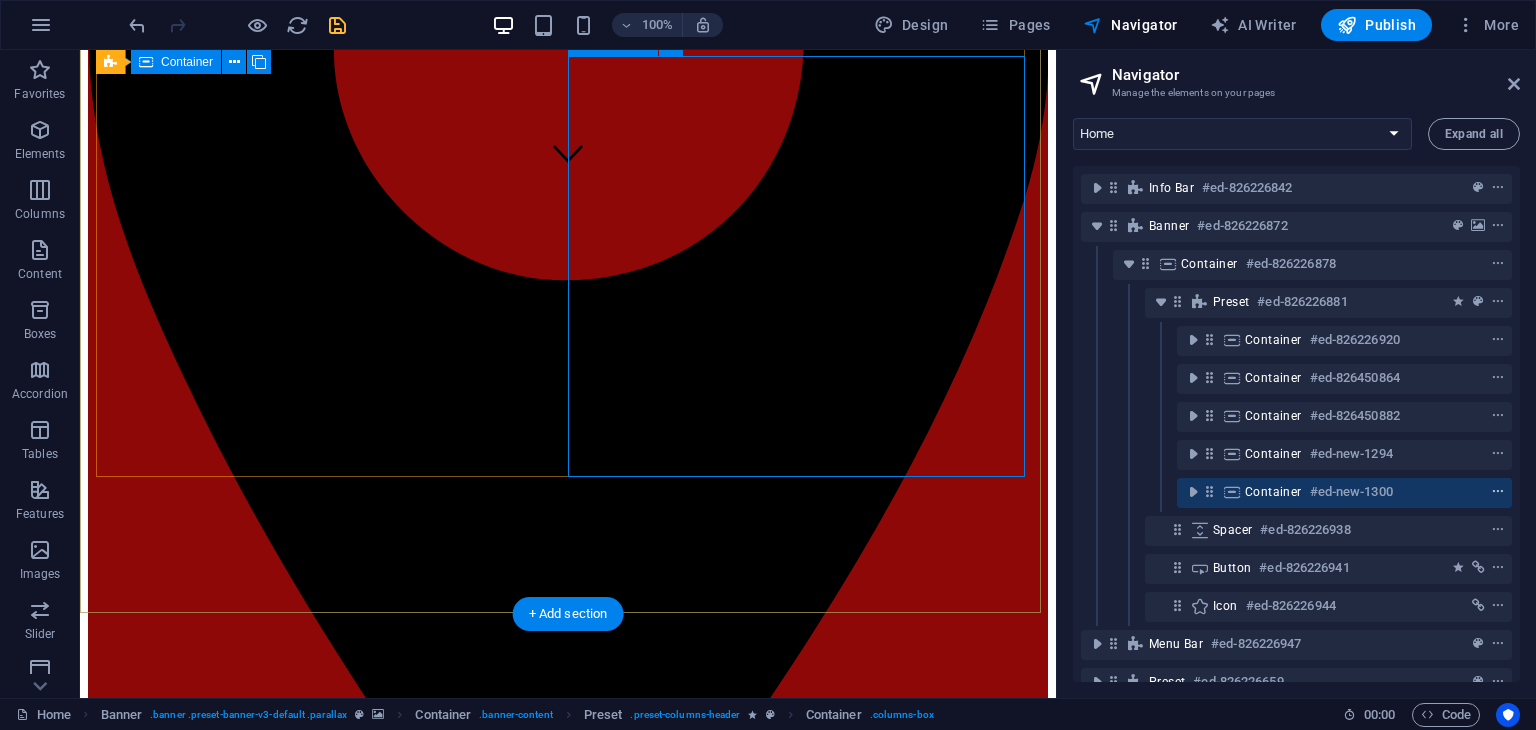 click at bounding box center (1498, 492) 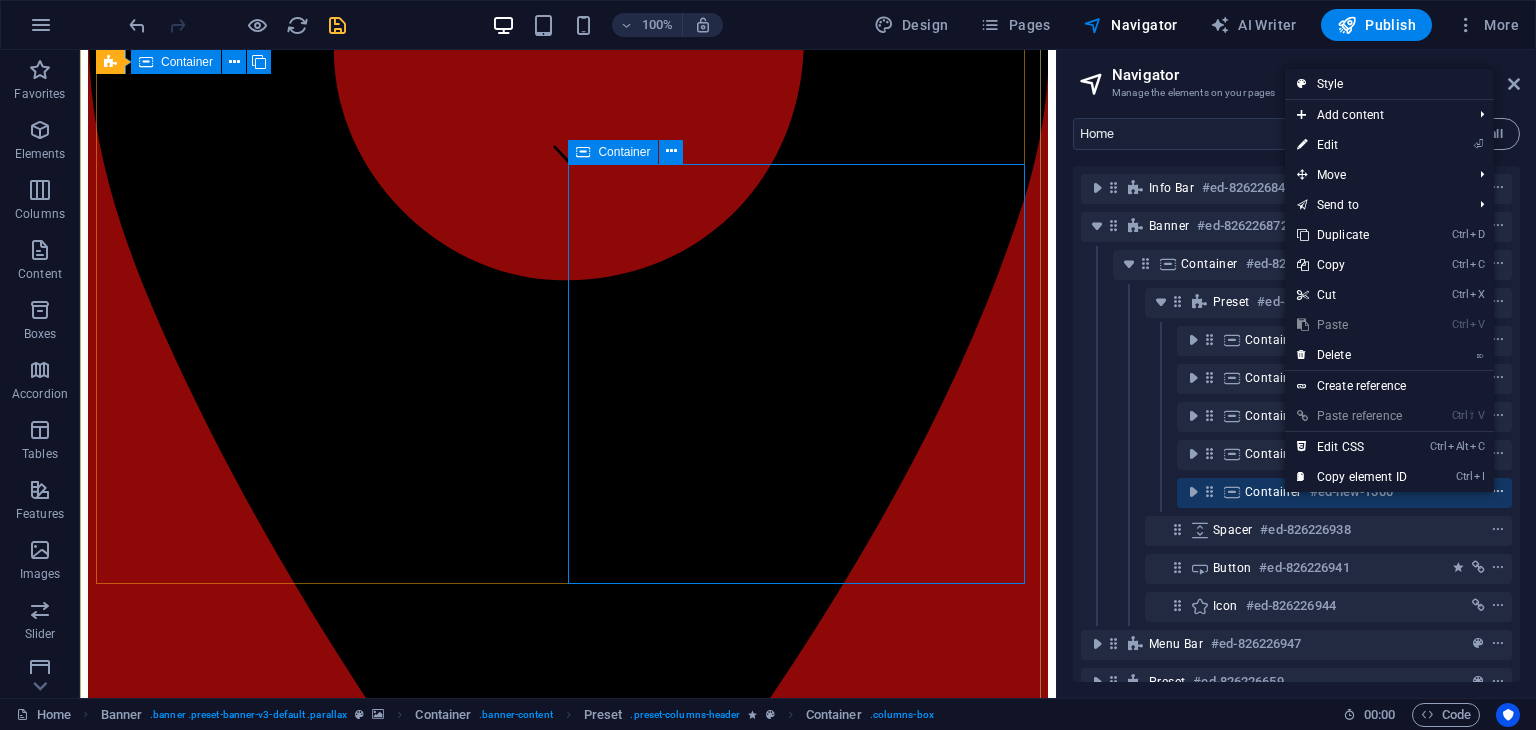 scroll, scrollTop: 403, scrollLeft: 0, axis: vertical 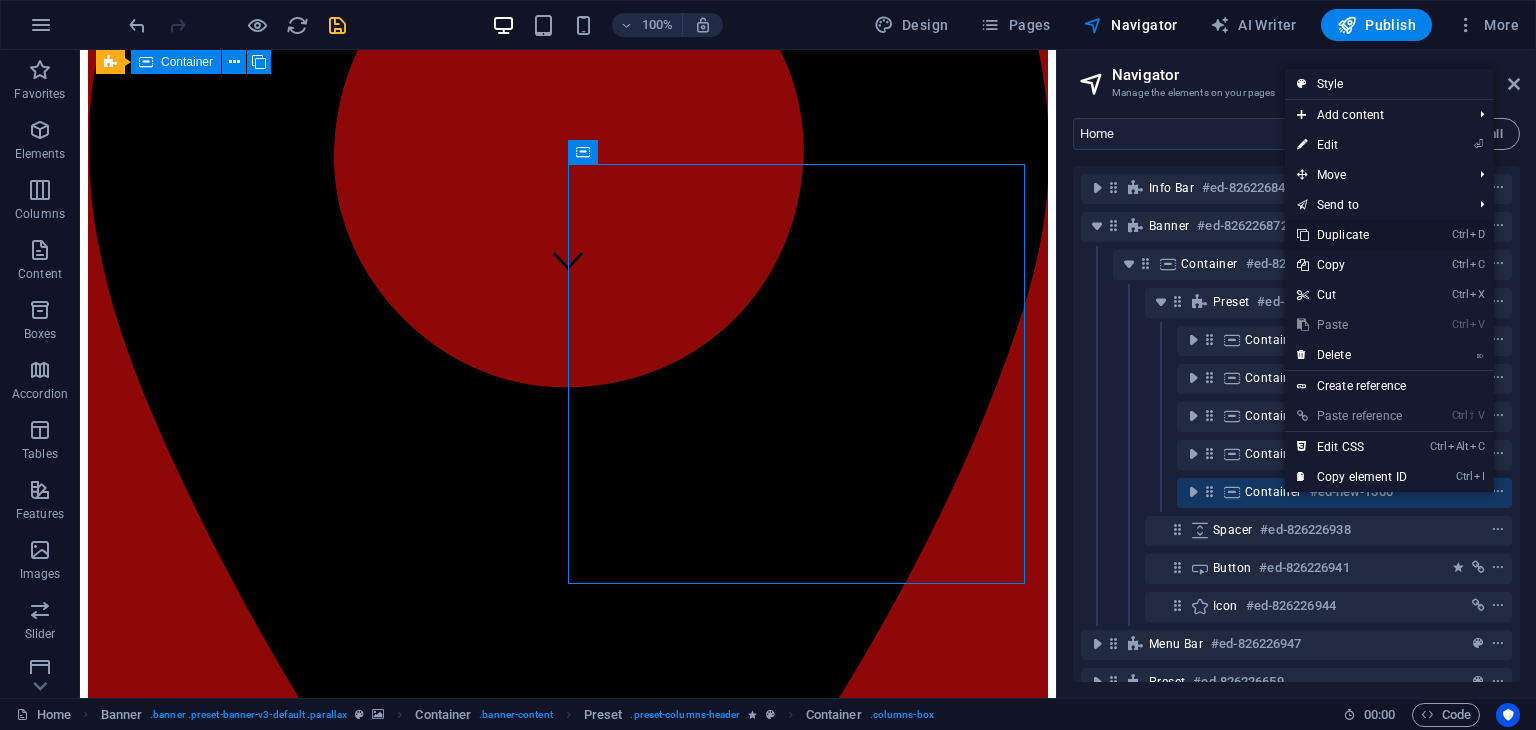 click on "Ctrl D  Duplicate" at bounding box center [1352, 235] 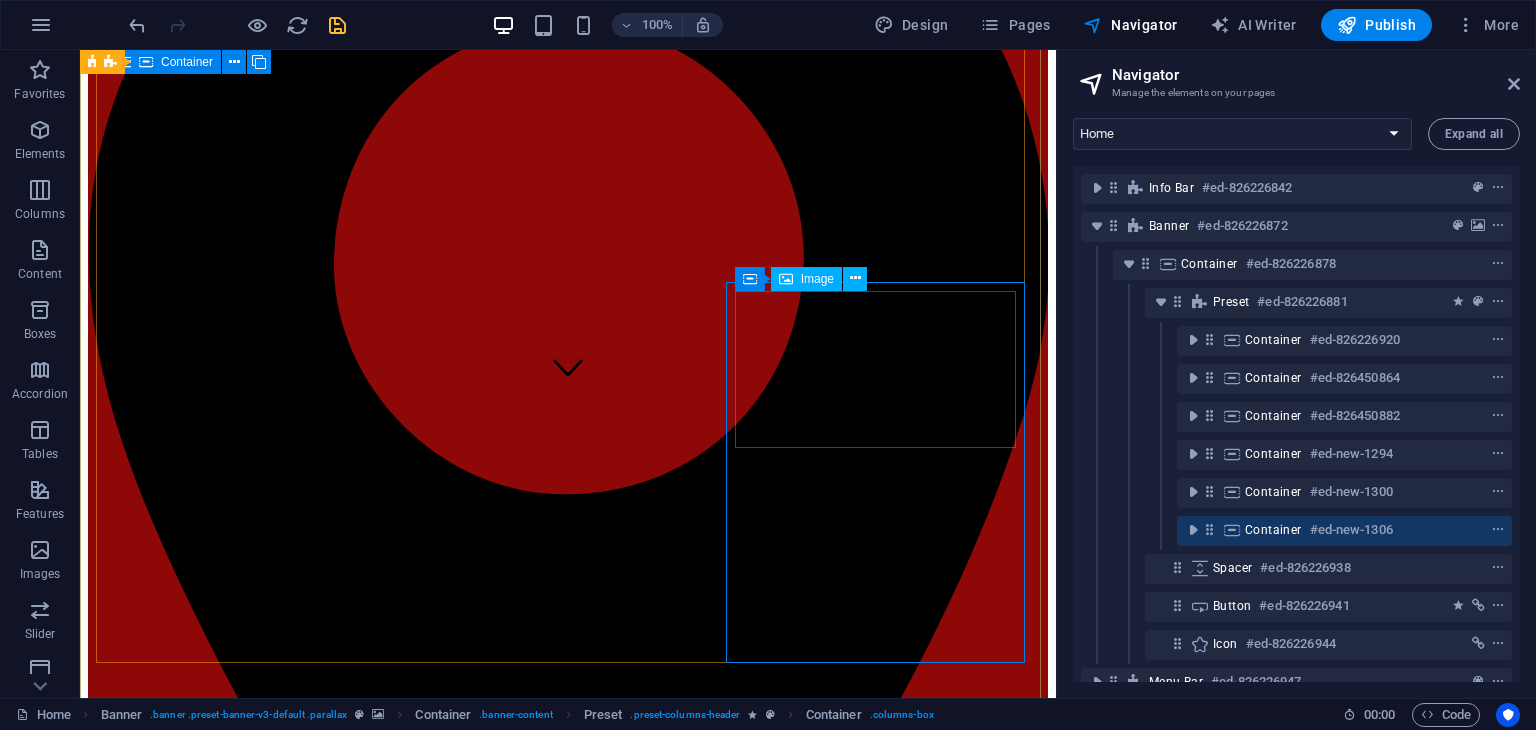 scroll, scrollTop: 303, scrollLeft: 0, axis: vertical 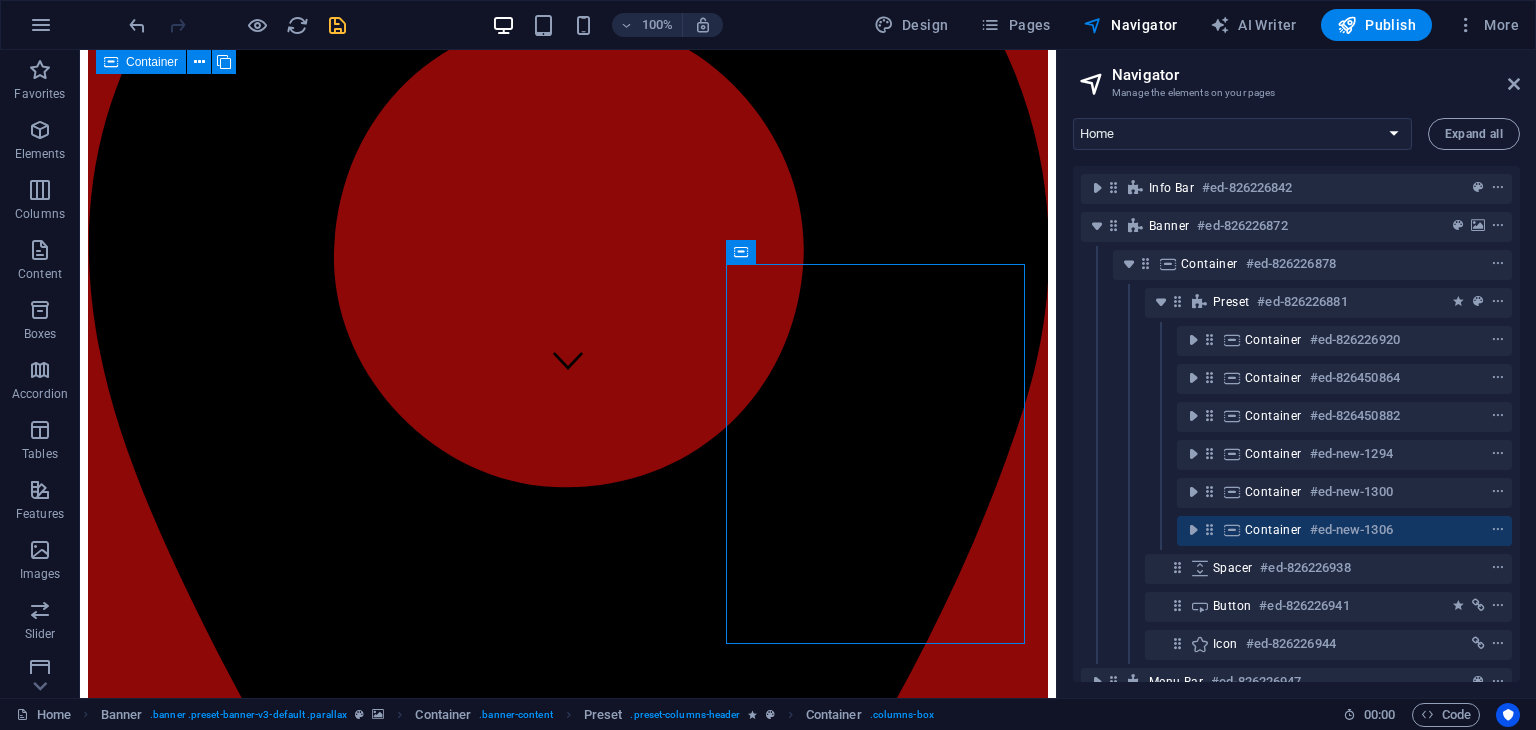 click on "Navigator Manage the elements on your pages" at bounding box center (1298, 76) 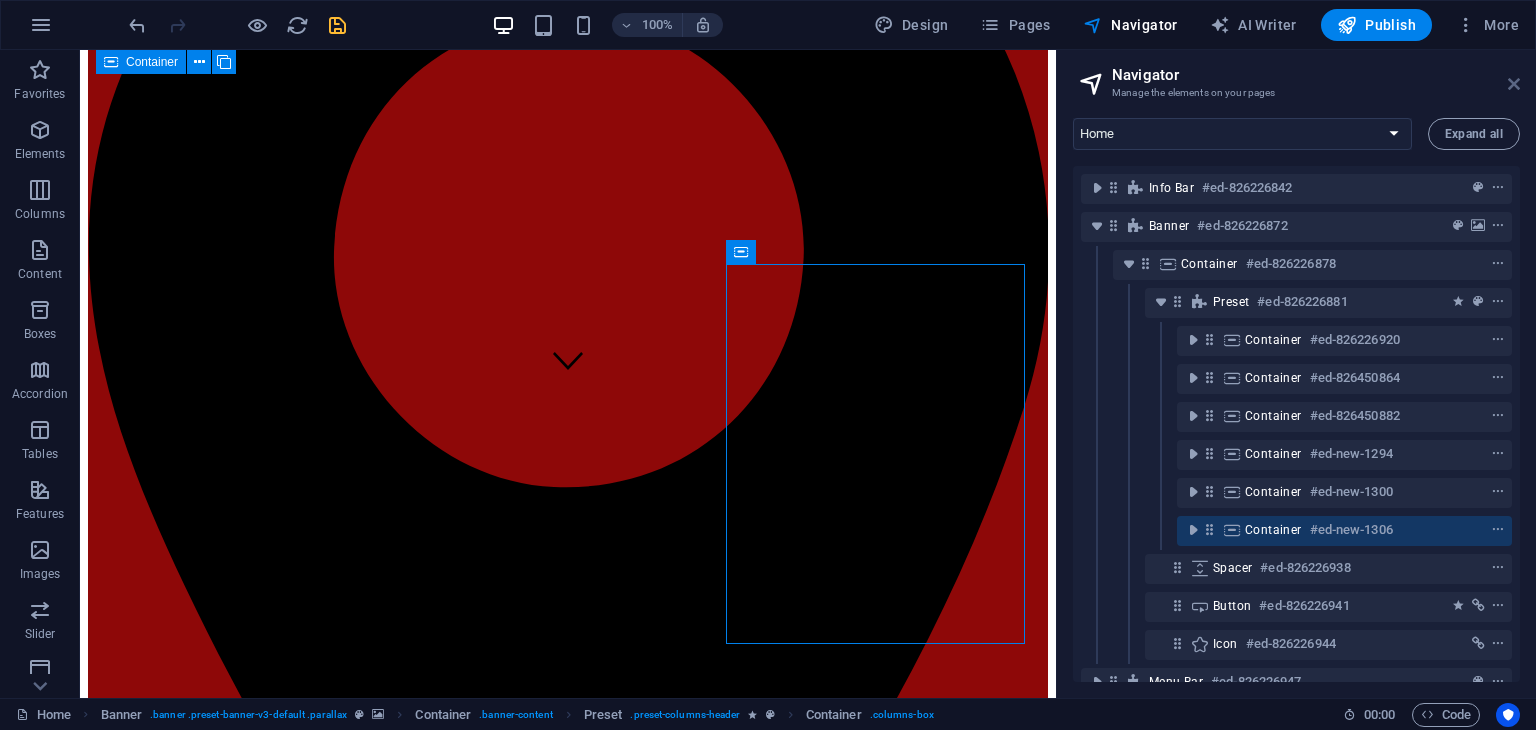 click at bounding box center (1514, 84) 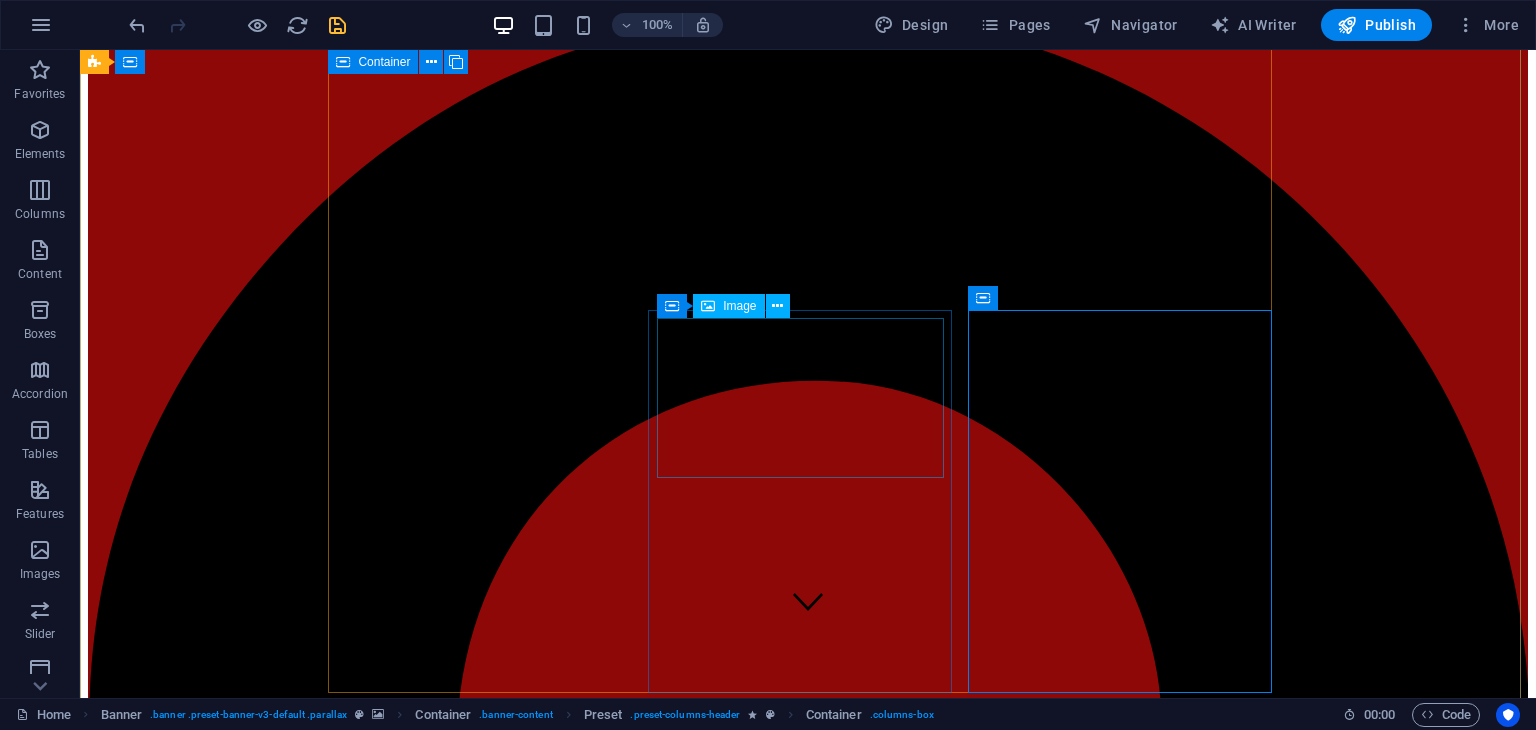 scroll, scrollTop: 61, scrollLeft: 0, axis: vertical 